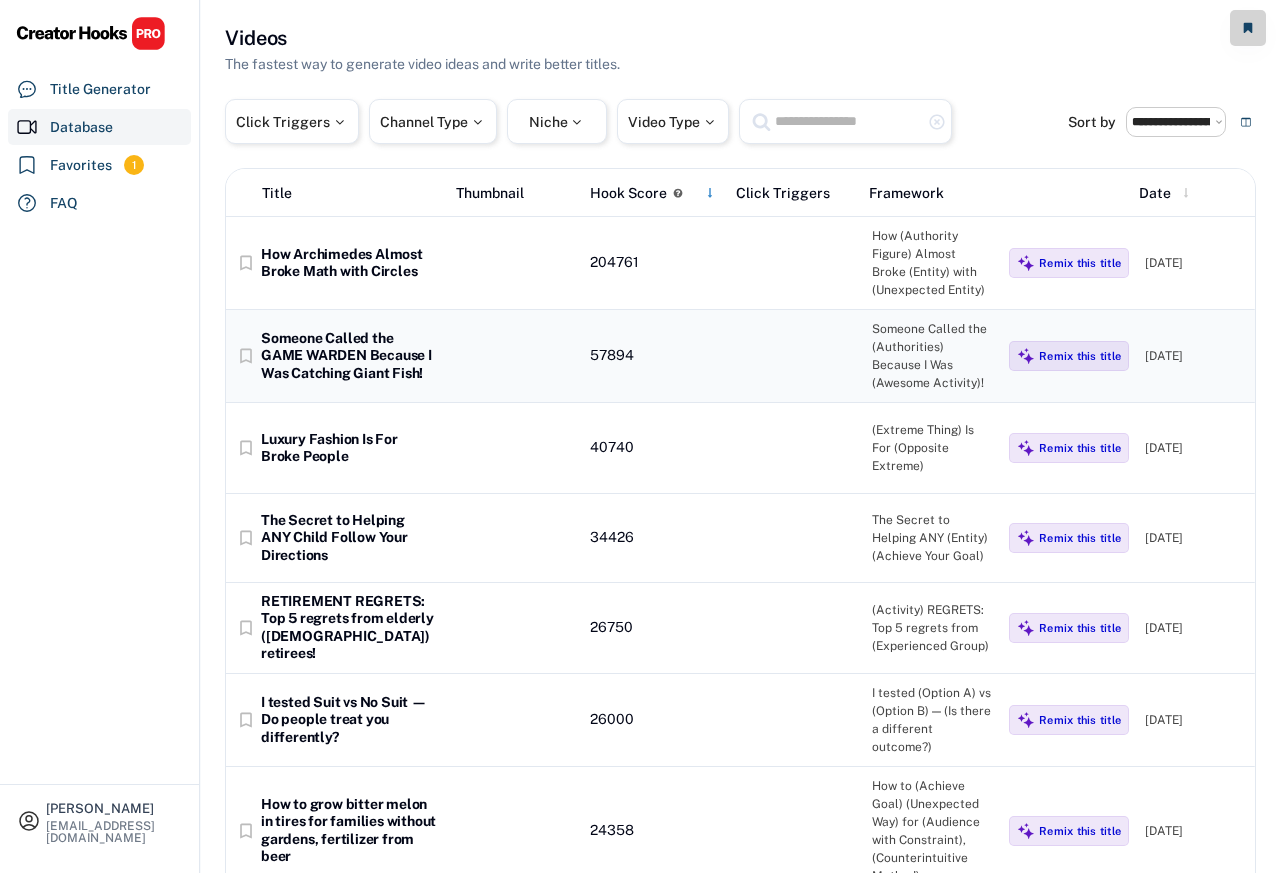 select on "**********" 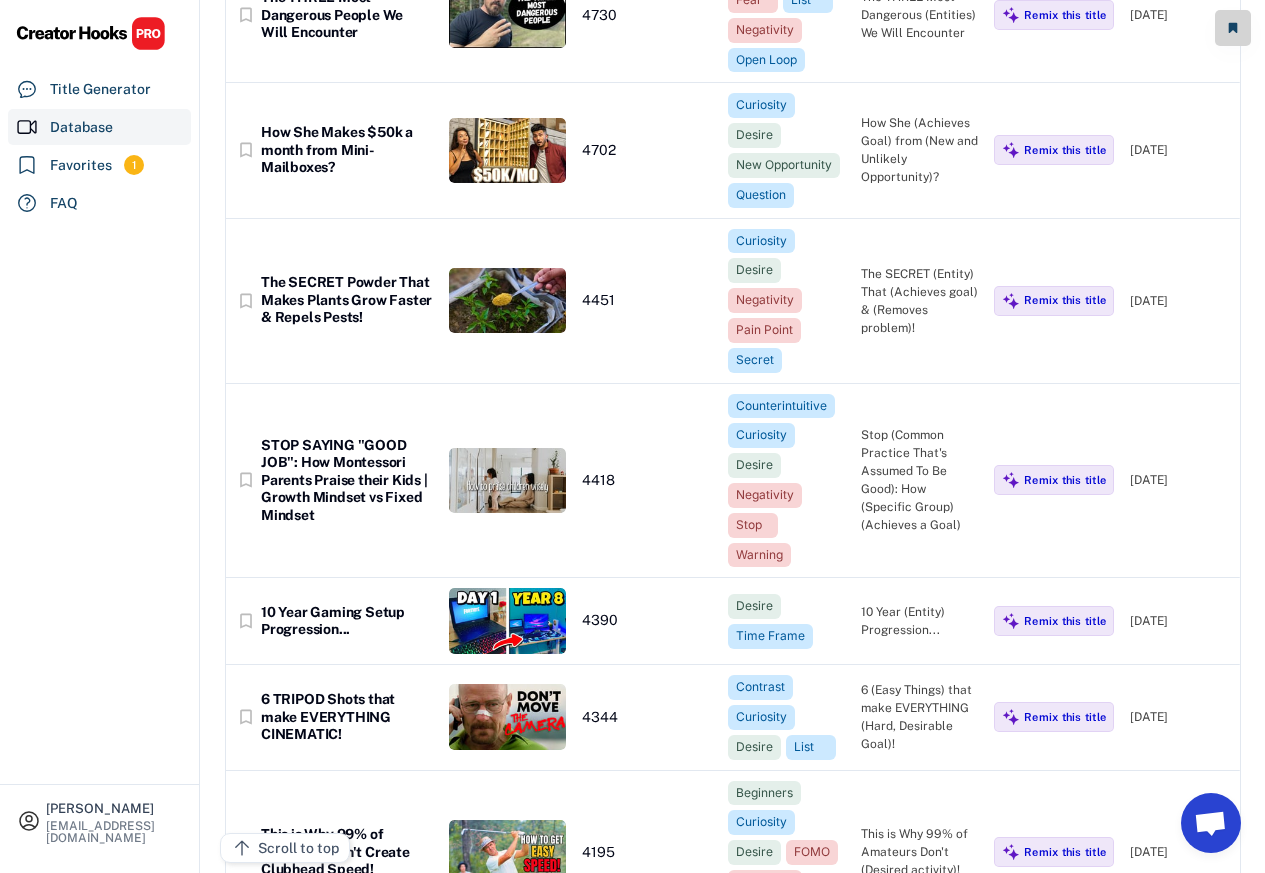 scroll, scrollTop: 7560, scrollLeft: 0, axis: vertical 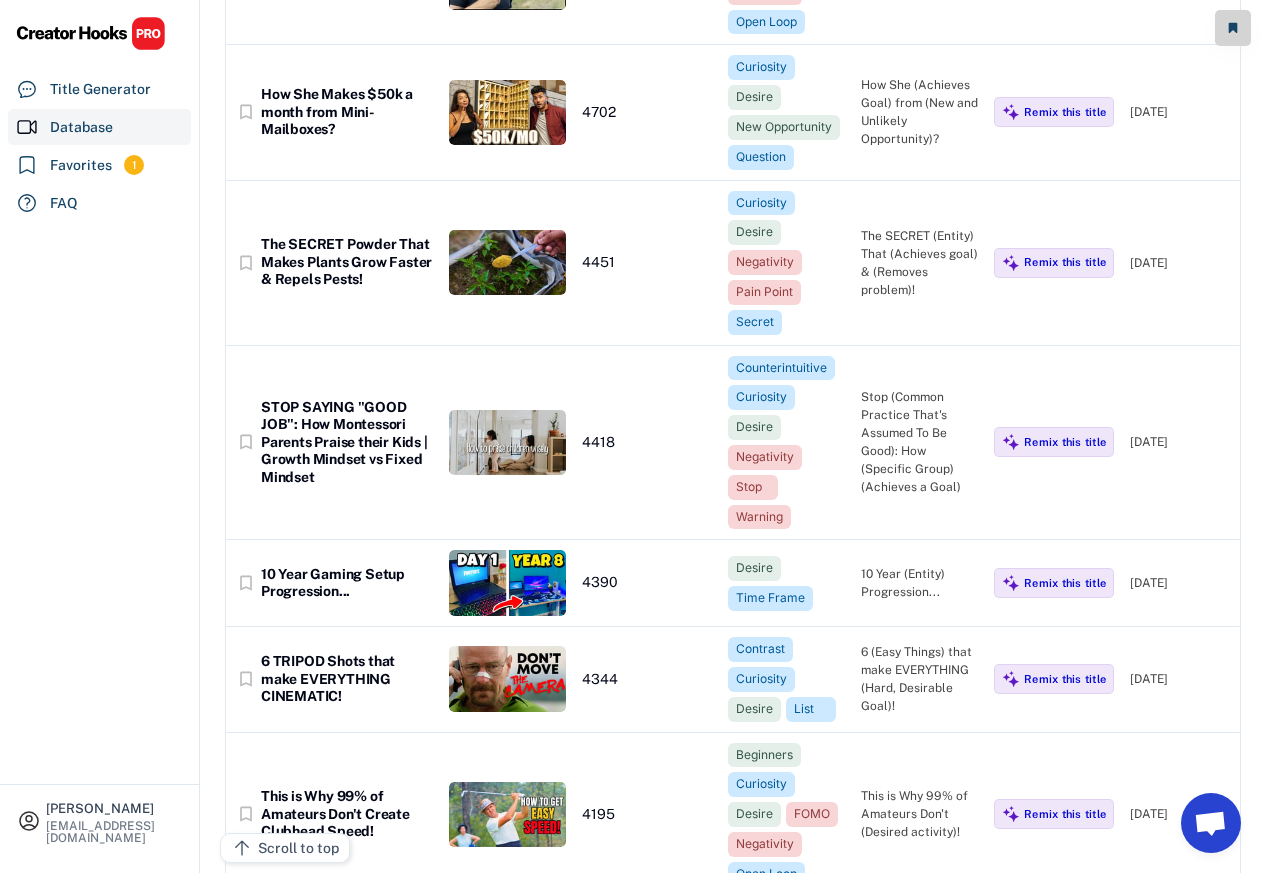 click on "How She Makes $50k a month from Mini-Mailboxes?" at bounding box center (347, 112) 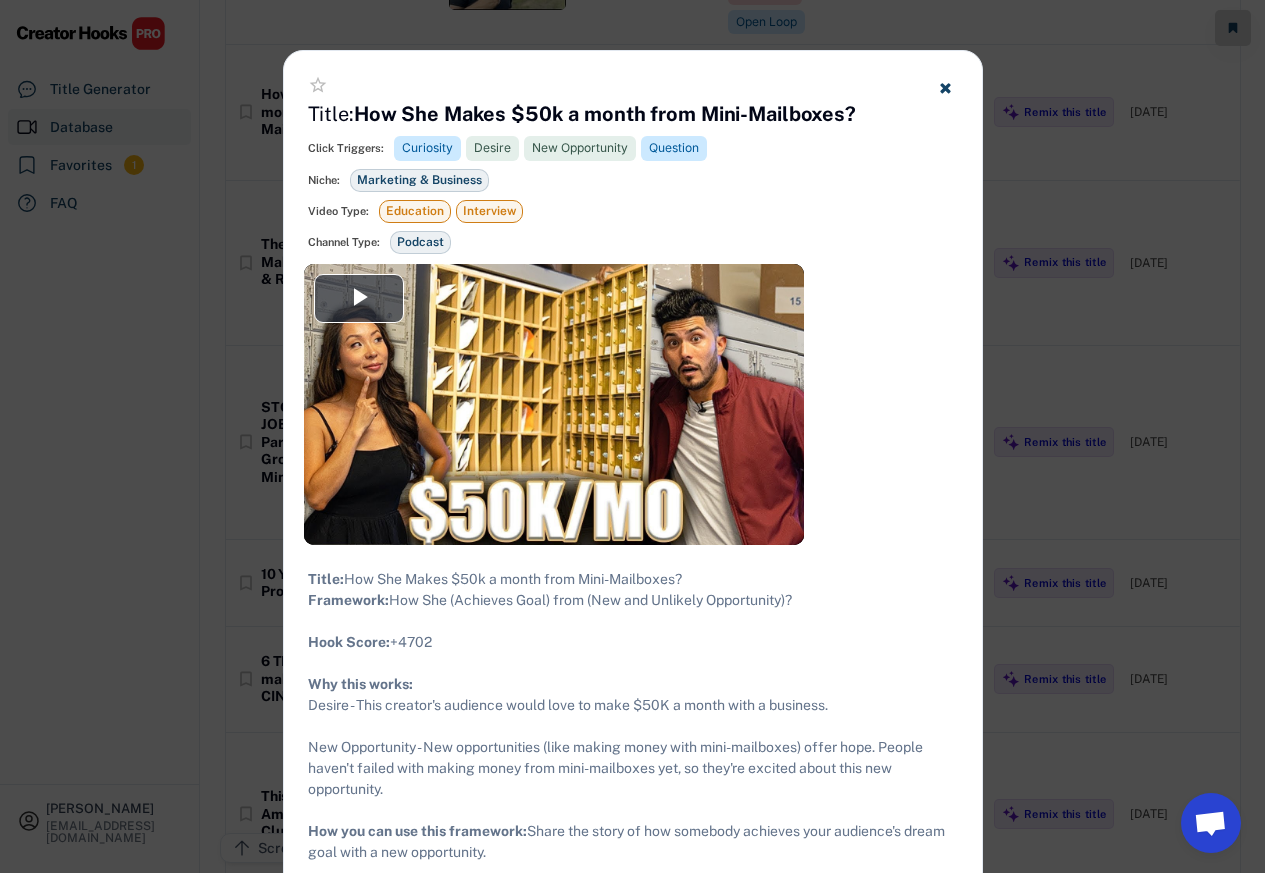 click on "How She Makes $50k a month from Mini-Mailboxes?" at bounding box center [605, 114] 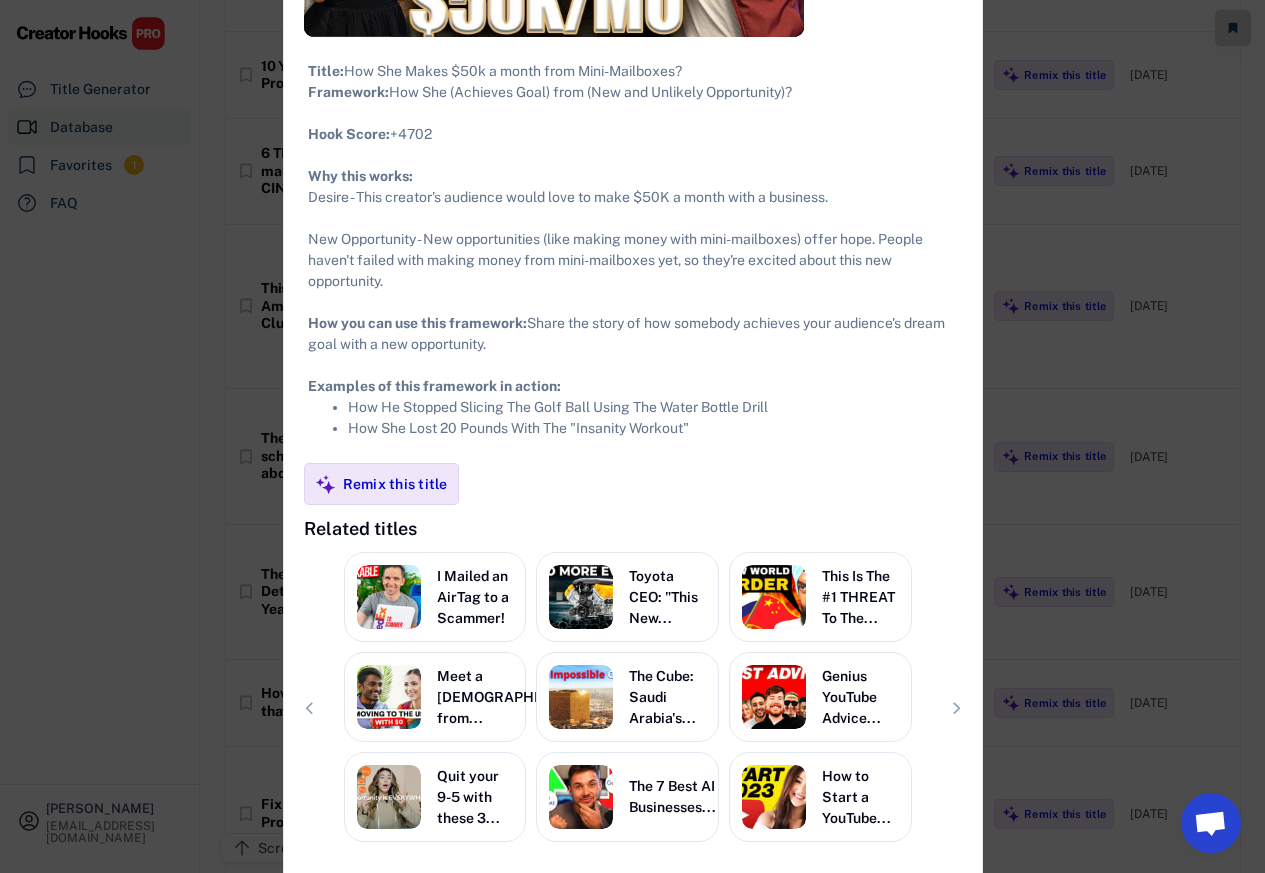 scroll, scrollTop: 8160, scrollLeft: 0, axis: vertical 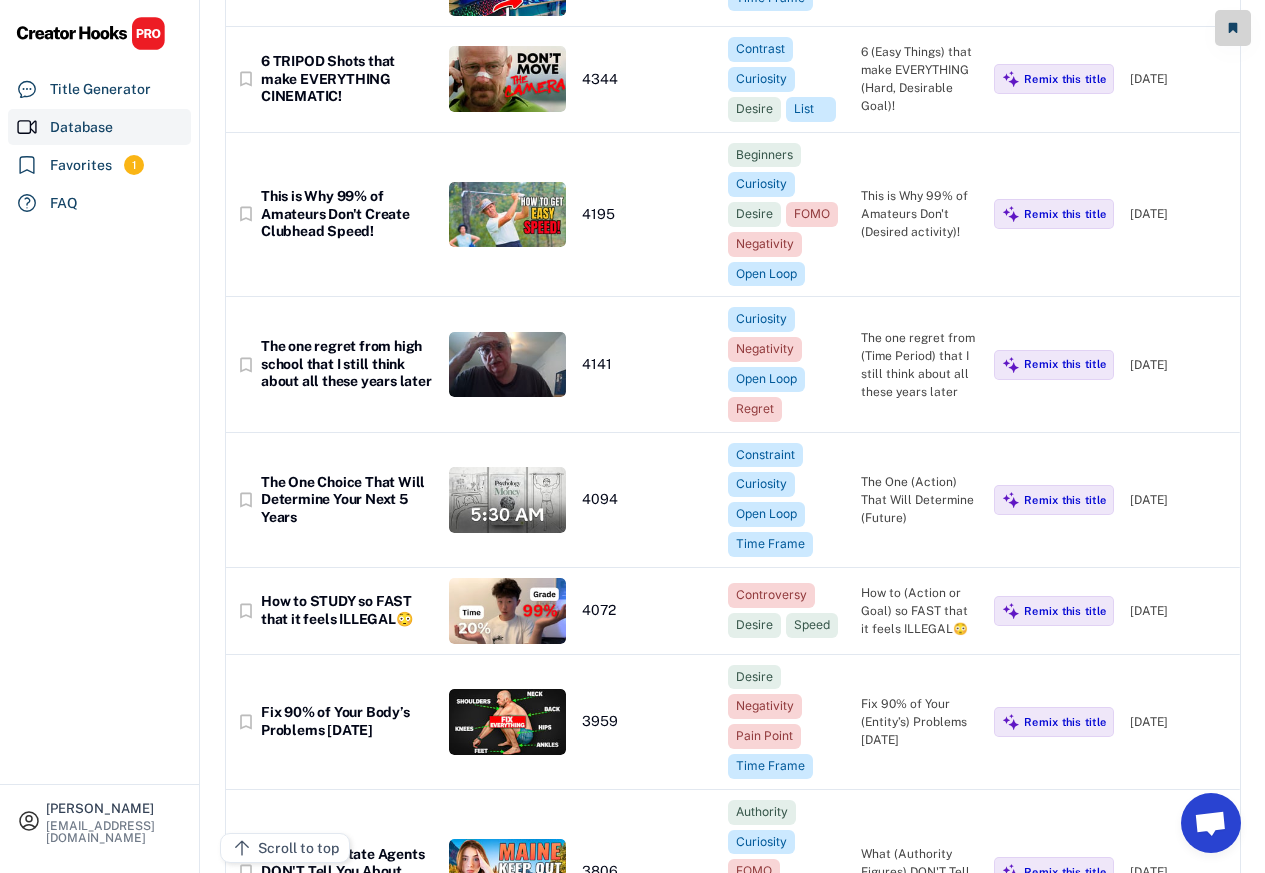 click on "This is Why 99% of Amateurs Don't Create Clubhead Speed!" at bounding box center (347, 214) 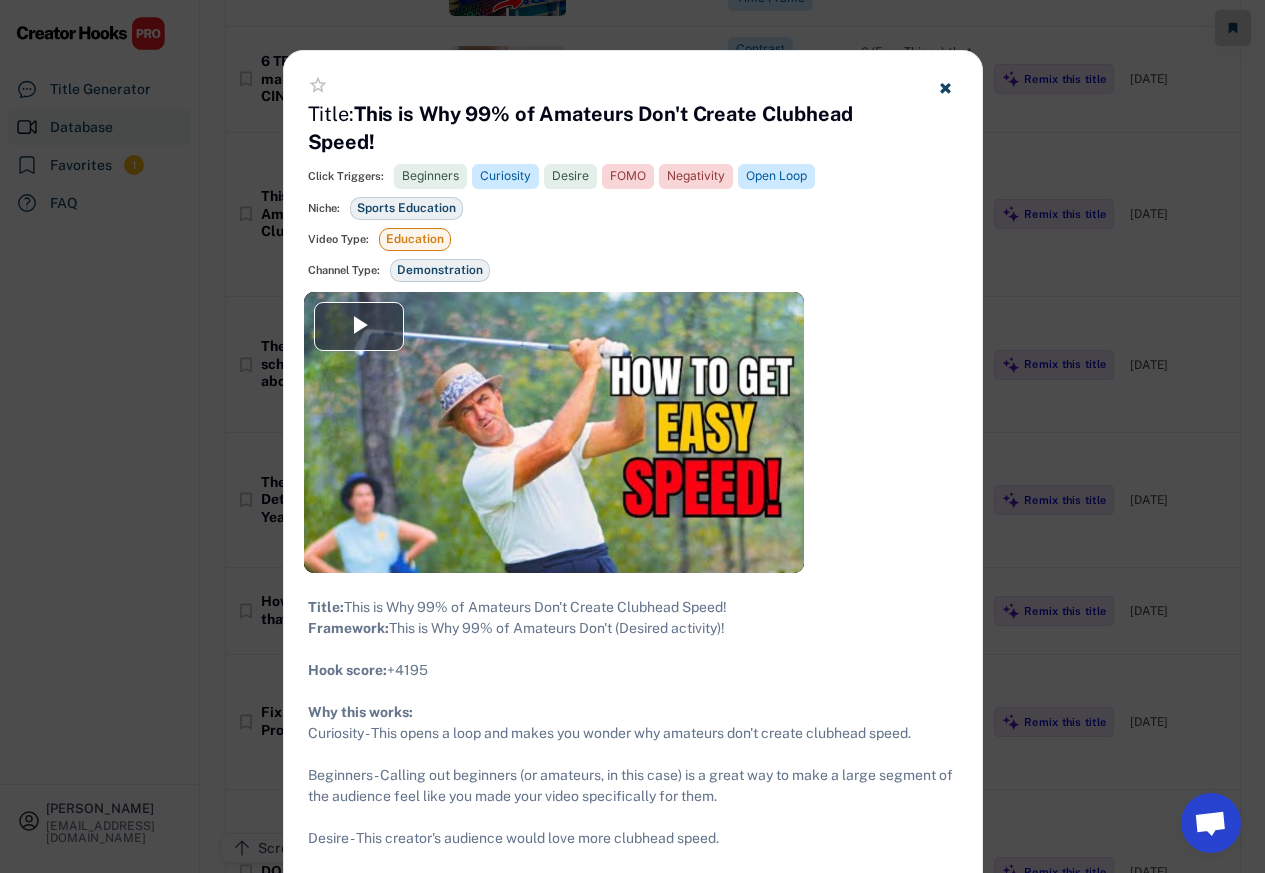 click on "Niche: Sports Education" at bounding box center [633, 208] 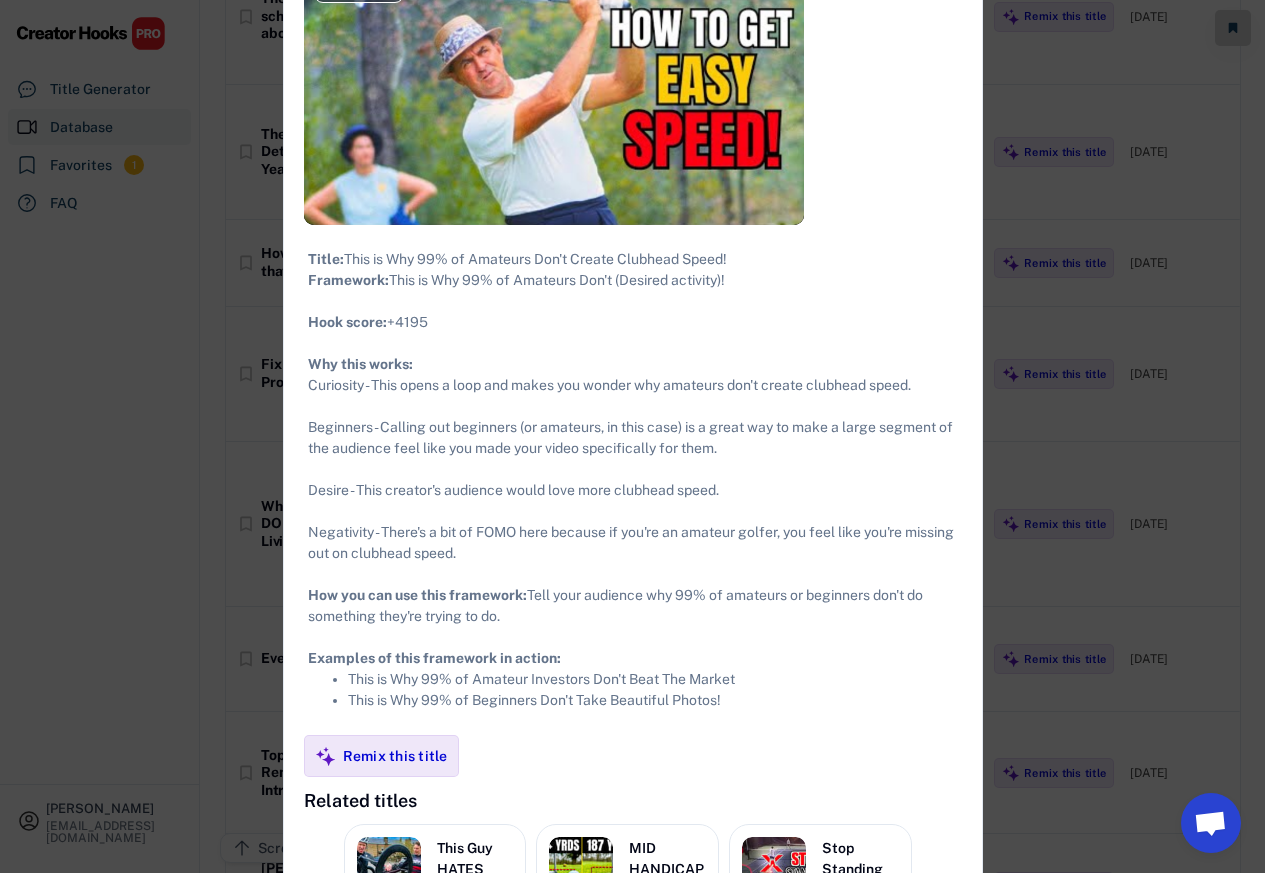 scroll, scrollTop: 8760, scrollLeft: 0, axis: vertical 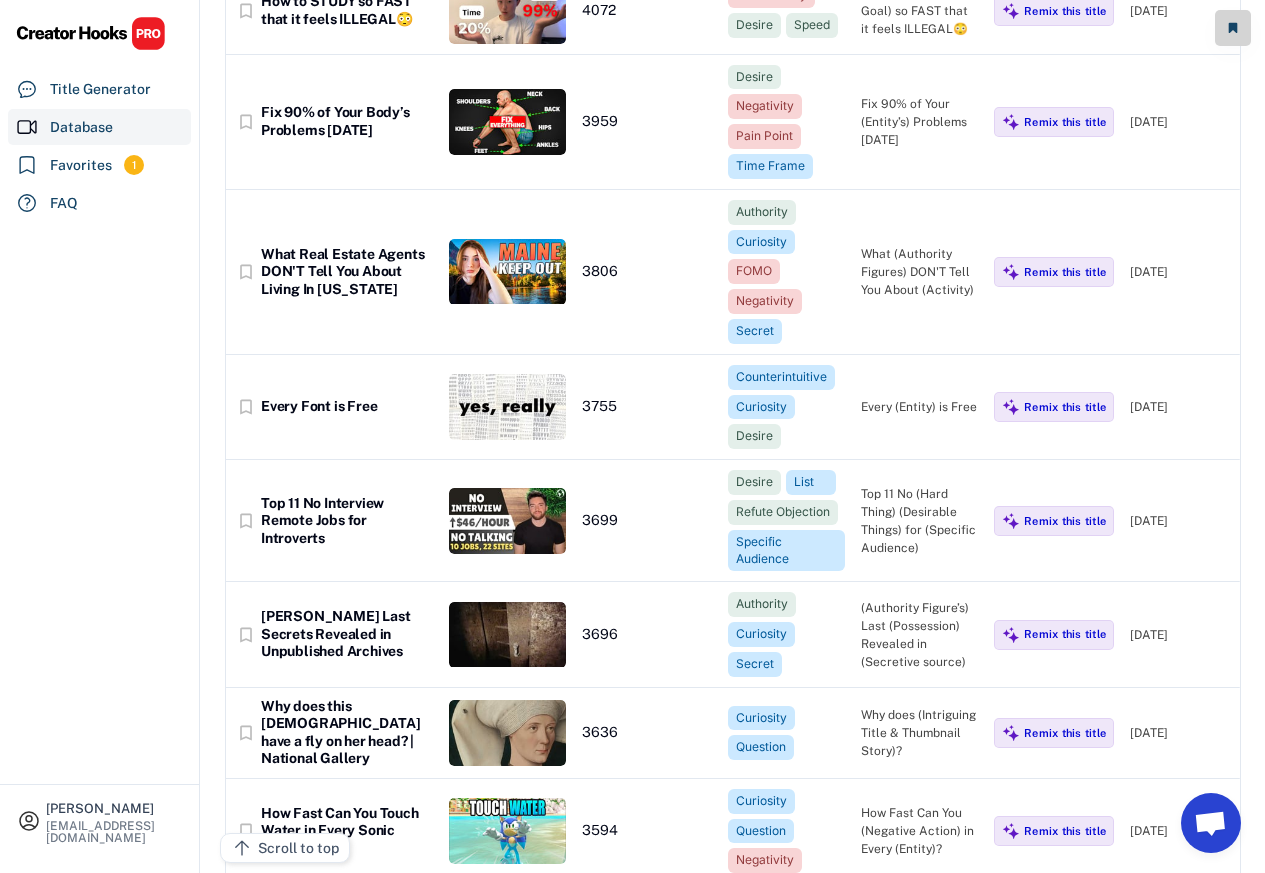 click on "How to STUDY so FAST that it feels ILLEGAL😳" at bounding box center (347, 10) 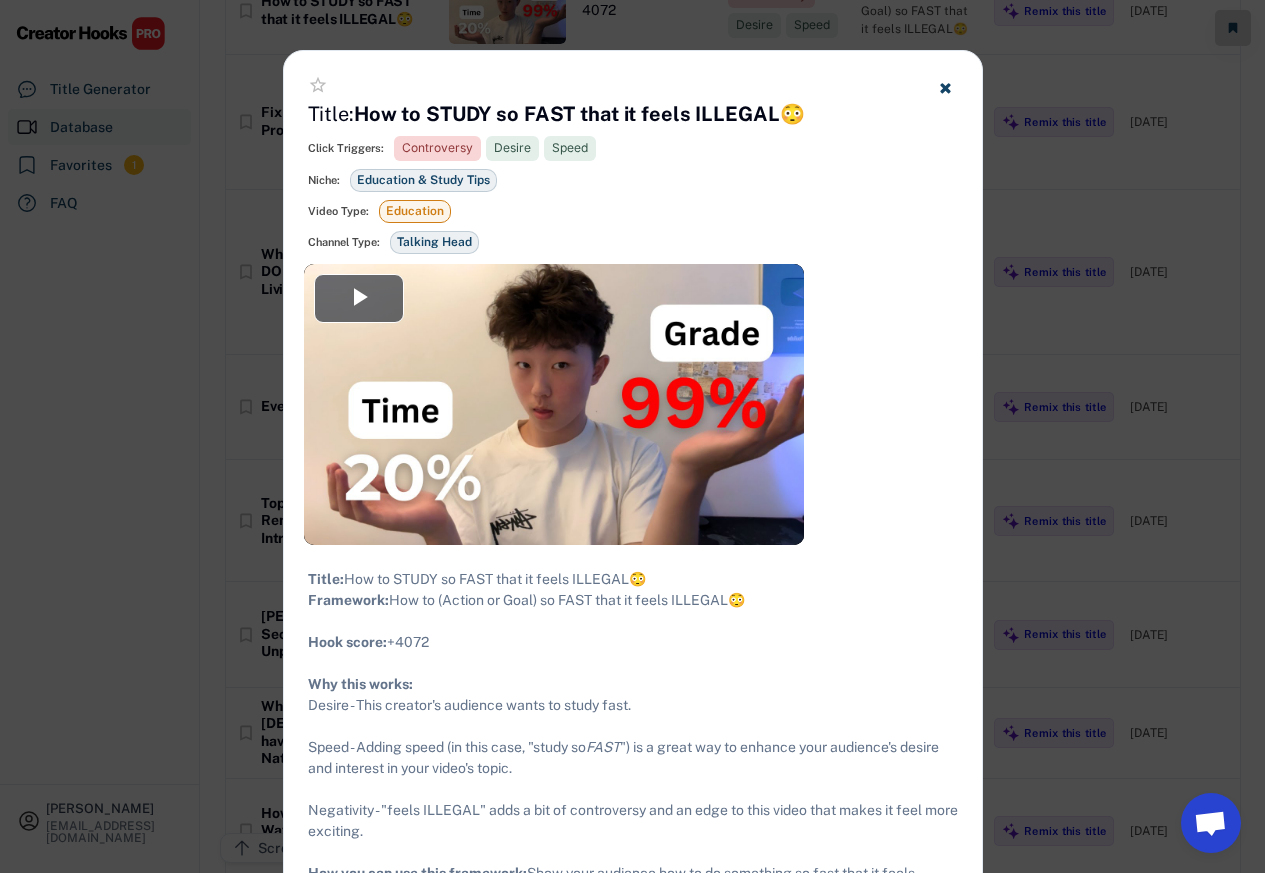 click at bounding box center (632, 436) 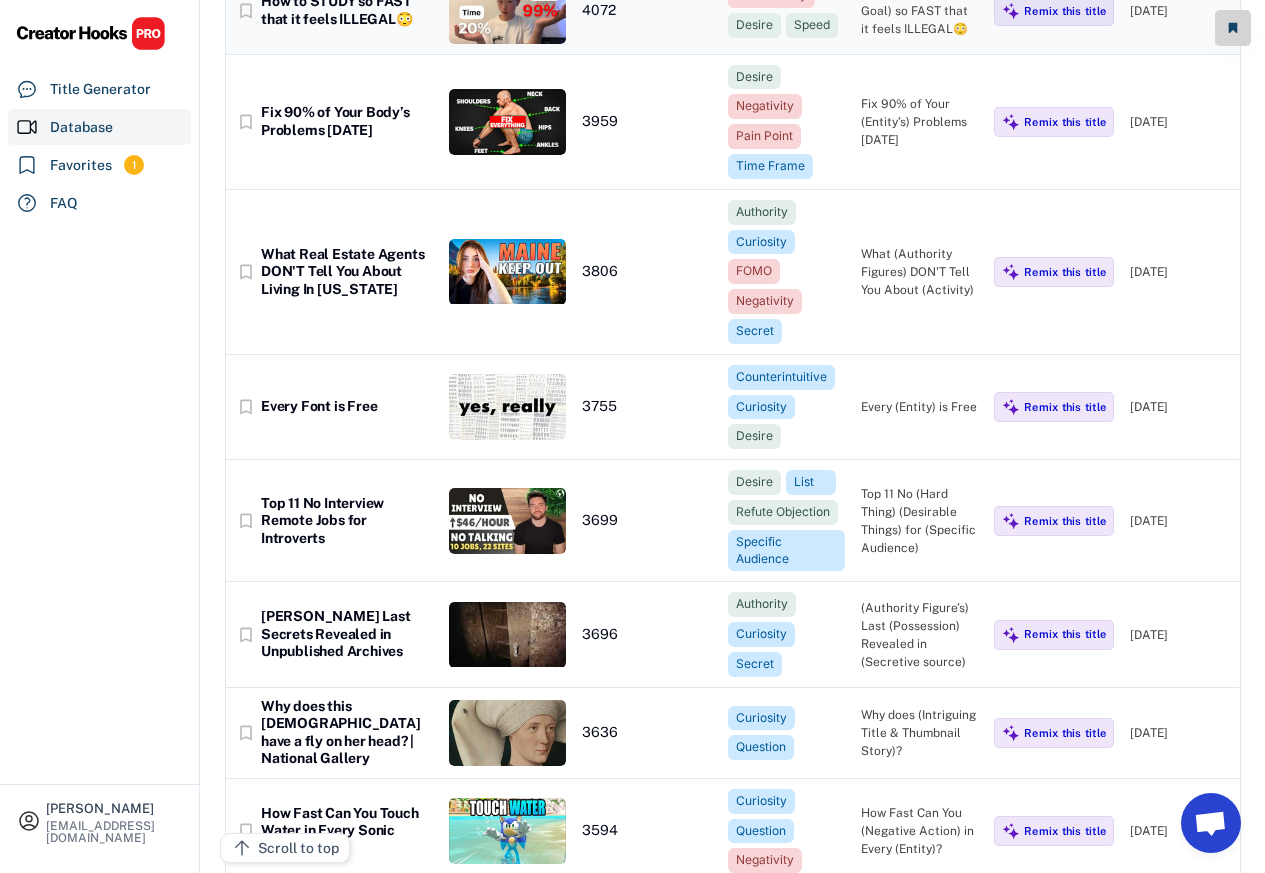 click on "How to STUDY so FAST that it feels ILLEGAL😳" at bounding box center [347, 10] 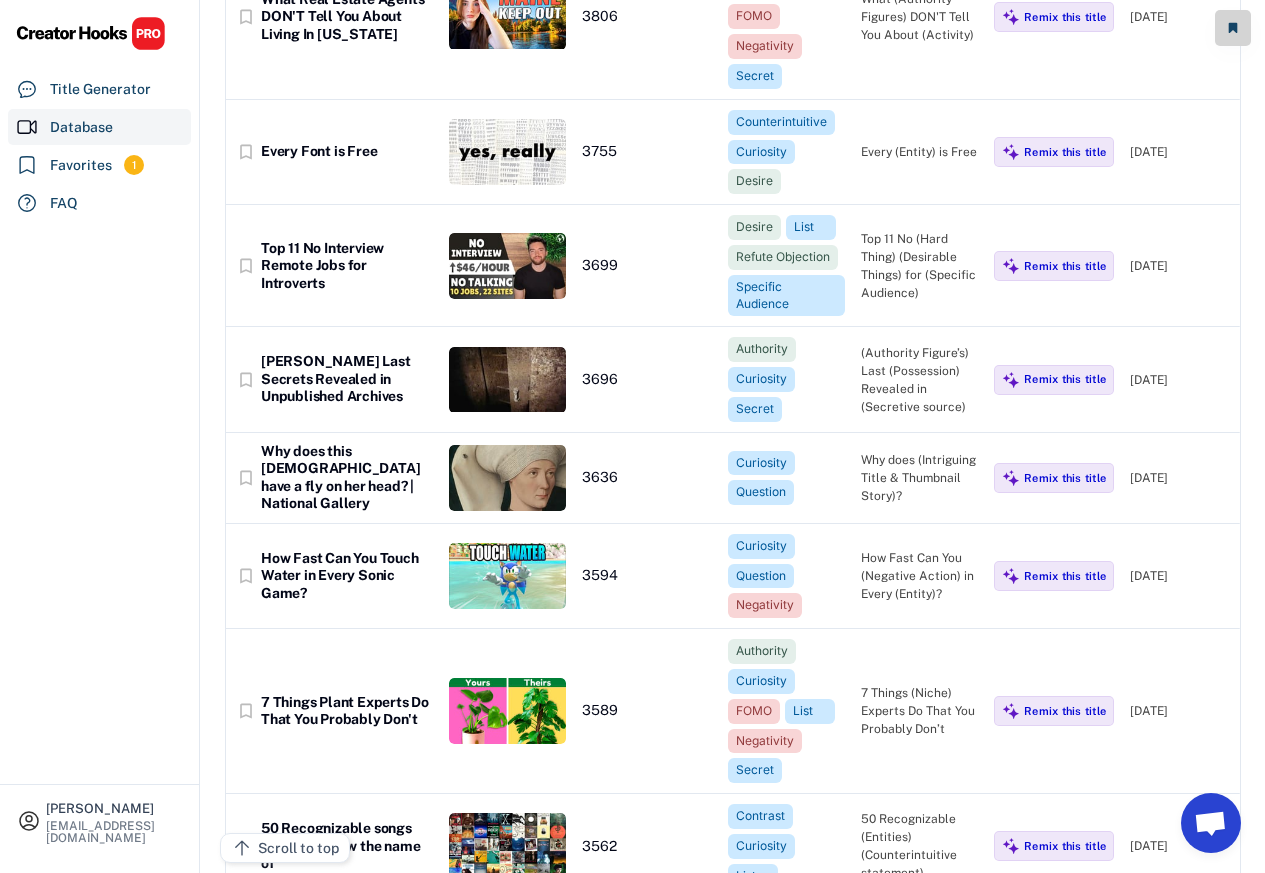 scroll, scrollTop: 9000, scrollLeft: 0, axis: vertical 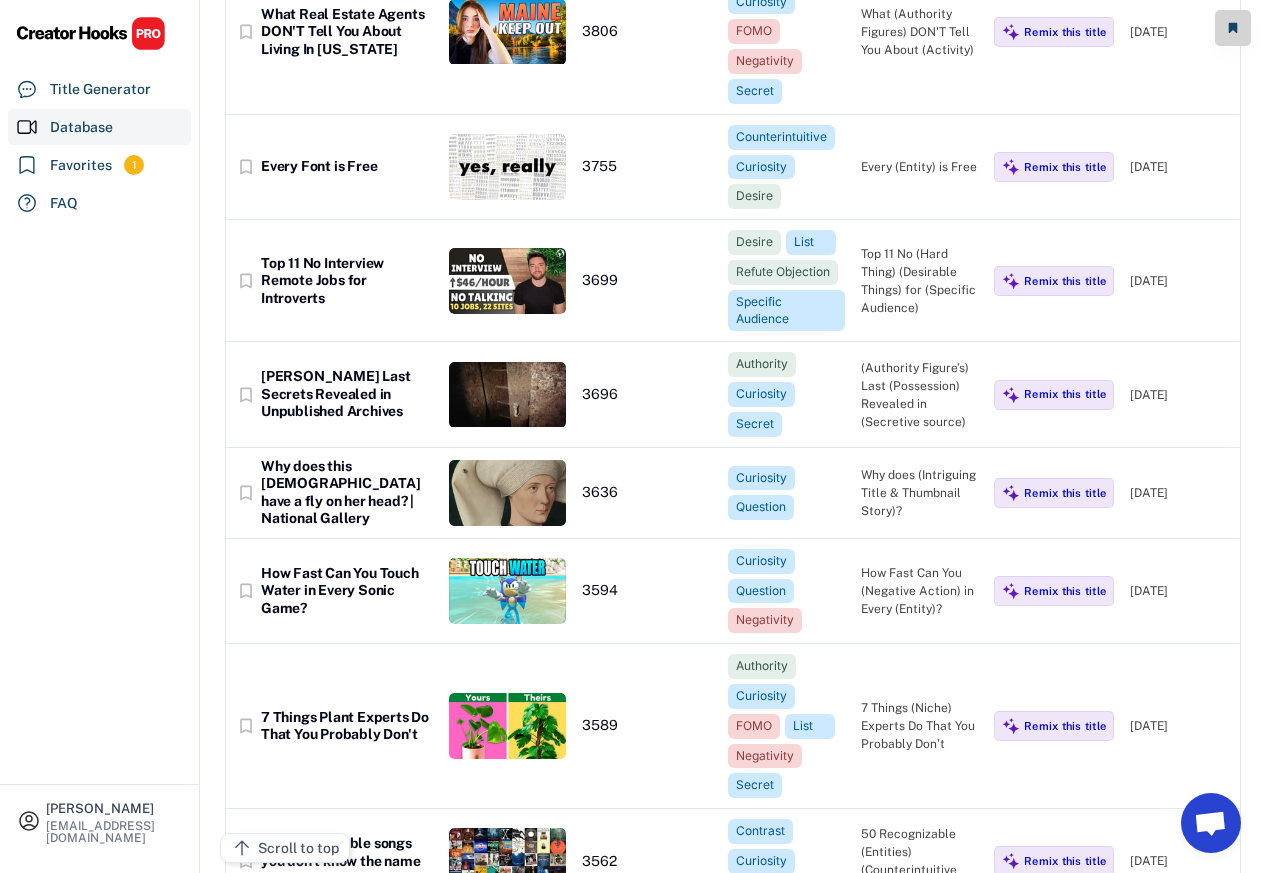 click on "bookmark_border
Every Font is Free 3755 Counterintuitive Curiosity Desire Every (Entity) is Free Remix this title [DATE]" at bounding box center (733, 167) 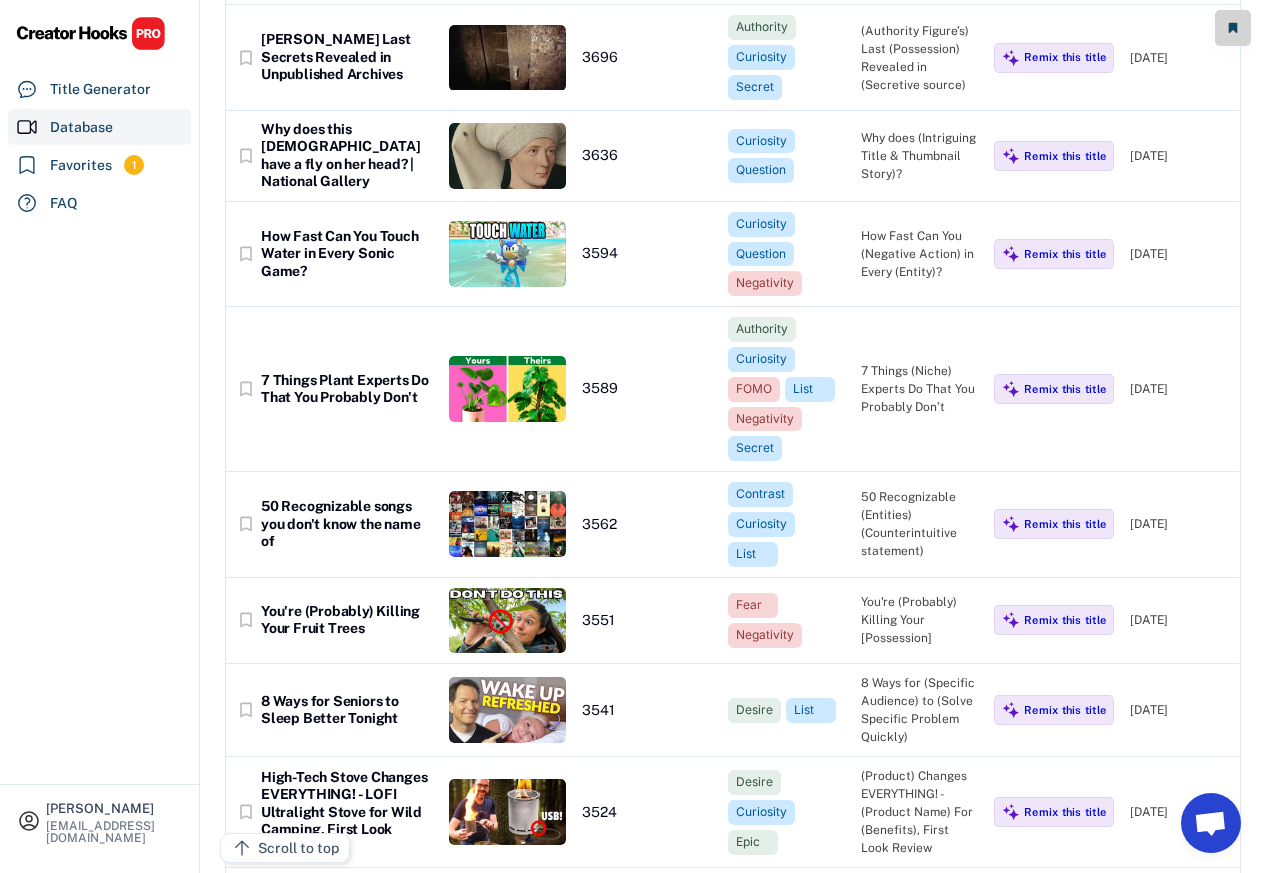 scroll, scrollTop: 9120, scrollLeft: 0, axis: vertical 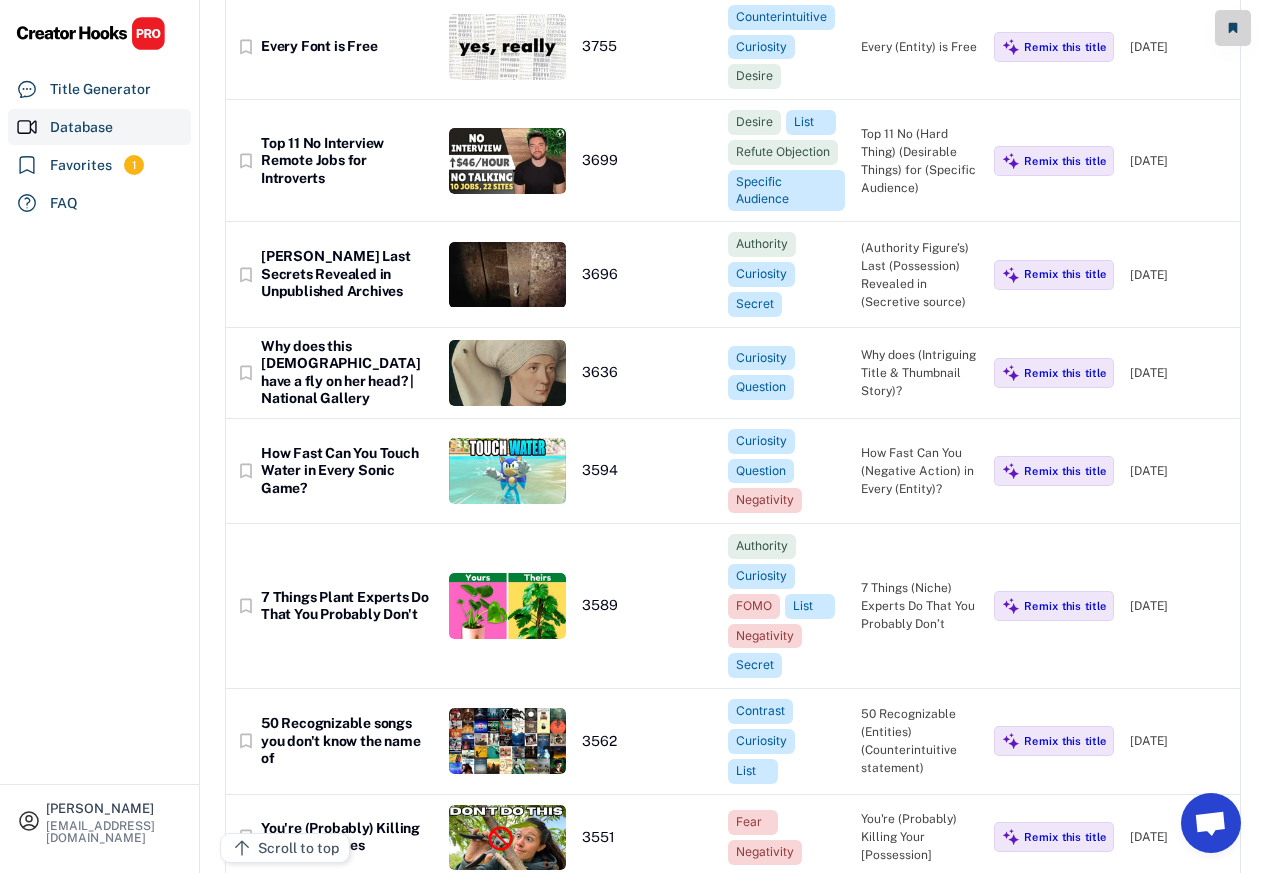 click at bounding box center (507, 161) 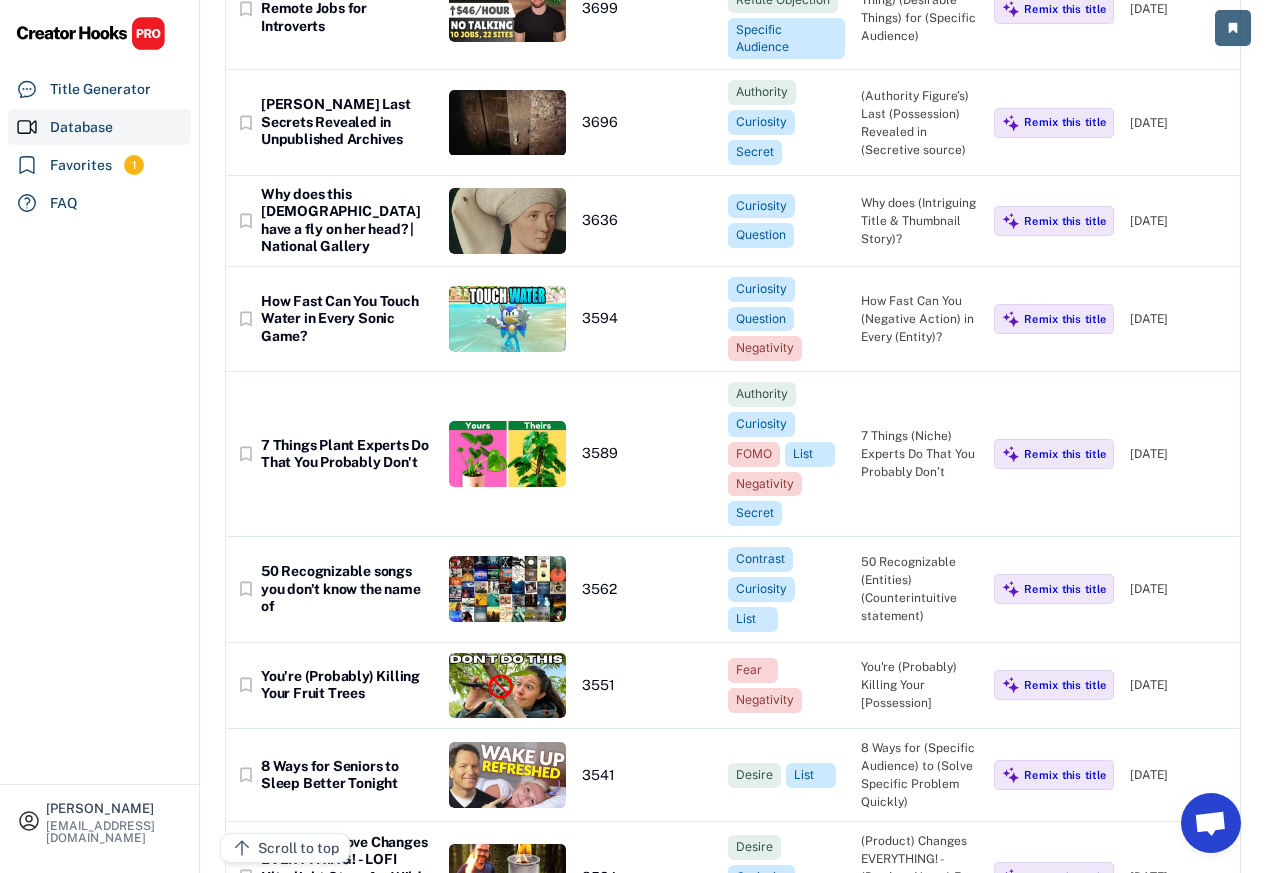 scroll, scrollTop: 9240, scrollLeft: 0, axis: vertical 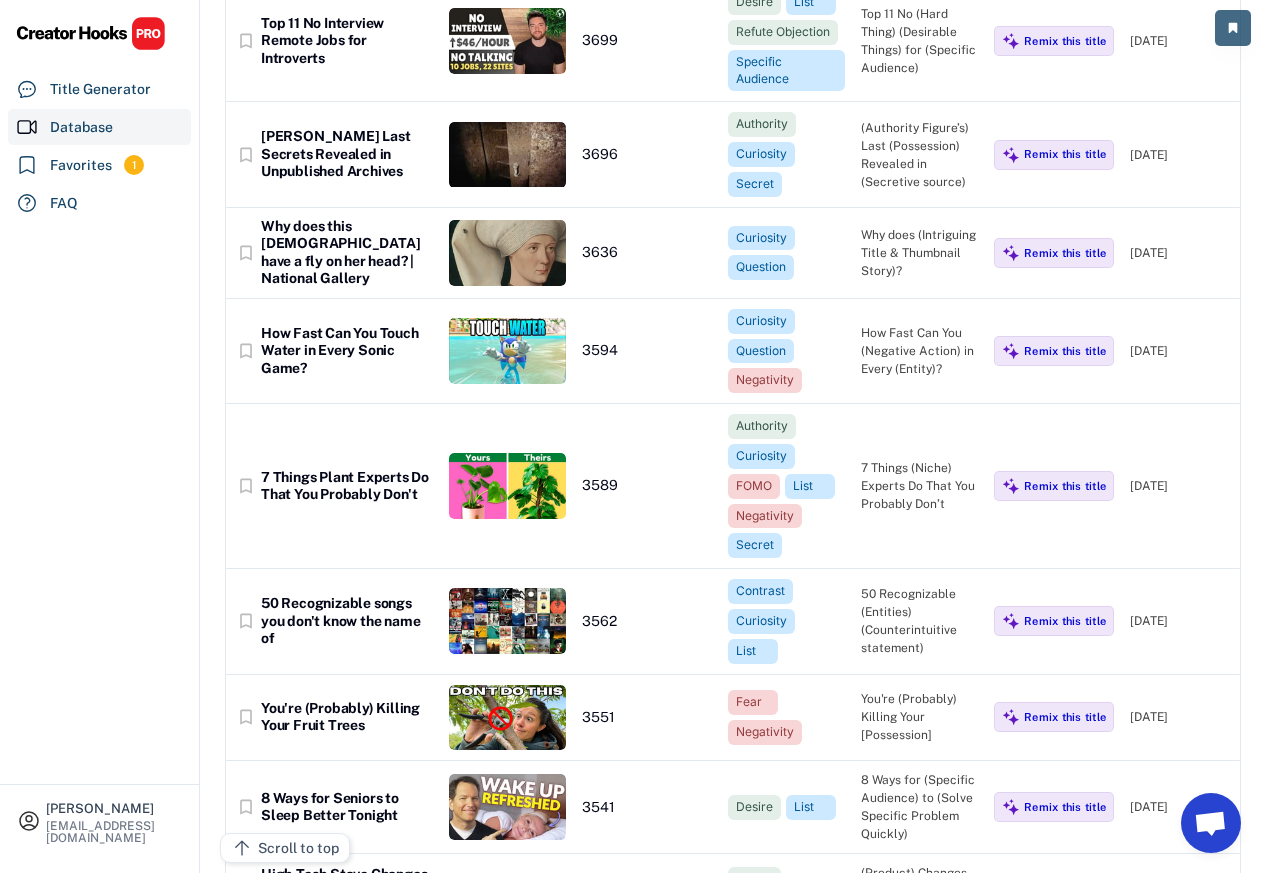 click on "bookmark_border
Top 11 No Interview Remote Jobs for Introverts 3699 Desire List Refute Objection Specific Audience Top 11 No (Hard Thing) (Desirable Things) for (Specific Audience) Remix this title [DATE]" at bounding box center [733, 41] 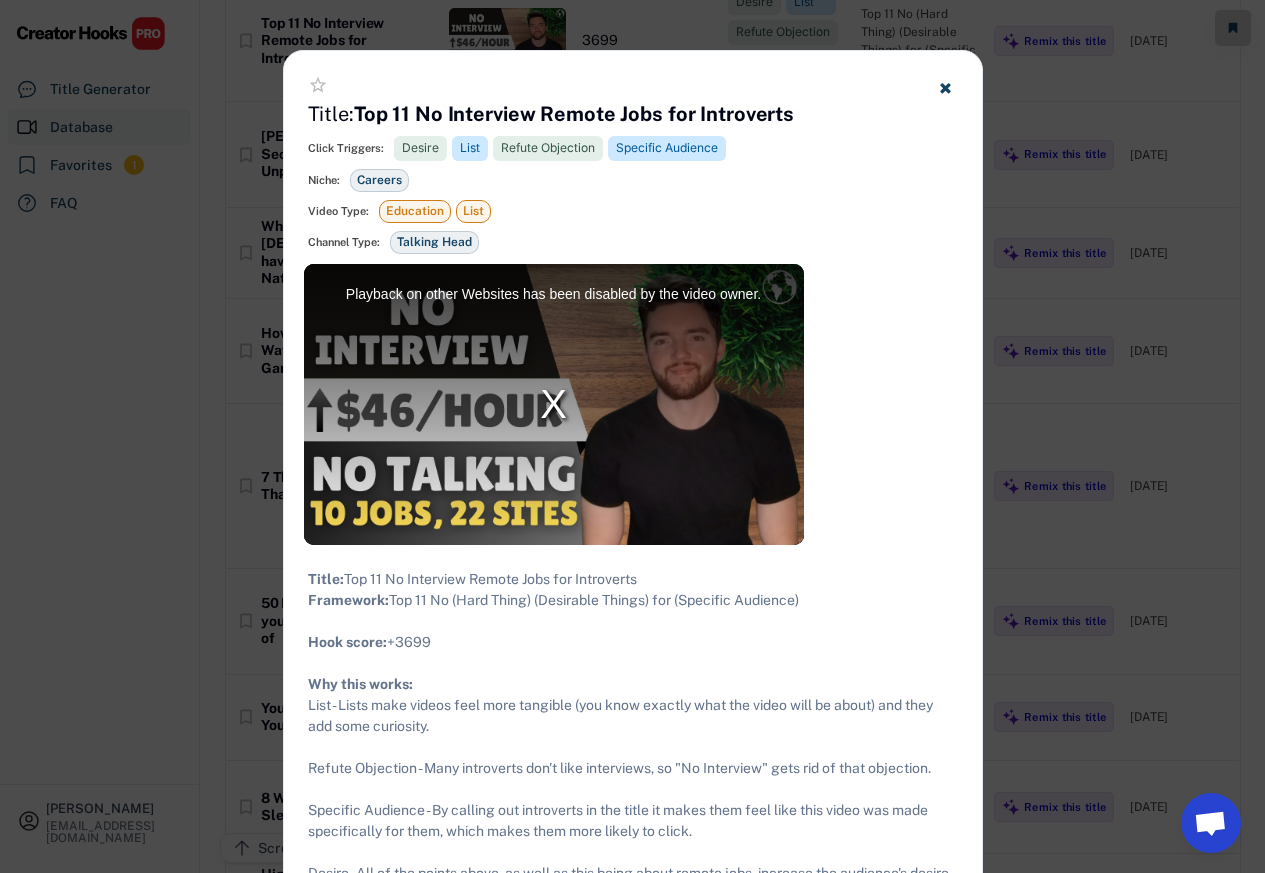 click on "Refute Objection" at bounding box center (548, 148) 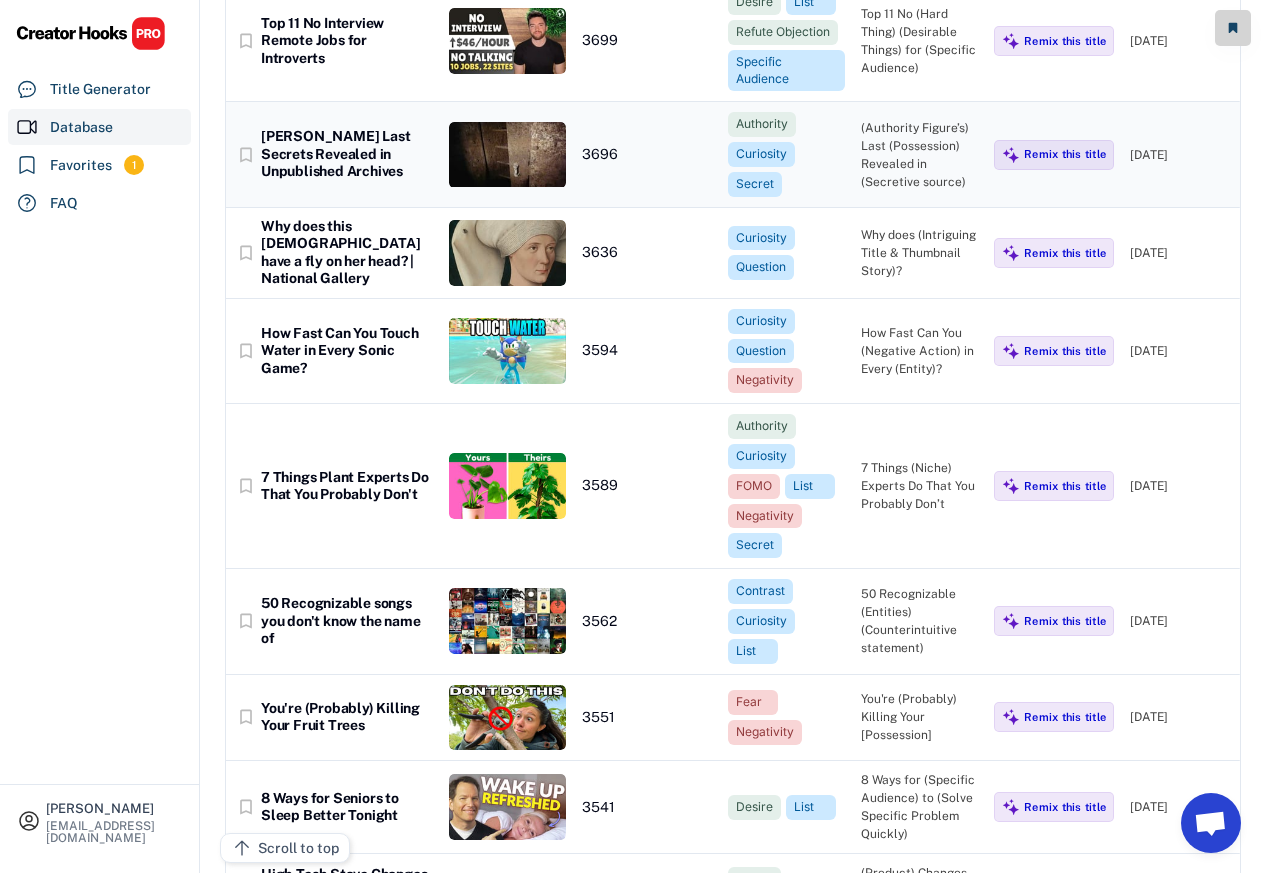 click at bounding box center [507, 155] 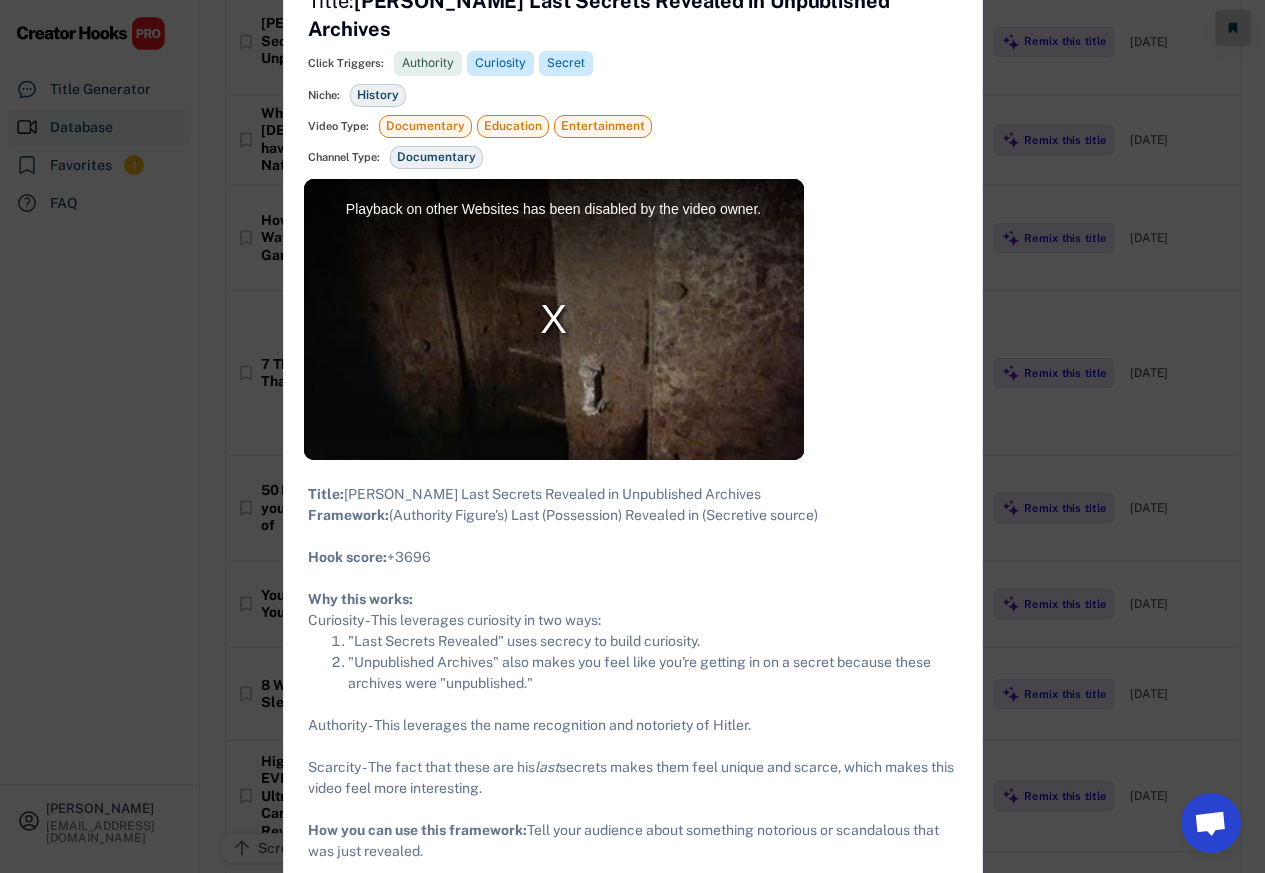 scroll, scrollTop: 9840, scrollLeft: 0, axis: vertical 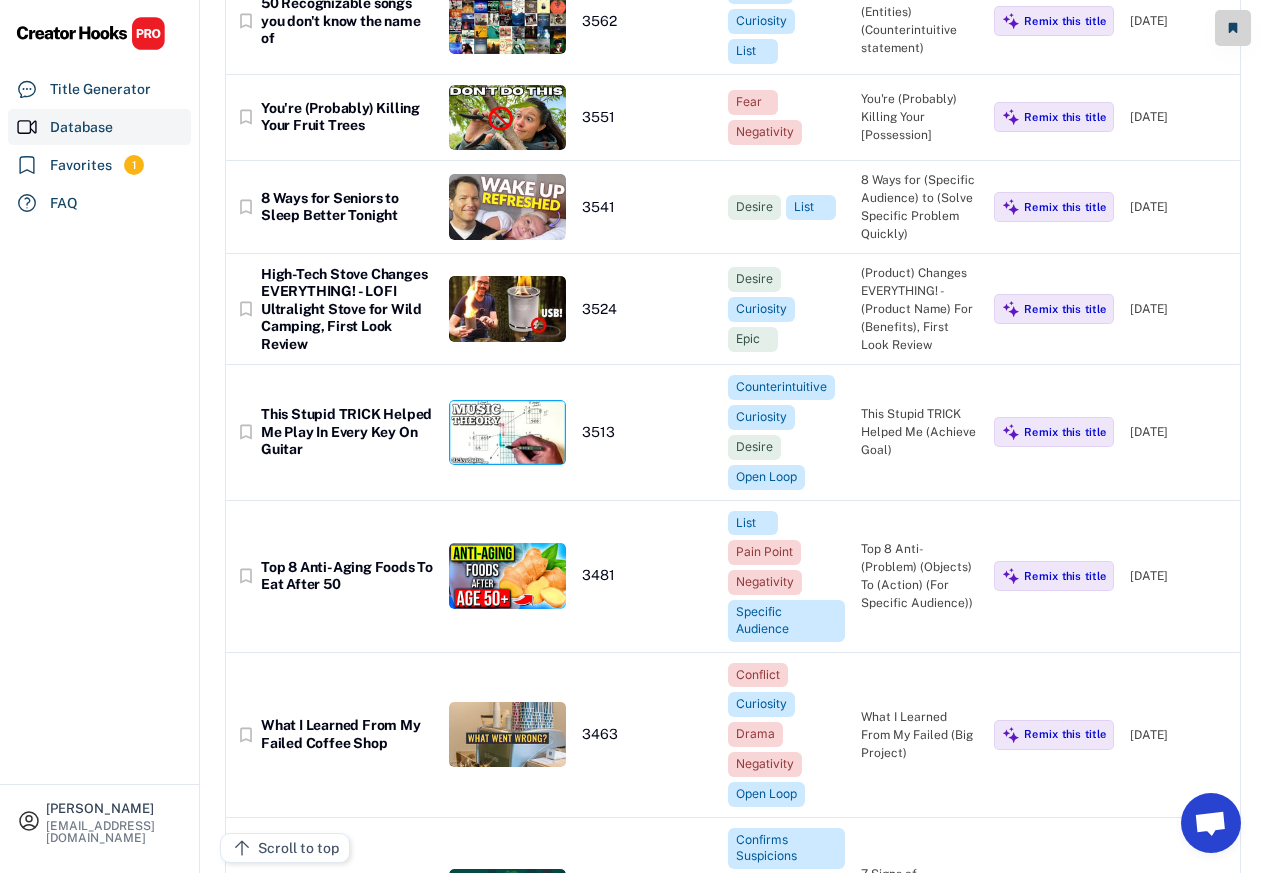 click on "50 Recognizable songs you don't know the name of" at bounding box center [347, 21] 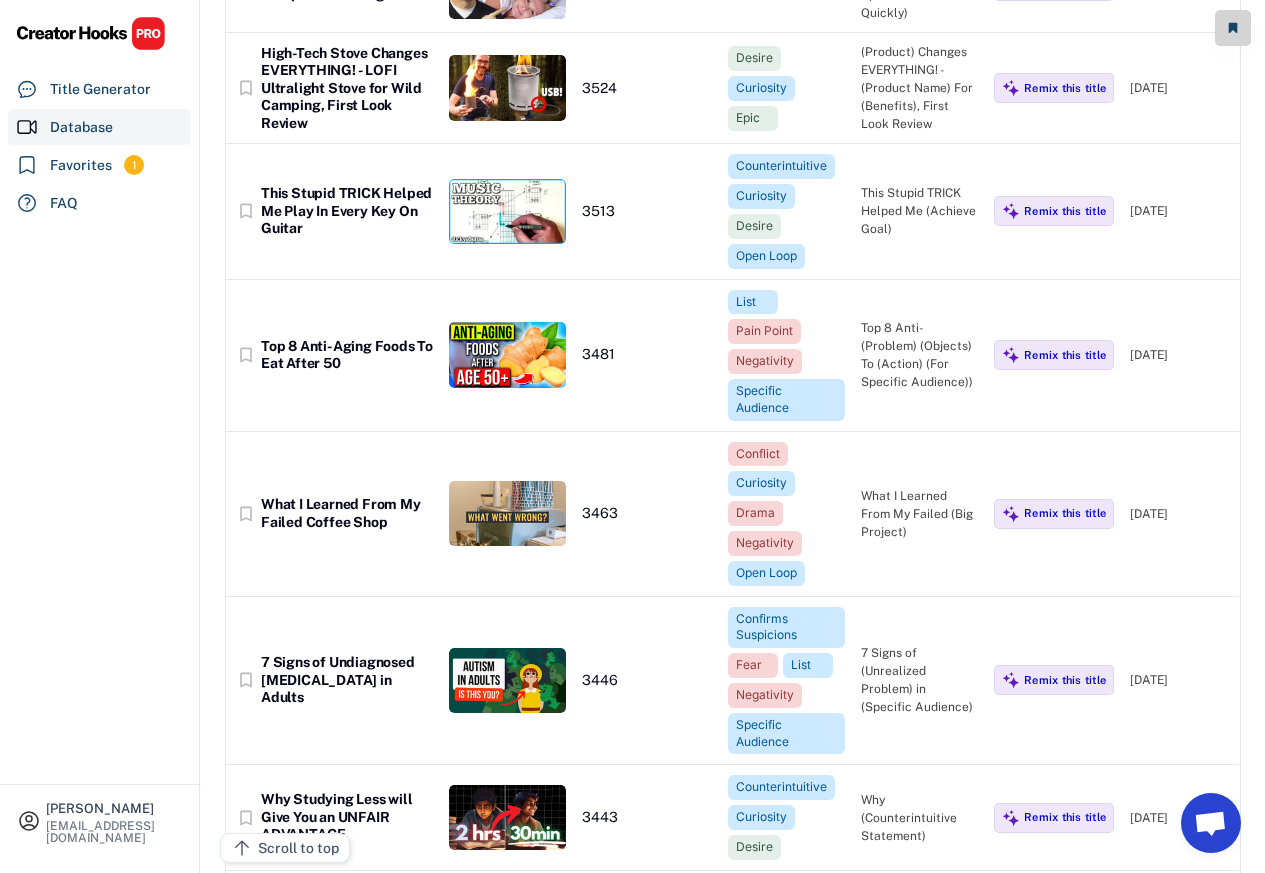 scroll, scrollTop: 9960, scrollLeft: 0, axis: vertical 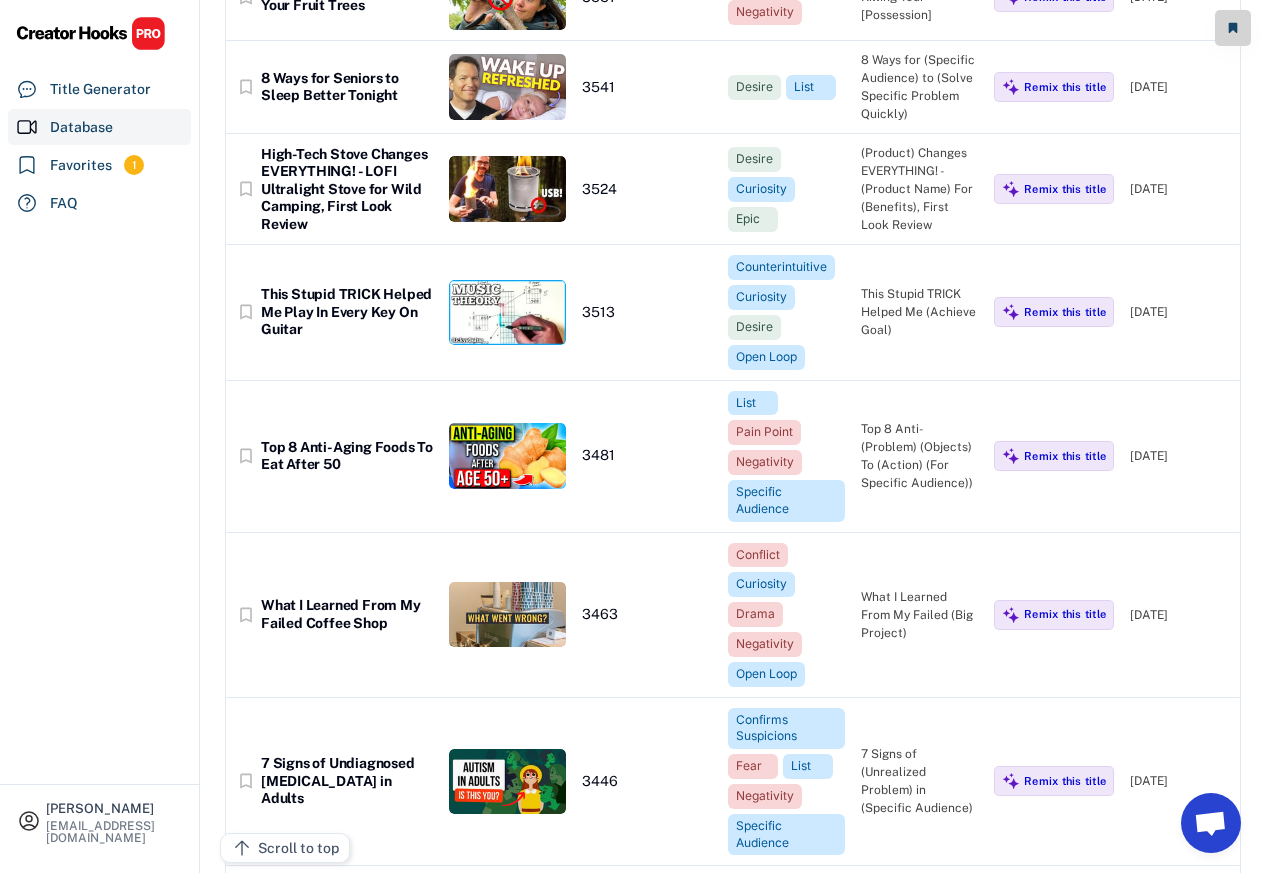 click at bounding box center (507, 87) 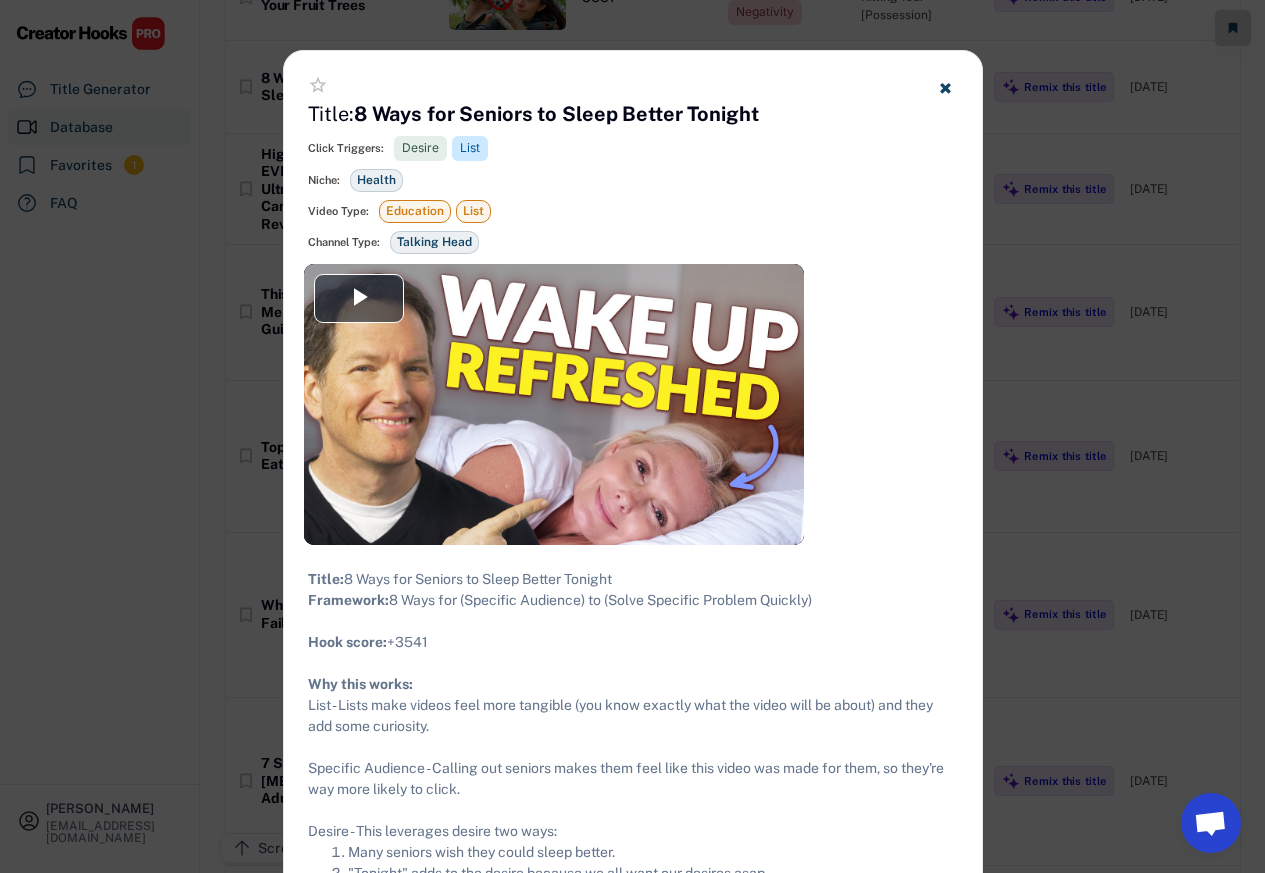 click on "star_border" at bounding box center (633, 87) 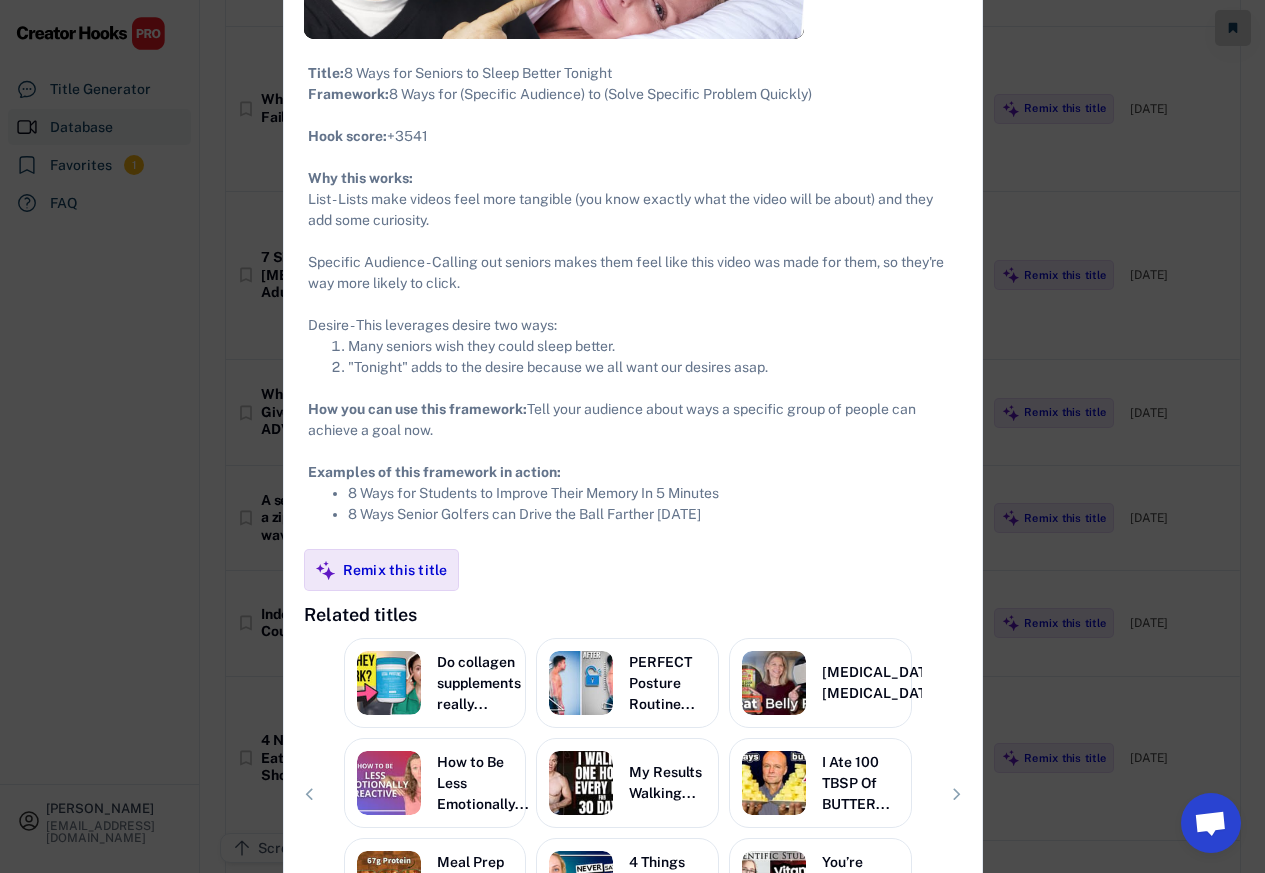 scroll, scrollTop: 10560, scrollLeft: 0, axis: vertical 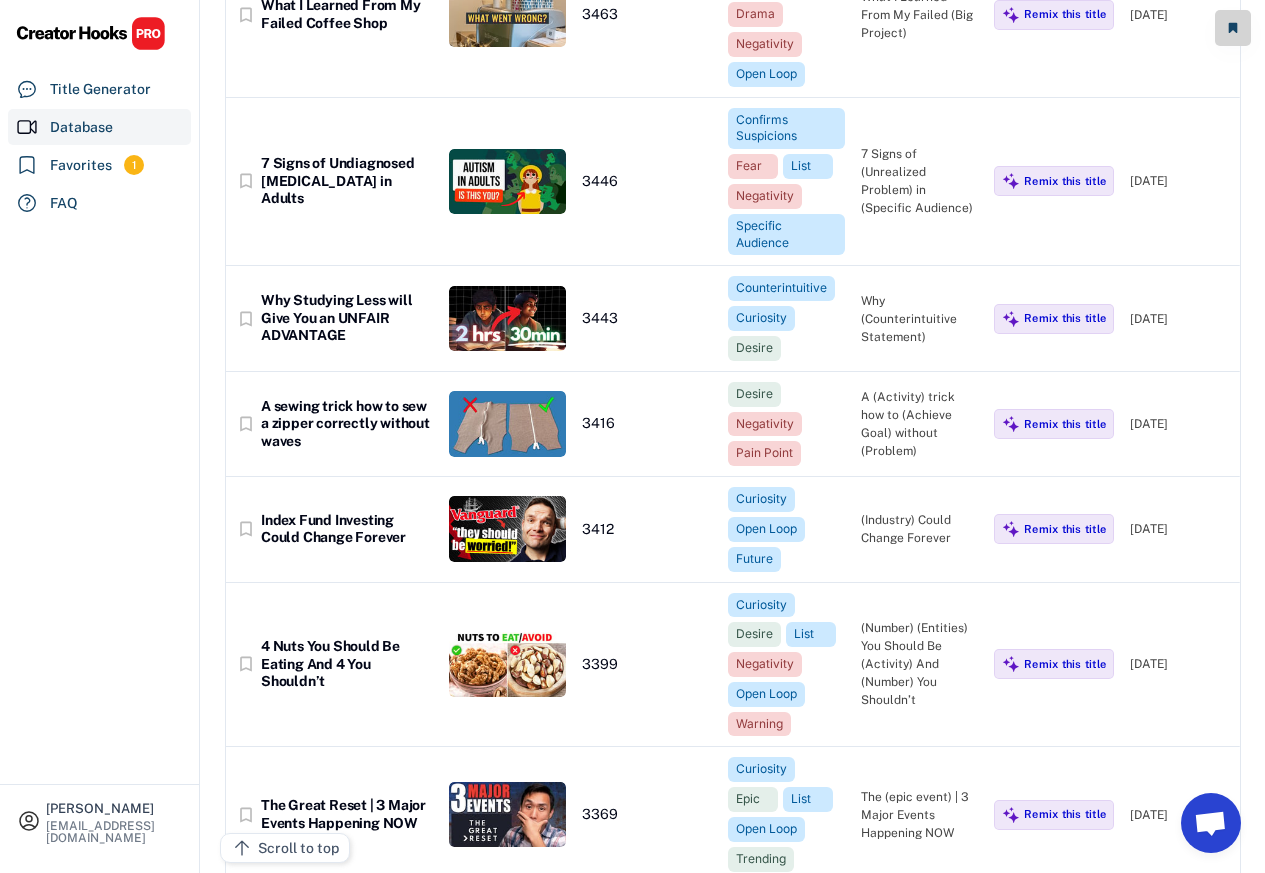 click at bounding box center [507, 182] 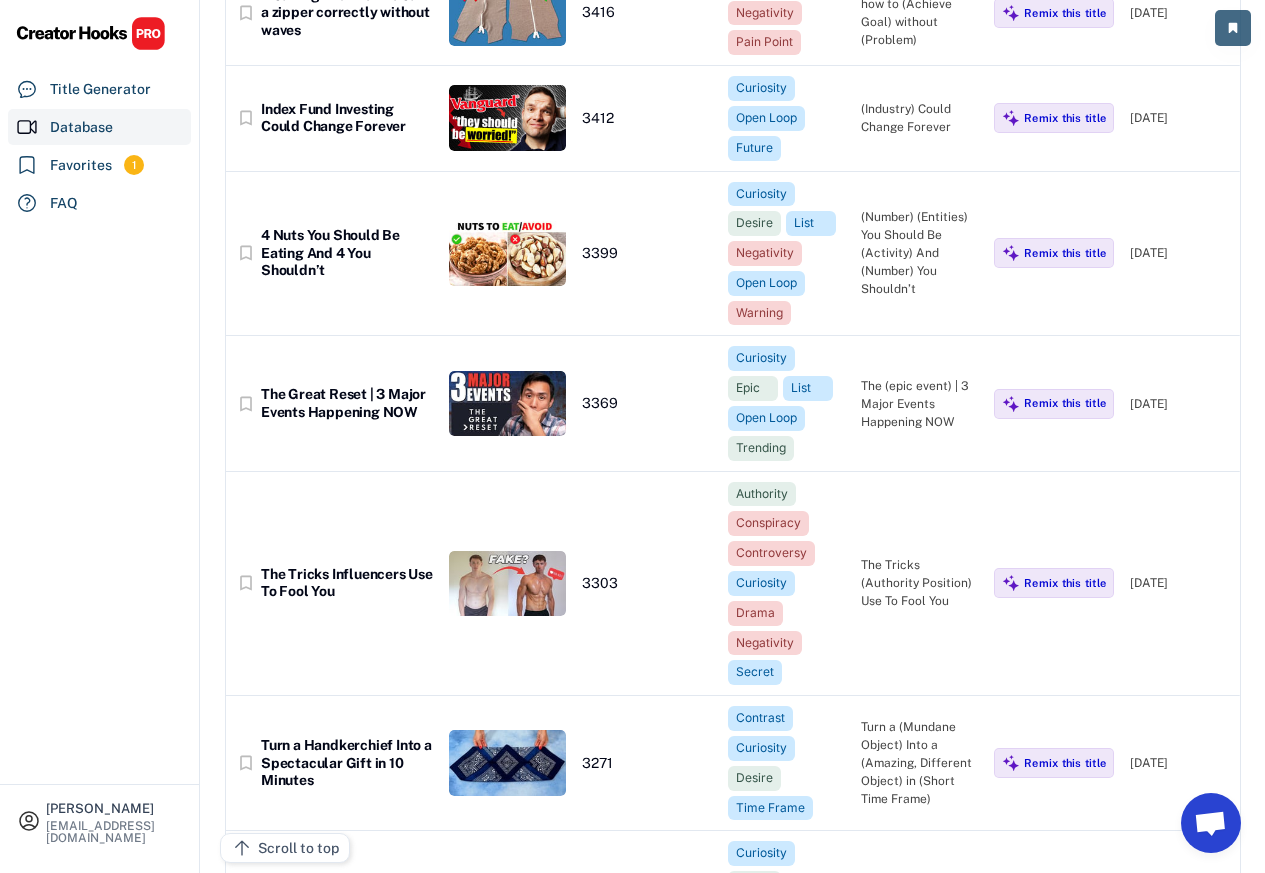 scroll, scrollTop: 10800, scrollLeft: 0, axis: vertical 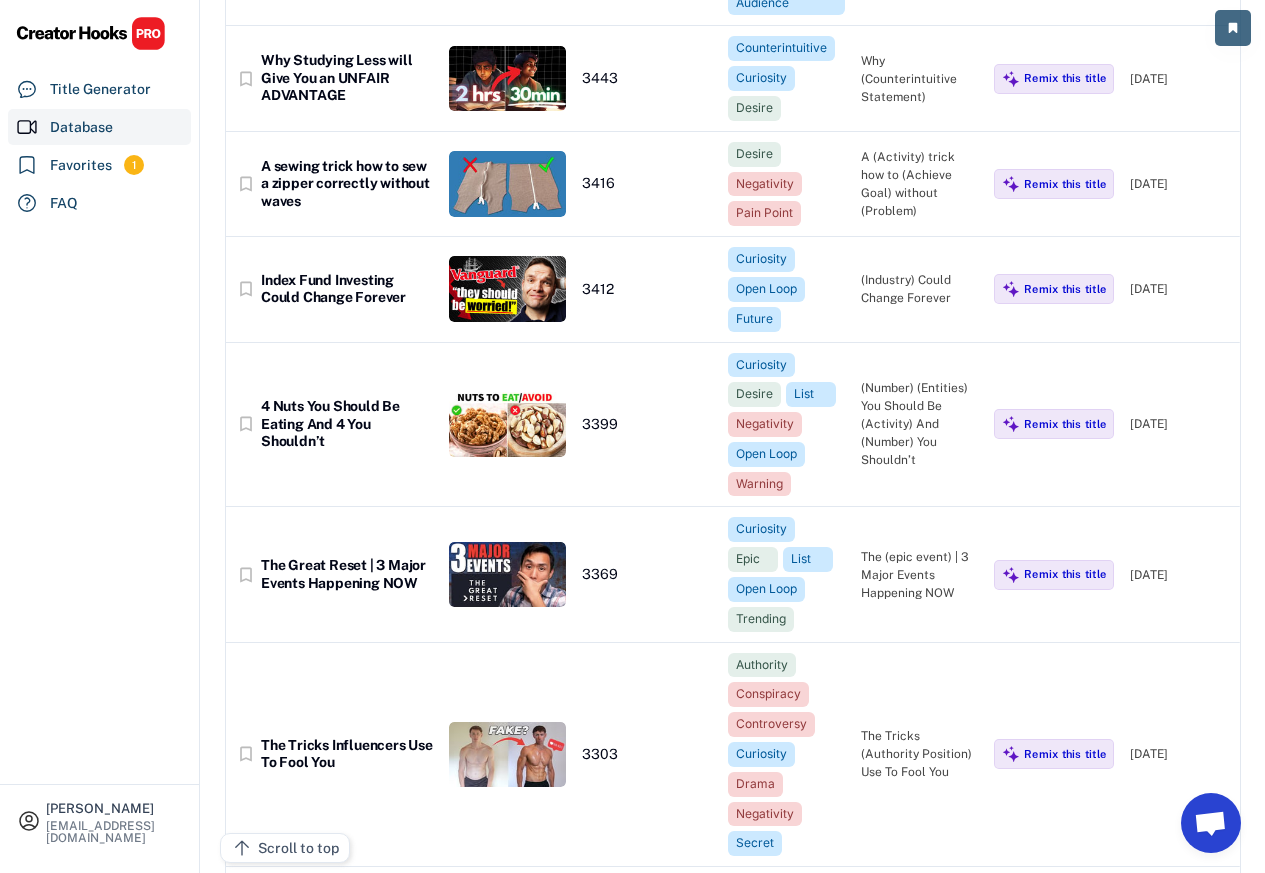 click on "bookmark_border
7 Signs of Undiagnosed [MEDICAL_DATA] in Adults 3446 Confirms Suspicions Fear List Negativity Specific Audience 7 Signs of (Unrealized Problem) in (Specific Audience) Remix this title [DATE]" at bounding box center [733, -58] 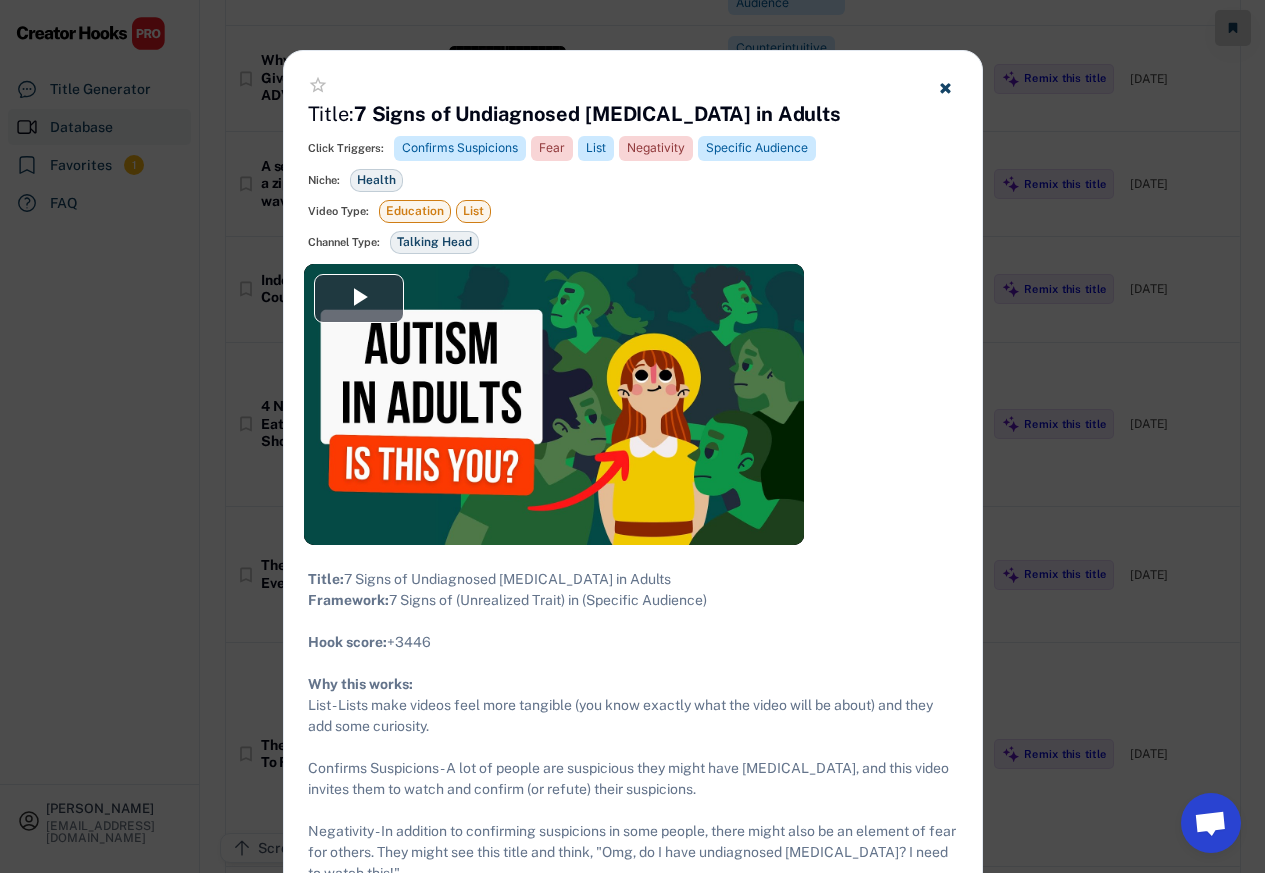 click at bounding box center (632, 436) 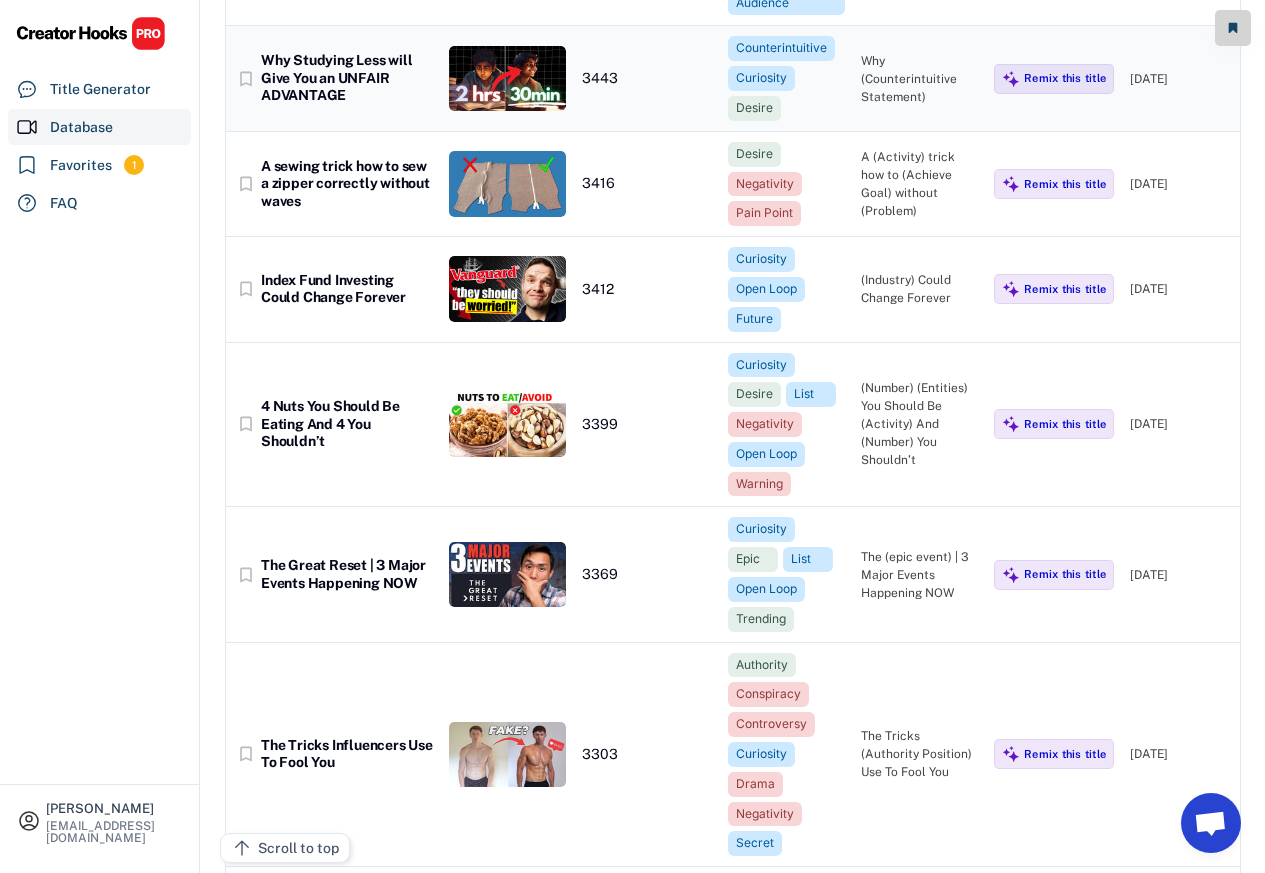 click on "Why Studying Less will Give You an UNFAIR ADVANTAGE" at bounding box center [347, 78] 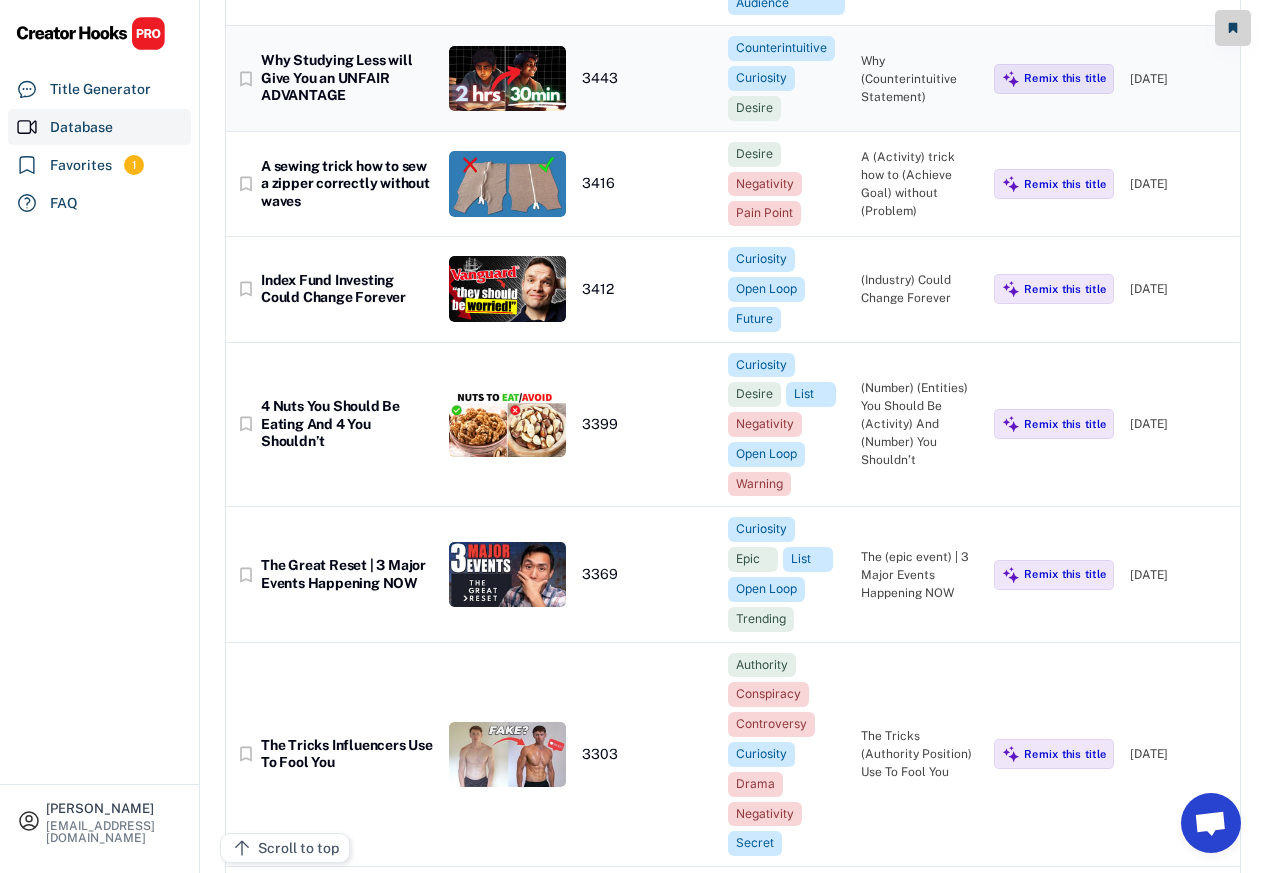 click on "Why Studying Less will Give You an UNFAIR ADVANTAGE" at bounding box center (347, 78) 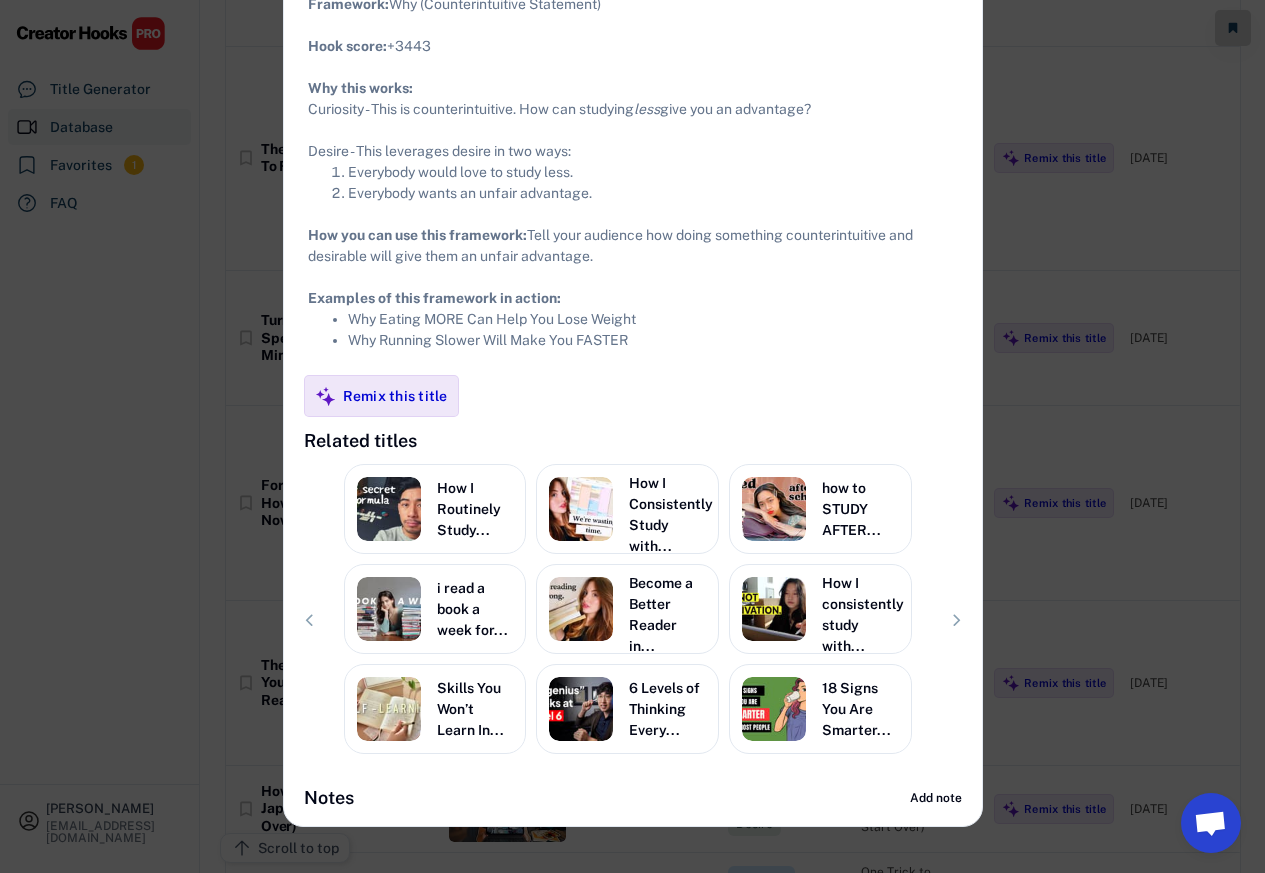 scroll, scrollTop: 11400, scrollLeft: 0, axis: vertical 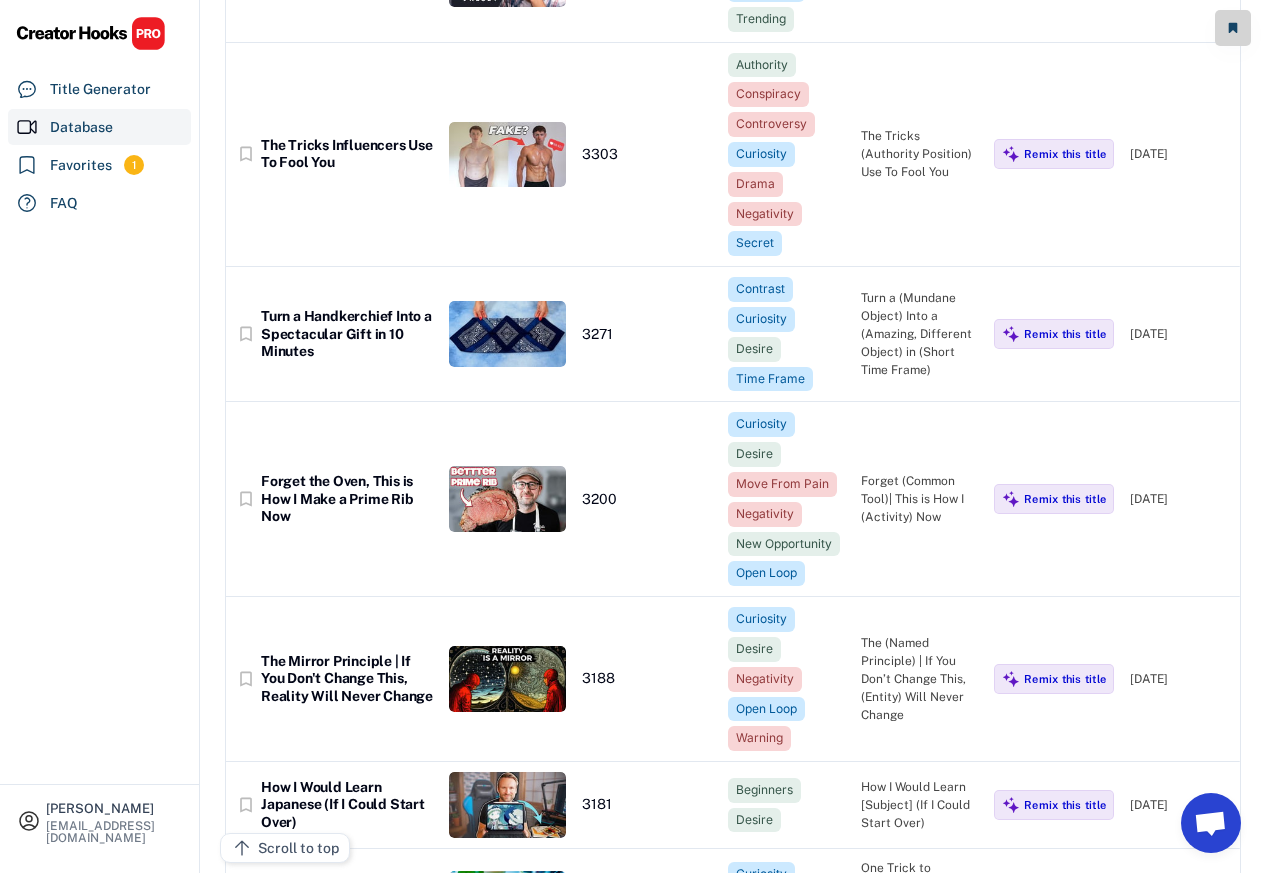 click on "Turn a Handkerchief Into a Spectacular Gift in 10 Minutes" at bounding box center (347, 334) 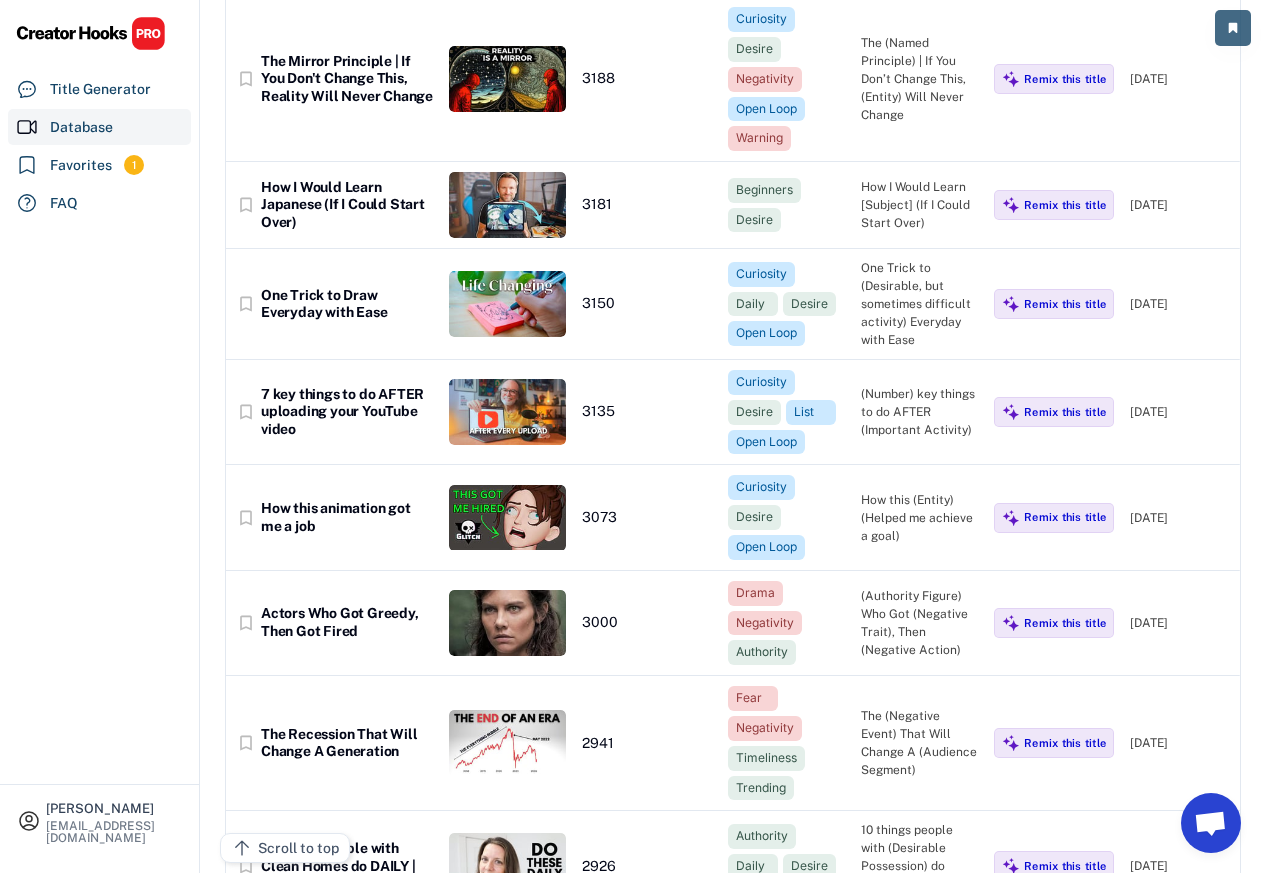 scroll, scrollTop: 11640, scrollLeft: 0, axis: vertical 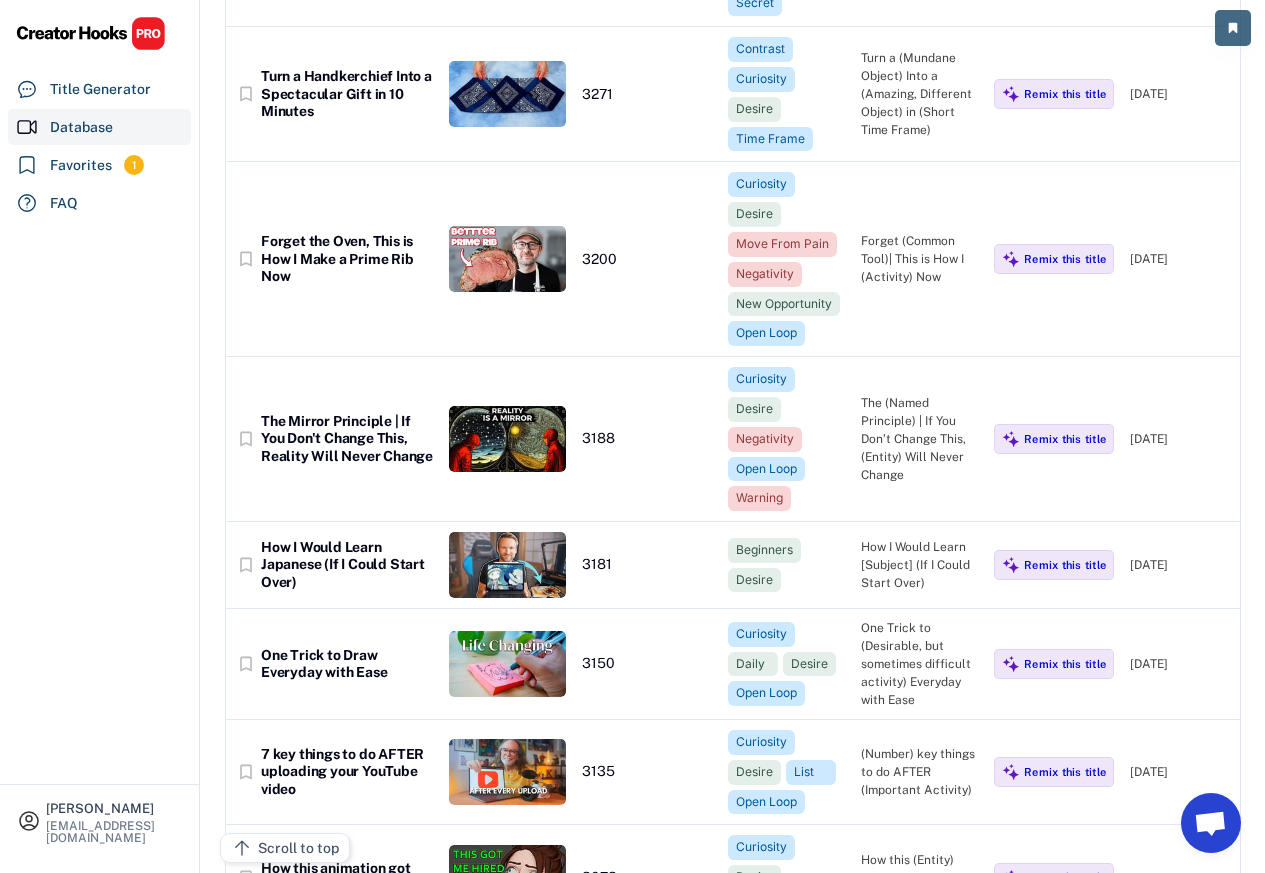 click on "bookmark_border
Forget the Oven, This is How I Make a Prime Rib Now 3200 Curiosity Desire Move From Pain Negativity New Opportunity Open Loop Forget (Common Tool)| This is How I (Activity) Now Remix this title [DATE]" at bounding box center (733, 259) 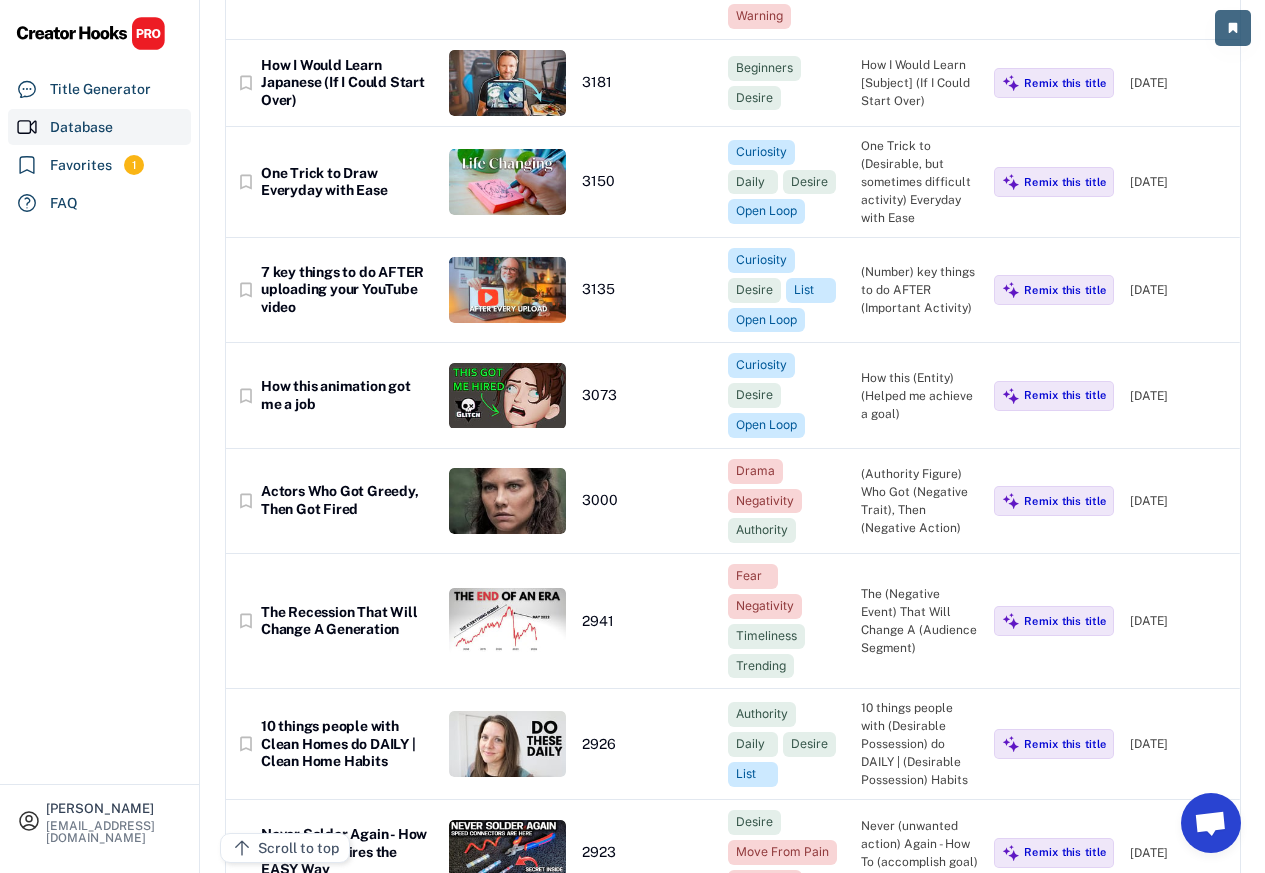 scroll, scrollTop: 11880, scrollLeft: 0, axis: vertical 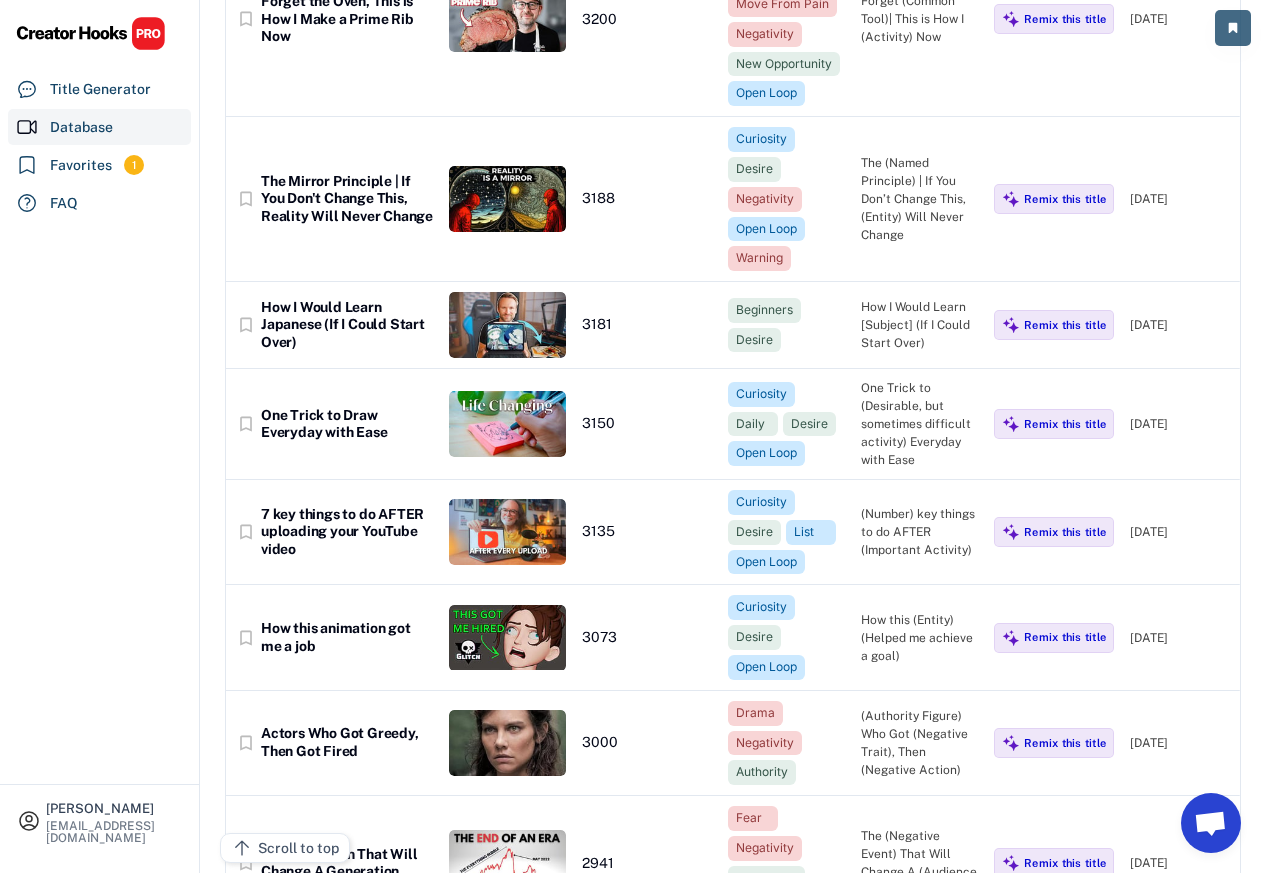 click on "bookmark_border
The Mirror Principle | If You Don't Change This, Reality Will Never Change 3188 Curiosity Desire Negativity Open Loop Warning The (Named Principle) | If You Don’t Change This, (Entity) Will Never Change Remix this title [DATE]" at bounding box center [733, 199] 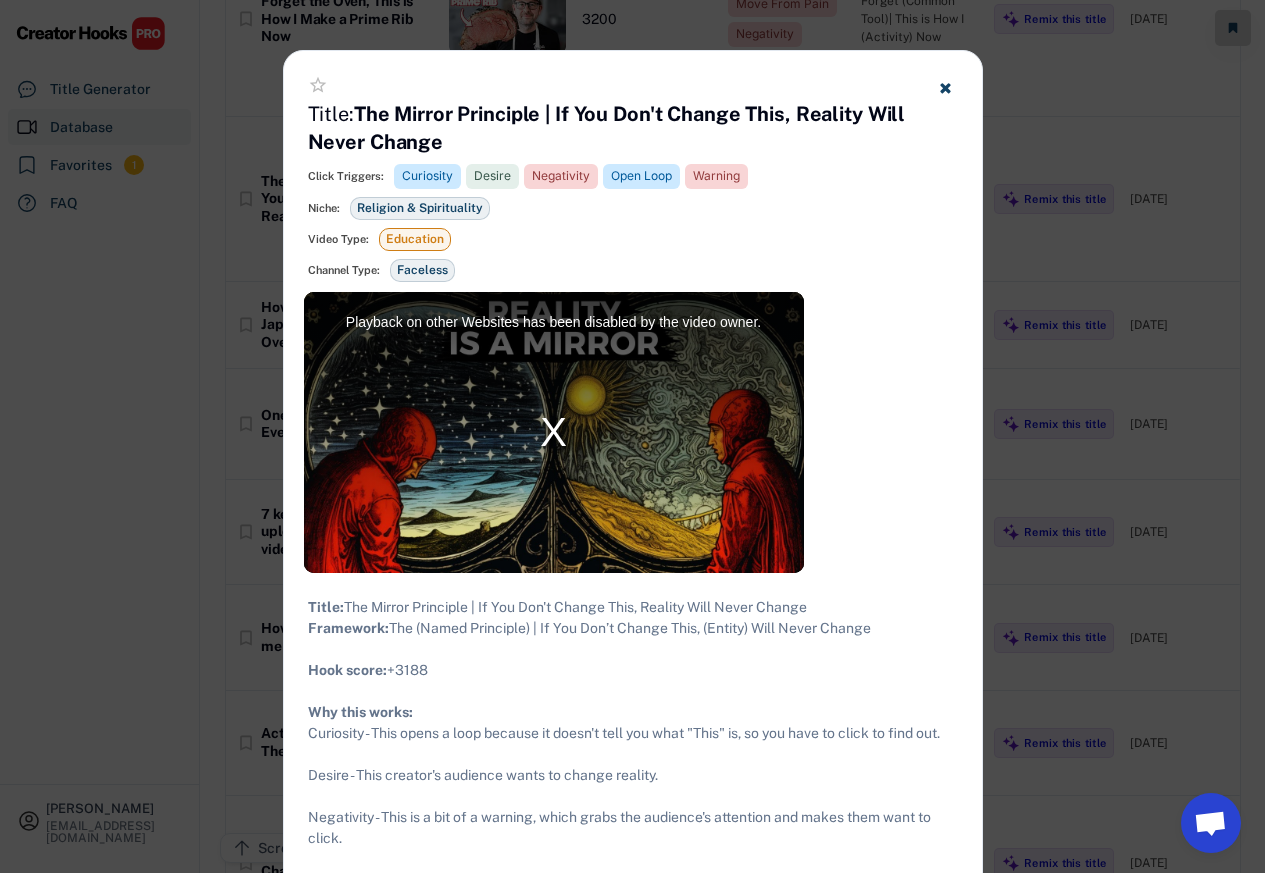 click on "Click Triggers: Curiosity" at bounding box center (384, 176) 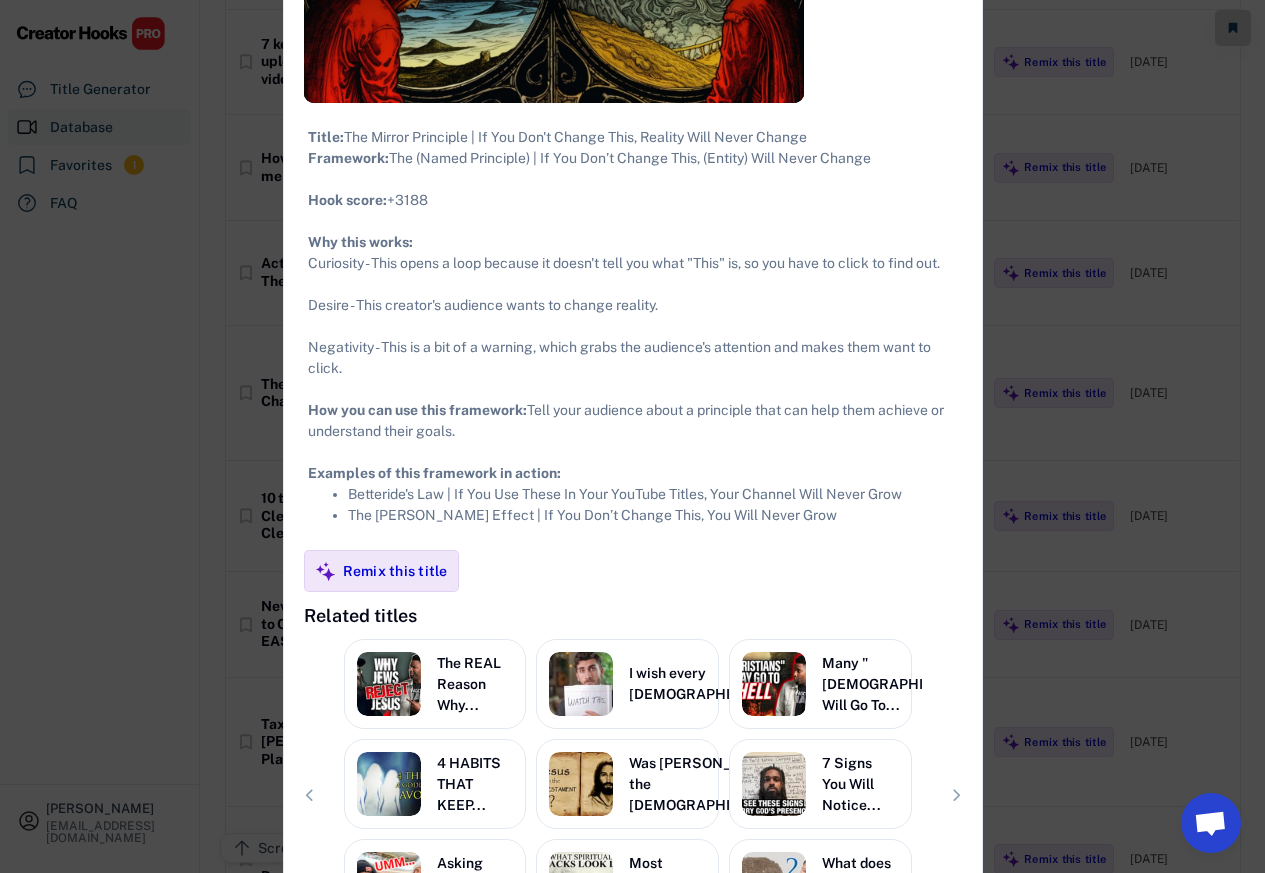 scroll, scrollTop: 12480, scrollLeft: 0, axis: vertical 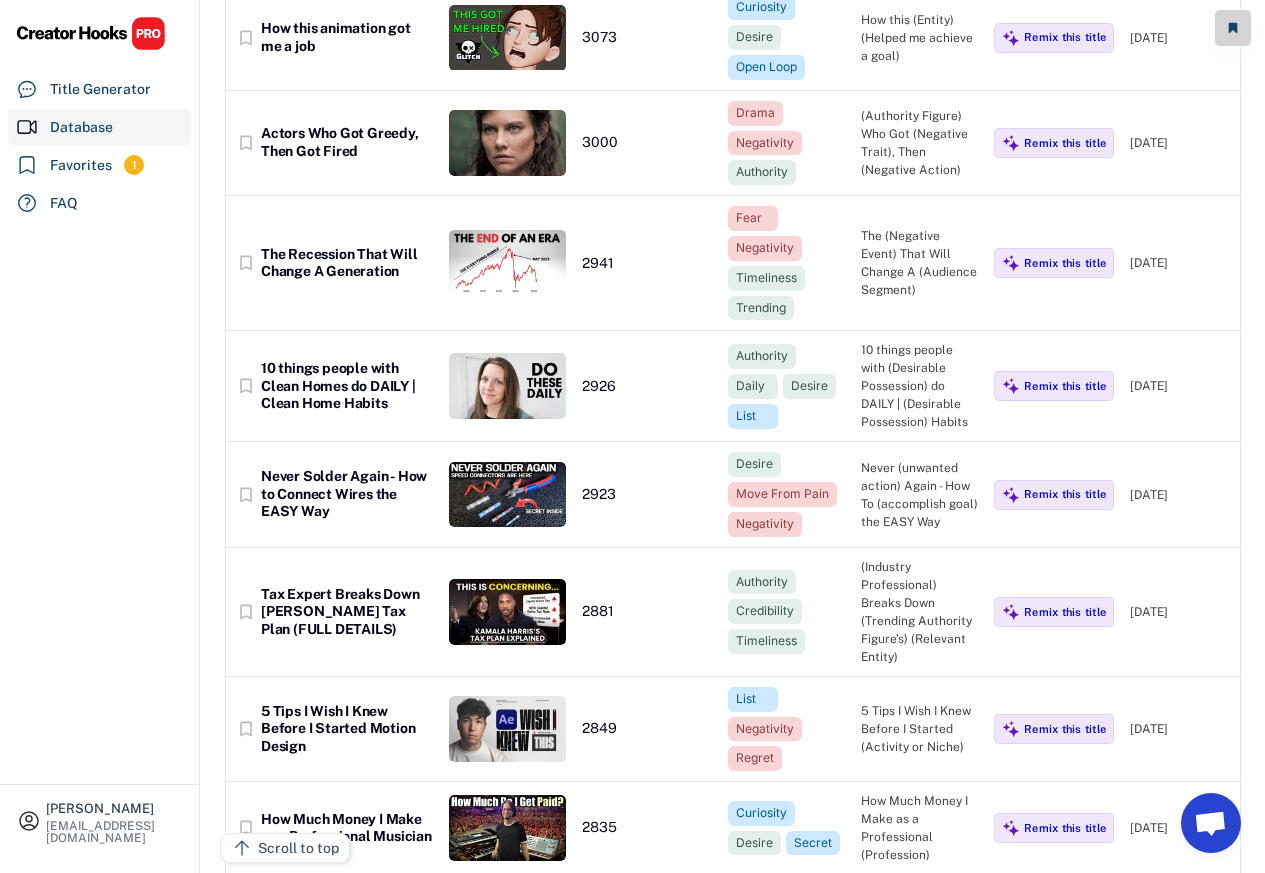 click on "How this animation got me a job" at bounding box center (347, 37) 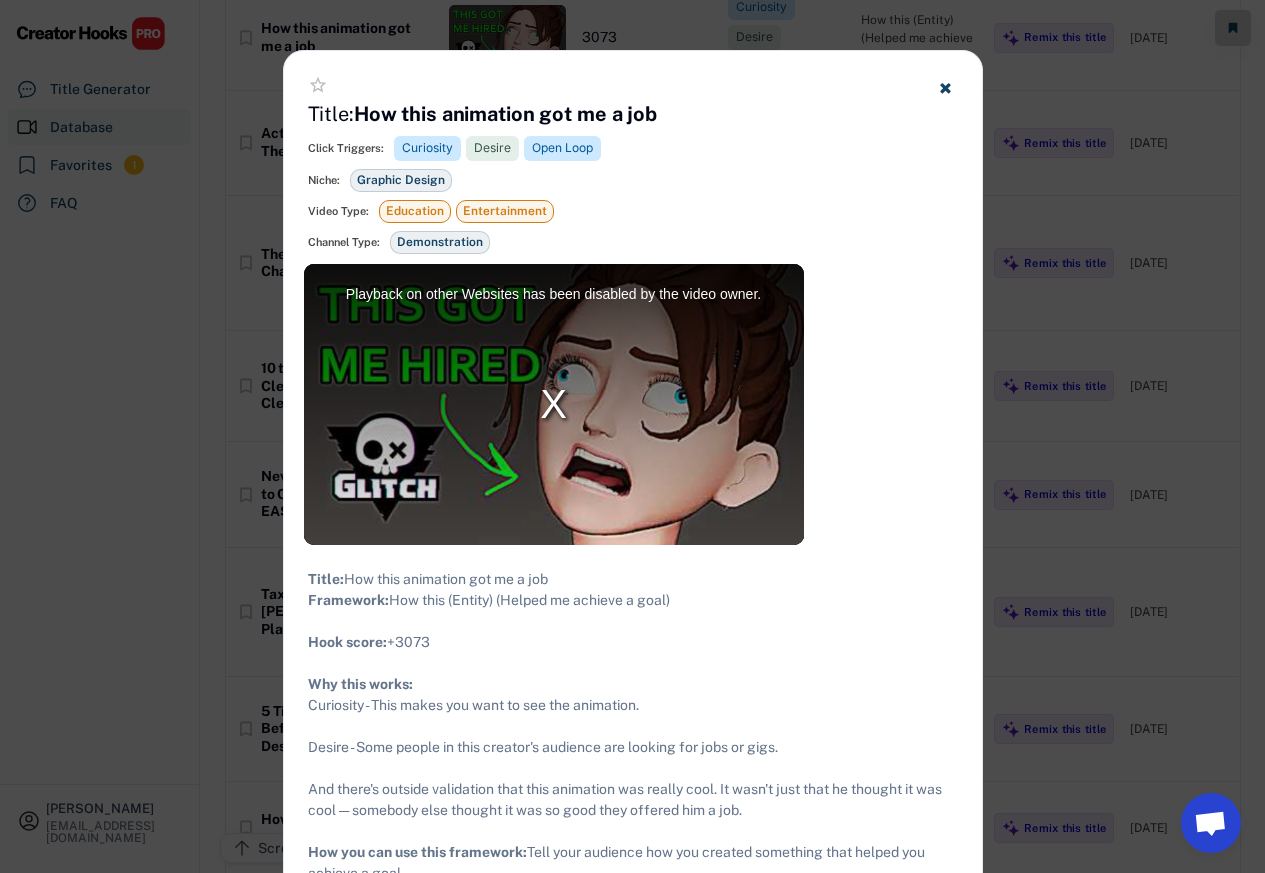 click at bounding box center (632, 436) 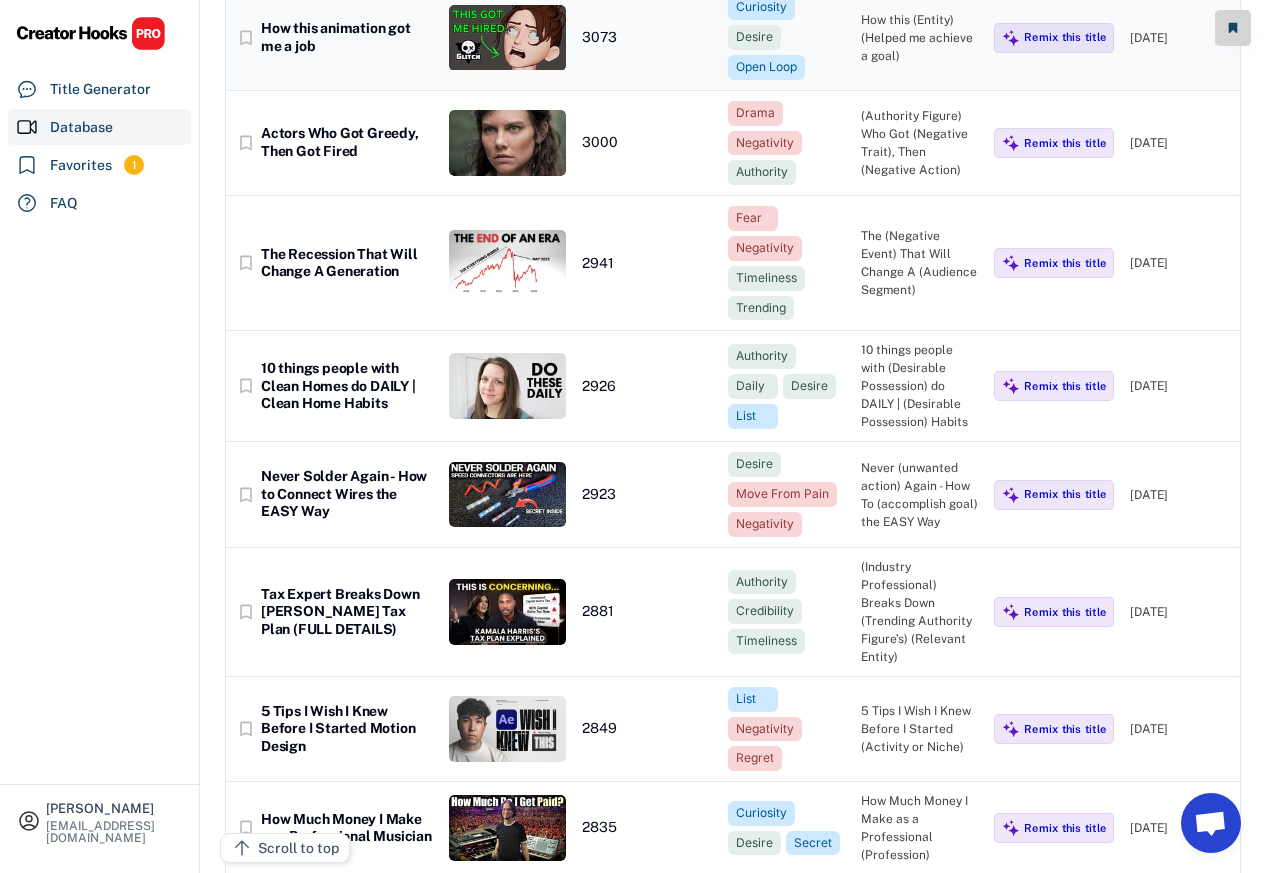 click on "How this animation got me a job" at bounding box center (347, 37) 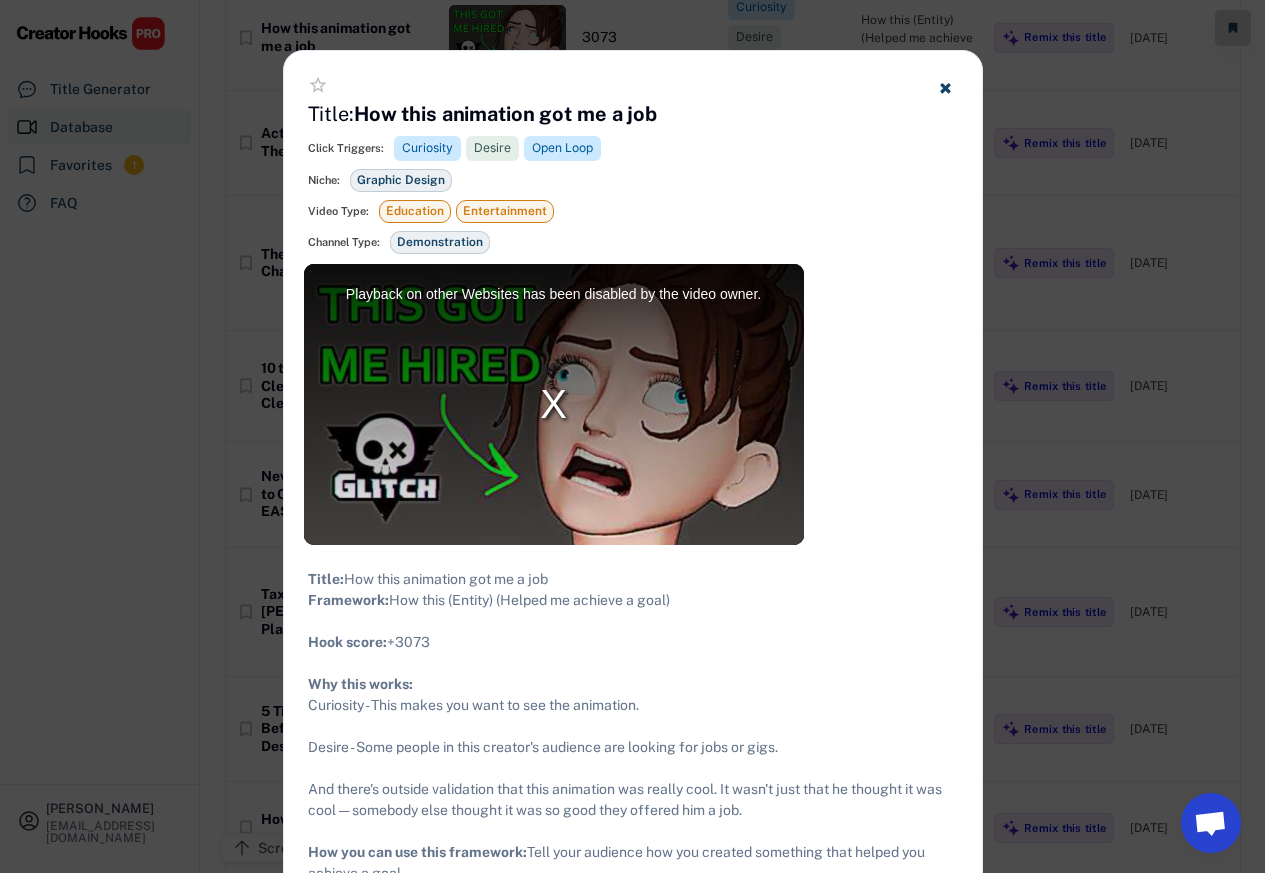 click at bounding box center (632, 436) 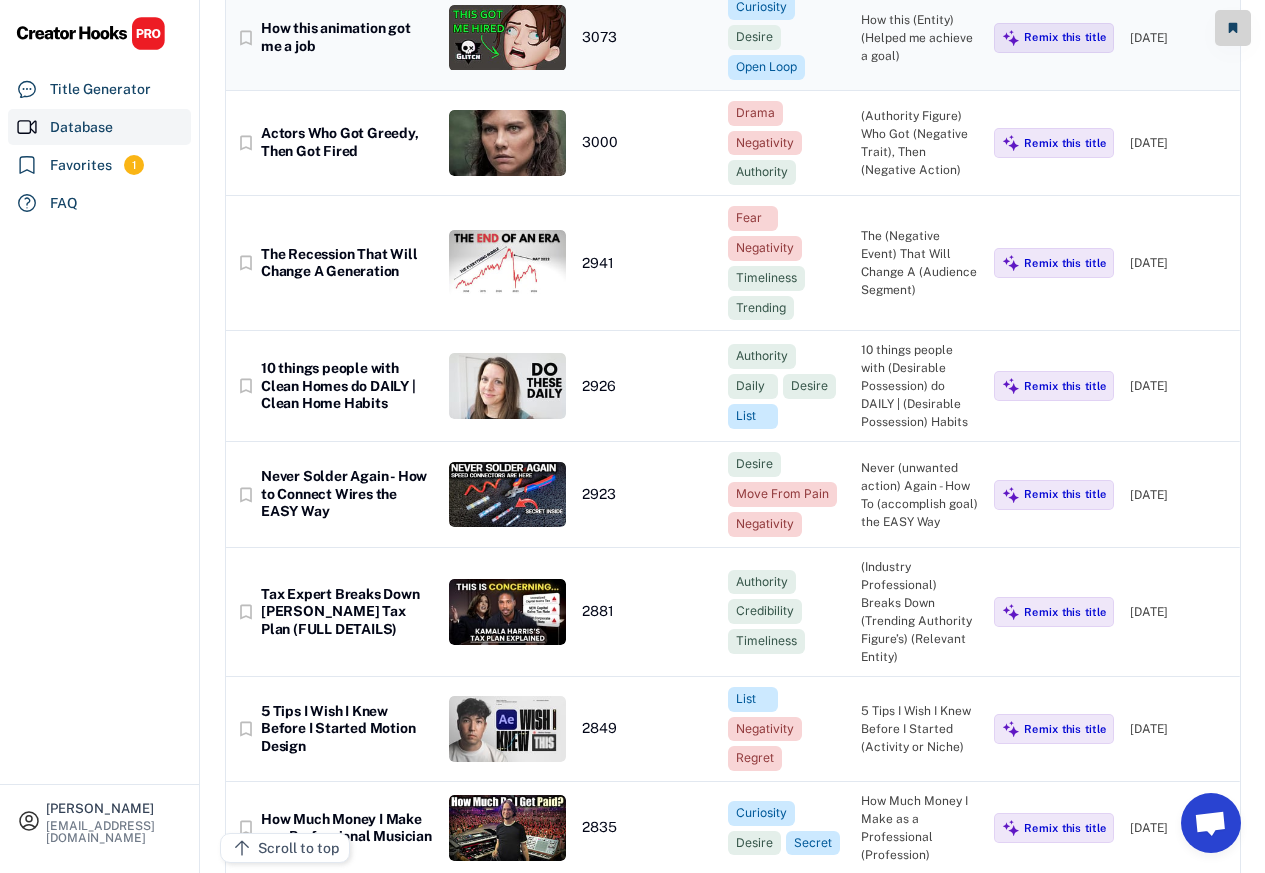 click on "3073" at bounding box center (647, 38) 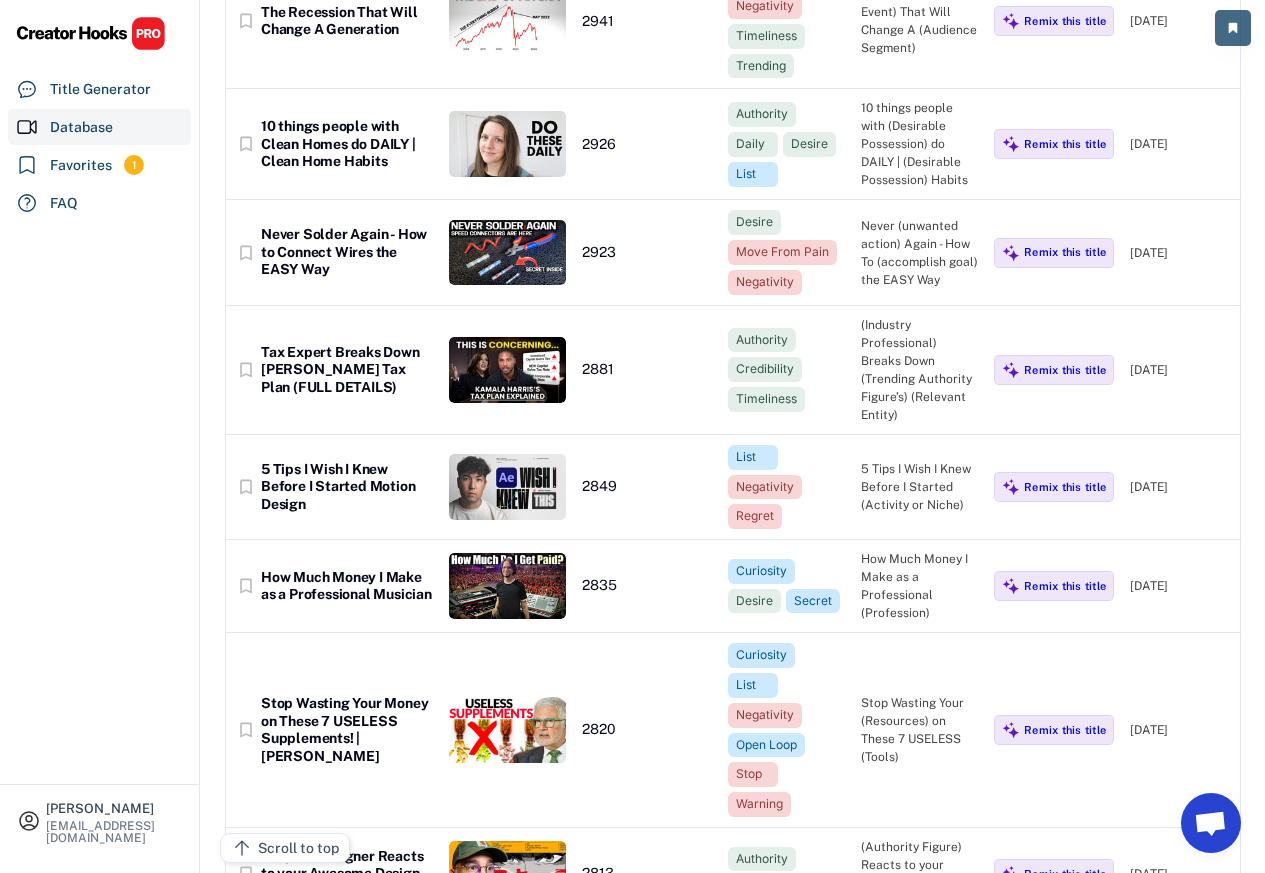 scroll, scrollTop: 12720, scrollLeft: 0, axis: vertical 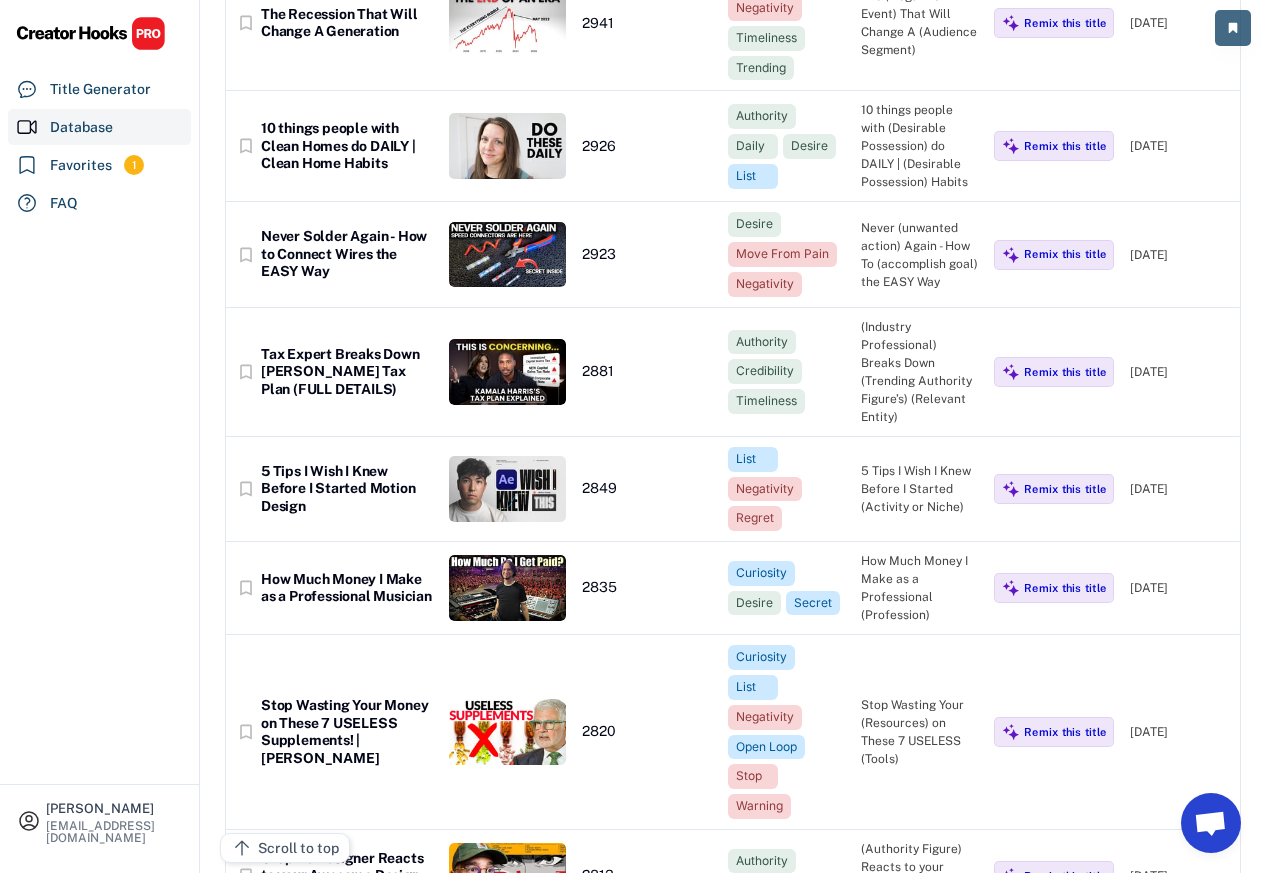 click on "bookmark_border
10 things people with Clean Homes do DAILY | Clean Home Habits 2926 Authority Daily Desire List 10 things people with (Desirable Possession) do DAILY | (Desirable Possession) Habits Remix this title [DATE]" at bounding box center [733, 146] 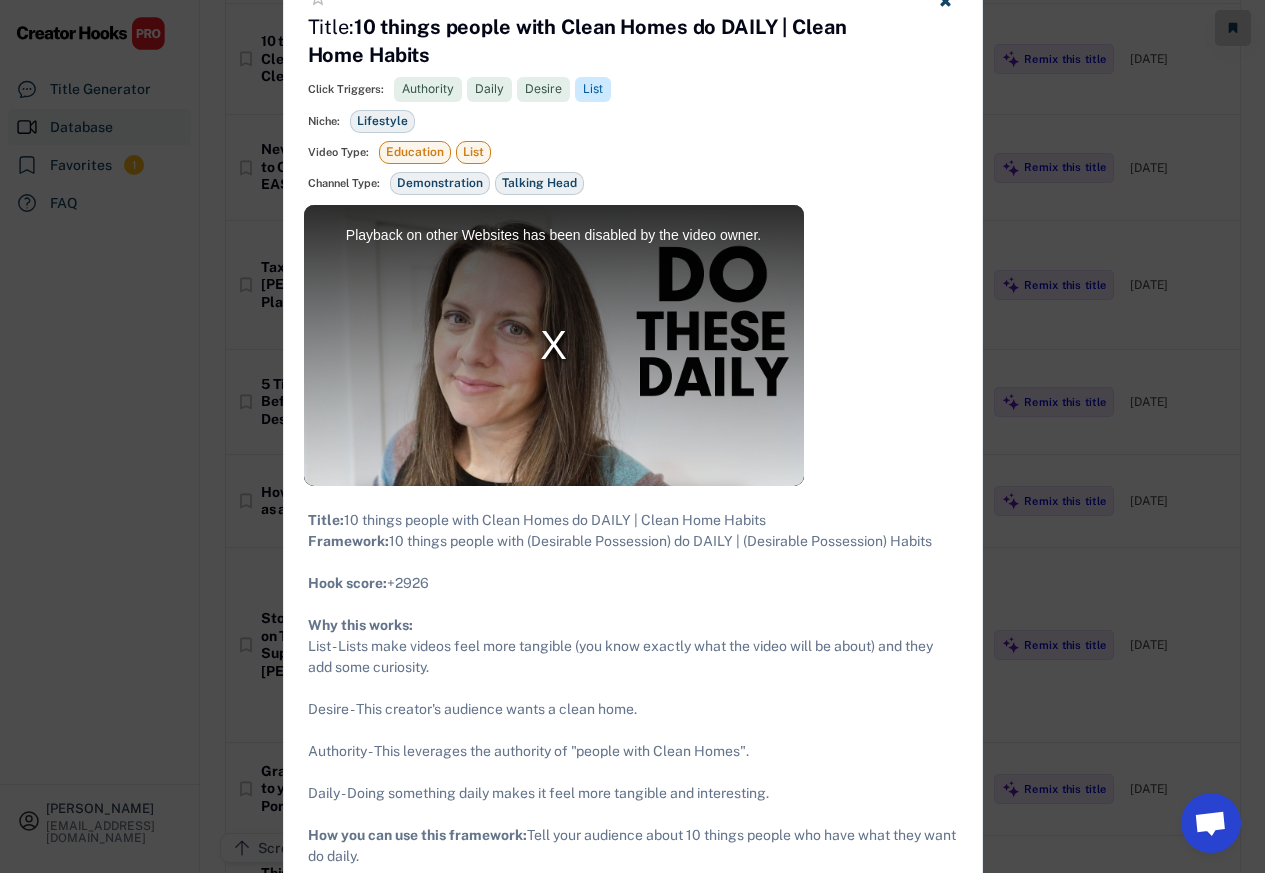 scroll, scrollTop: 13320, scrollLeft: 0, axis: vertical 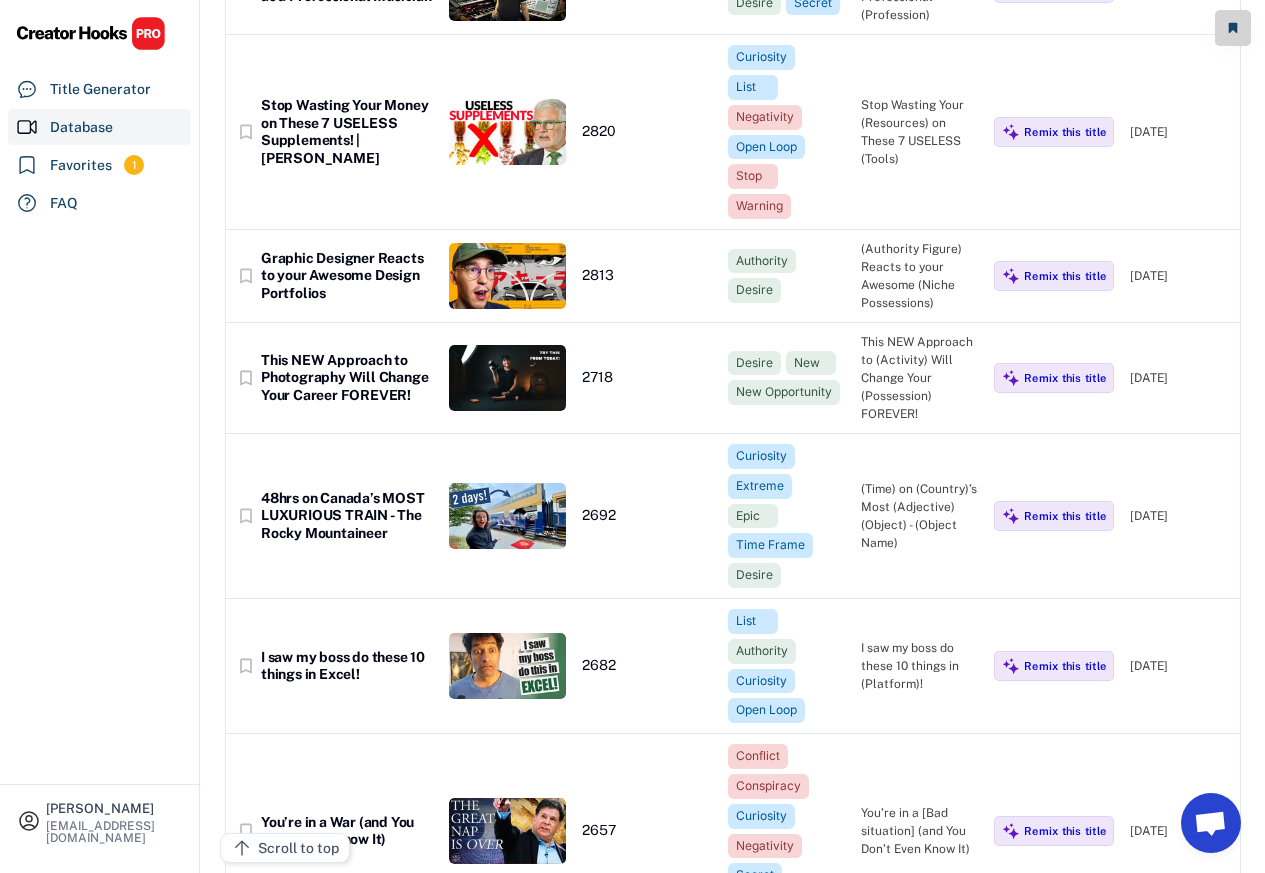 click on "Stop Wasting Your Money on These 7 USELESS Supplements! | [PERSON_NAME]" at bounding box center [347, 132] 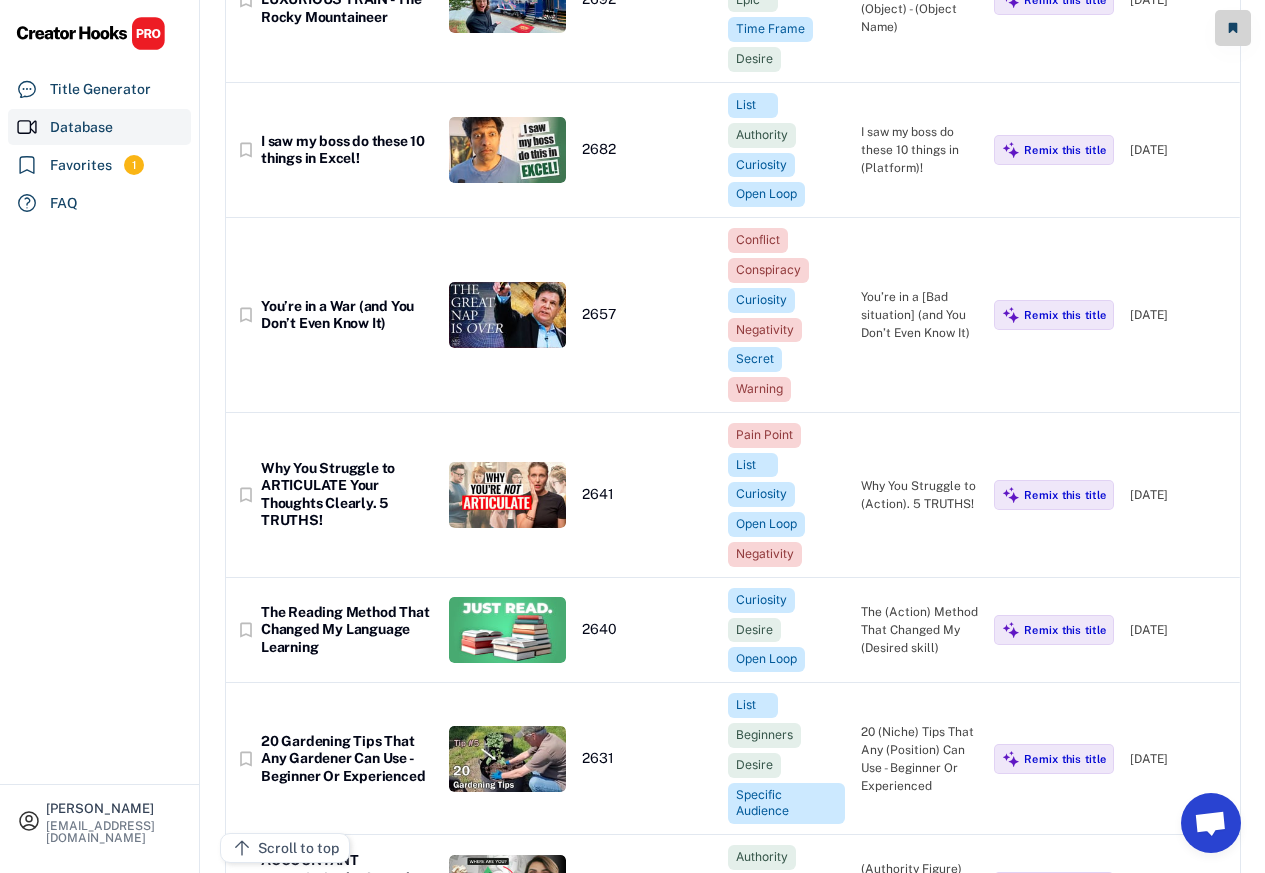scroll, scrollTop: 13680, scrollLeft: 0, axis: vertical 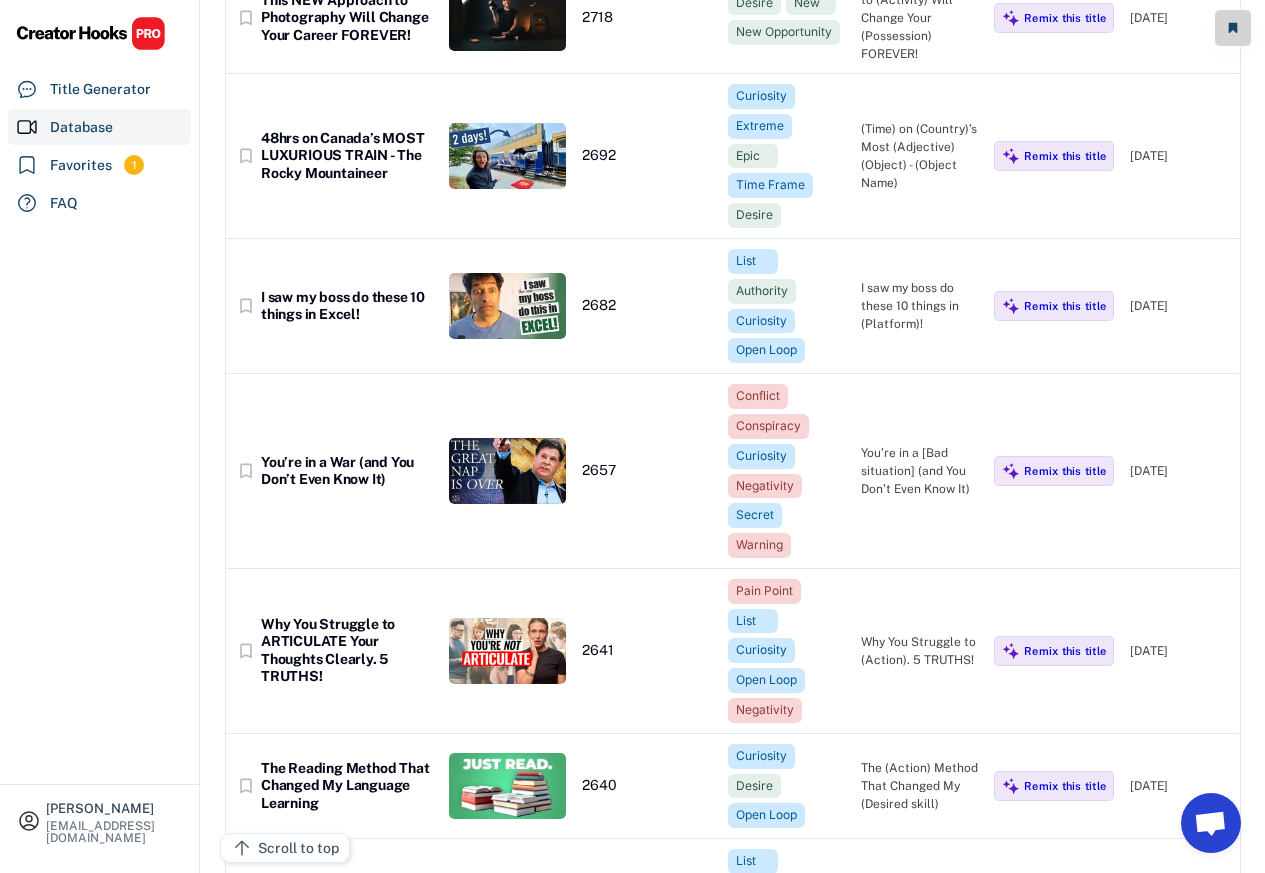 click on "bookmark_border
48hrs on Canada’s MOST LUXURIOUS TRAIN - The Rocky Mountaineer 2692 Curiosity Extreme Epic Time Frame Desire (Time) on (Country)’s Most (Adjective) (Object) - (Object Name) Remix this title [DATE]" at bounding box center [733, 156] 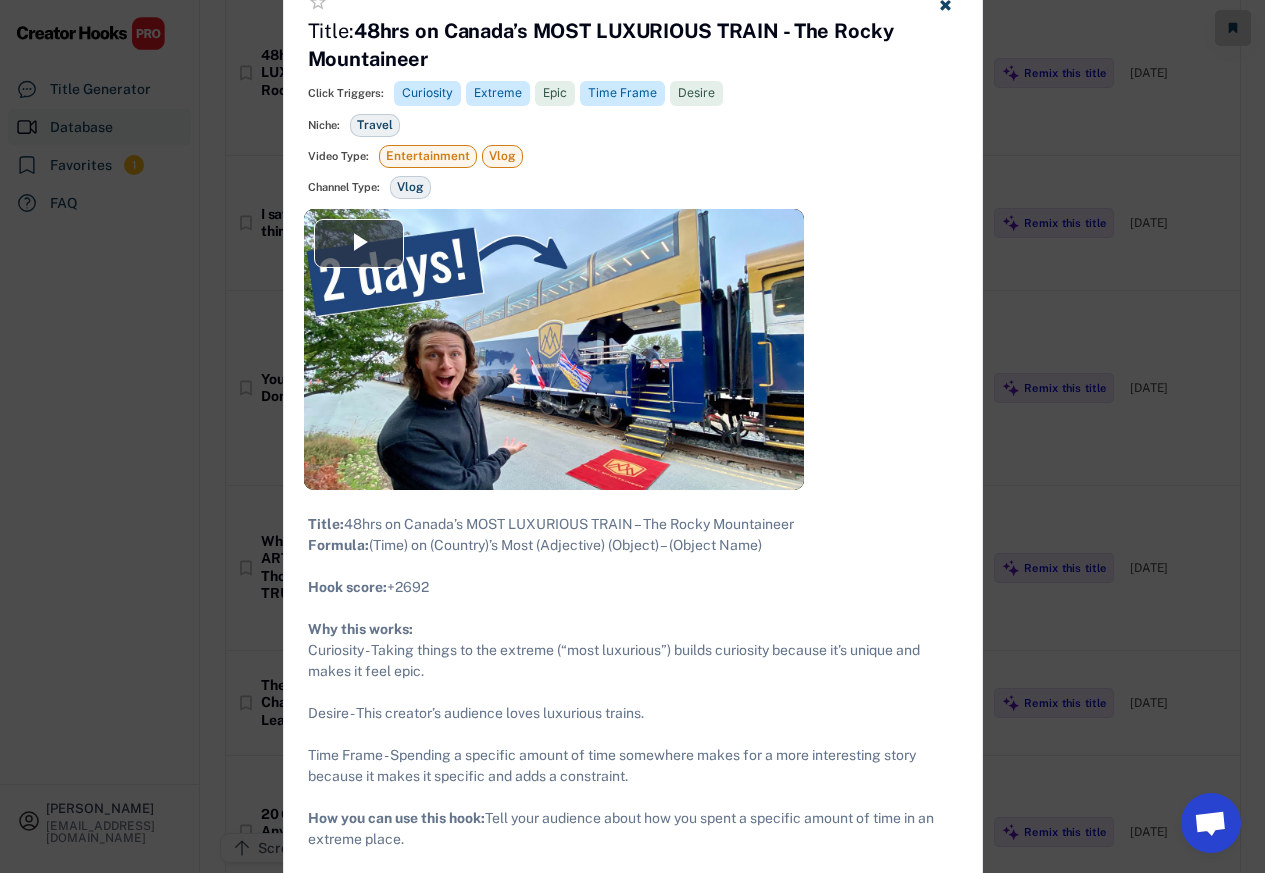 scroll, scrollTop: 14280, scrollLeft: 0, axis: vertical 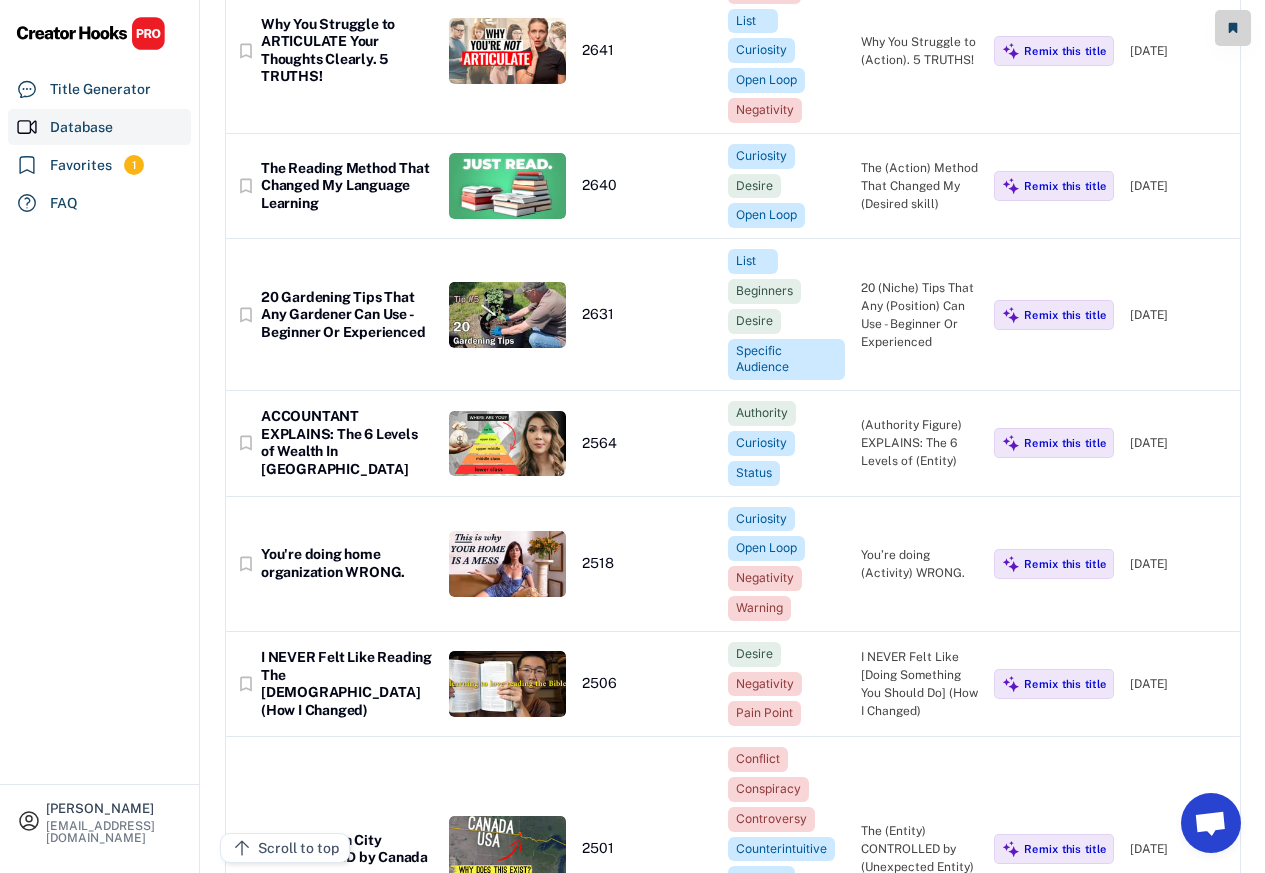 click on "Why You Struggle to ARTICULATE Your Thoughts Clearly. 5 TRUTHS!" at bounding box center [347, 51] 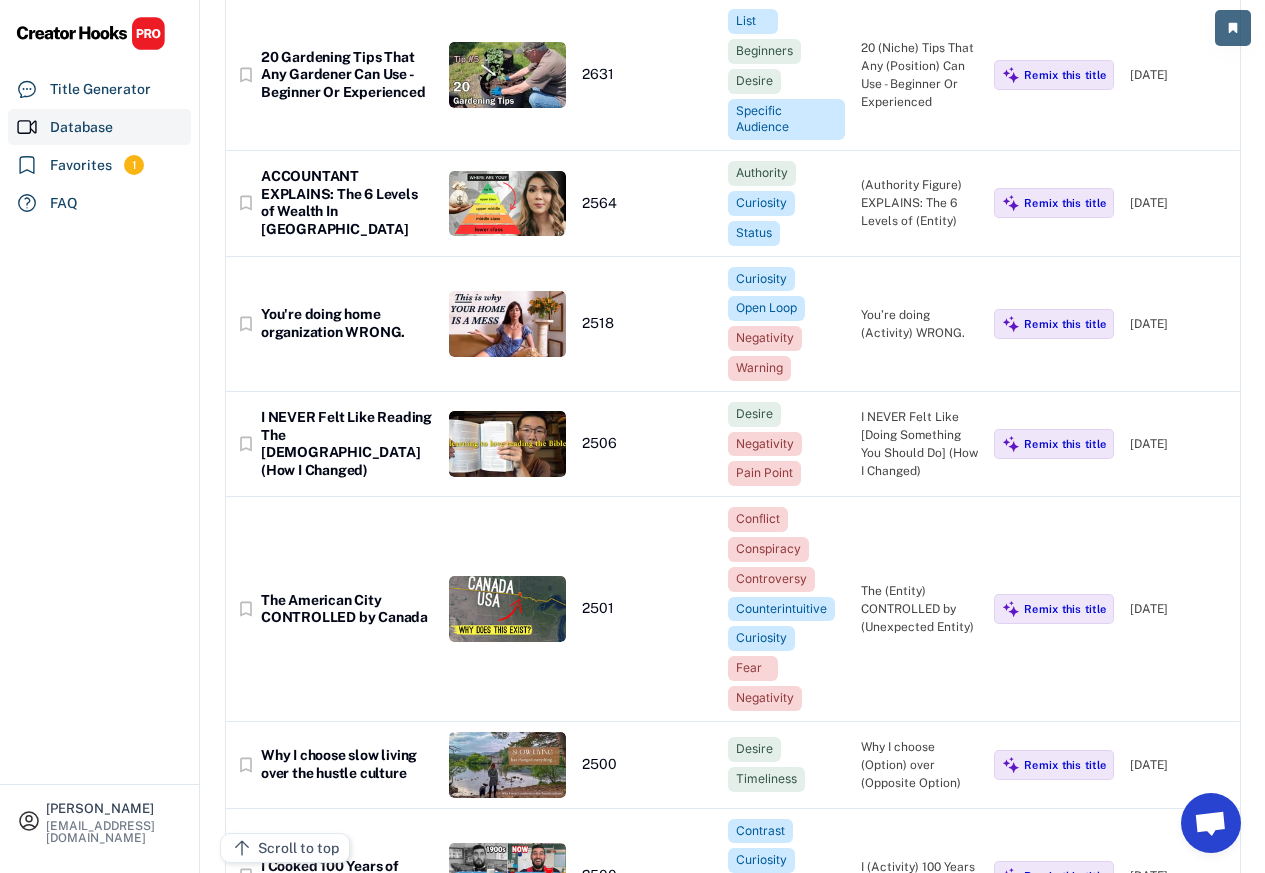 scroll, scrollTop: 14280, scrollLeft: 0, axis: vertical 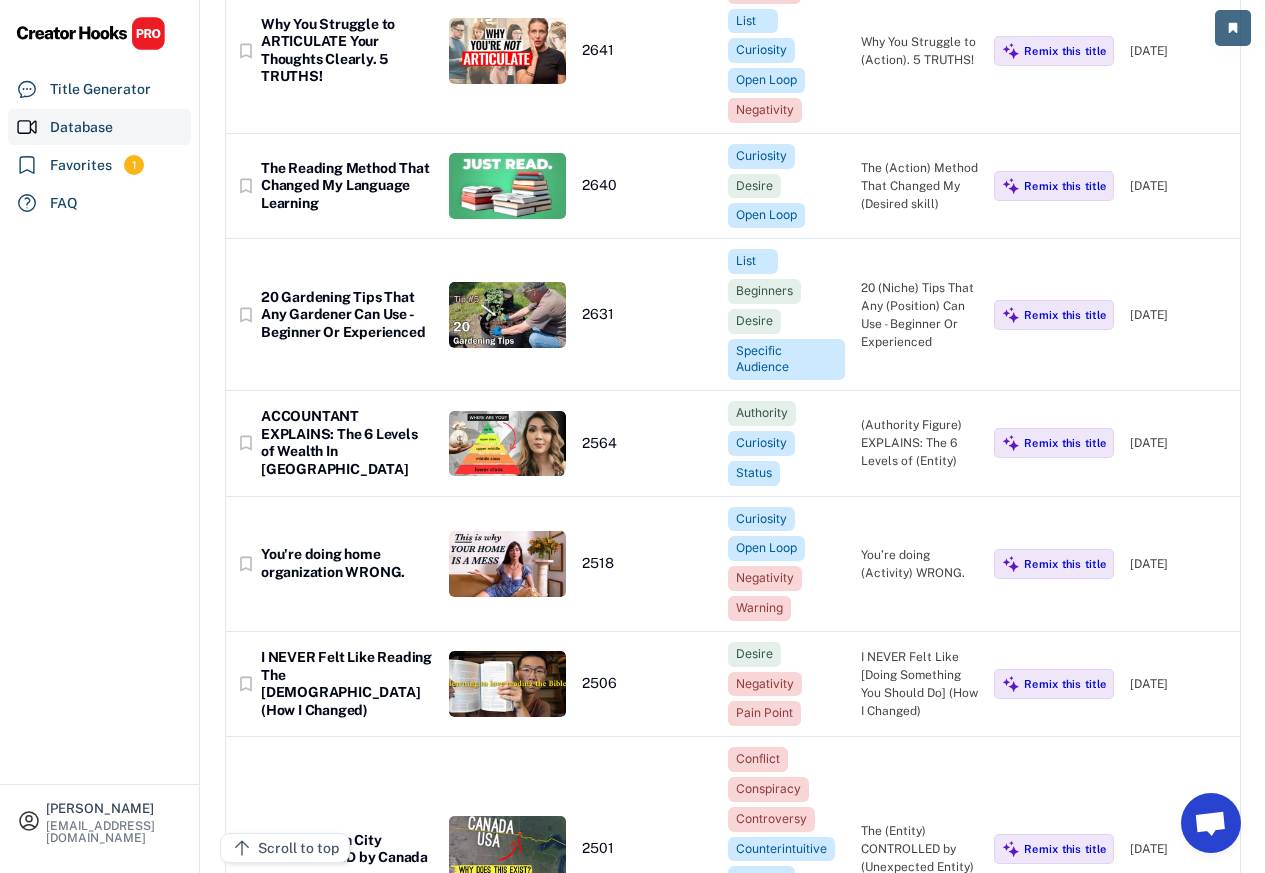 click on "bookmark_border
The Reading Method That Changed My Language Learning 2640 Curiosity Desire Open Loop The (Action) Method That Changed My (Desired skill) Remix this title [DATE]" at bounding box center [733, 186] 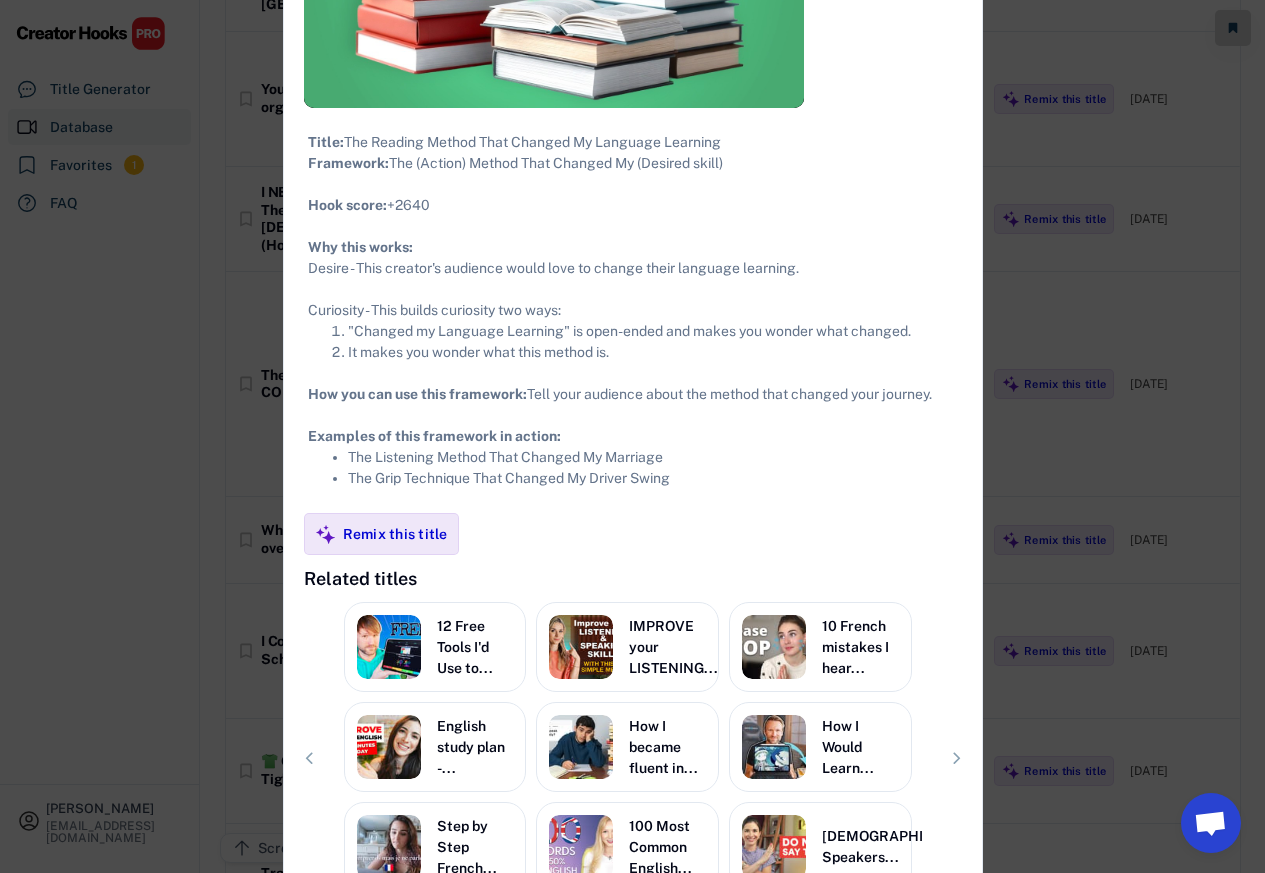 scroll, scrollTop: 14880, scrollLeft: 0, axis: vertical 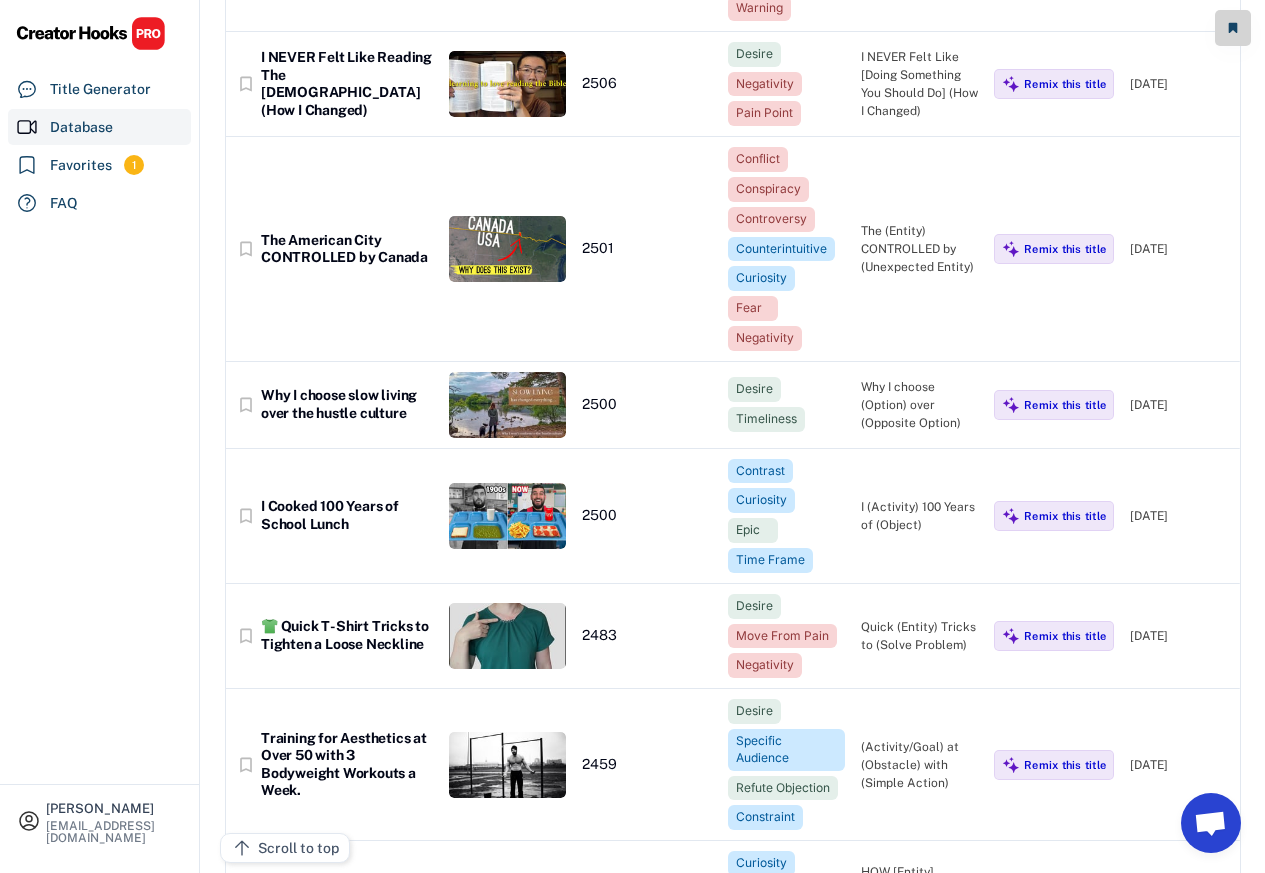 click on "I NEVER Felt Like Reading The [DEMOGRAPHIC_DATA] (How I Changed)" at bounding box center [347, 84] 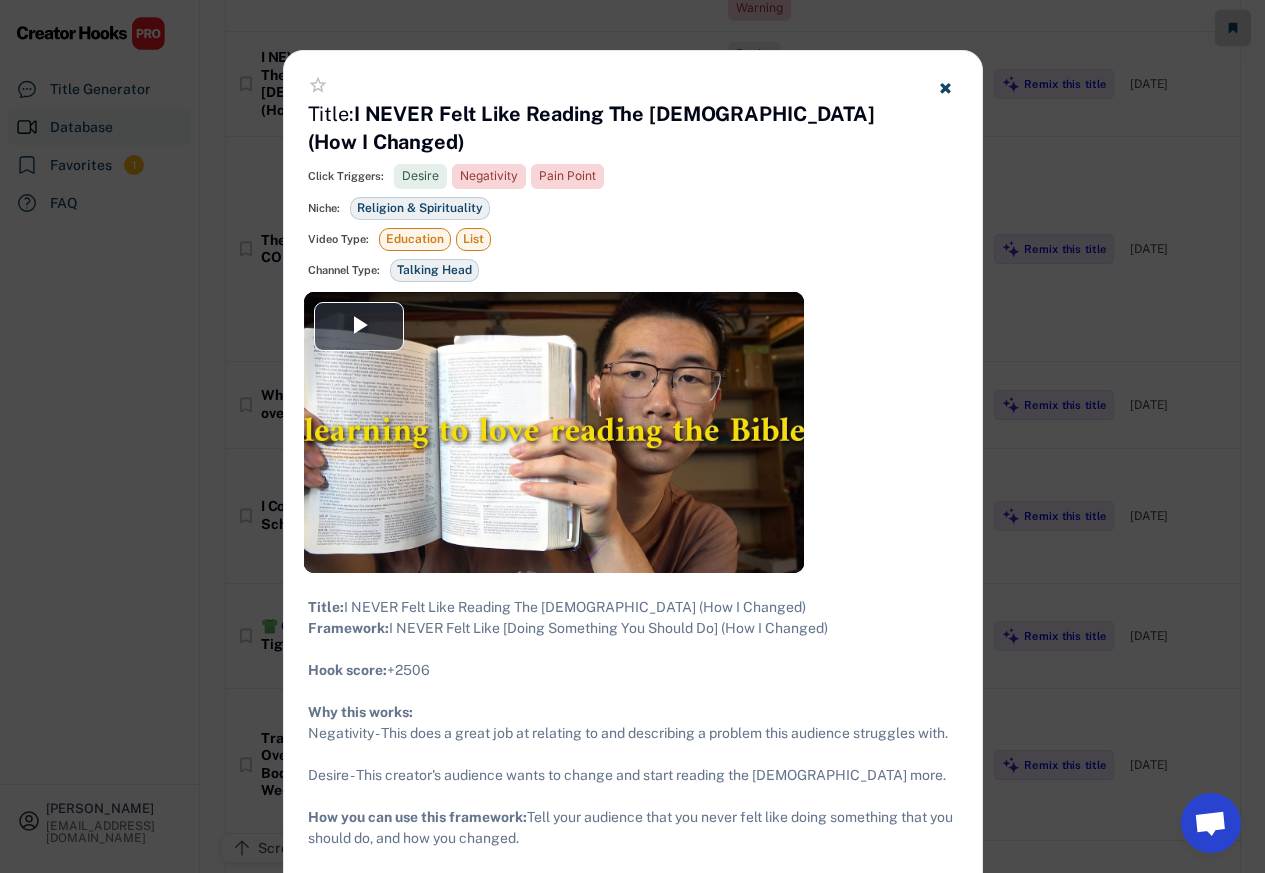 click on "star_border
Title:  I NEVER Felt Like Reading The [DEMOGRAPHIC_DATA] (How I Changed) Click Triggers: Desire Negativity Pain Point Open Loop Negativity Warning Niche: Religion & Spirituality Careers Video Type: Education List Entertainment Channel Type: Talking Head Talking Head" at bounding box center (633, 171) 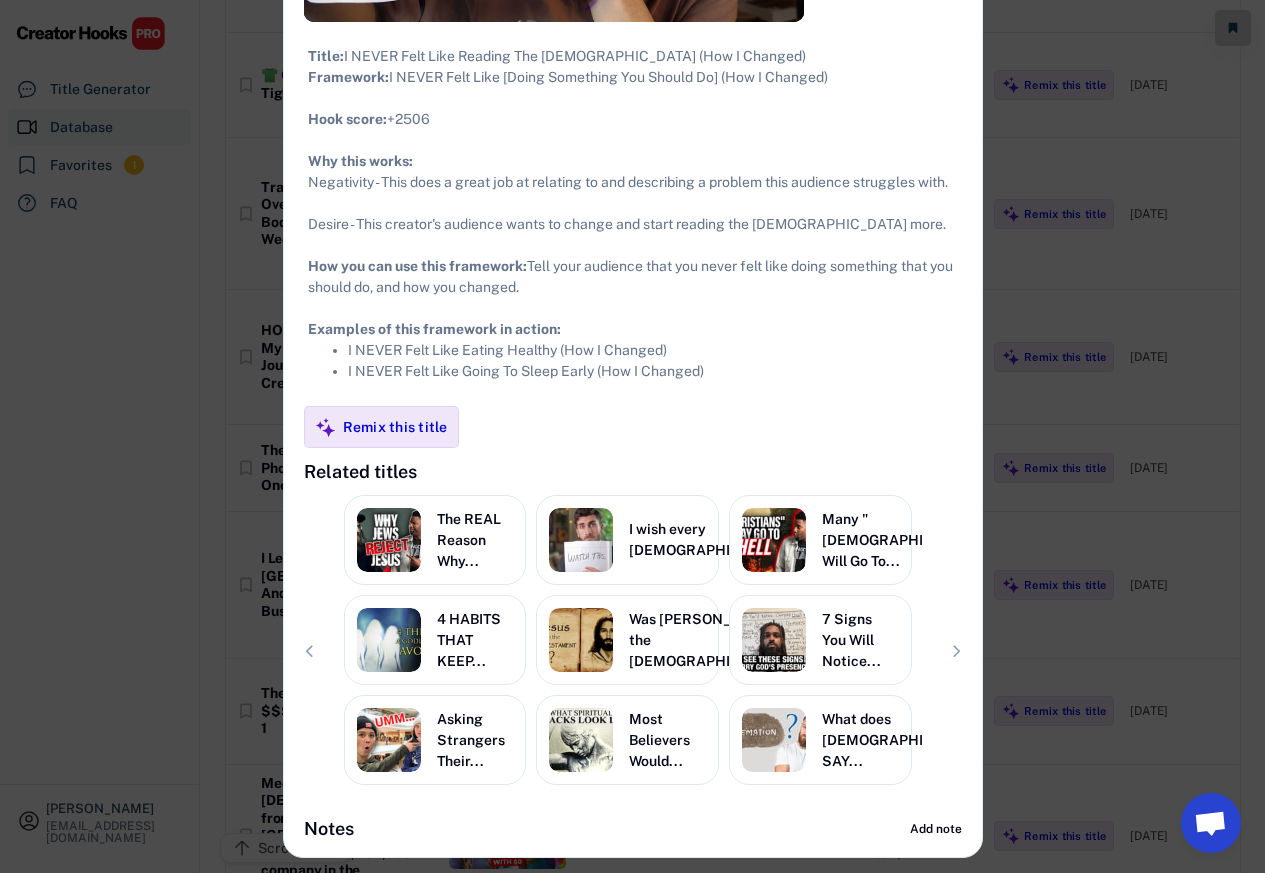 scroll, scrollTop: 15600, scrollLeft: 0, axis: vertical 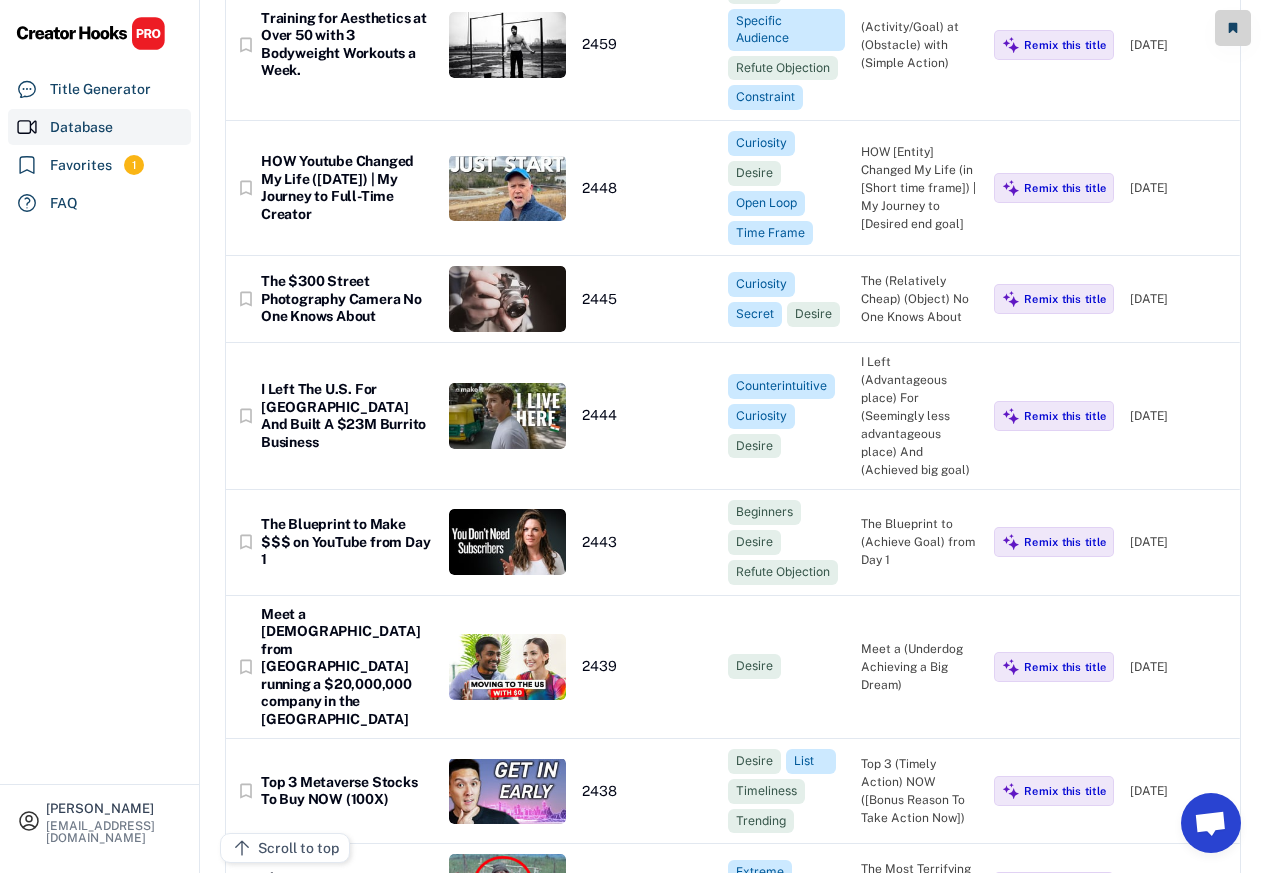 click on "Training for Aesthetics at Over 50 with 3 Bodyweight Workouts a Week." at bounding box center (347, 45) 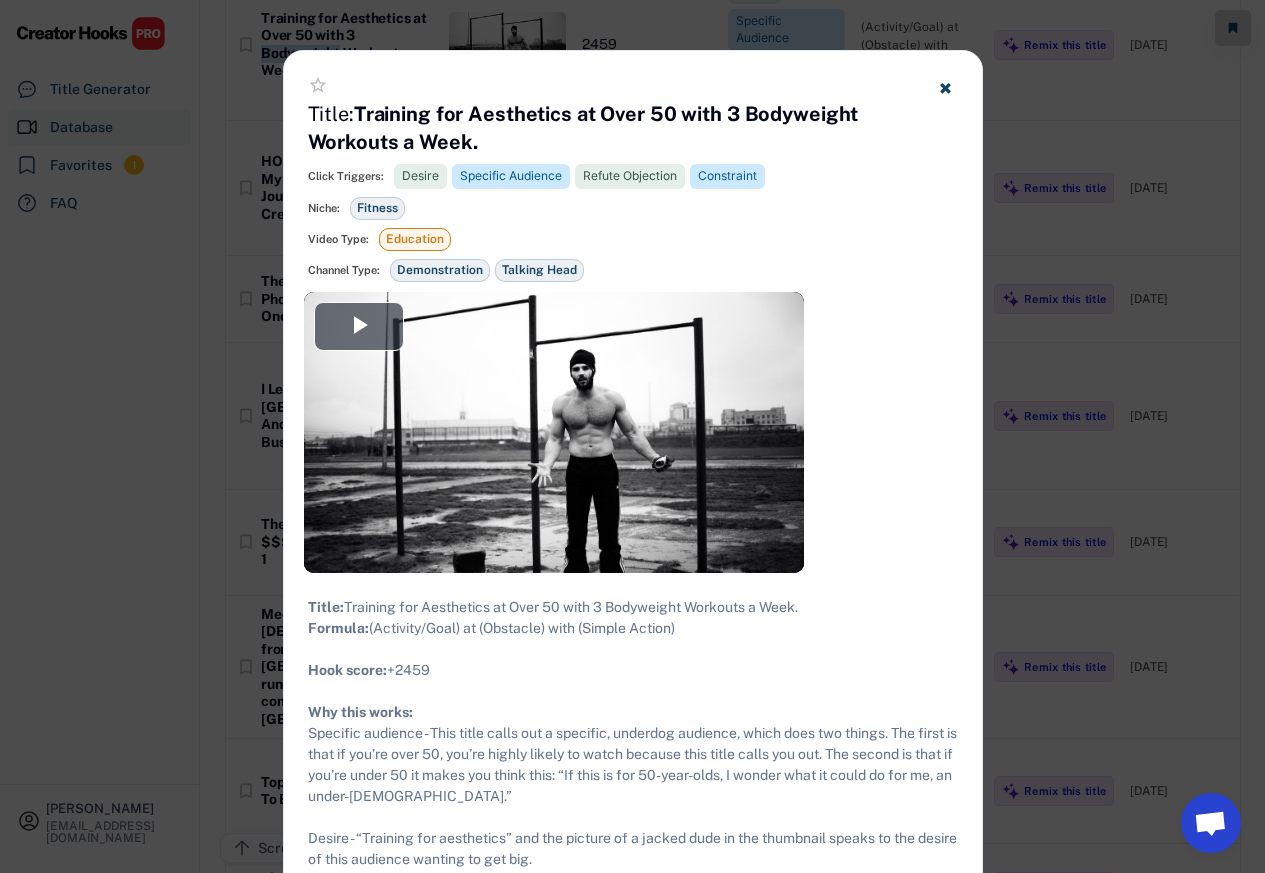 click at bounding box center (632, 436) 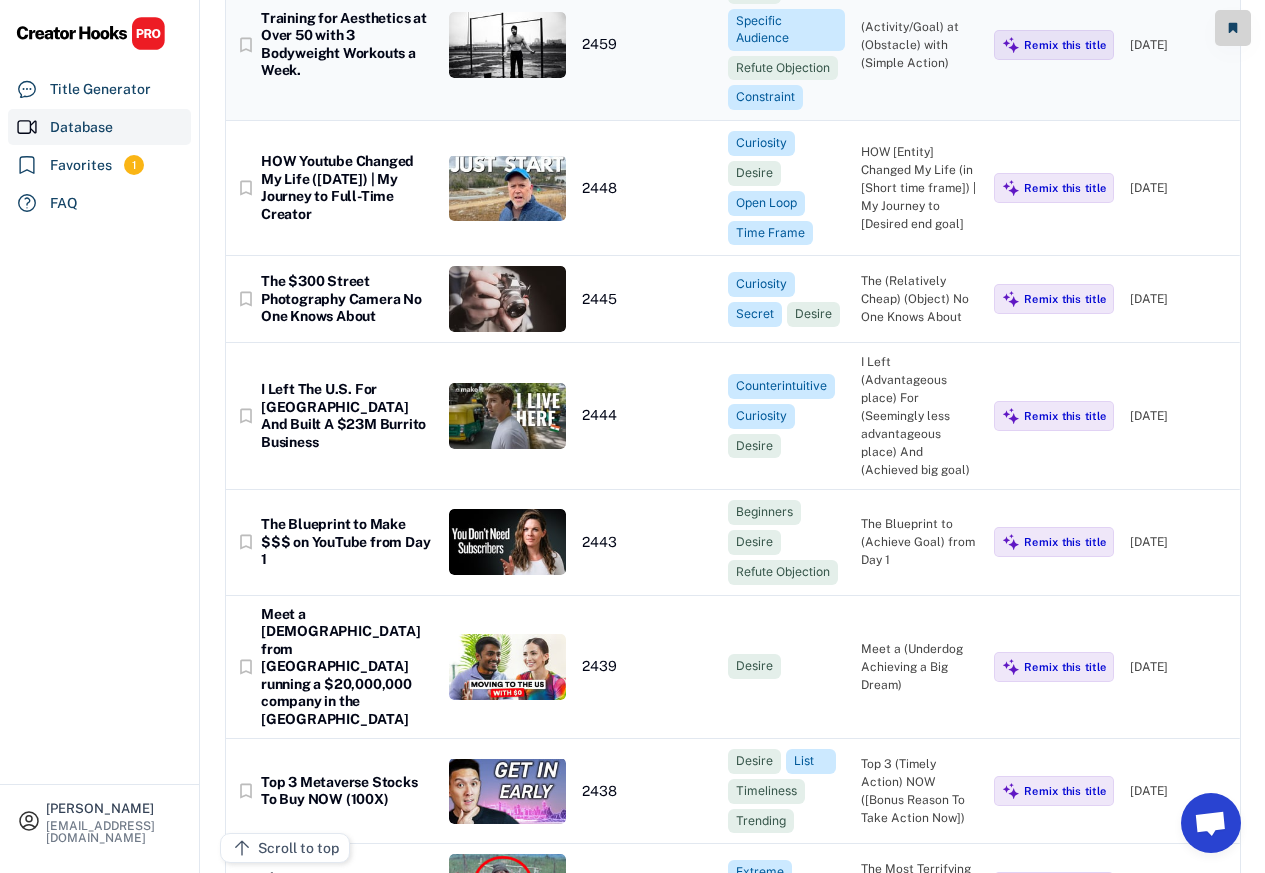 click at bounding box center [1233, 28] 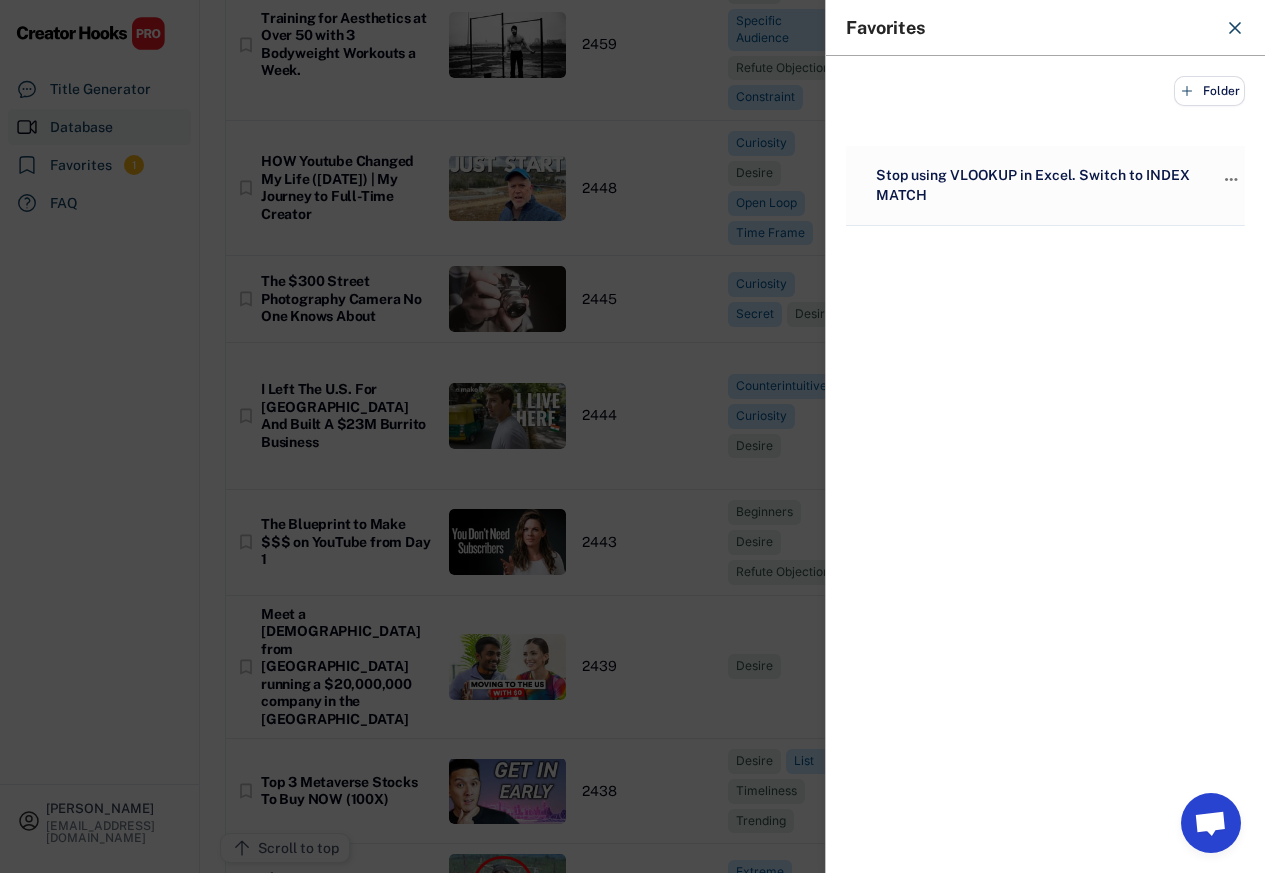 click at bounding box center [1235, 28] 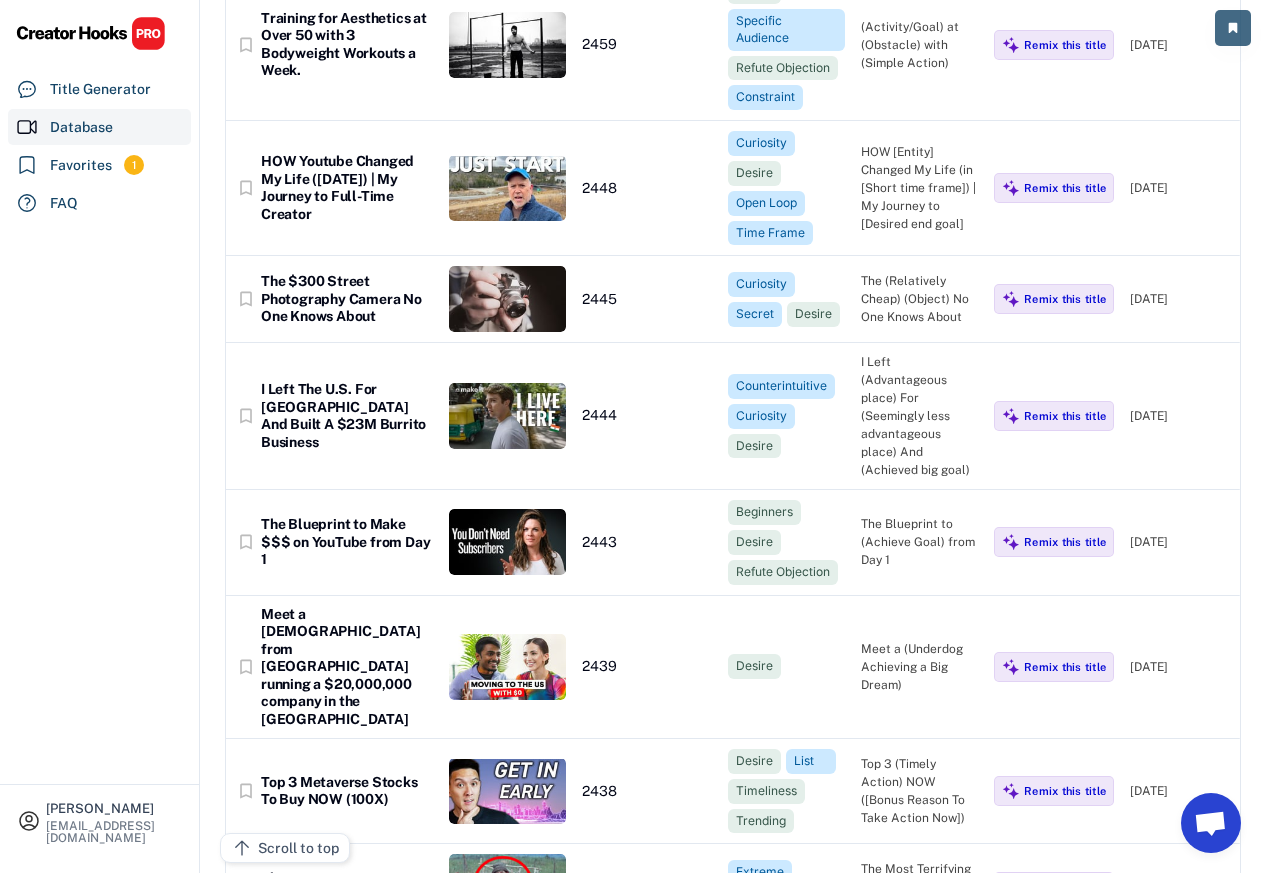 click on "Training for Aesthetics at Over 50 with 3 Bodyweight Workouts a Week." at bounding box center (347, 45) 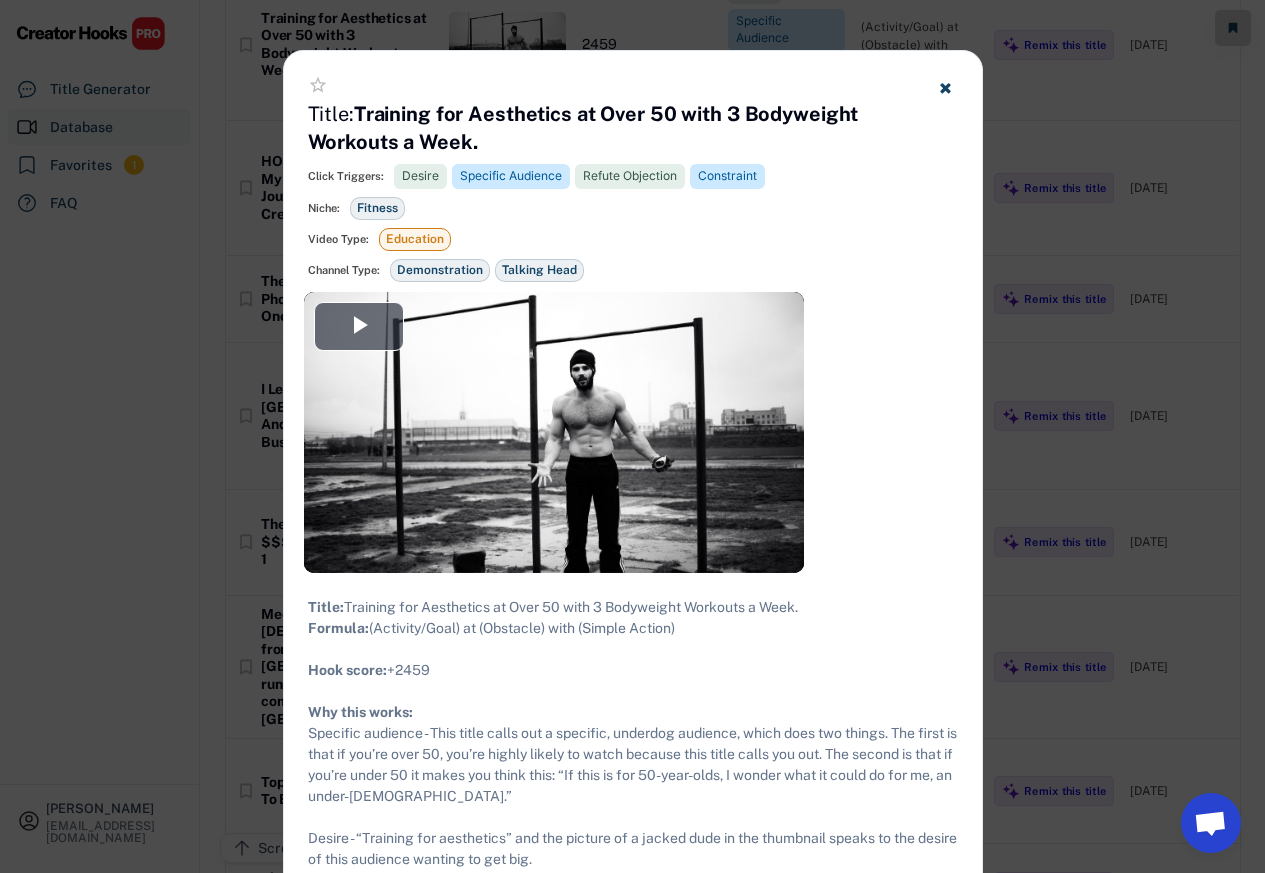 click at bounding box center [632, 436] 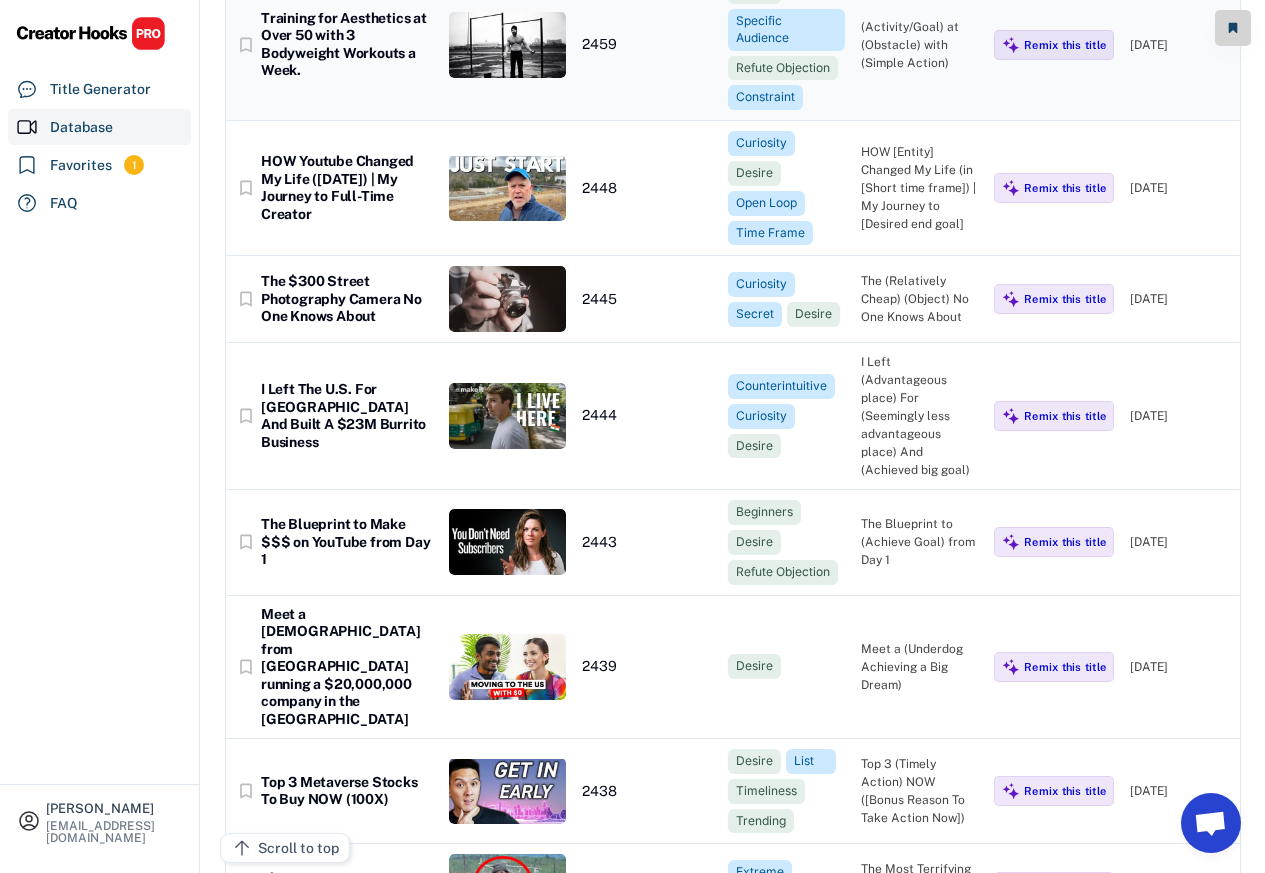 click at bounding box center [507, 45] 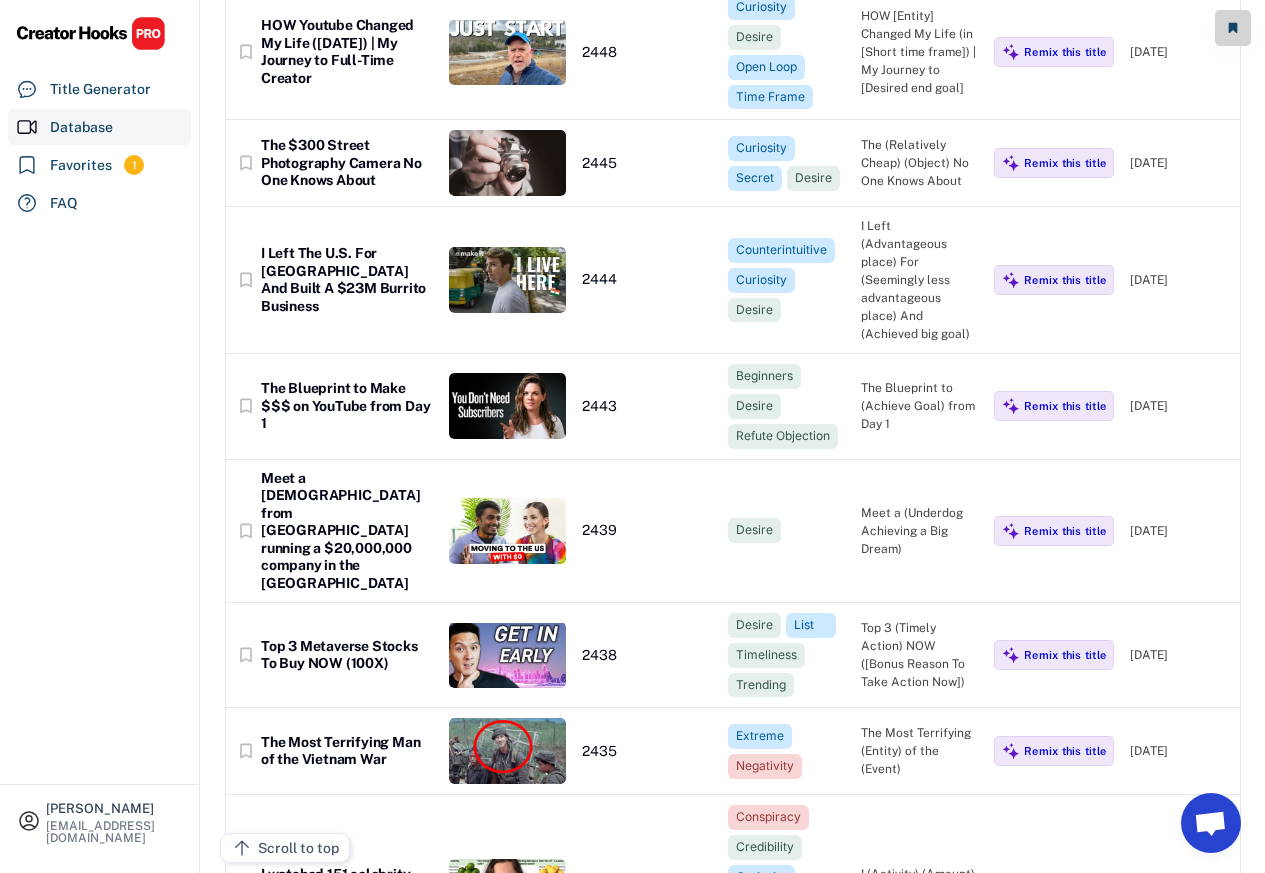 scroll, scrollTop: 16200, scrollLeft: 0, axis: vertical 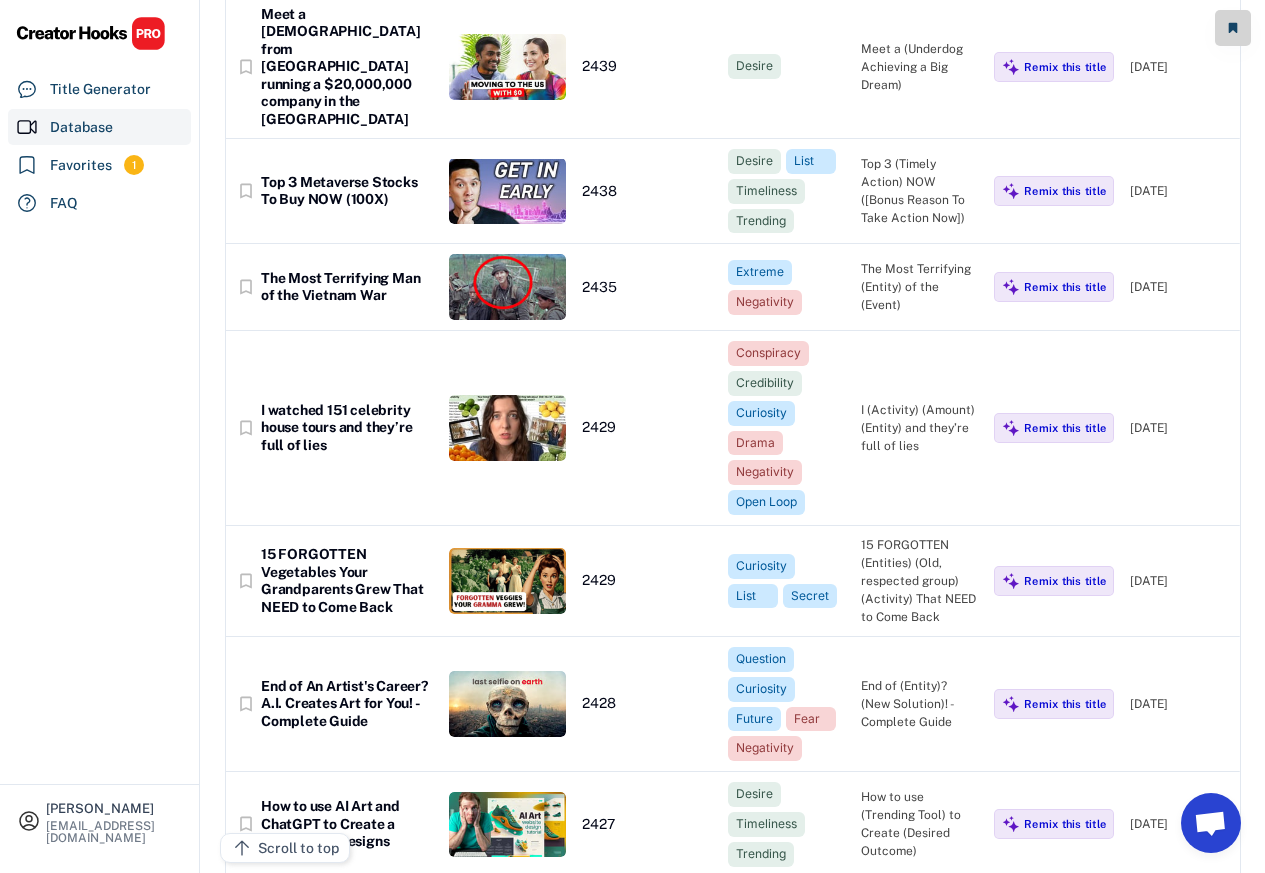click on "bookmark_border
The Most Terrifying Man of the Vietnam War 2435 Extreme Negativity The Most Terrifying (Entity) of the (Event) Remix this title [DATE]" at bounding box center [733, 287] 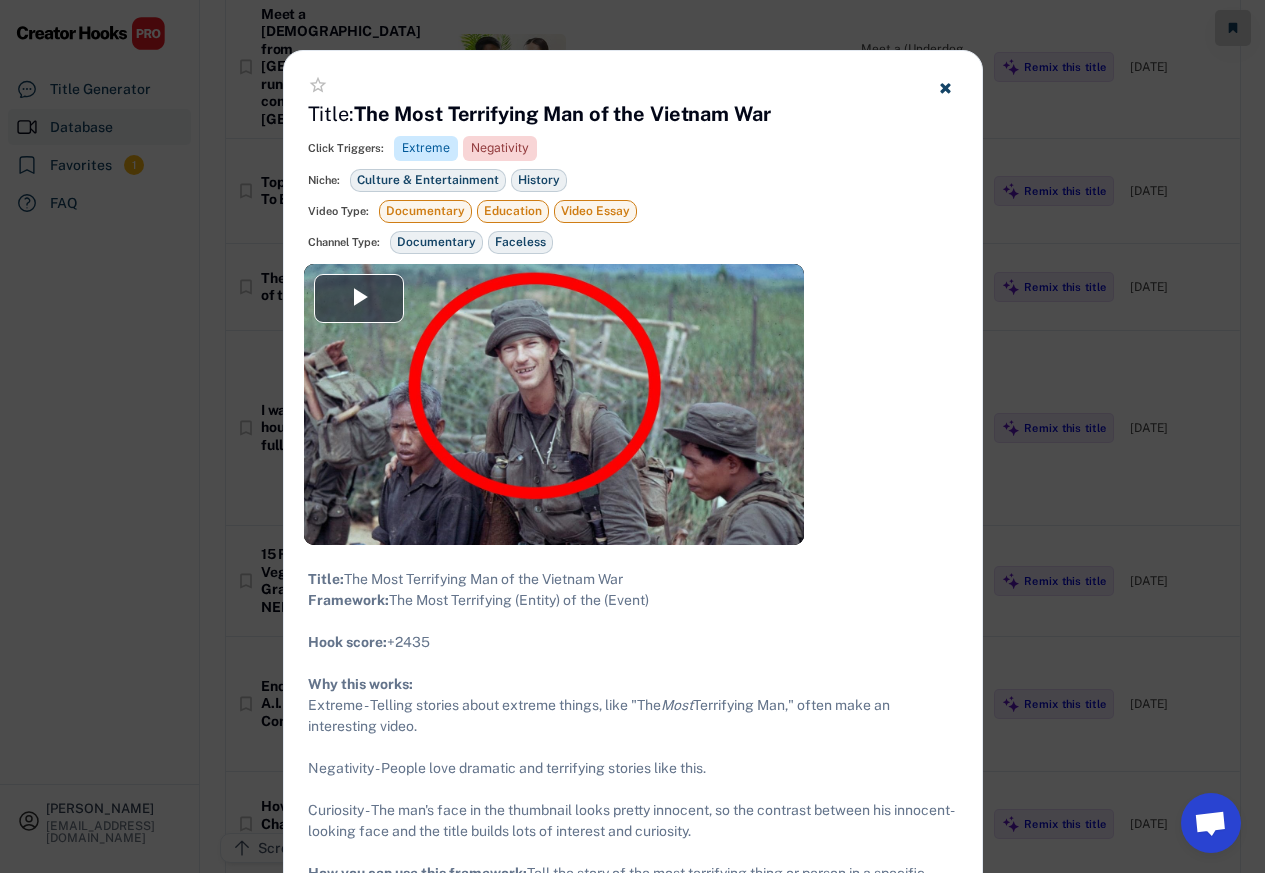 click at bounding box center [632, 436] 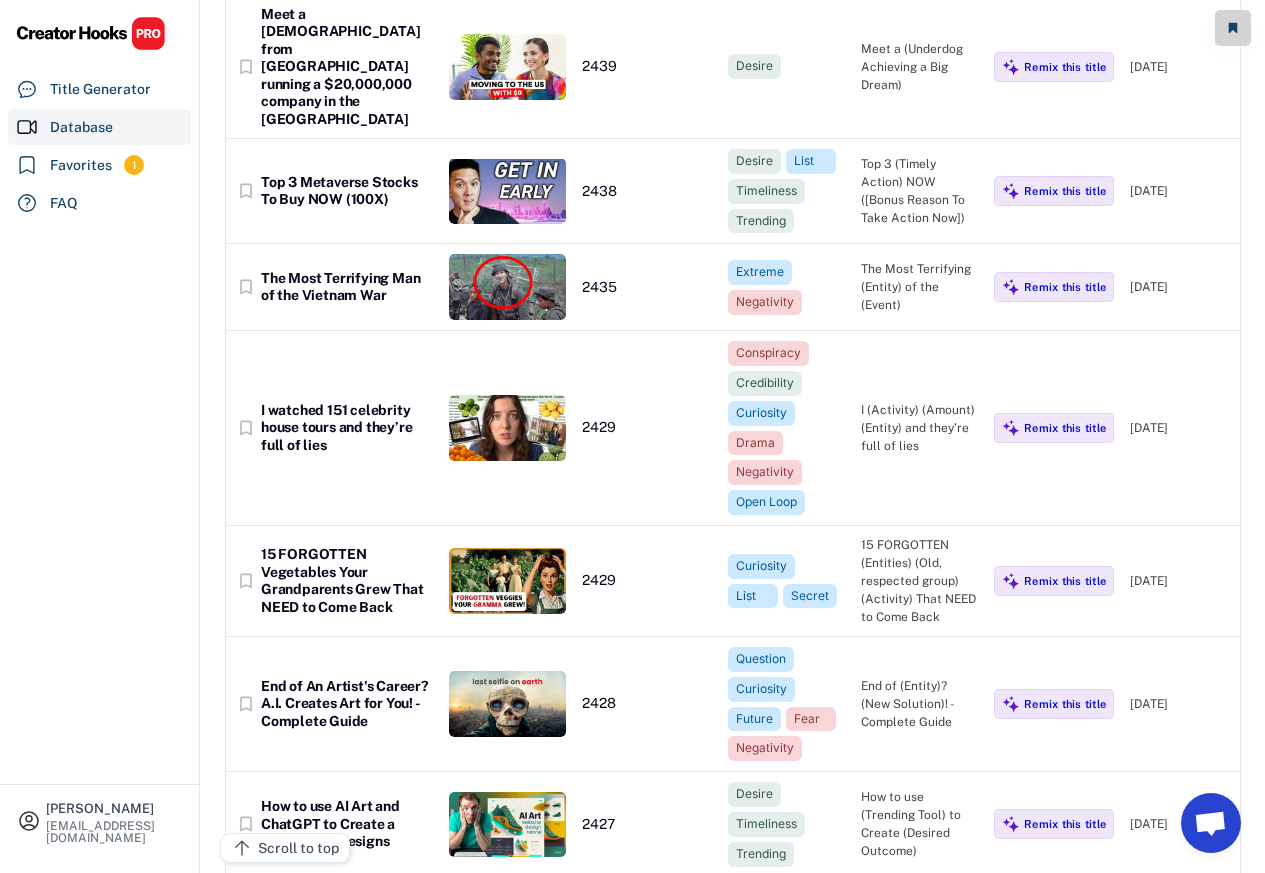click on "The Most Terrifying Man of the Vietnam War" at bounding box center (347, 287) 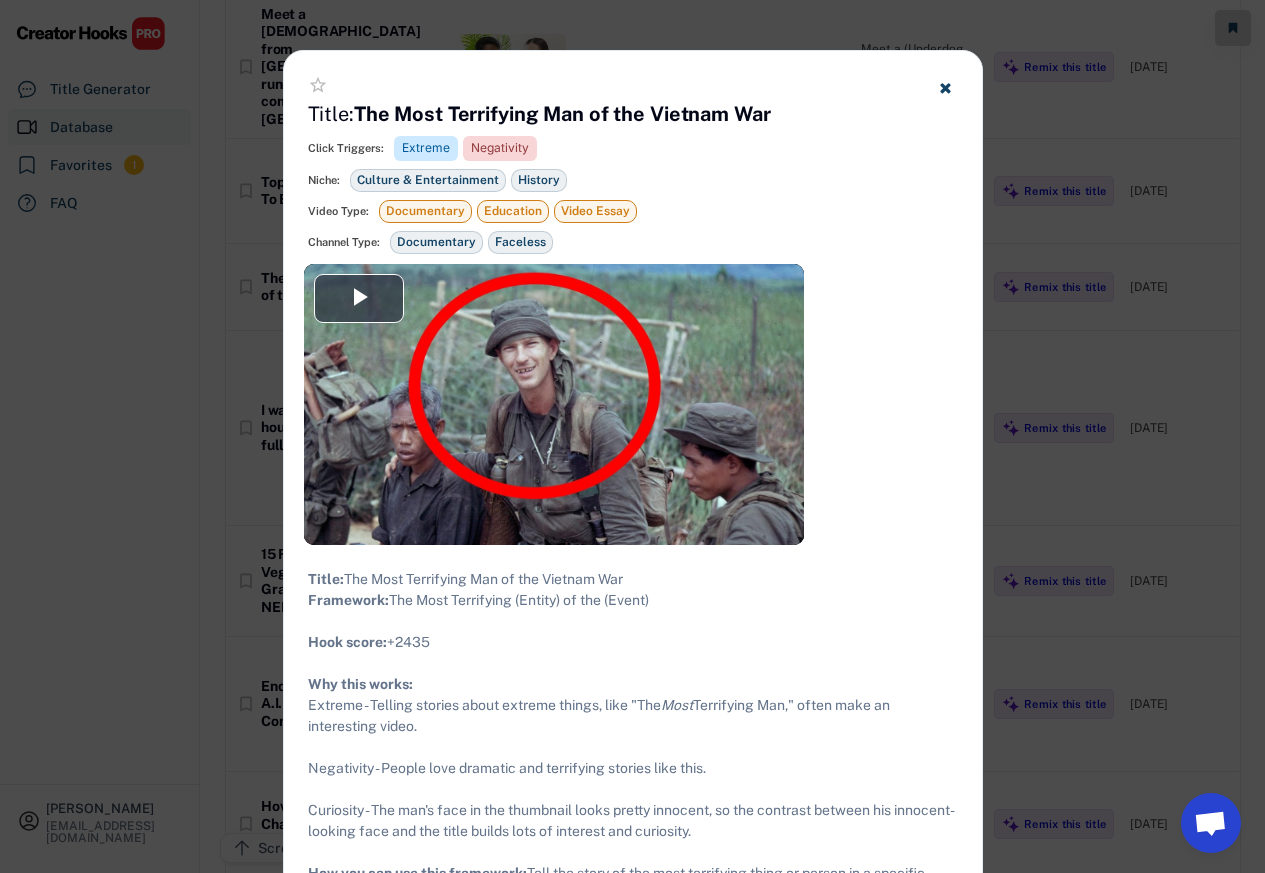click on "Education" at bounding box center [513, 211] 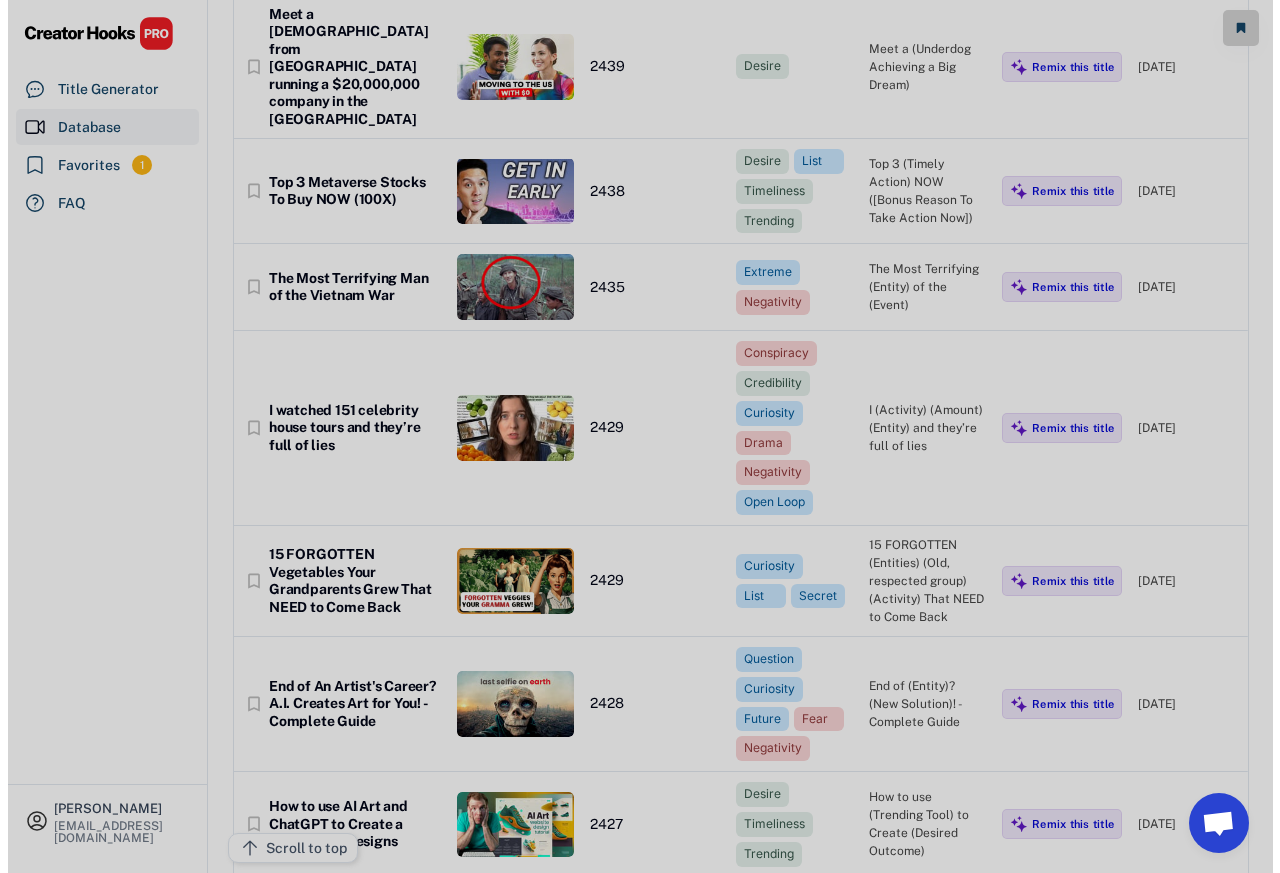scroll, scrollTop: 15987, scrollLeft: 0, axis: vertical 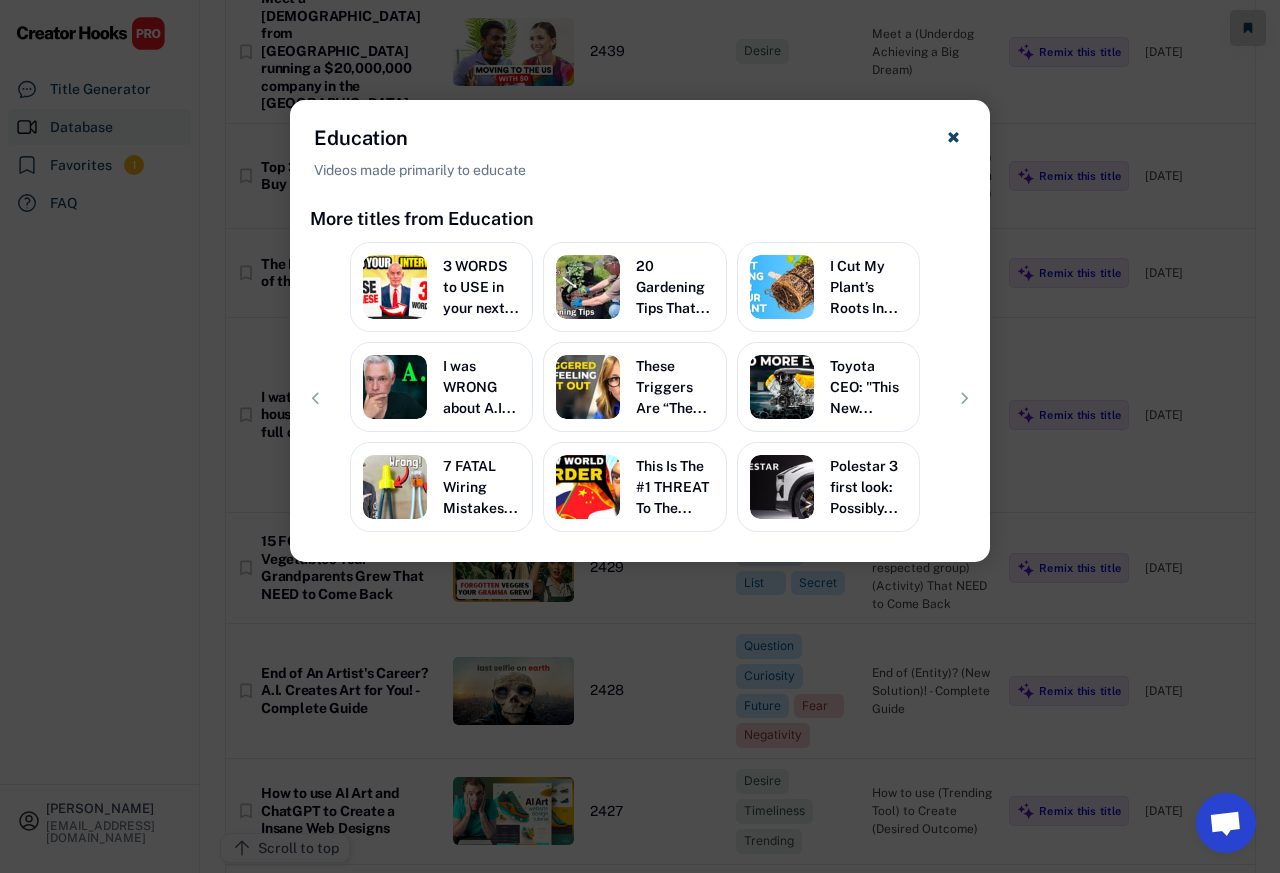 click at bounding box center [640, 436] 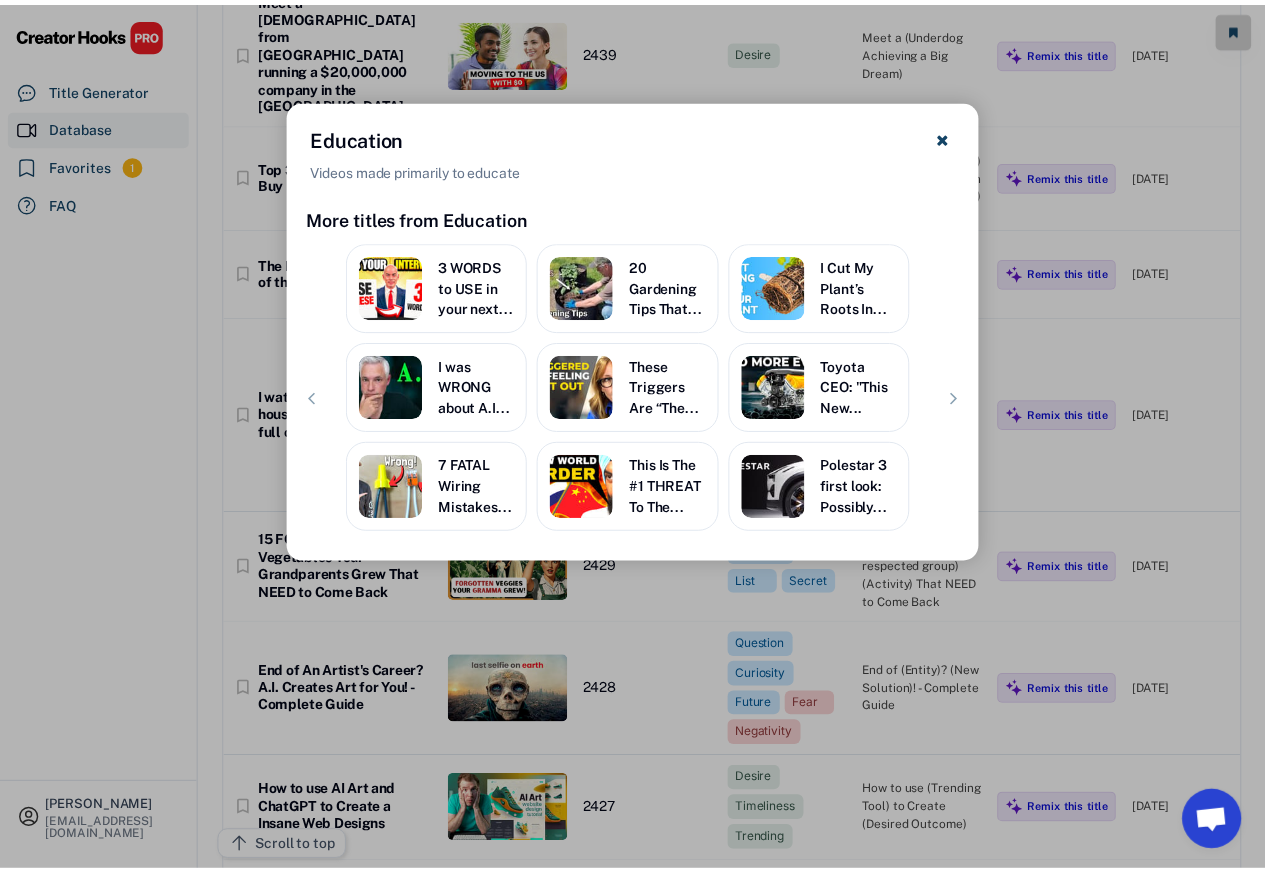 scroll, scrollTop: 16200, scrollLeft: 0, axis: vertical 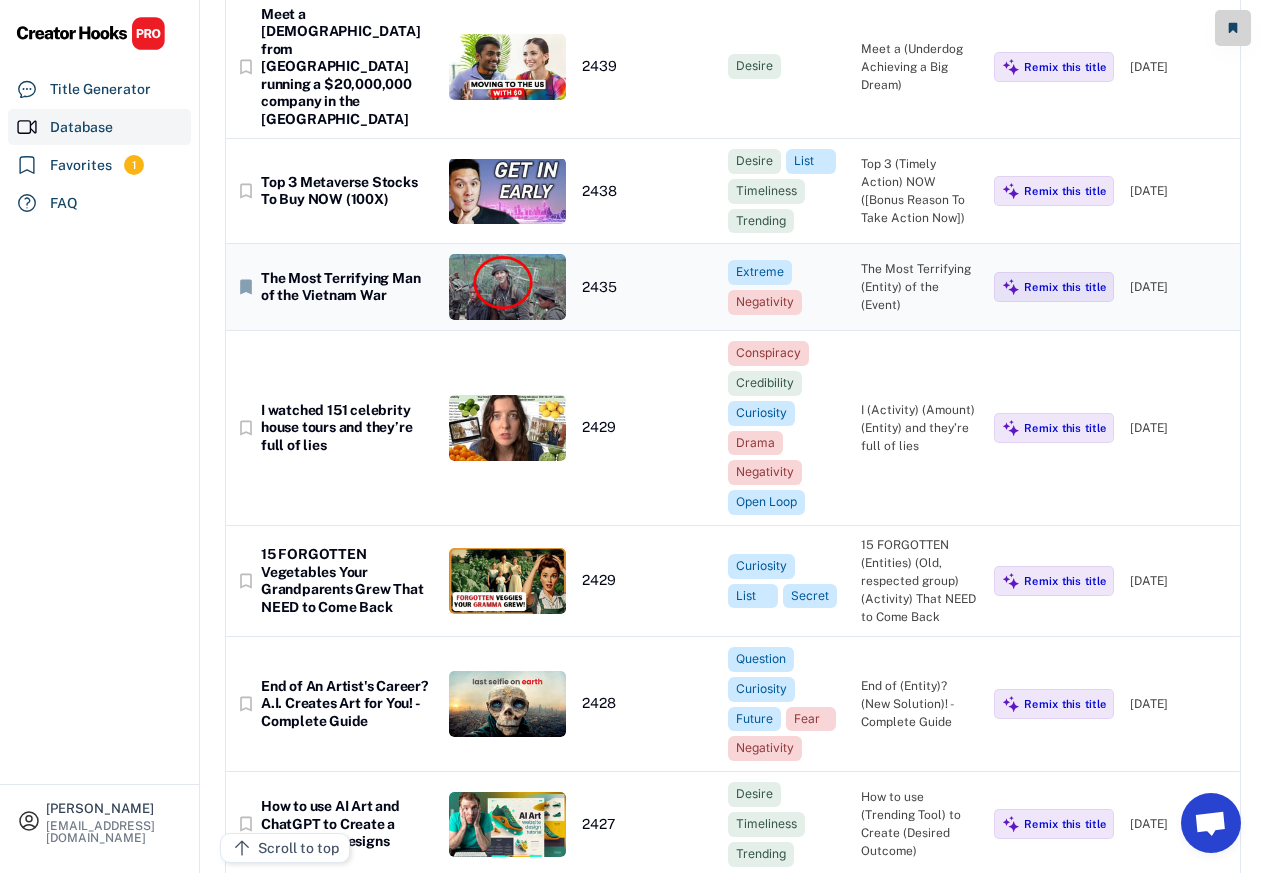 click on "I watched 151 celebrity house tours and they’re full of lies" at bounding box center (347, 428) 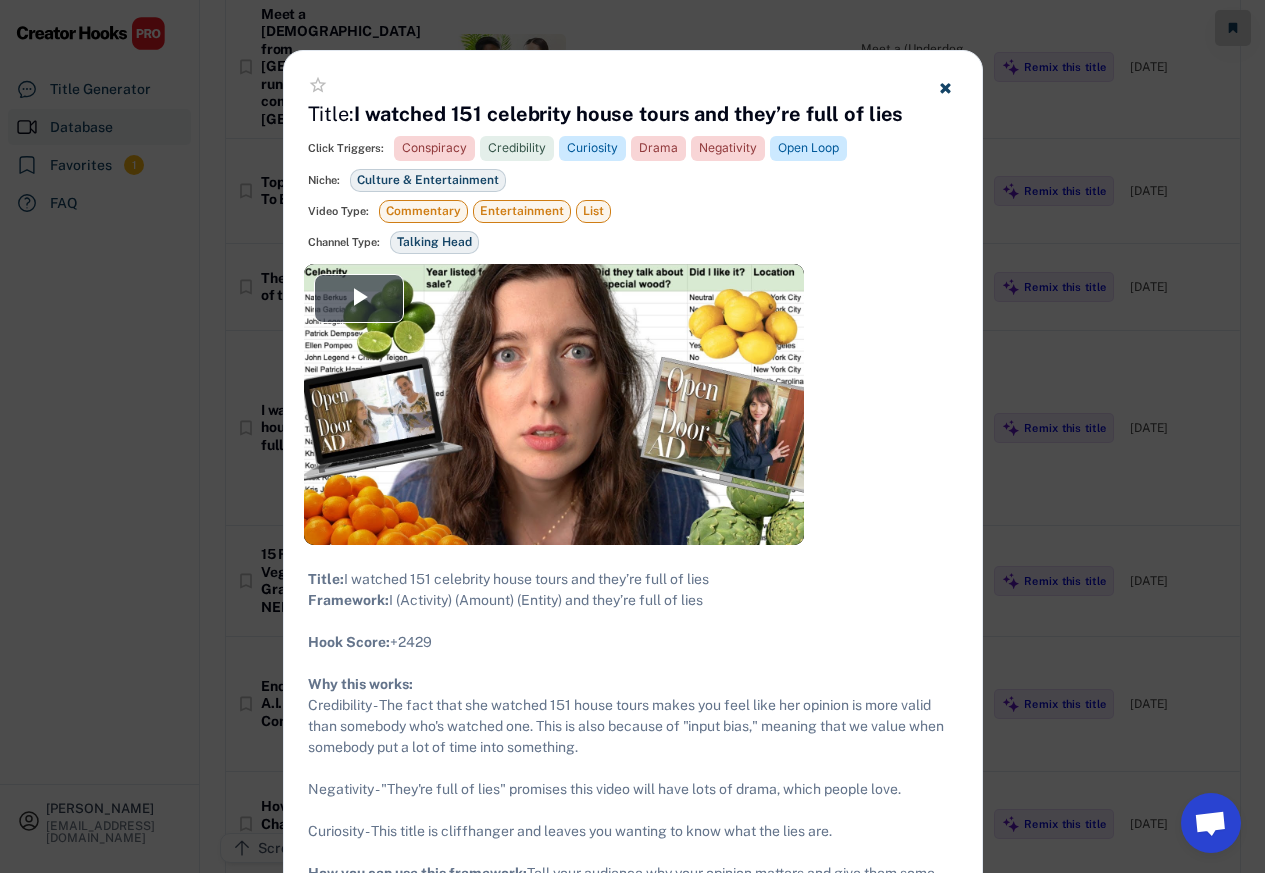click on "Title:  I watched 151 celebrity house tours and they’re full of lies" at bounding box center [606, 114] 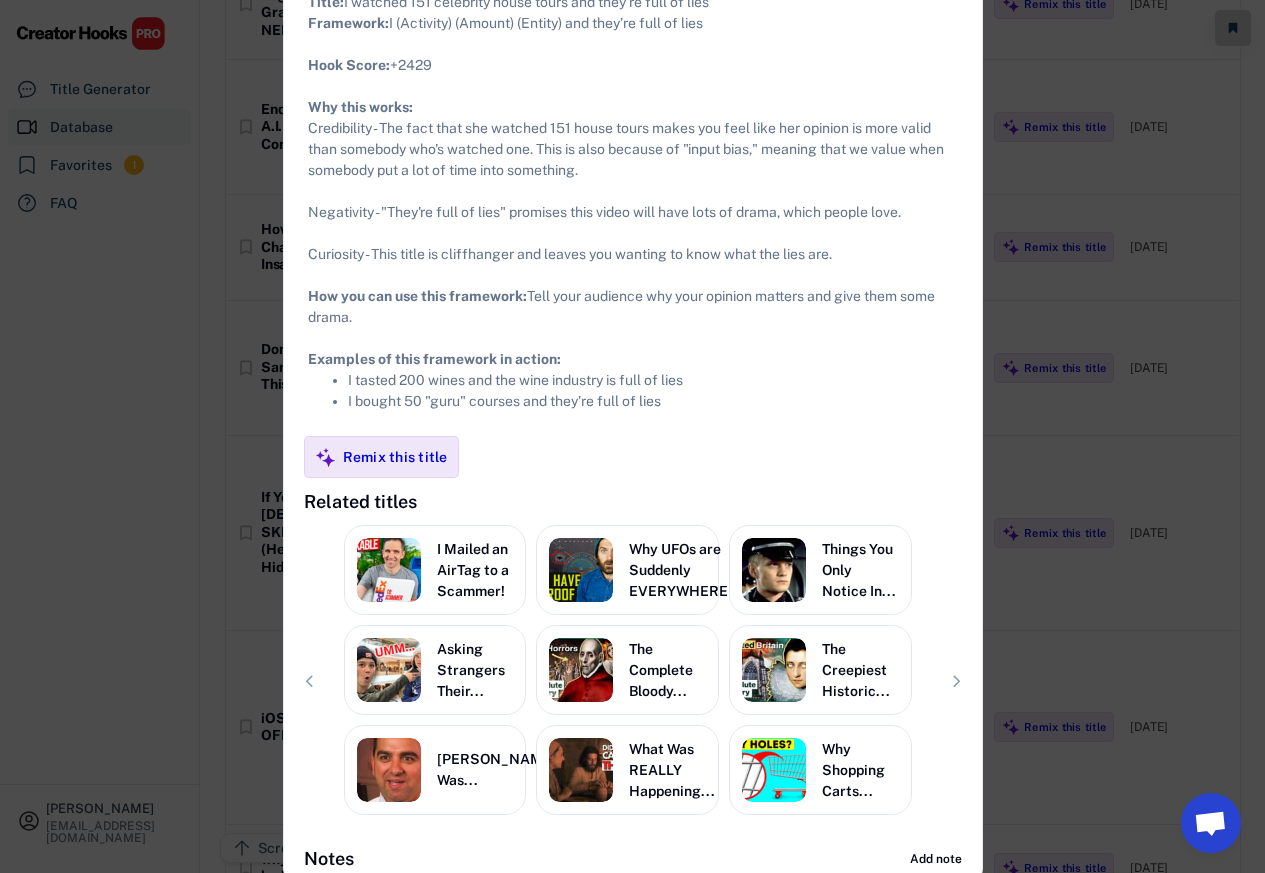 scroll, scrollTop: 16800, scrollLeft: 0, axis: vertical 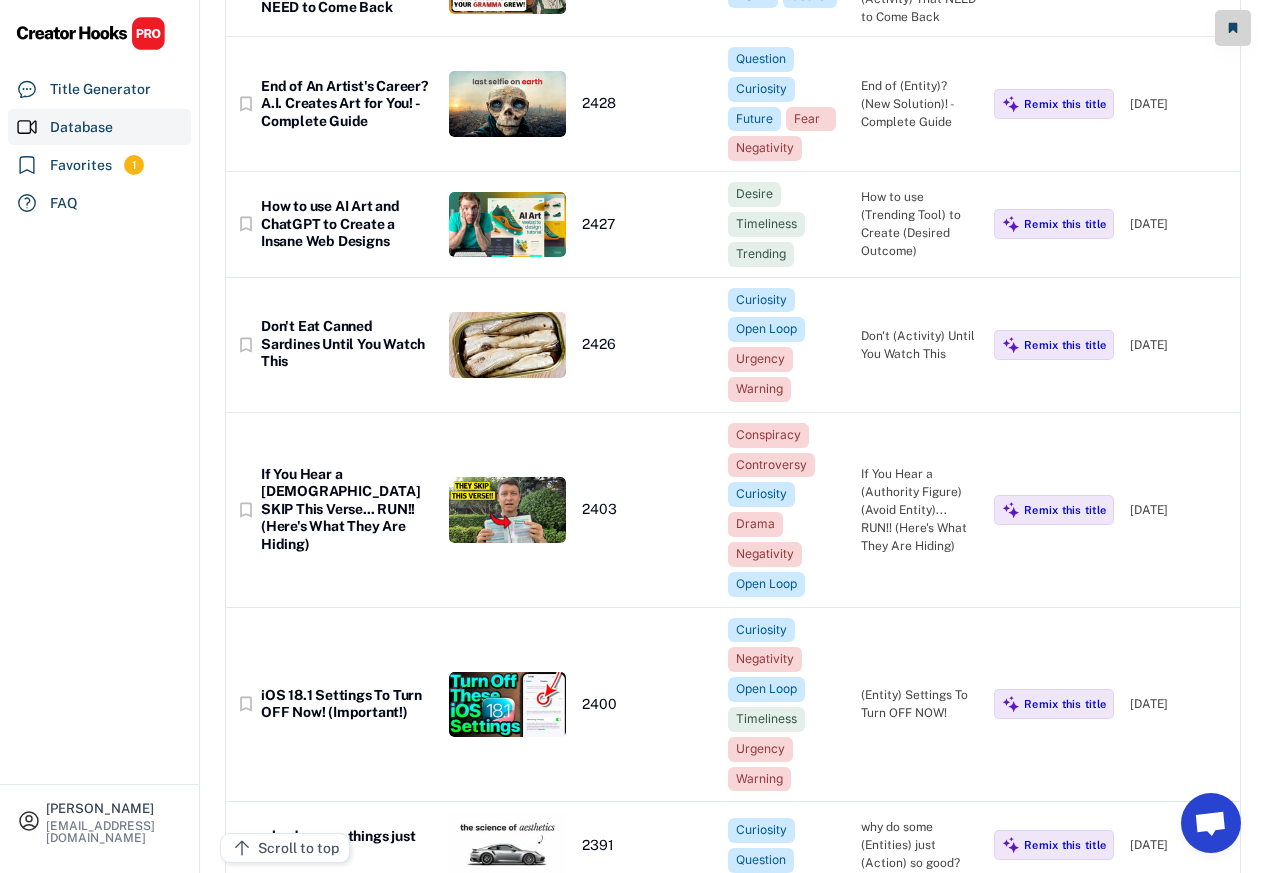 click on "End of An Artist's Career? A.I. Creates Art for You! - Complete Guide" at bounding box center (347, 104) 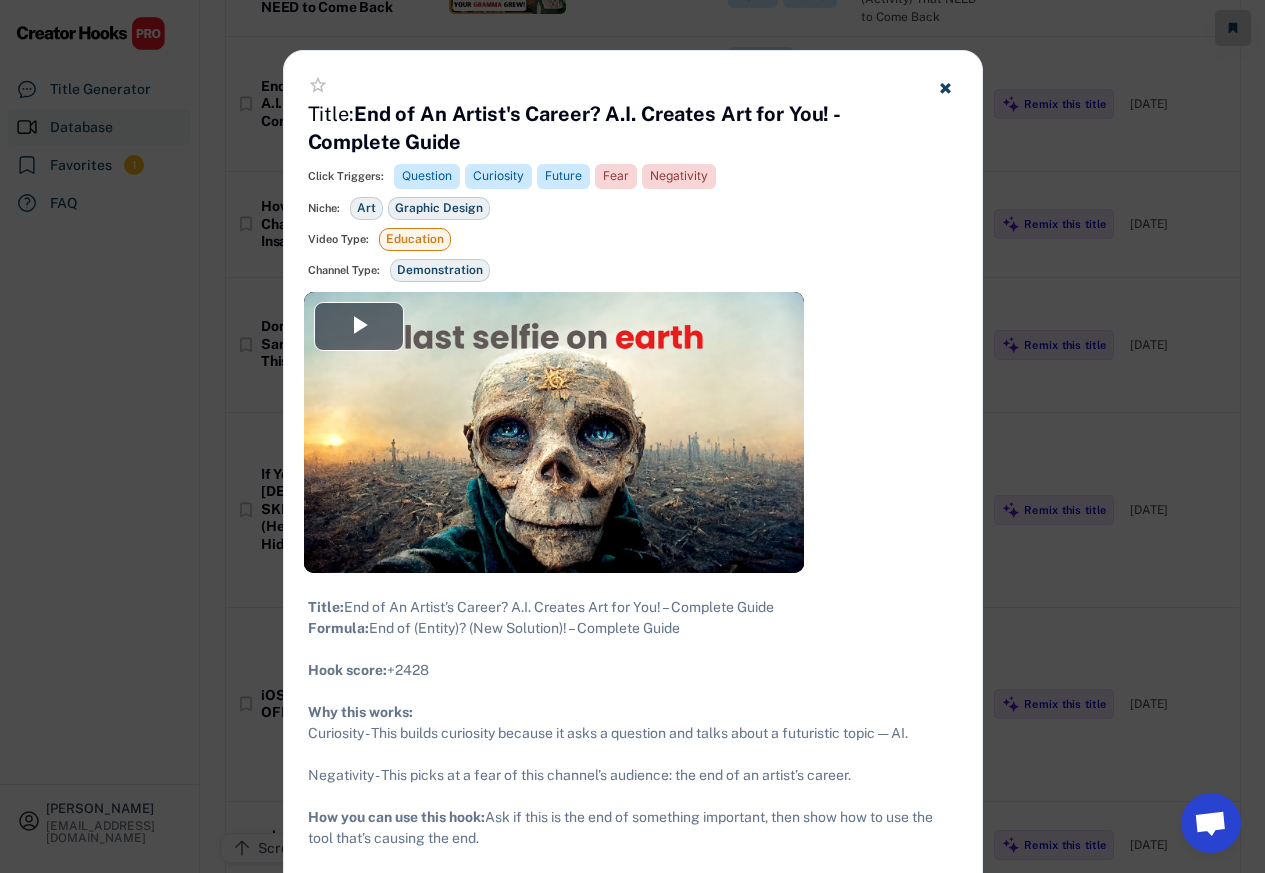 click at bounding box center (632, 436) 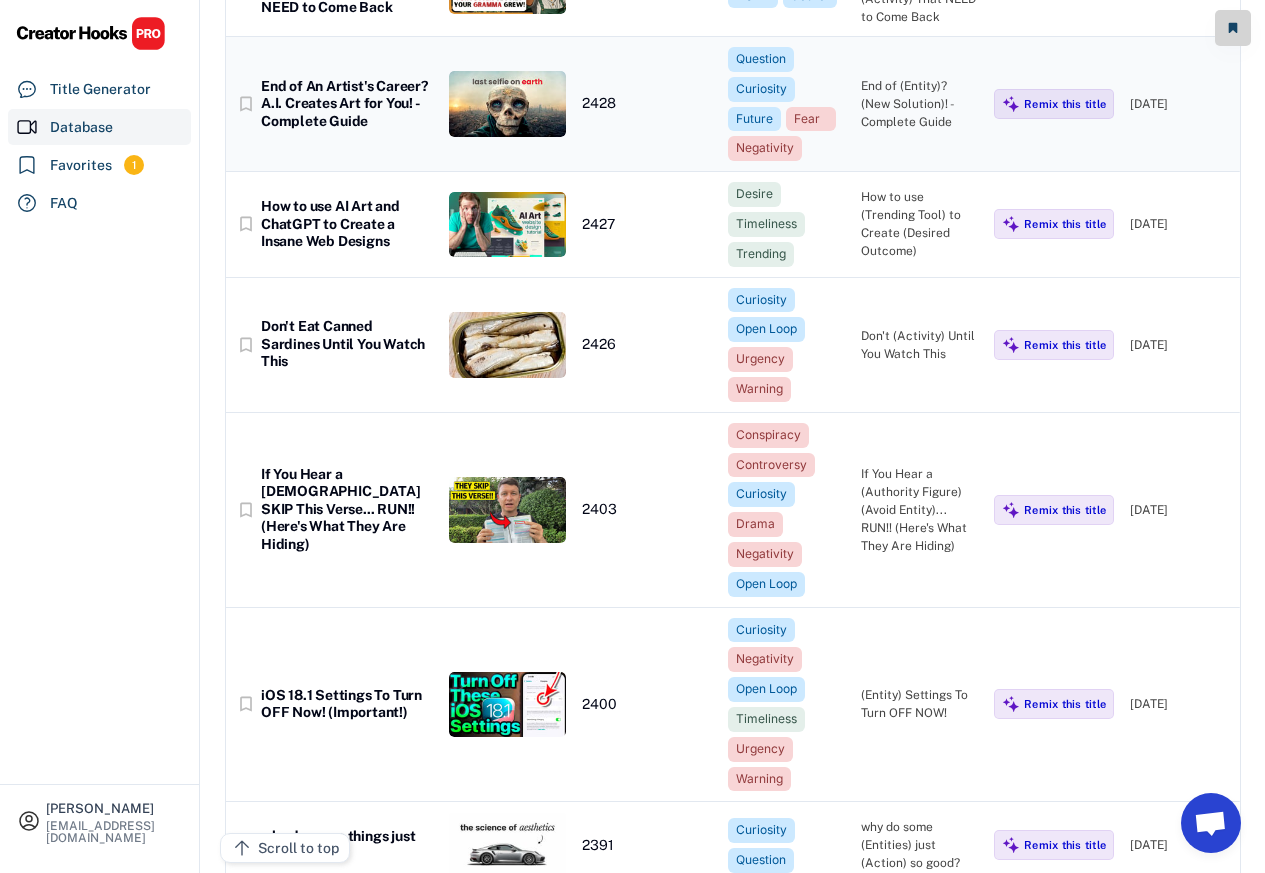 click on "How to use AI Art and ChatGPT to Create a Insane Web Designs" at bounding box center [347, 224] 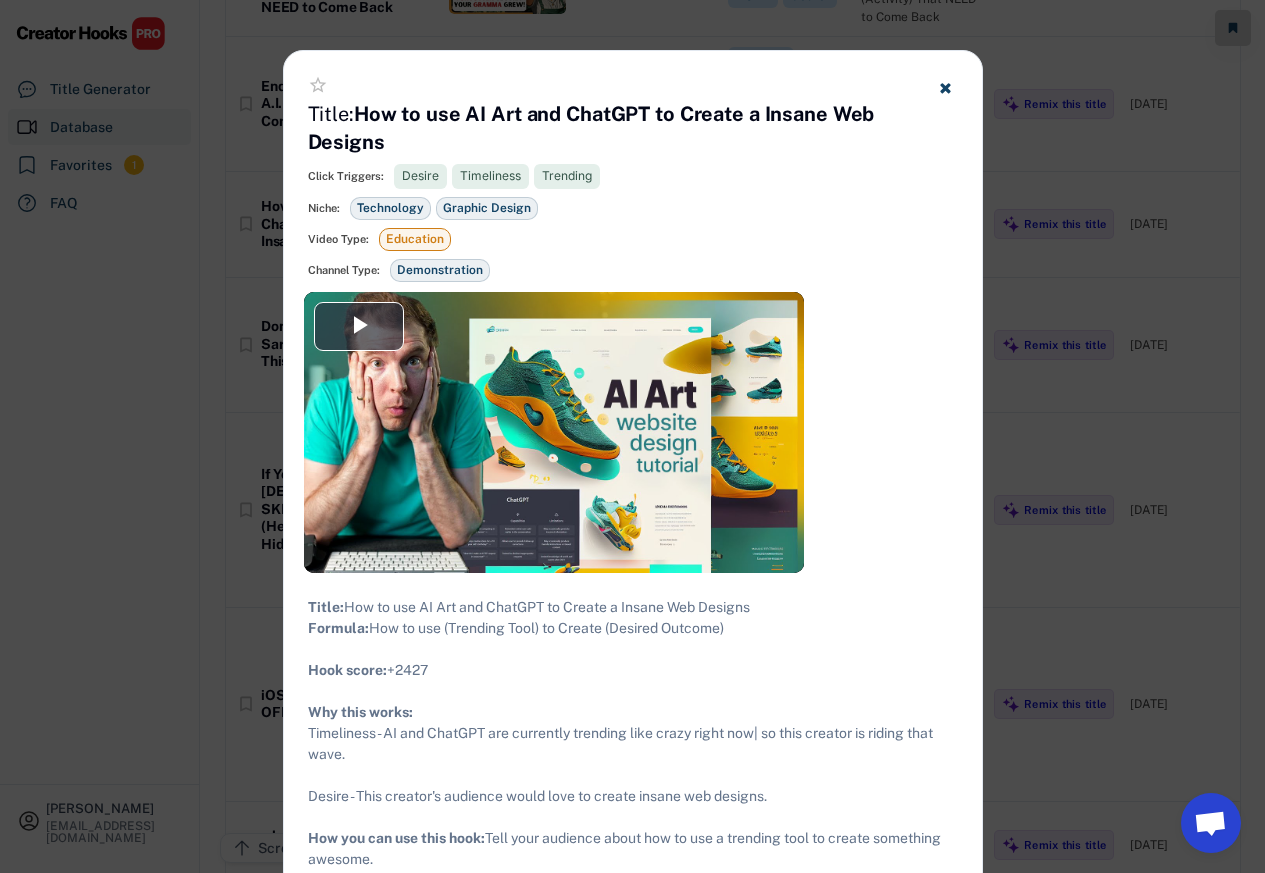 click at bounding box center [632, 436] 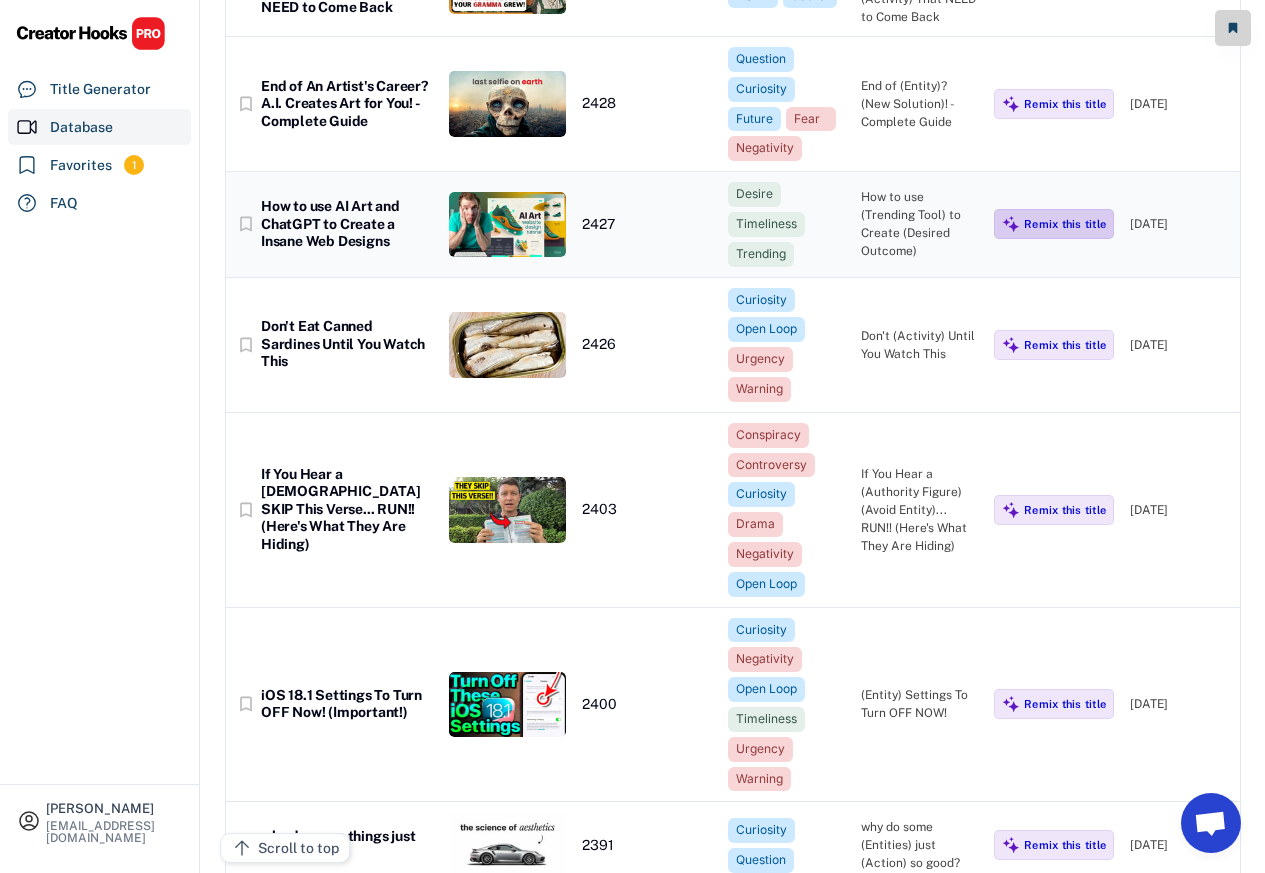 click on "Don't Eat Canned Sardines Until You Watch This" at bounding box center [347, 344] 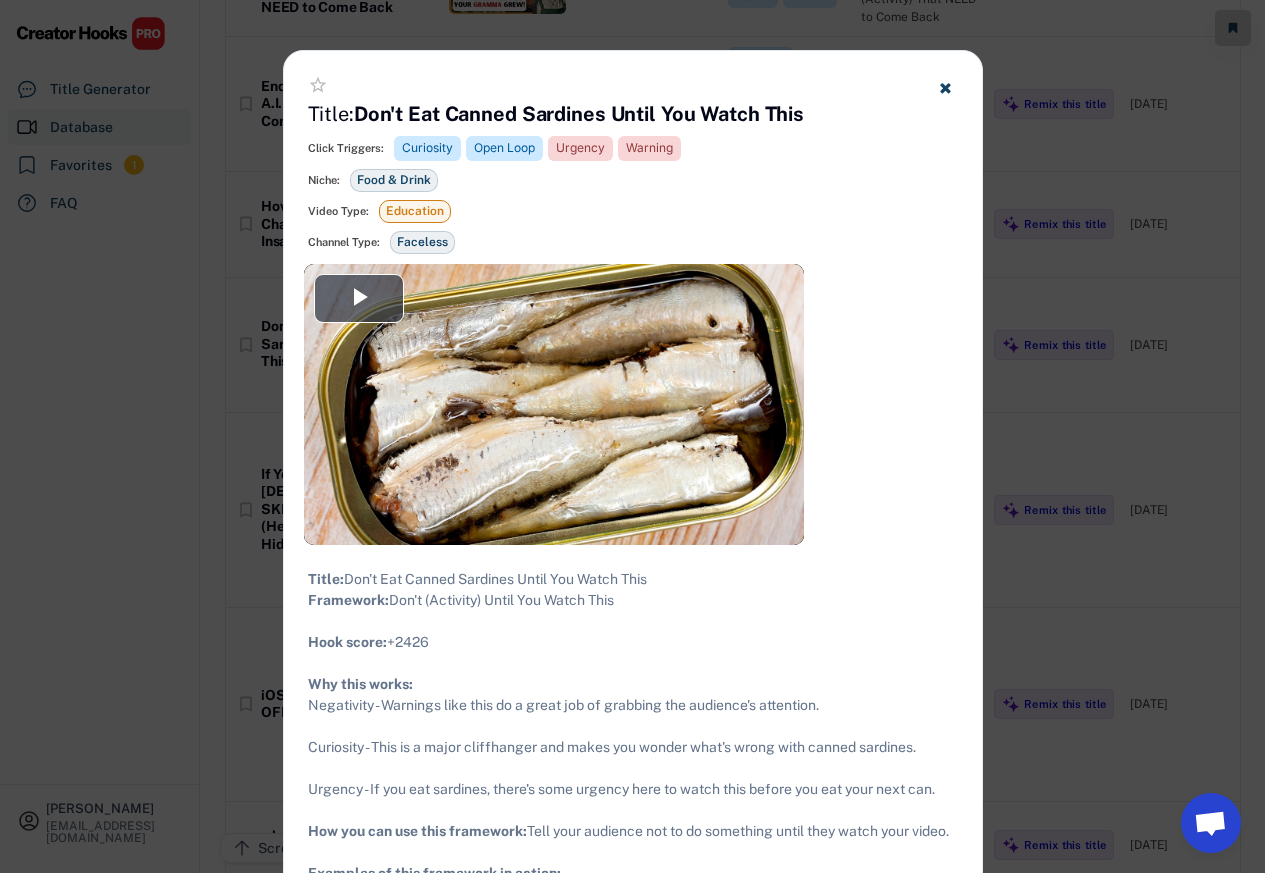 click at bounding box center (632, 436) 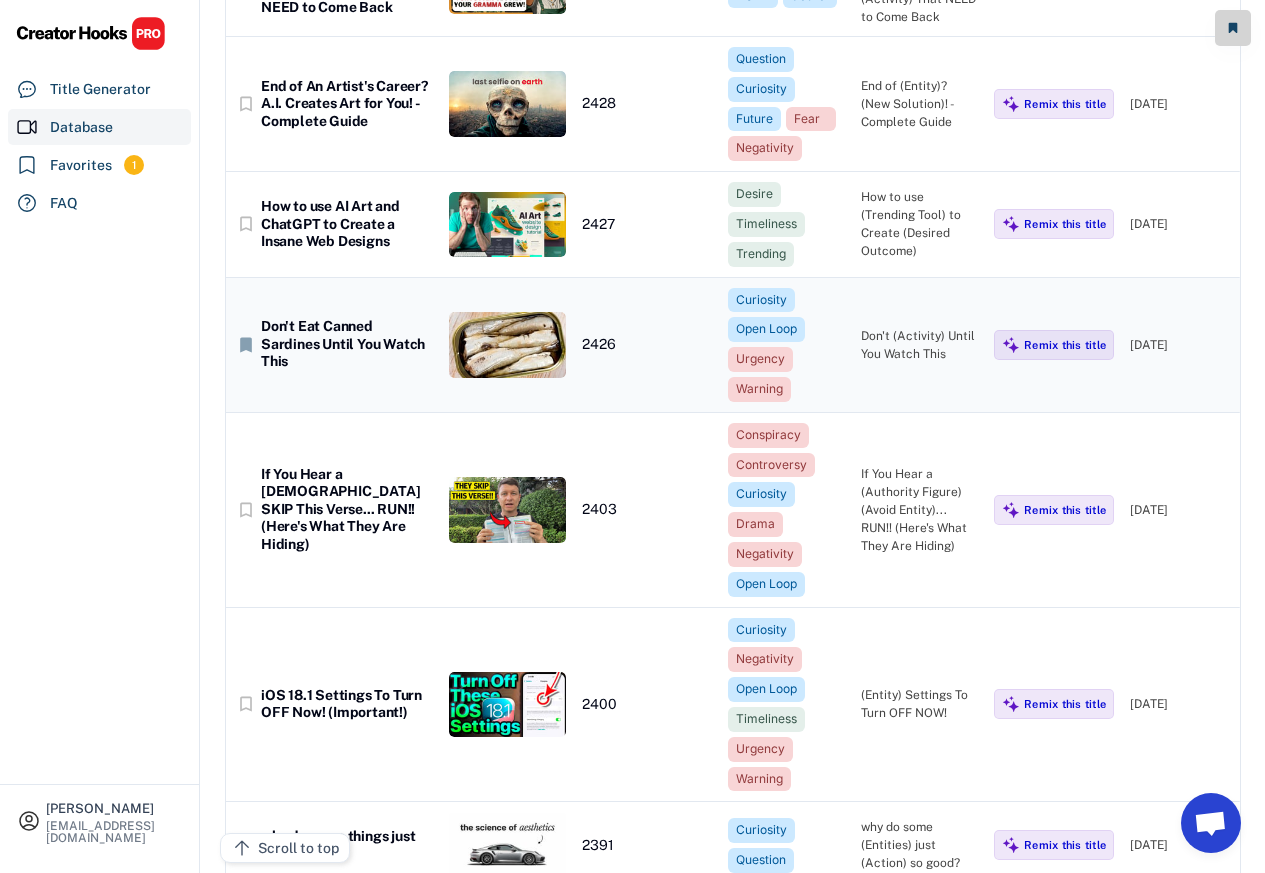 click on "Open Loop" at bounding box center (766, 329) 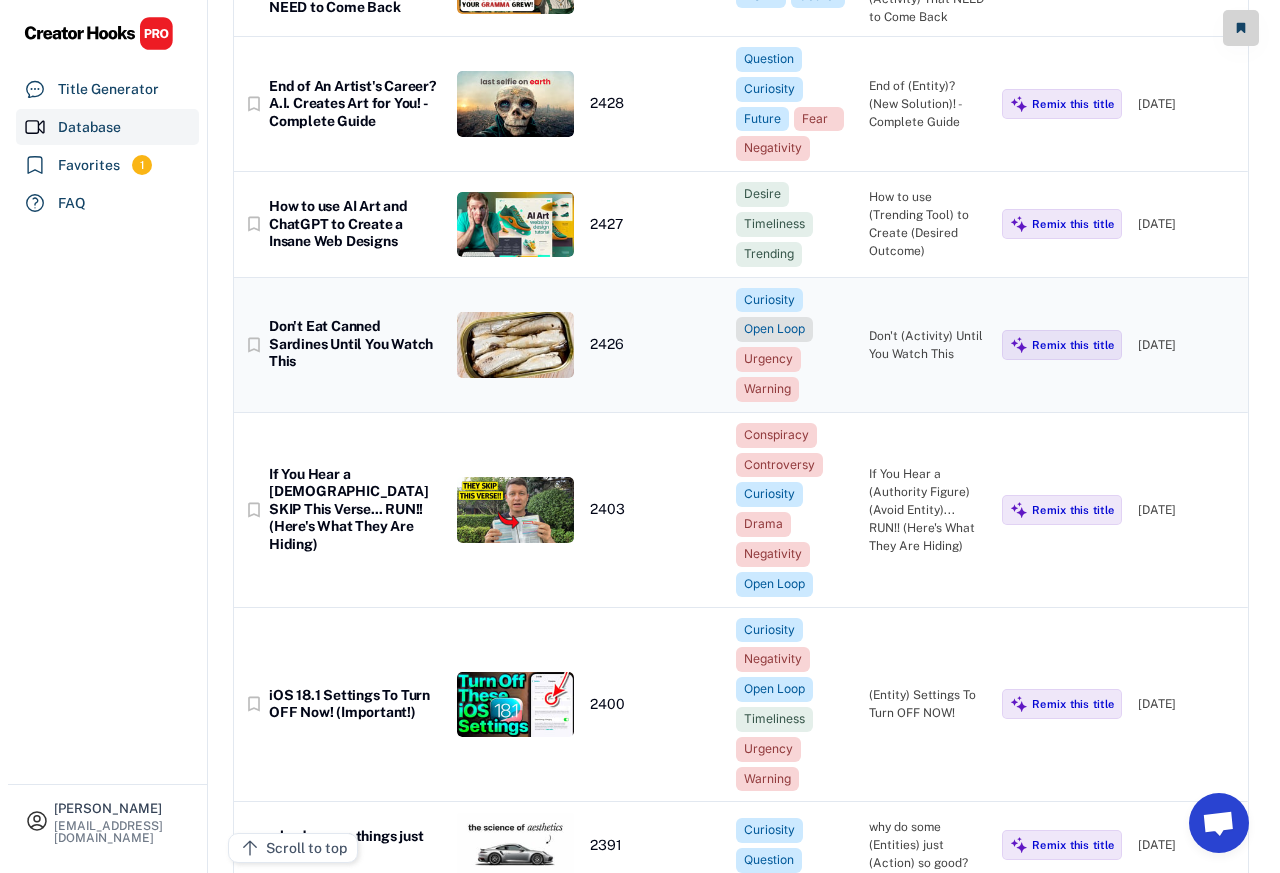 scroll, scrollTop: 16590, scrollLeft: 0, axis: vertical 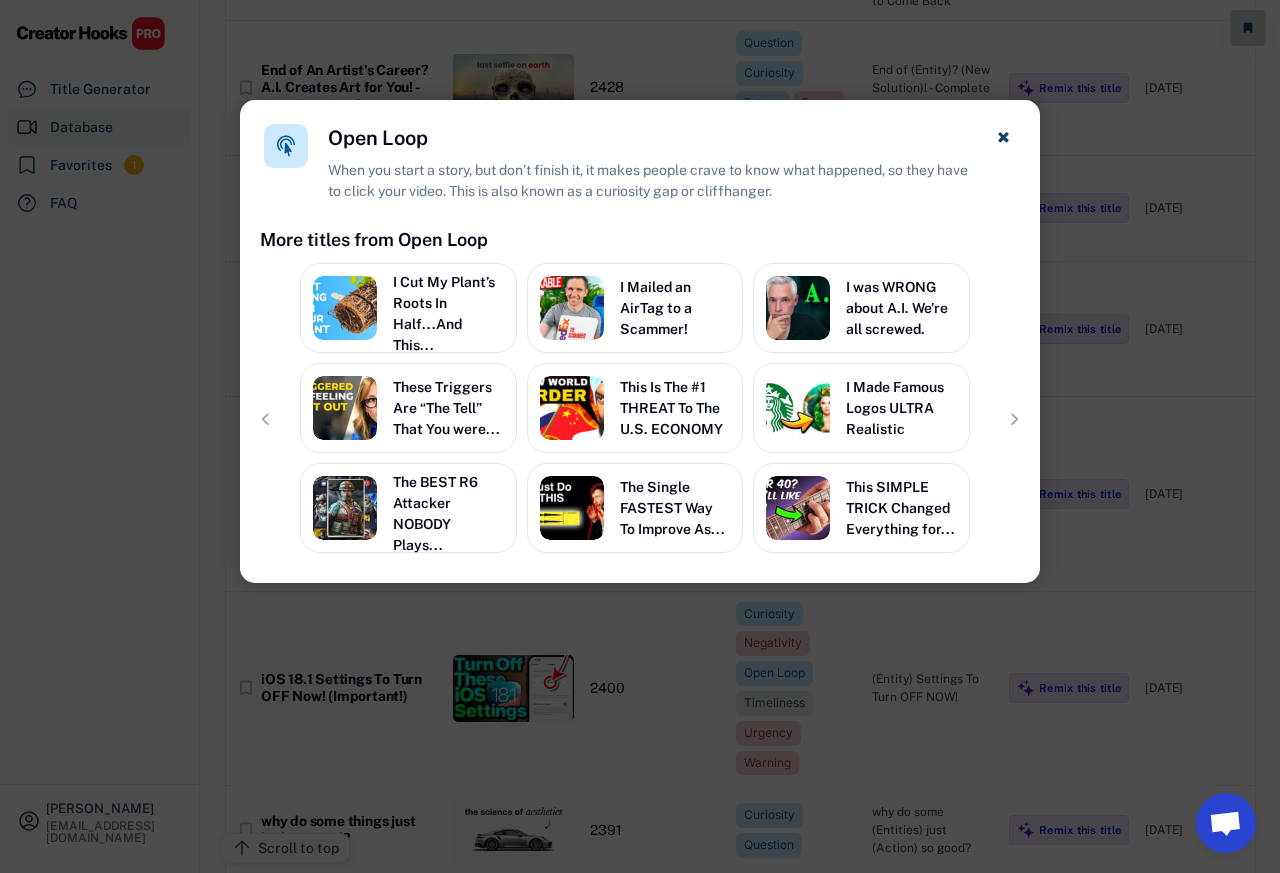 click on "Open Loop When you start a story, but don’t finish it, it makes people crave to know what happened, so they have to click your video. This is also known as a curiosity gap or cliffhanger." 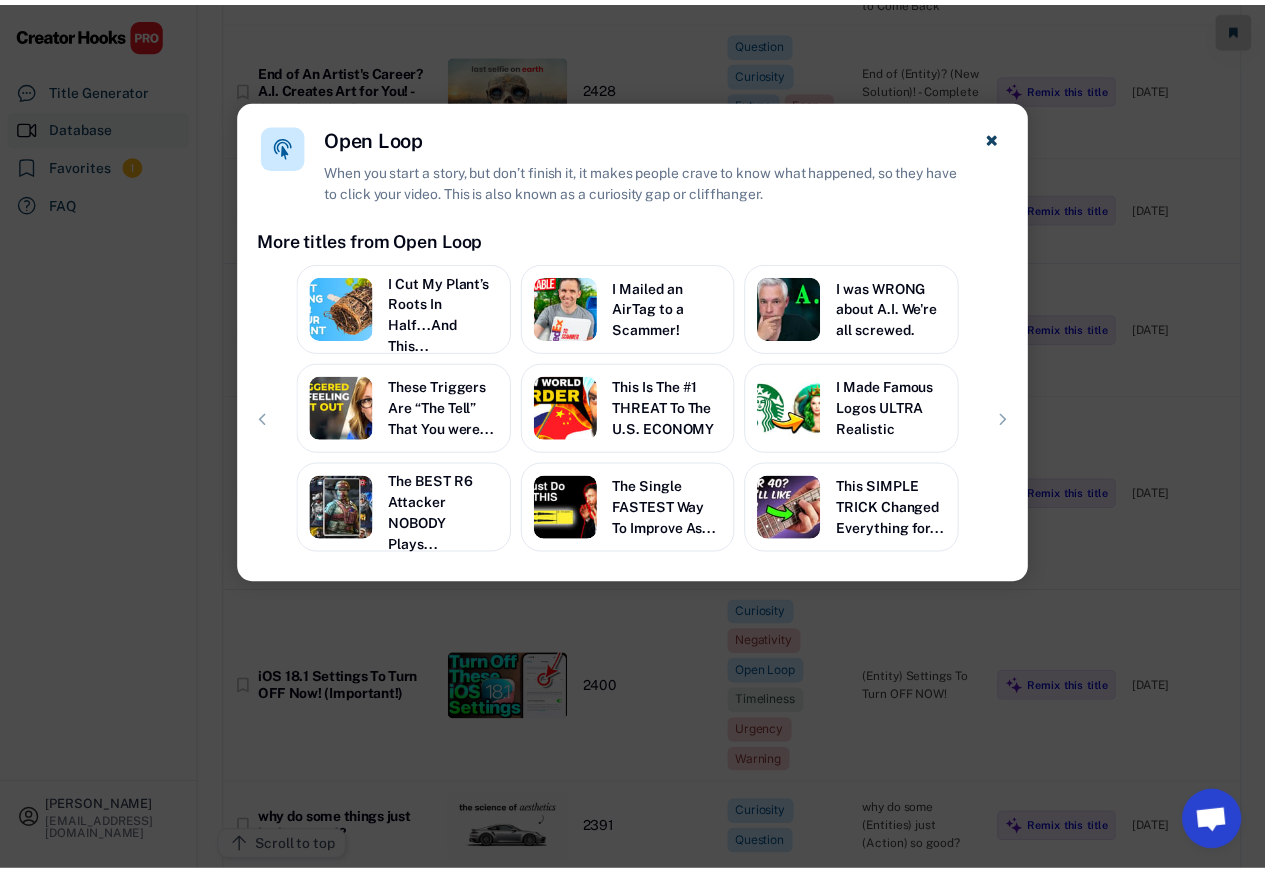 scroll, scrollTop: 16800, scrollLeft: 0, axis: vertical 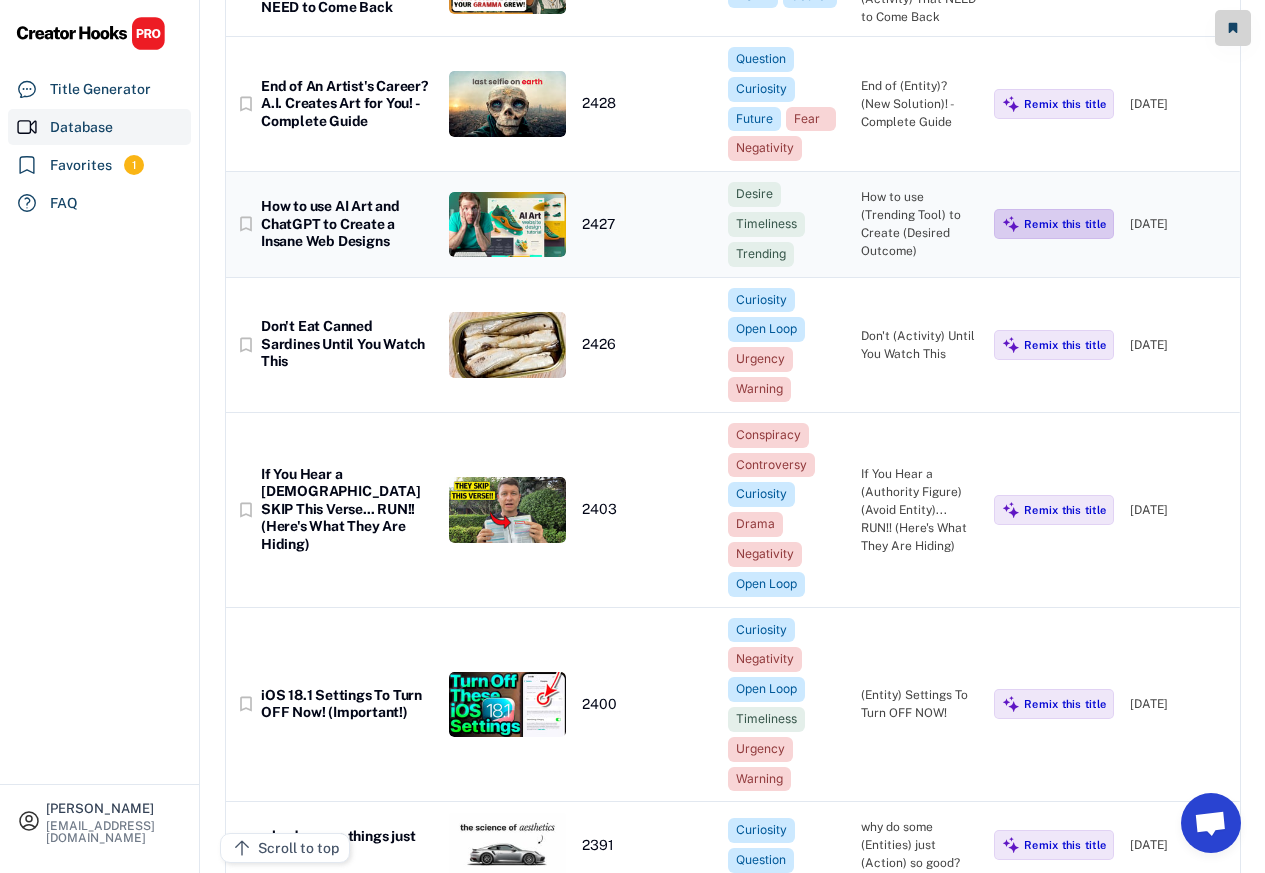 click on "Don't Eat Canned Sardines Until You Watch This" at bounding box center (347, 344) 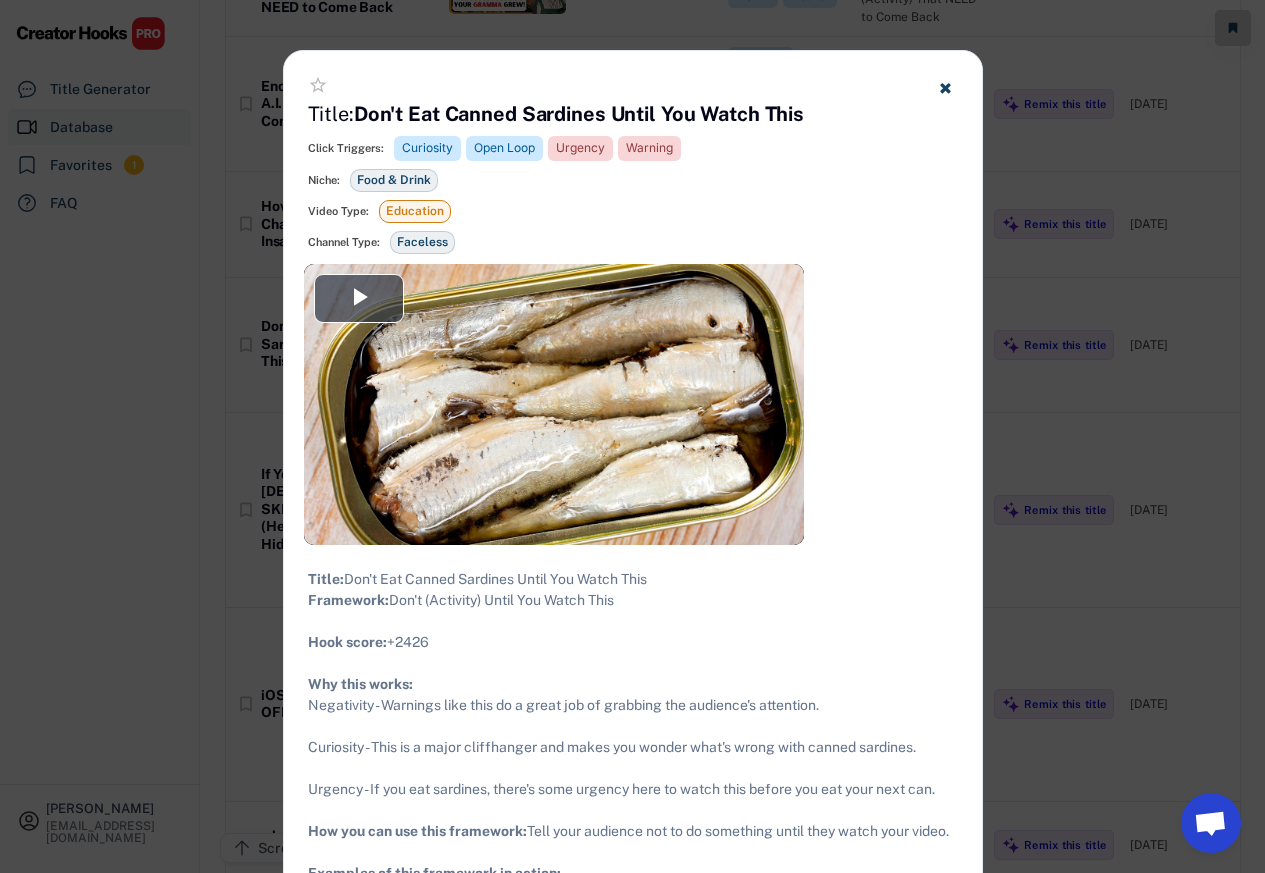 click on "star_border
Title:  Don't Eat Canned Sardines Until You Watch This Click Triggers: Curiosity Open Loop Urgency Warning Negativity Open Loop Niche: Food & Drink Graphic Design Video Type: Education Entertainment List Channel Type: Faceless Faceless" at bounding box center (633, 157) 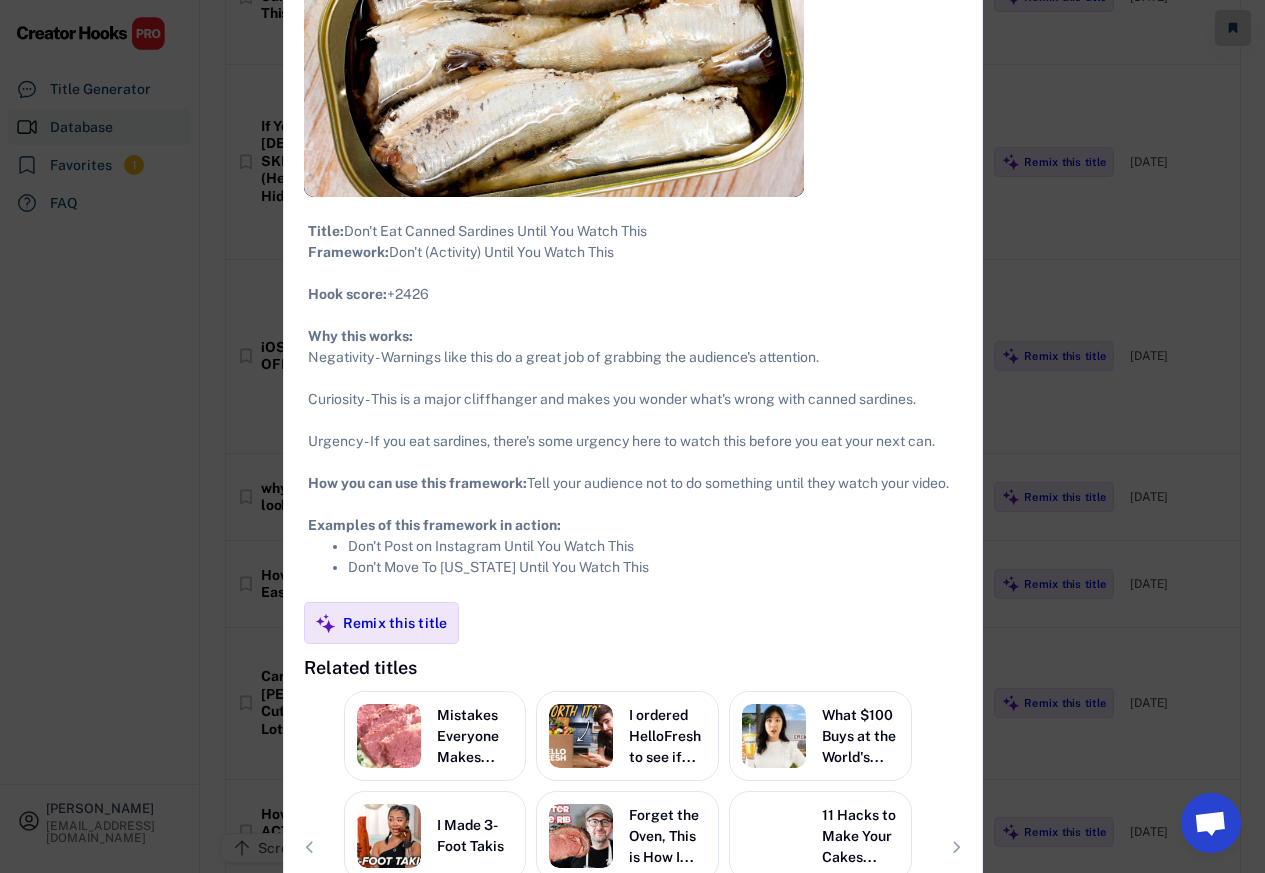 scroll, scrollTop: 17400, scrollLeft: 0, axis: vertical 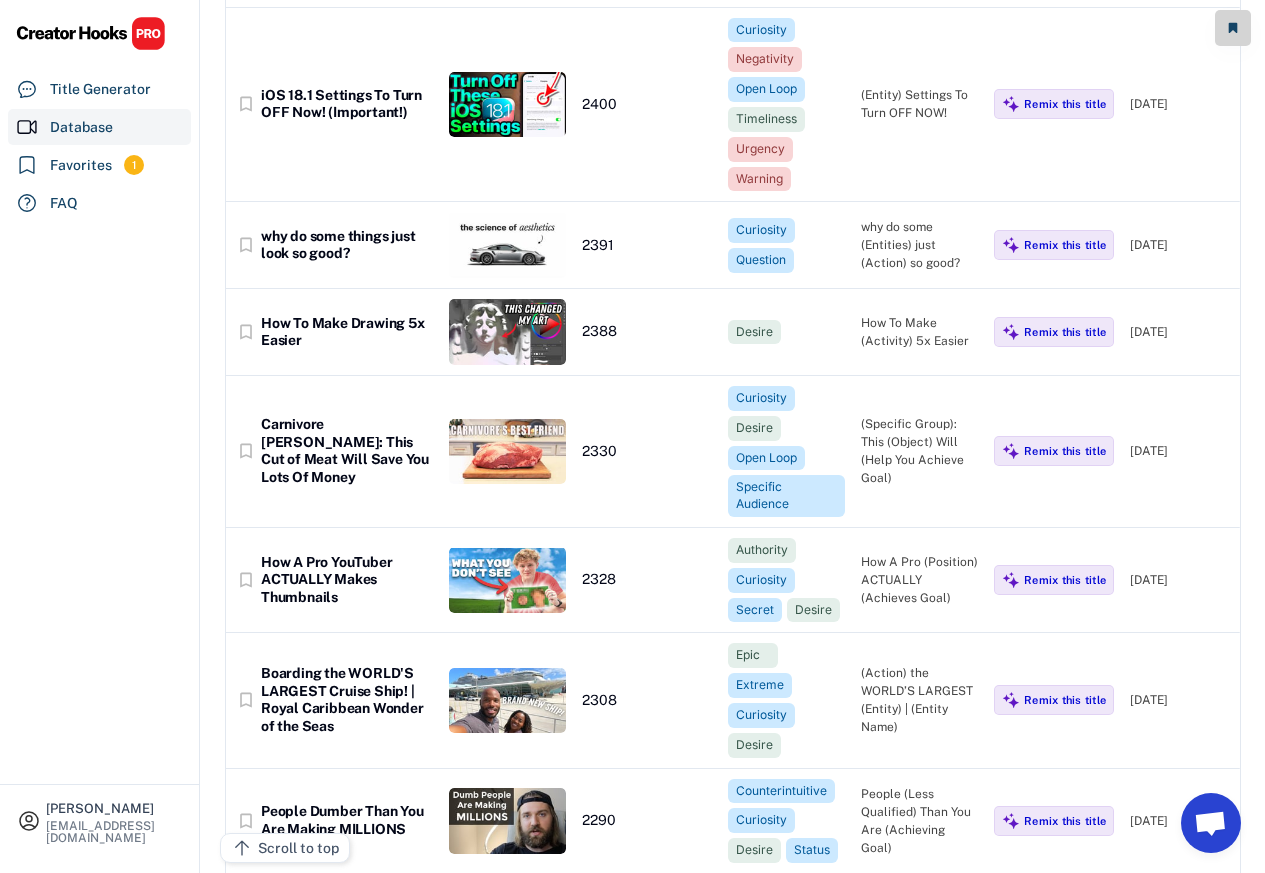 click on "iOS 18.1 Settings To Turn OFF Now! (Important!)" at bounding box center (347, 104) 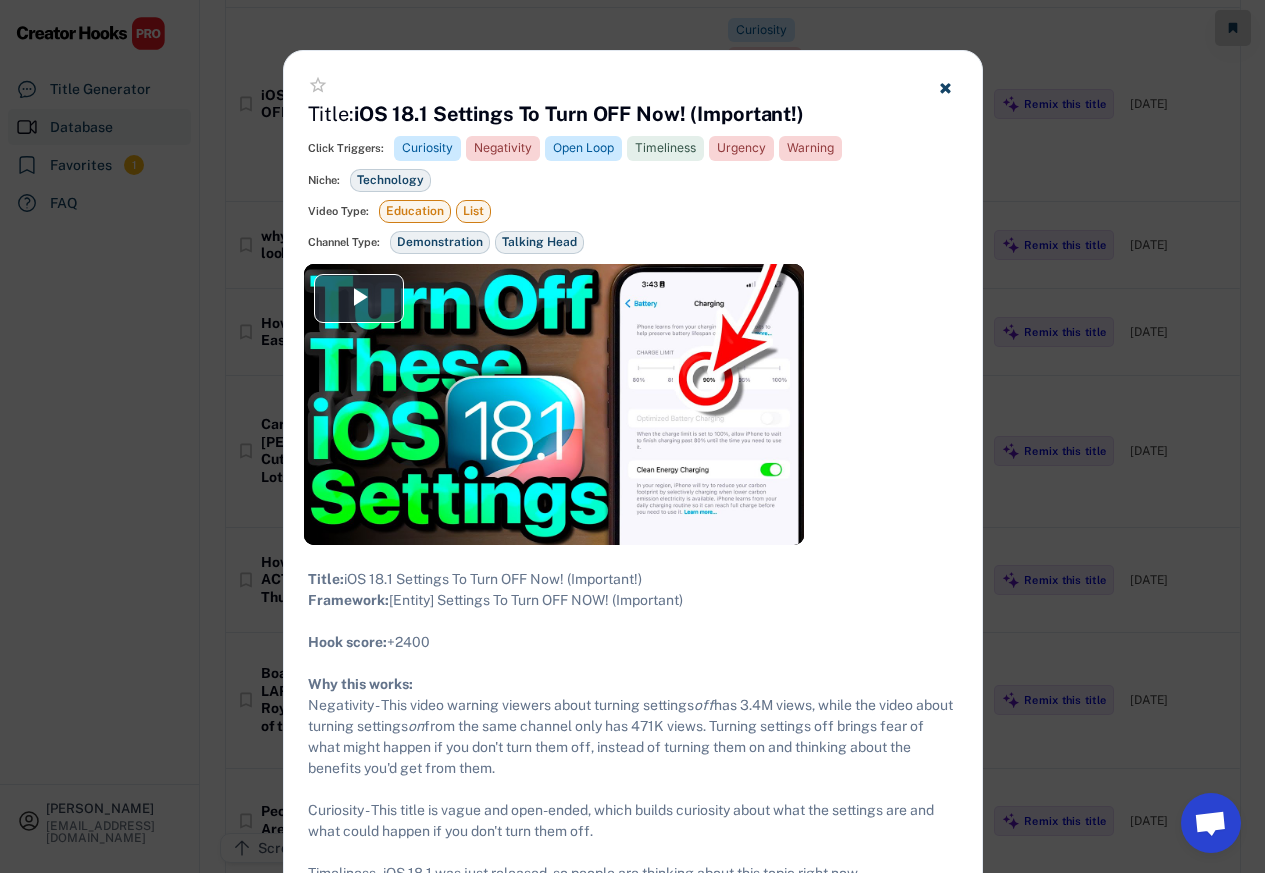 click at bounding box center [632, 436] 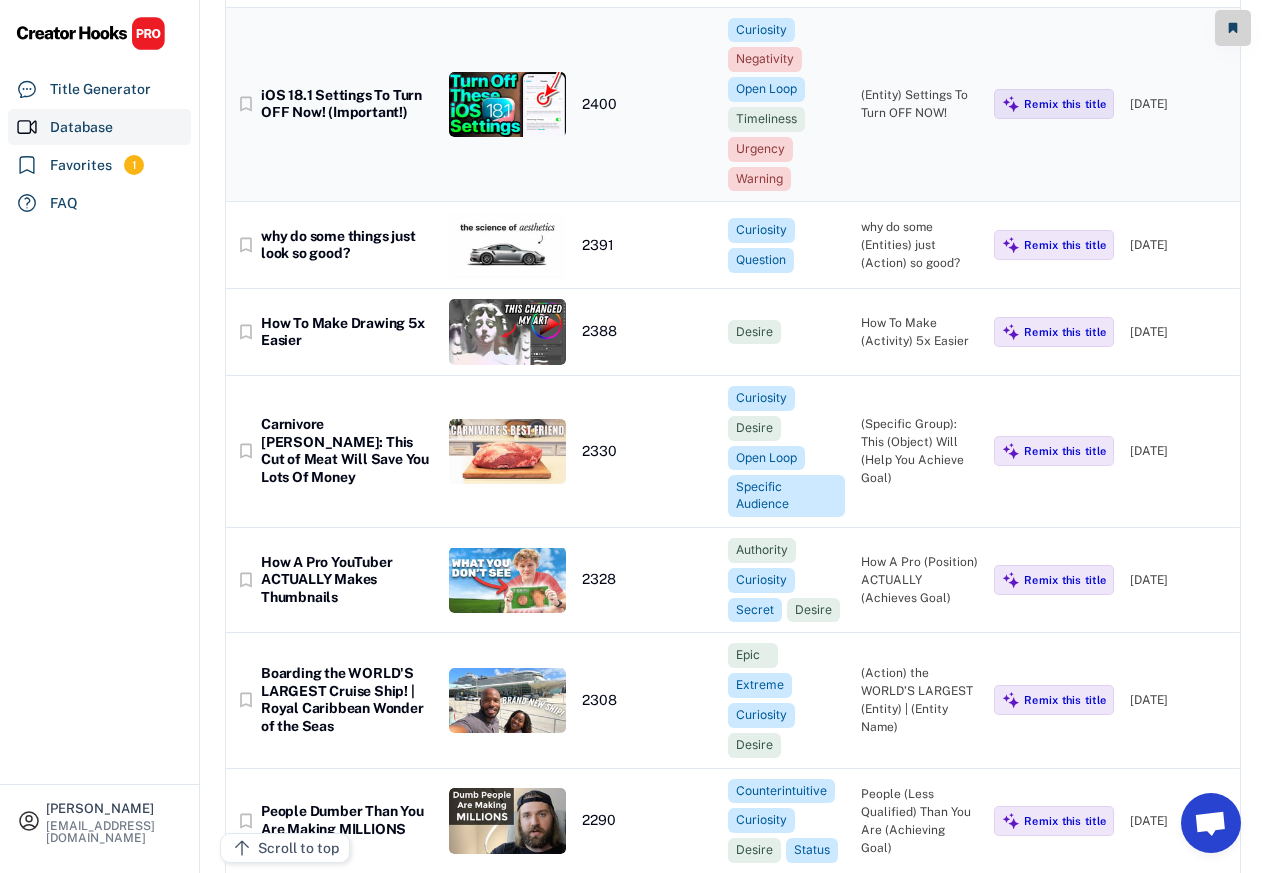 click on "bookmark_border
iOS 18.1 Settings To Turn OFF Now! (Important!) 2400 Curiosity Negativity Open Loop Timeliness Urgency Warning (Entity) Settings To Turn OFF NOW! Remix this title [DATE]" at bounding box center (733, 105) 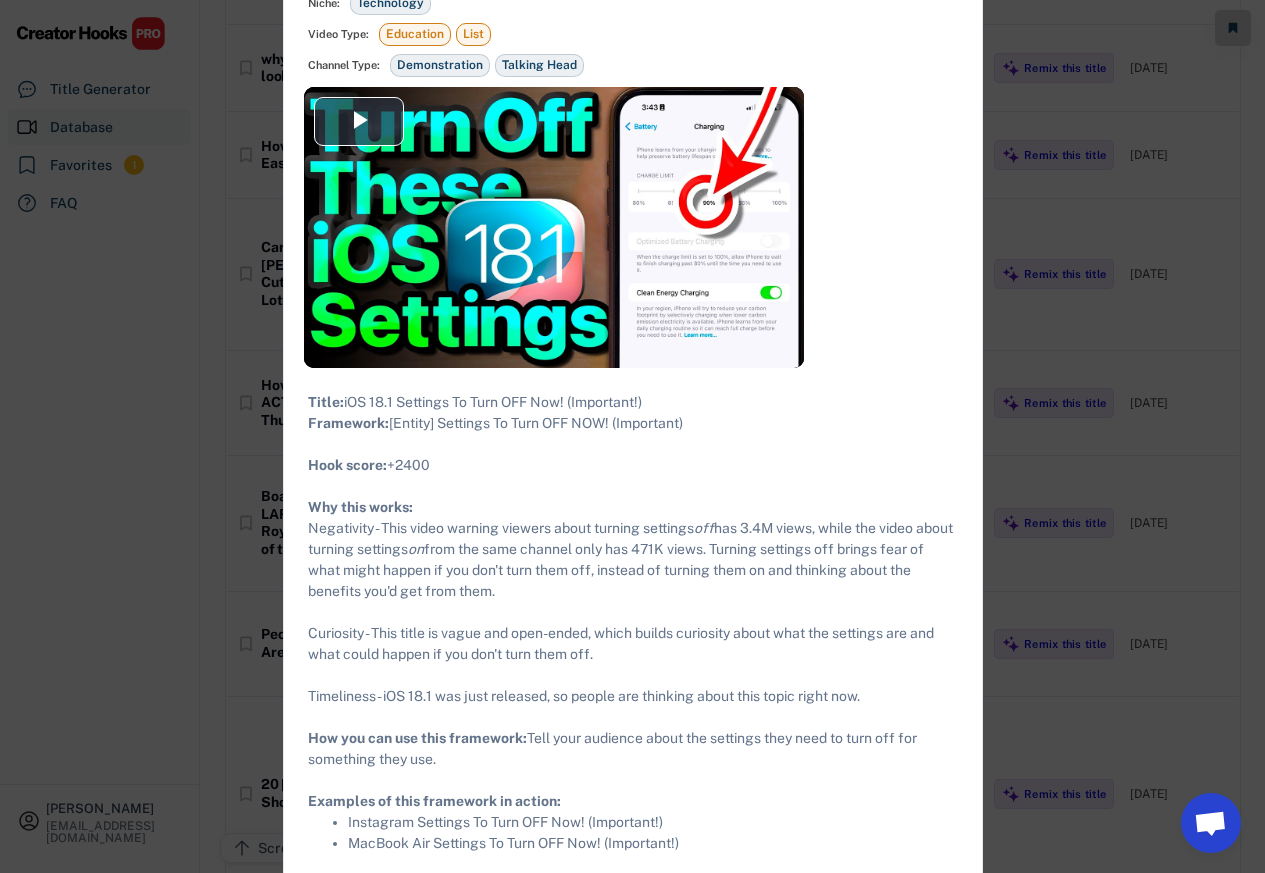scroll, scrollTop: 18000, scrollLeft: 0, axis: vertical 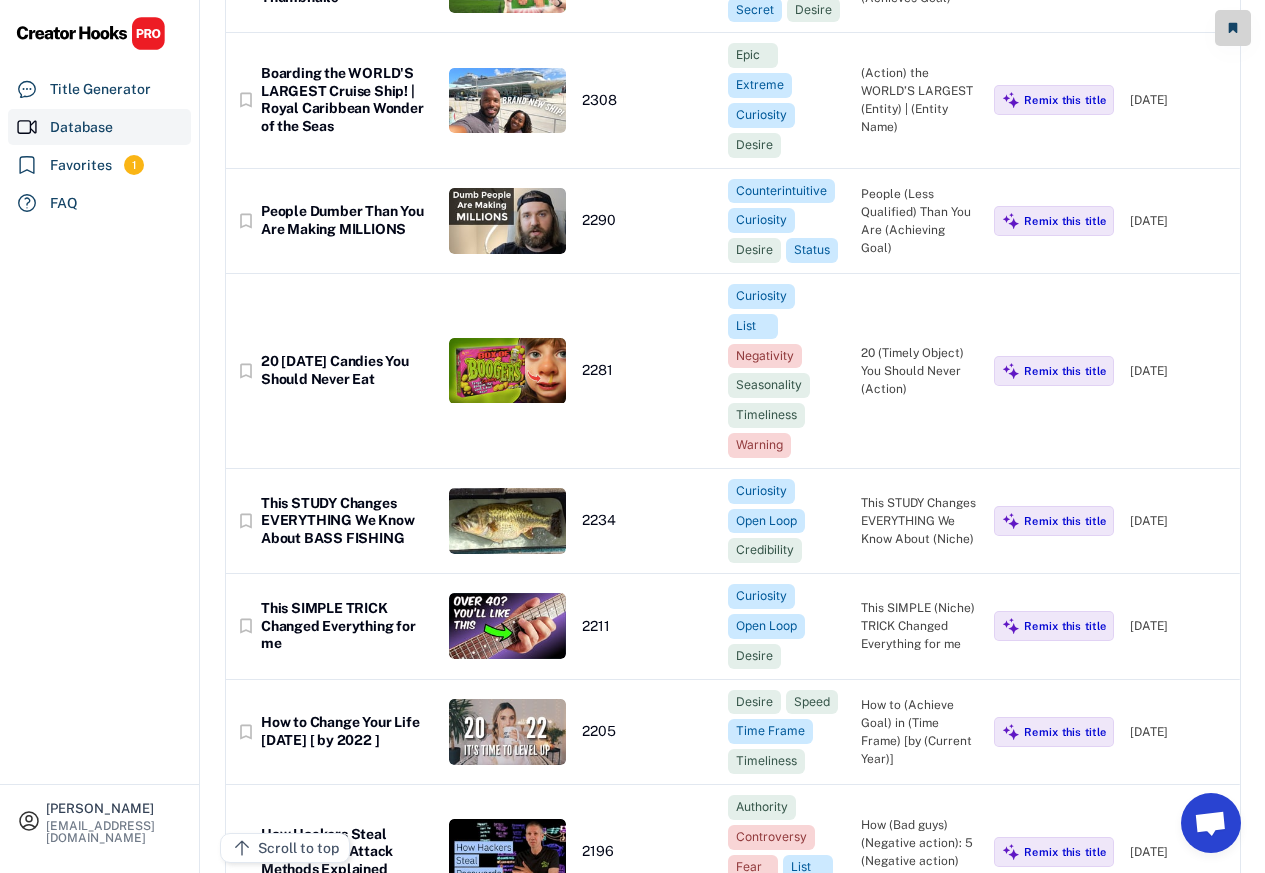 click on "People Dumber Than You Are Making MILLIONS" at bounding box center [347, 220] 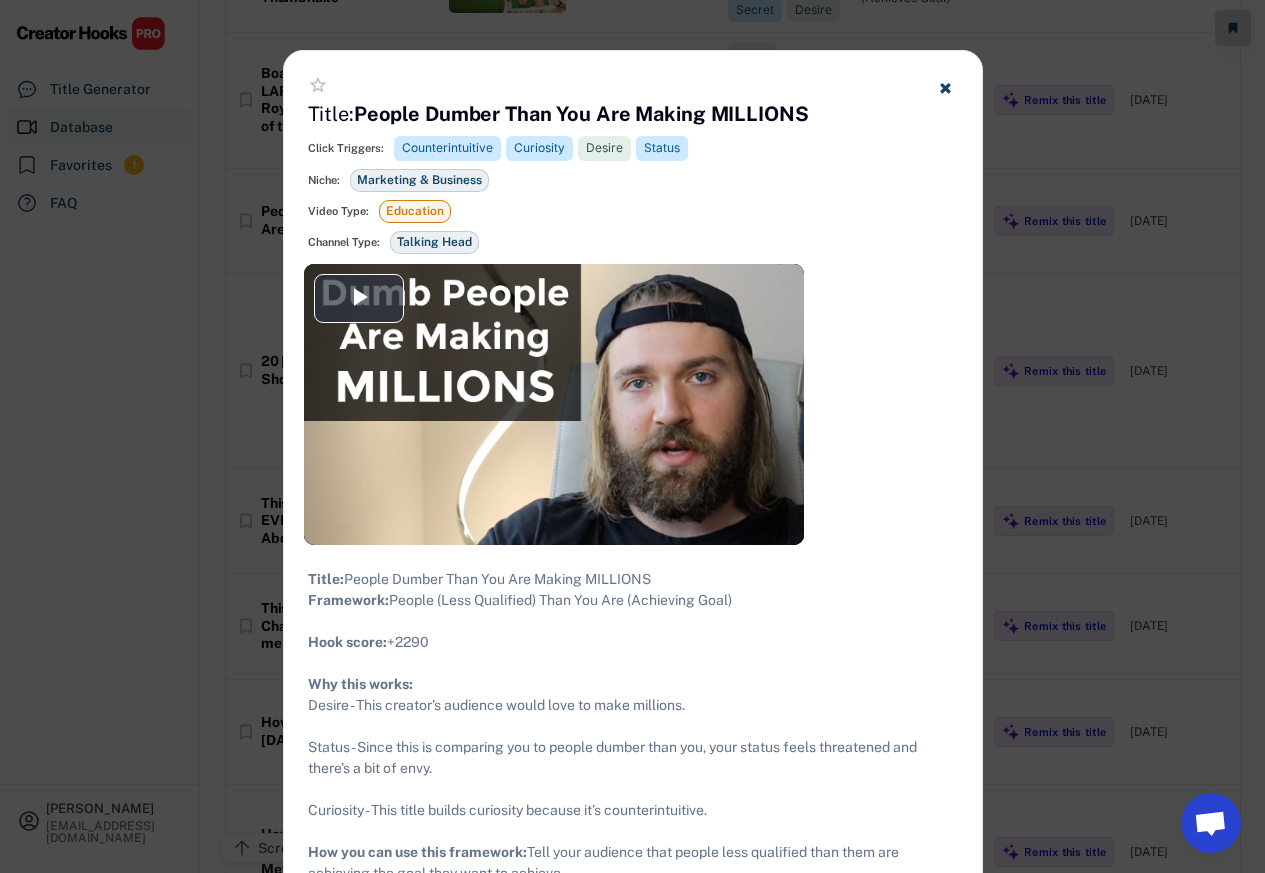 click on "People Dumber Than You Are Making MILLIONS" at bounding box center [581, 114] 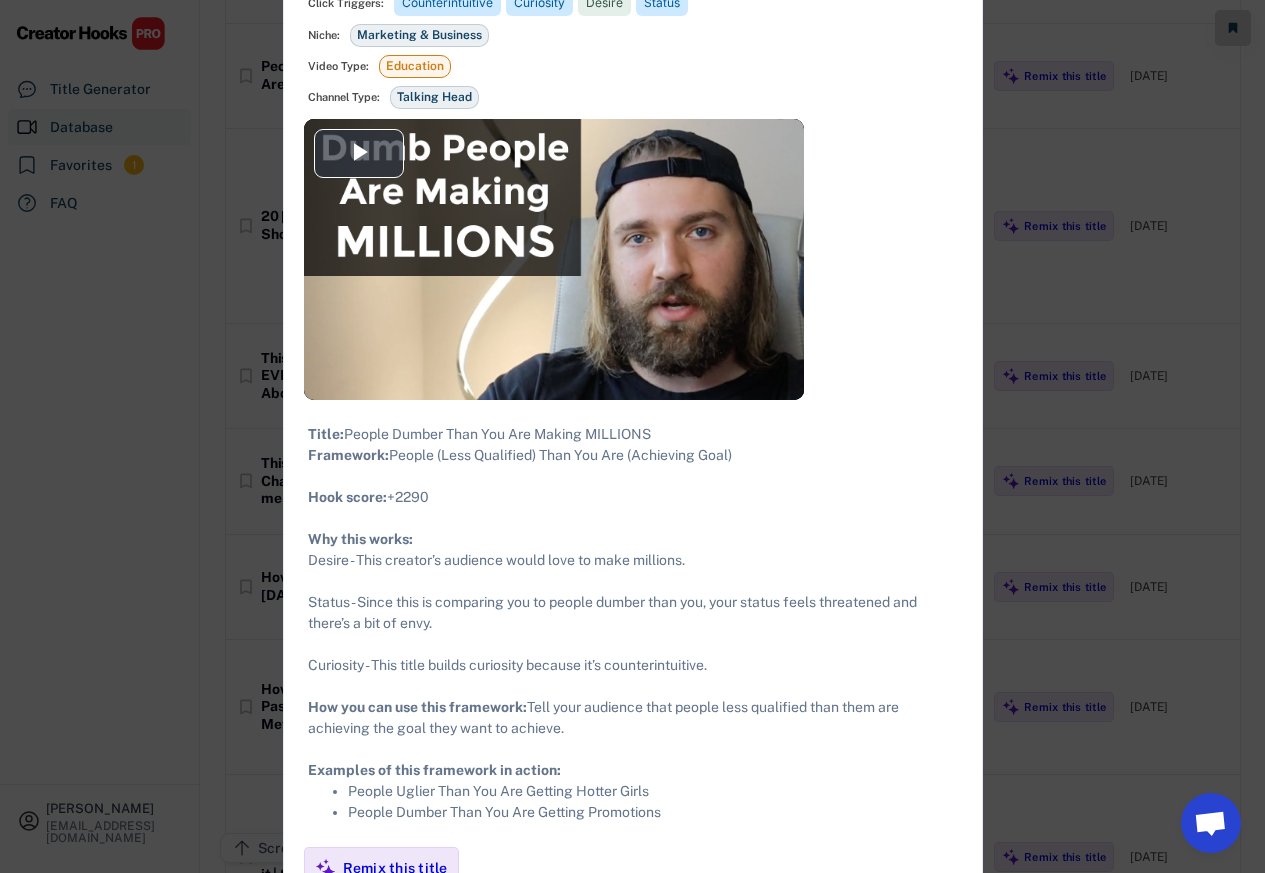scroll, scrollTop: 18600, scrollLeft: 0, axis: vertical 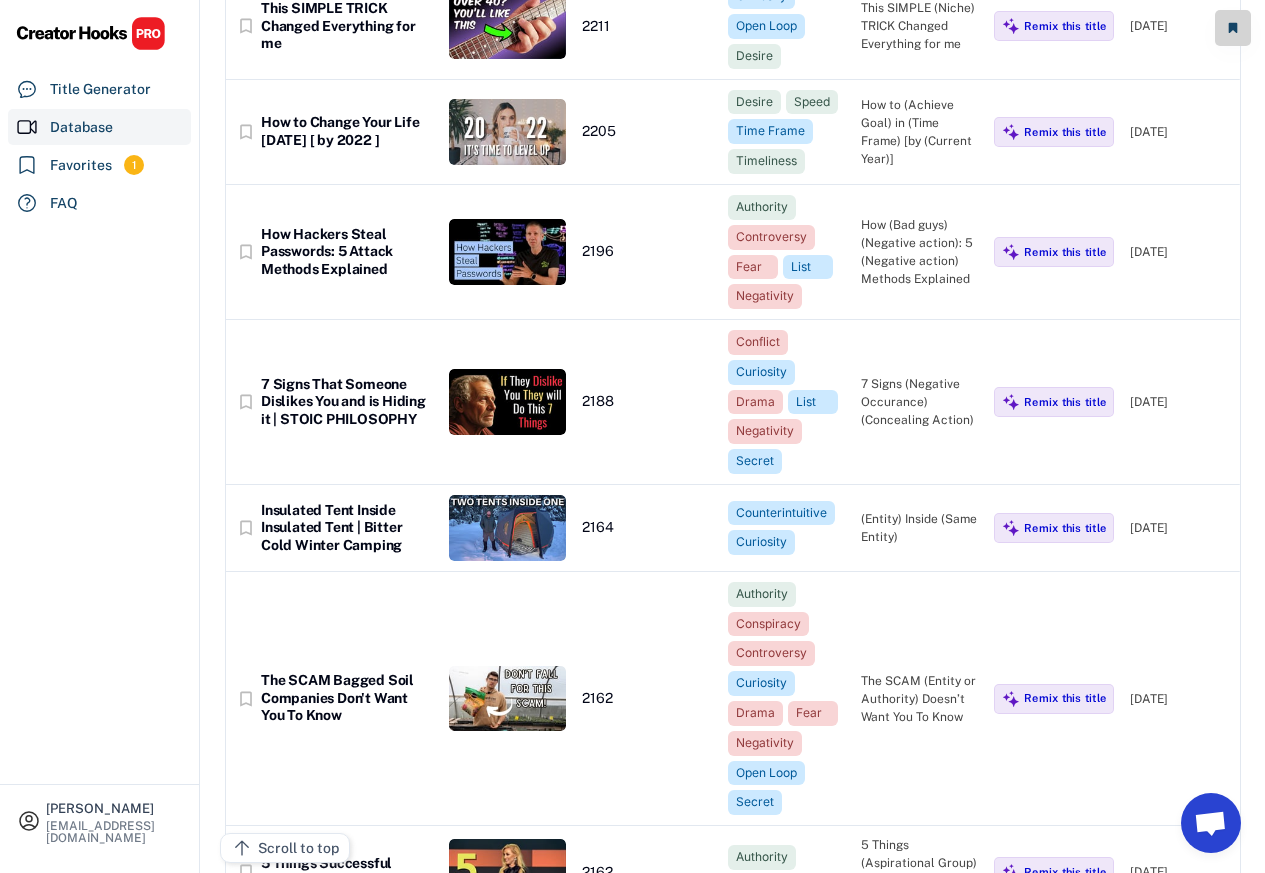 click at bounding box center [507, 132] 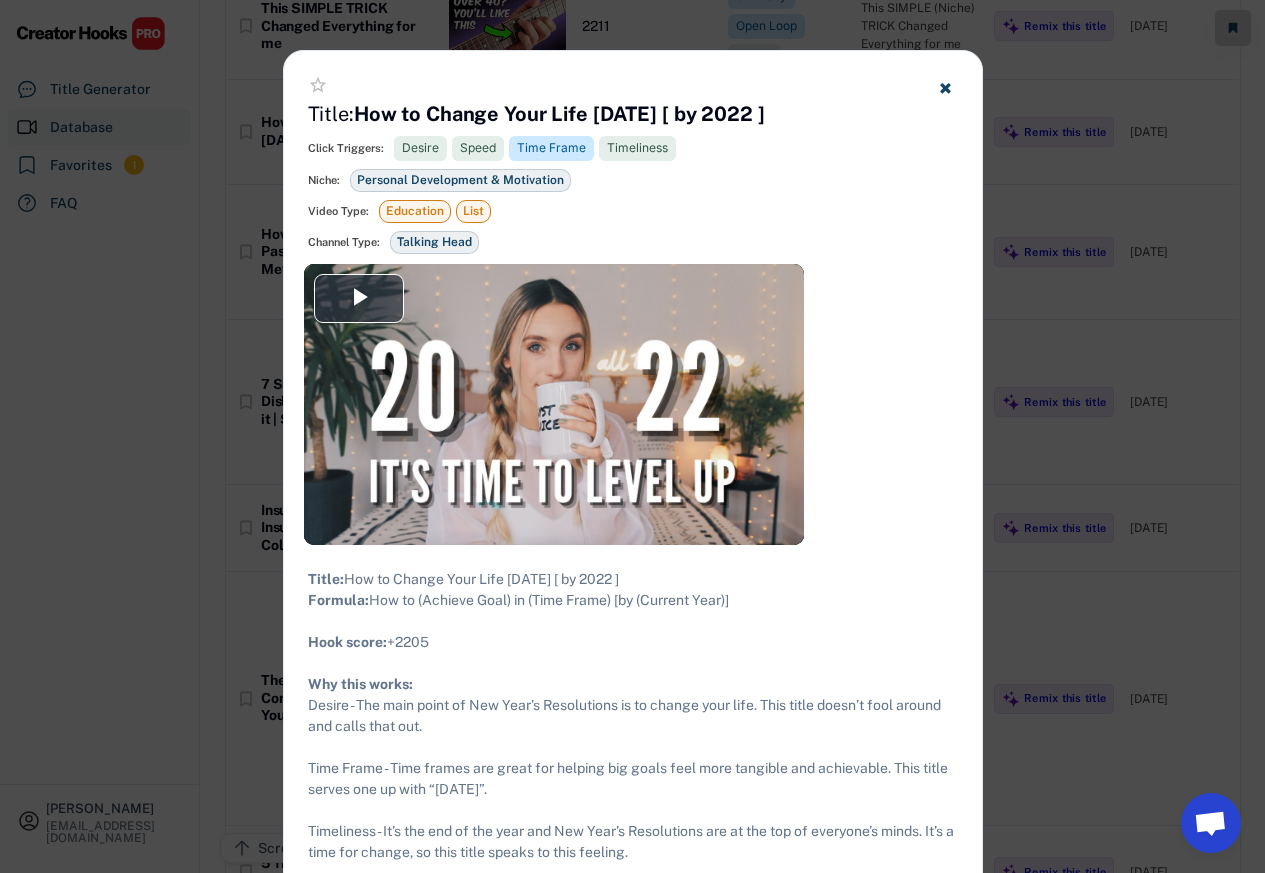 click at bounding box center [632, 436] 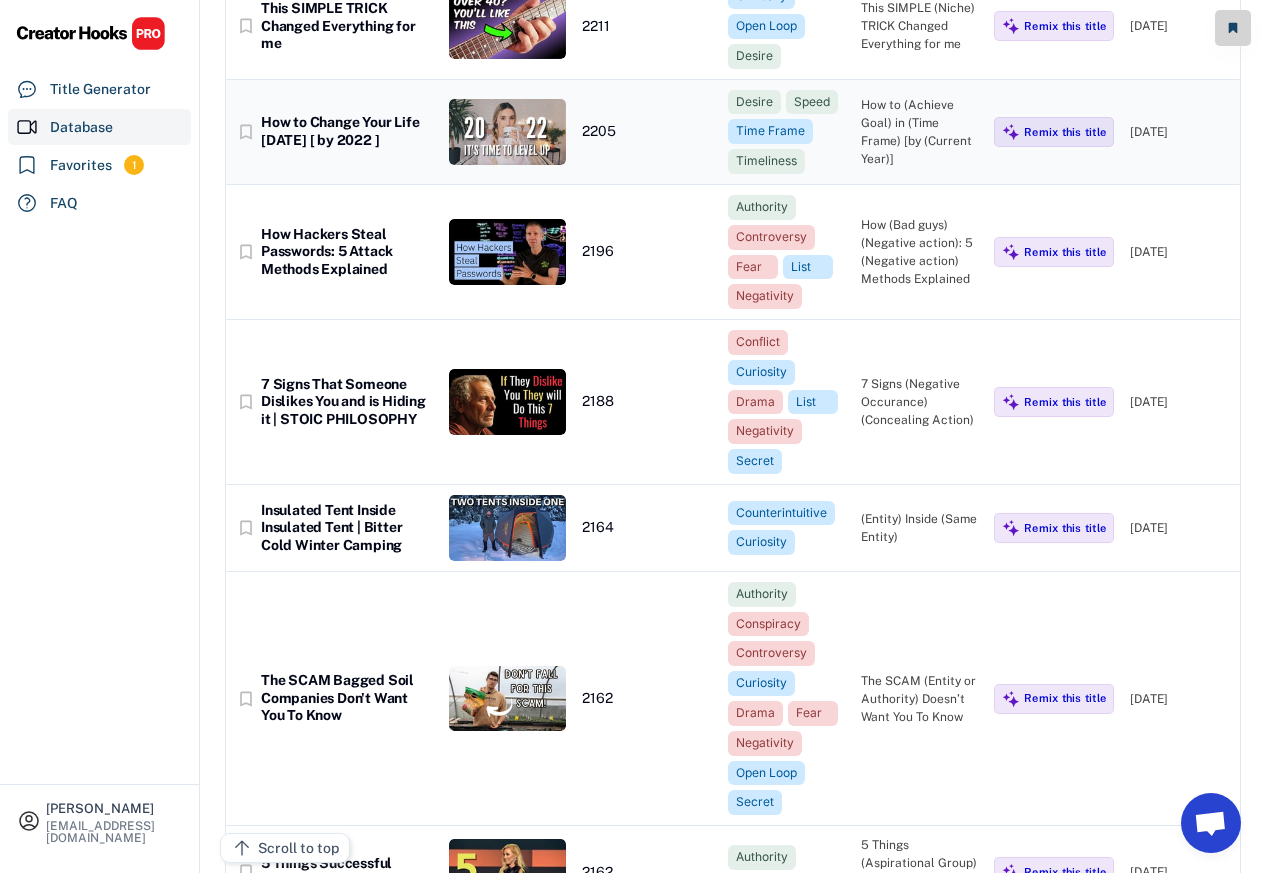 click at bounding box center [507, 132] 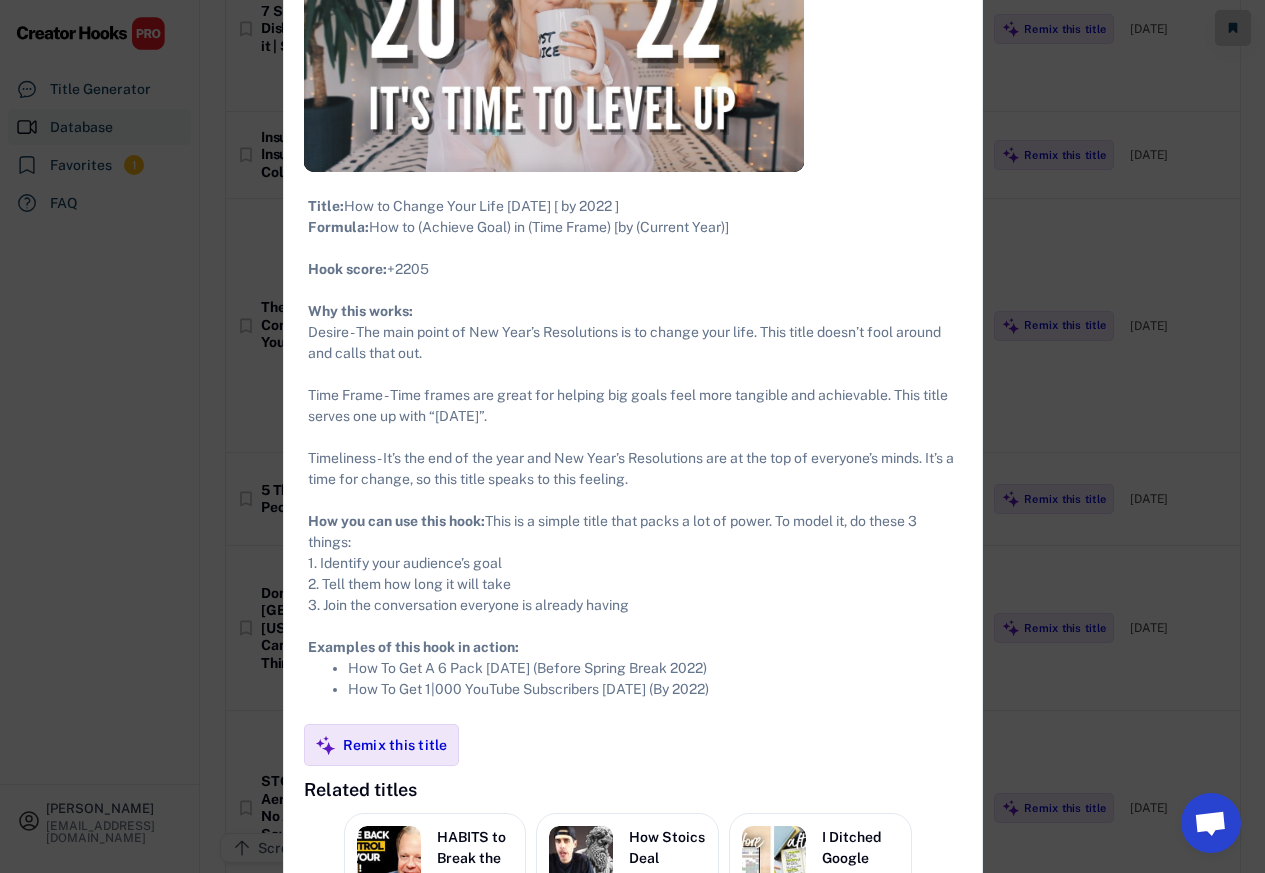 scroll, scrollTop: 19320, scrollLeft: 0, axis: vertical 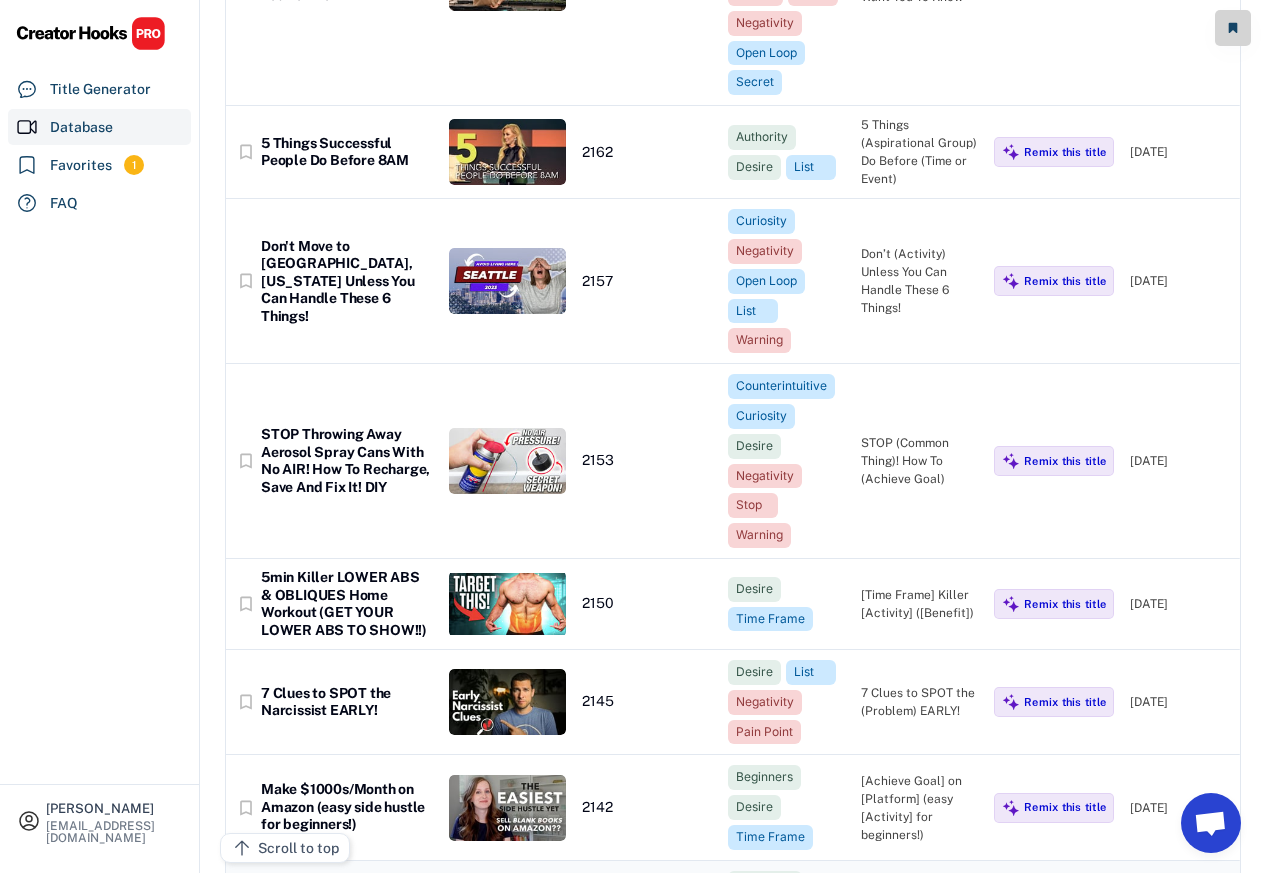 click on "5 Things Successful People Do Before 8AM" at bounding box center (347, 152) 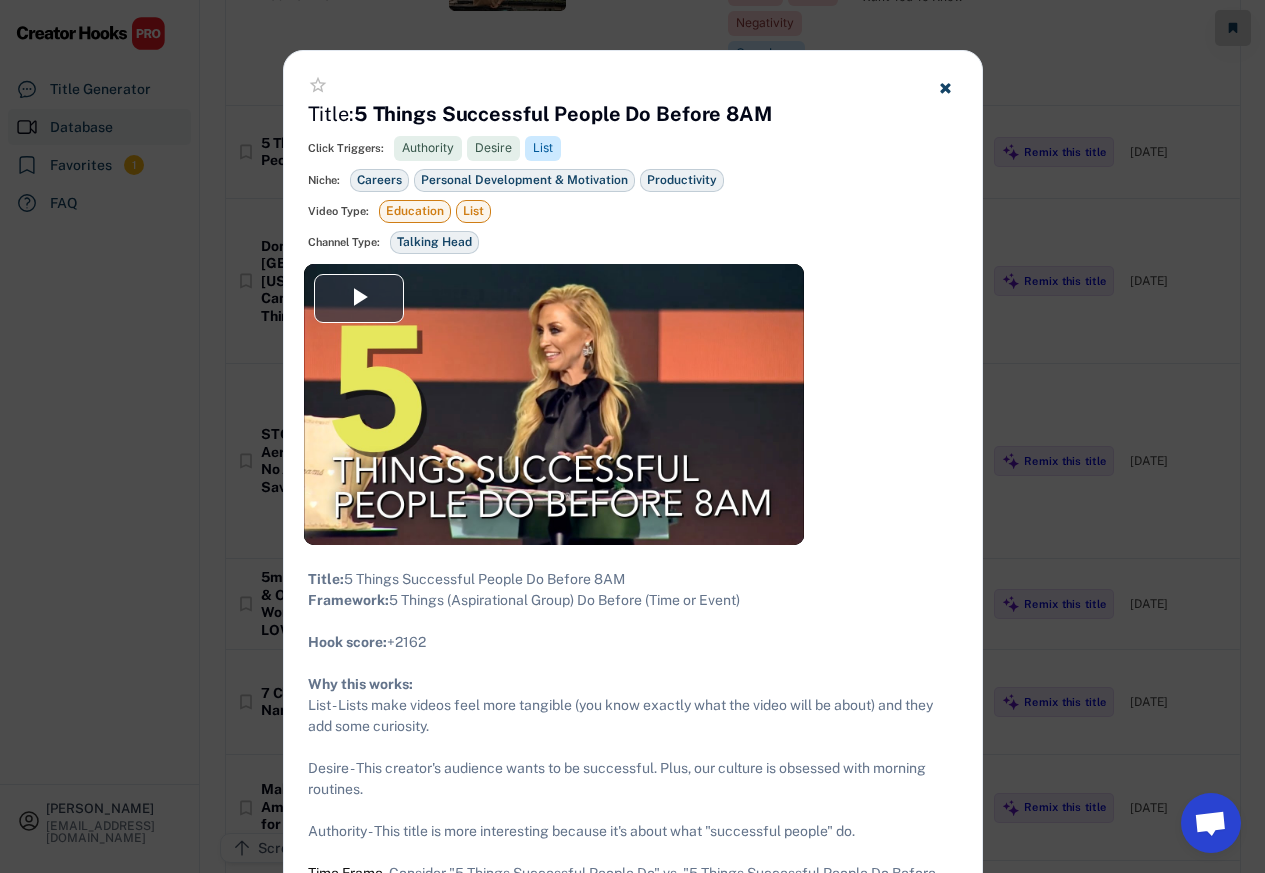 click on "star_border
Title:  5 Things Successful People Do Before 8AM Click Triggers: Authority Desire List Timeliness Urgency Warning Niche: Careers Personal Development & Motivation Productivity Video Type: Education List List Channel Type: Talking Head Talking Head" at bounding box center (633, 157) 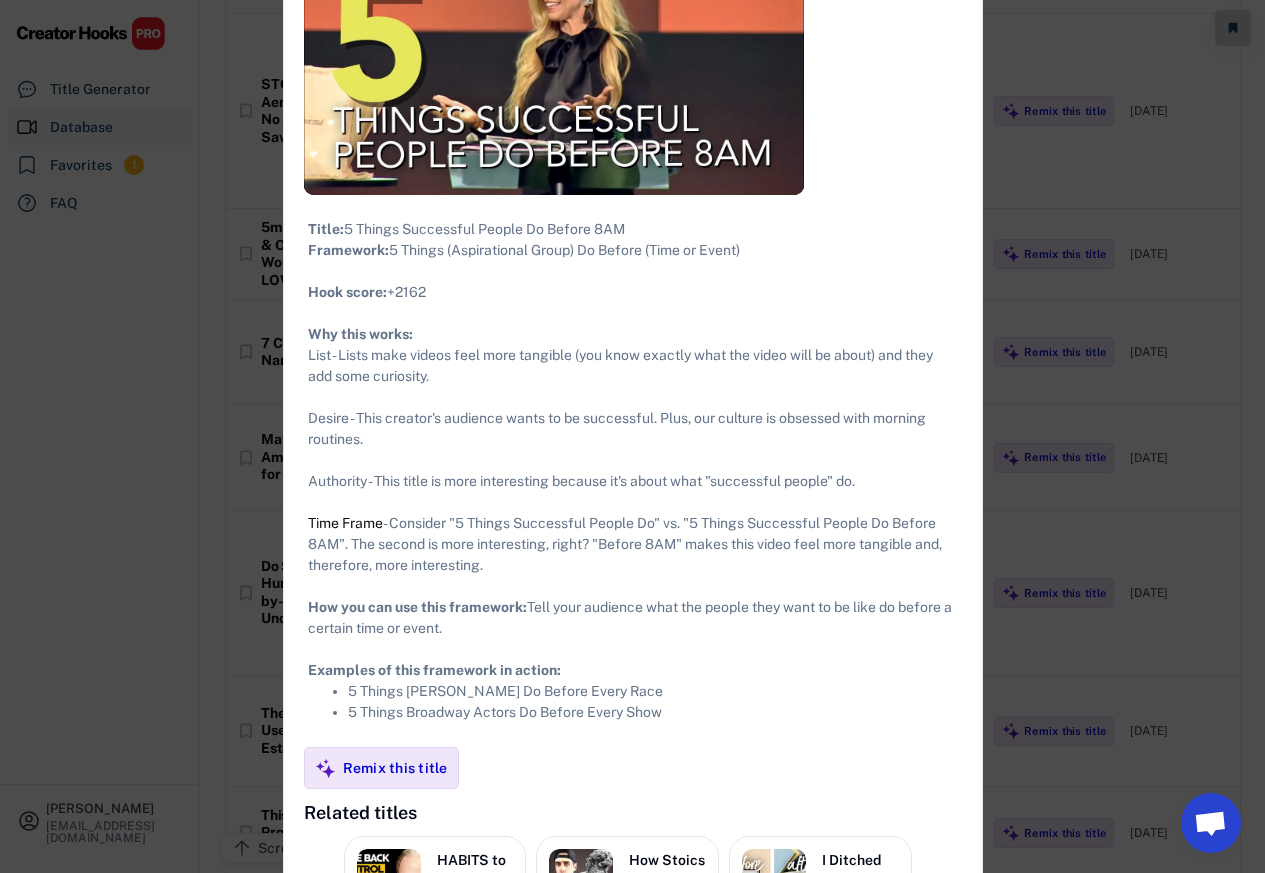 scroll, scrollTop: 20040, scrollLeft: 0, axis: vertical 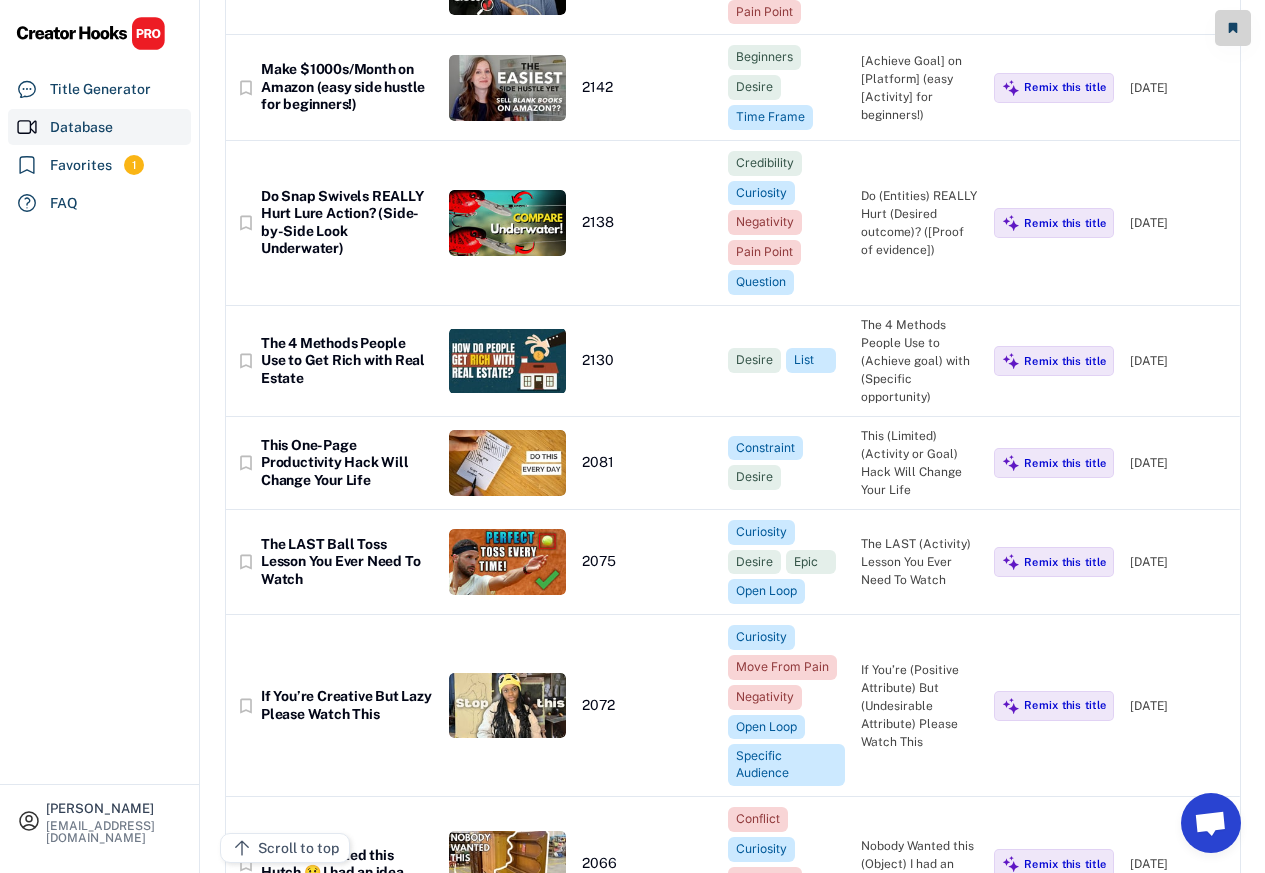click on "bookmark_border
Do Snap Swivels REALLY Hurt Lure Action? (Side-by-Side Look Underwater) 2138 Credibility Curiosity Negativity Pain Point Question Do (Entities) REALLY Hurt (Desired outcome)? ([Proof of evidence]) Remix this title [DATE]" at bounding box center [733, 223] 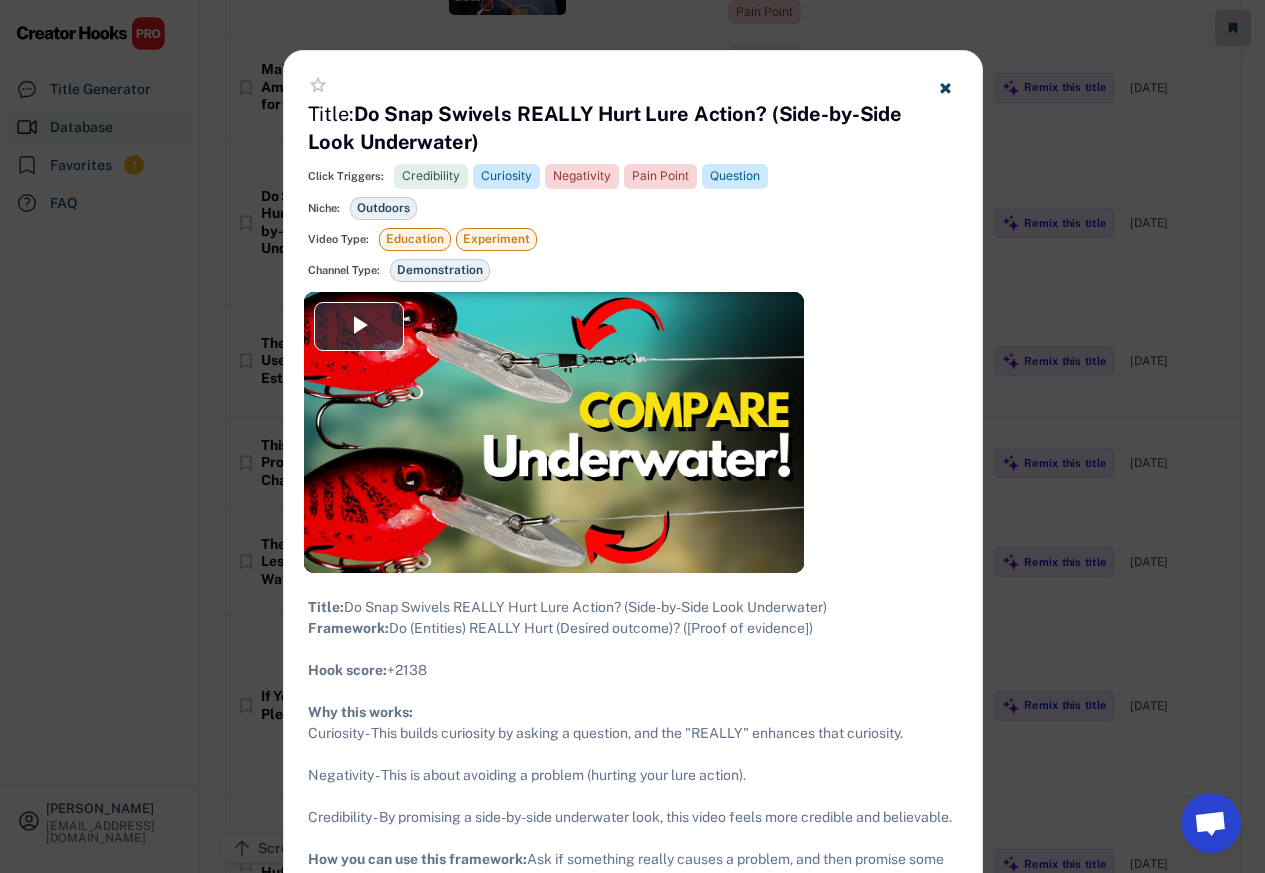 click on "Do Snap Swivels REALLY Hurt Lure Action? (Side-by-Side Look Underwater)" at bounding box center [607, 128] 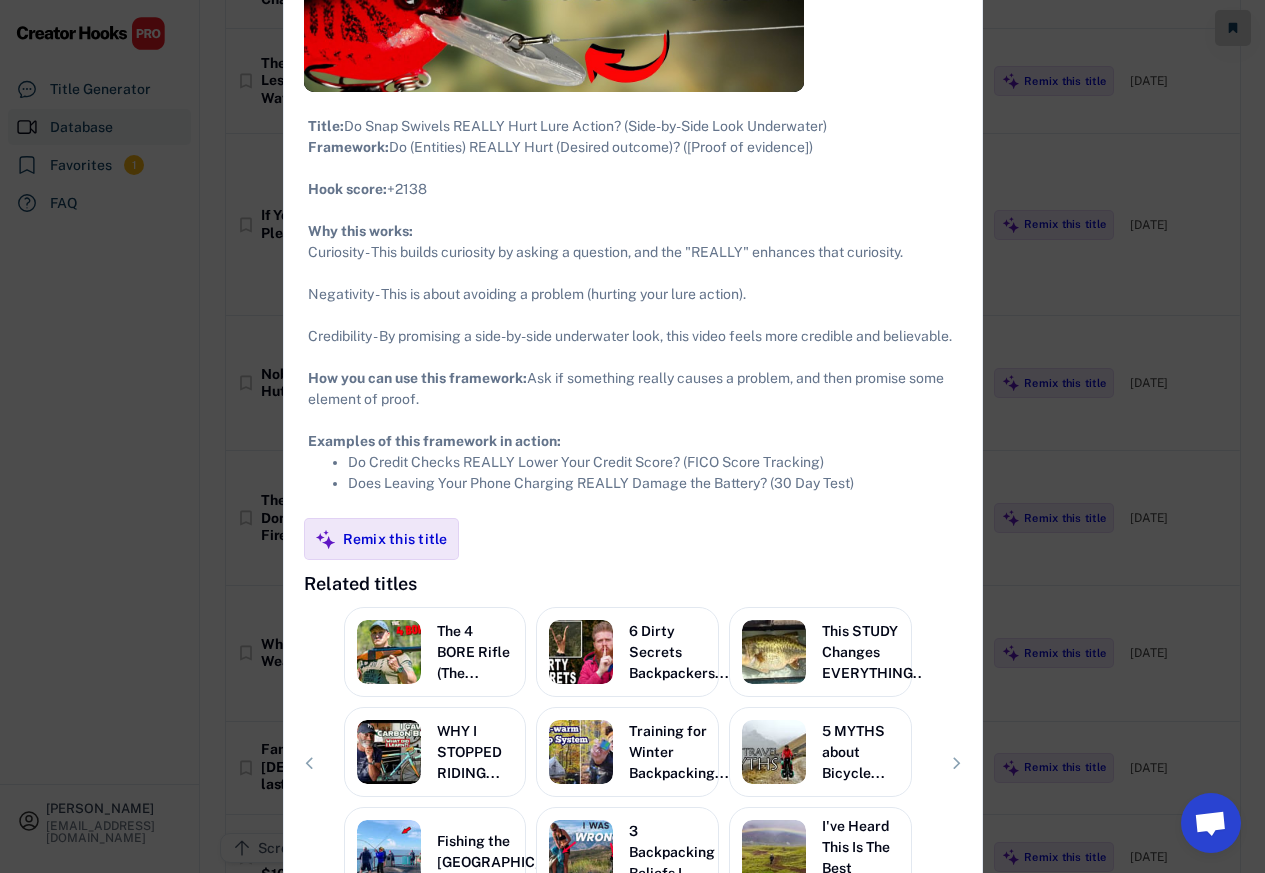 scroll, scrollTop: 20640, scrollLeft: 0, axis: vertical 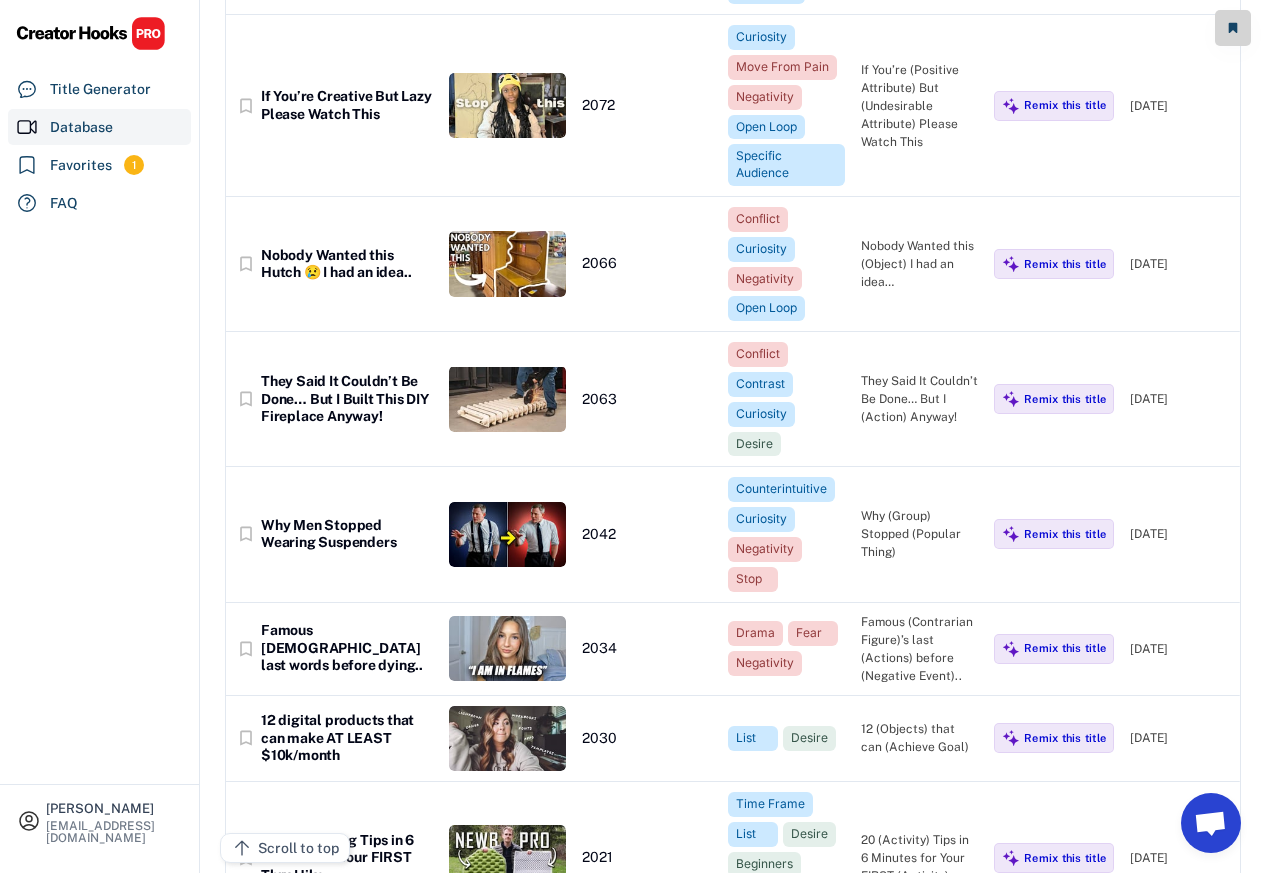 click on "If You’re Creative But Lazy Please Watch This" at bounding box center (347, 105) 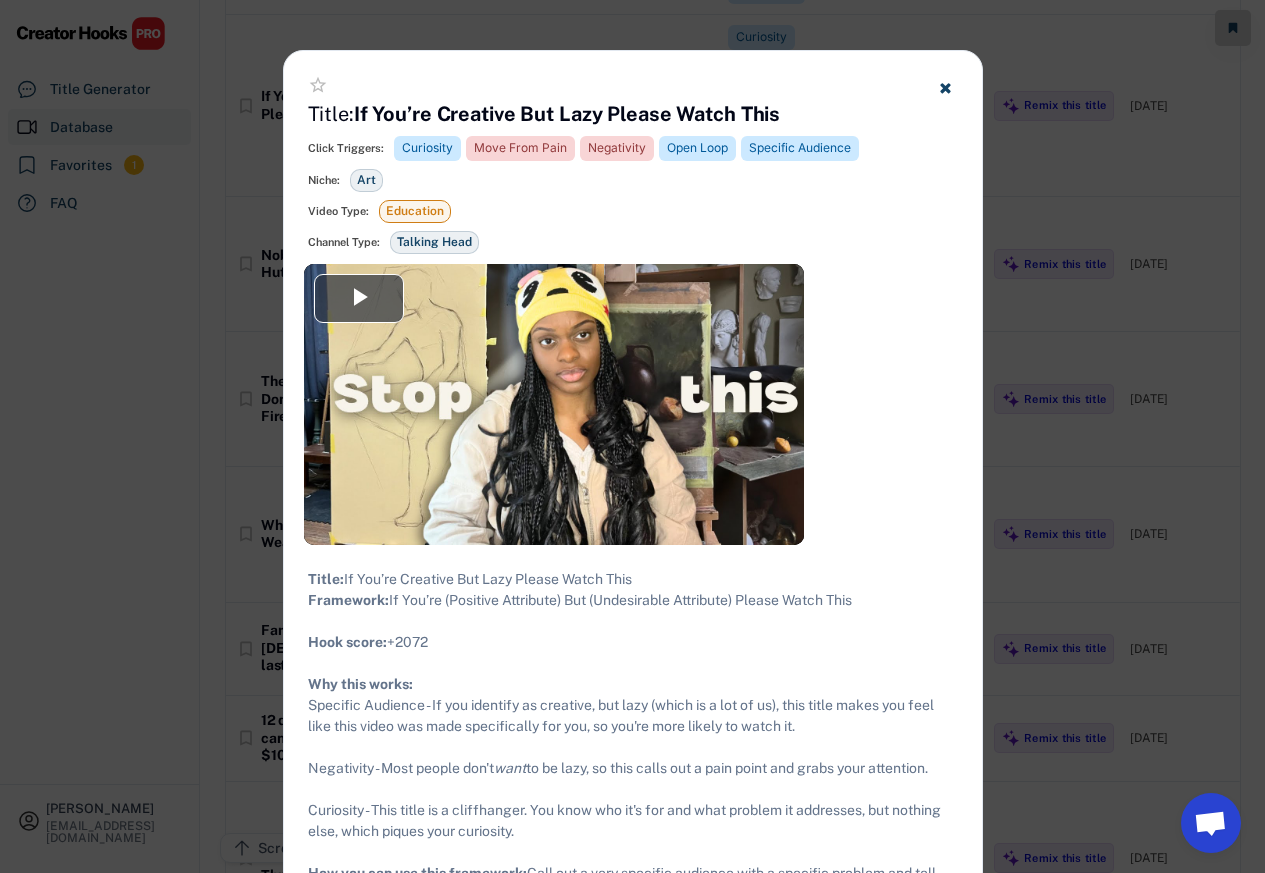 click at bounding box center (632, 436) 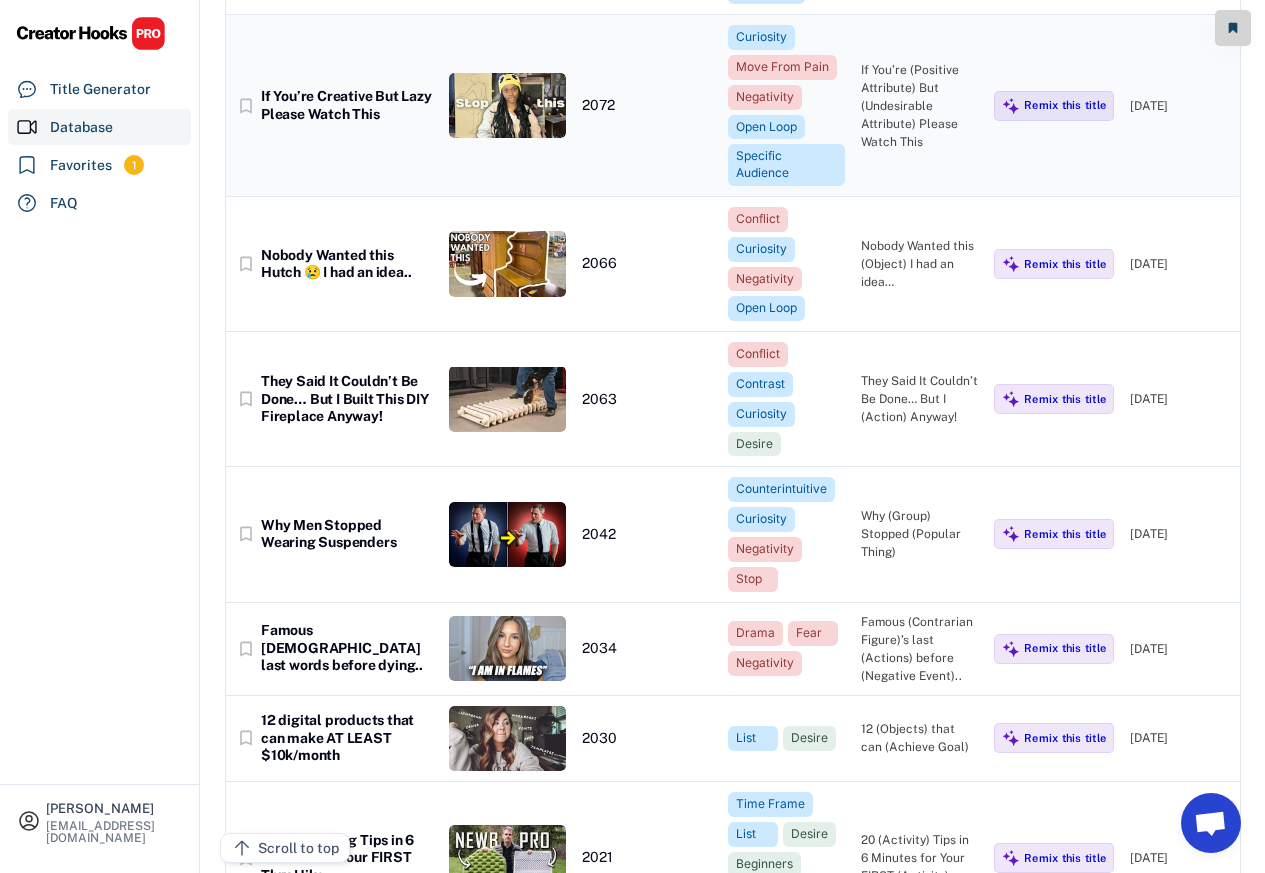 click at bounding box center (507, 106) 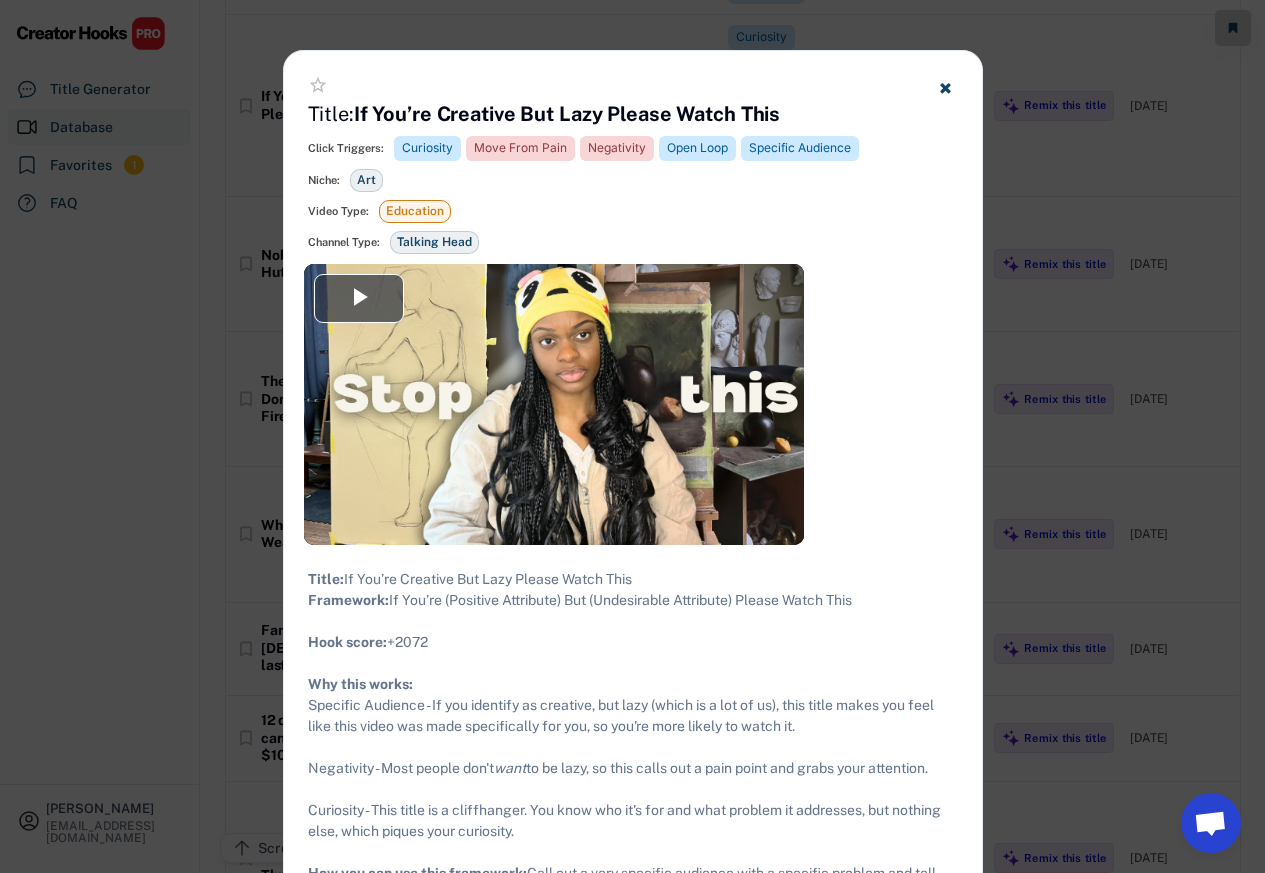 click at bounding box center [632, 436] 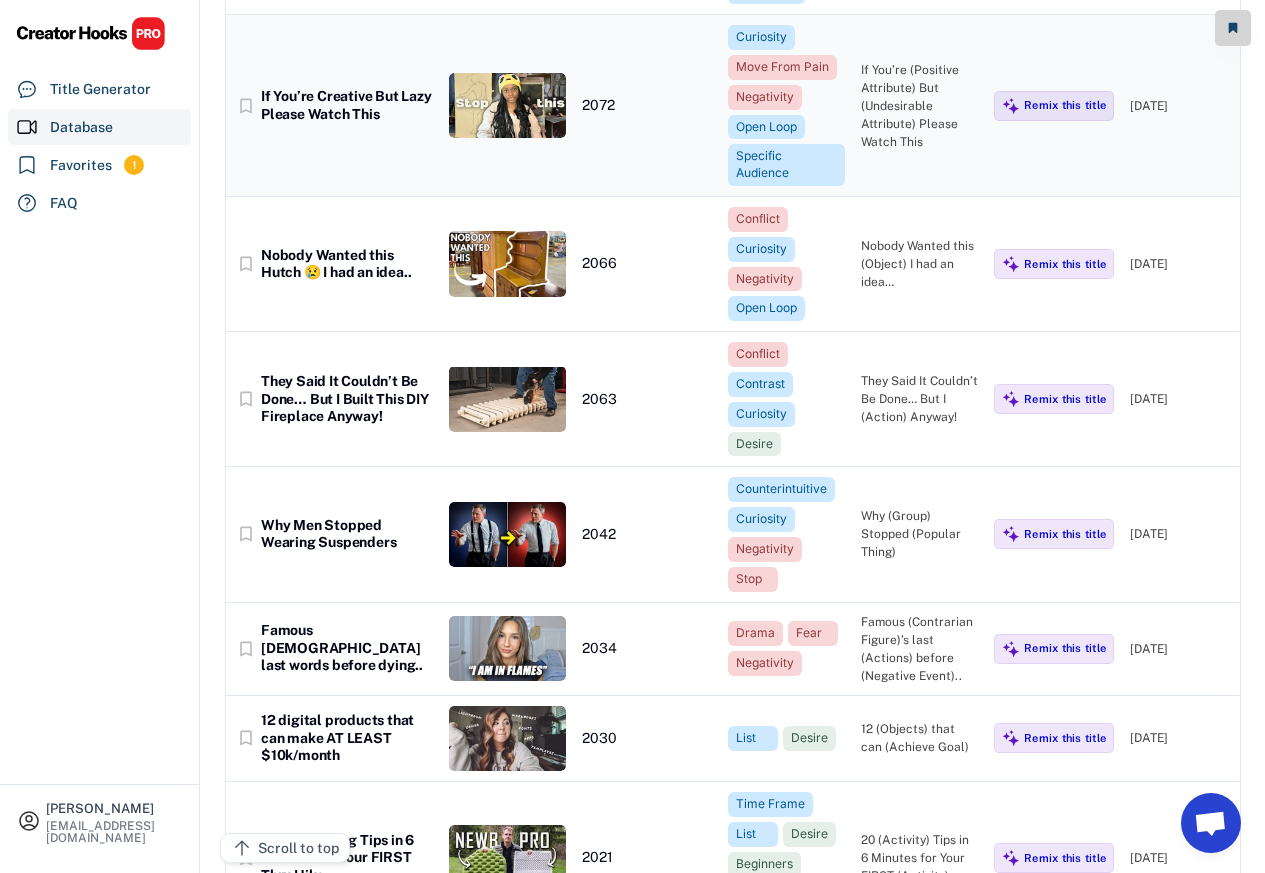 click on "Negativity" at bounding box center [765, 97] 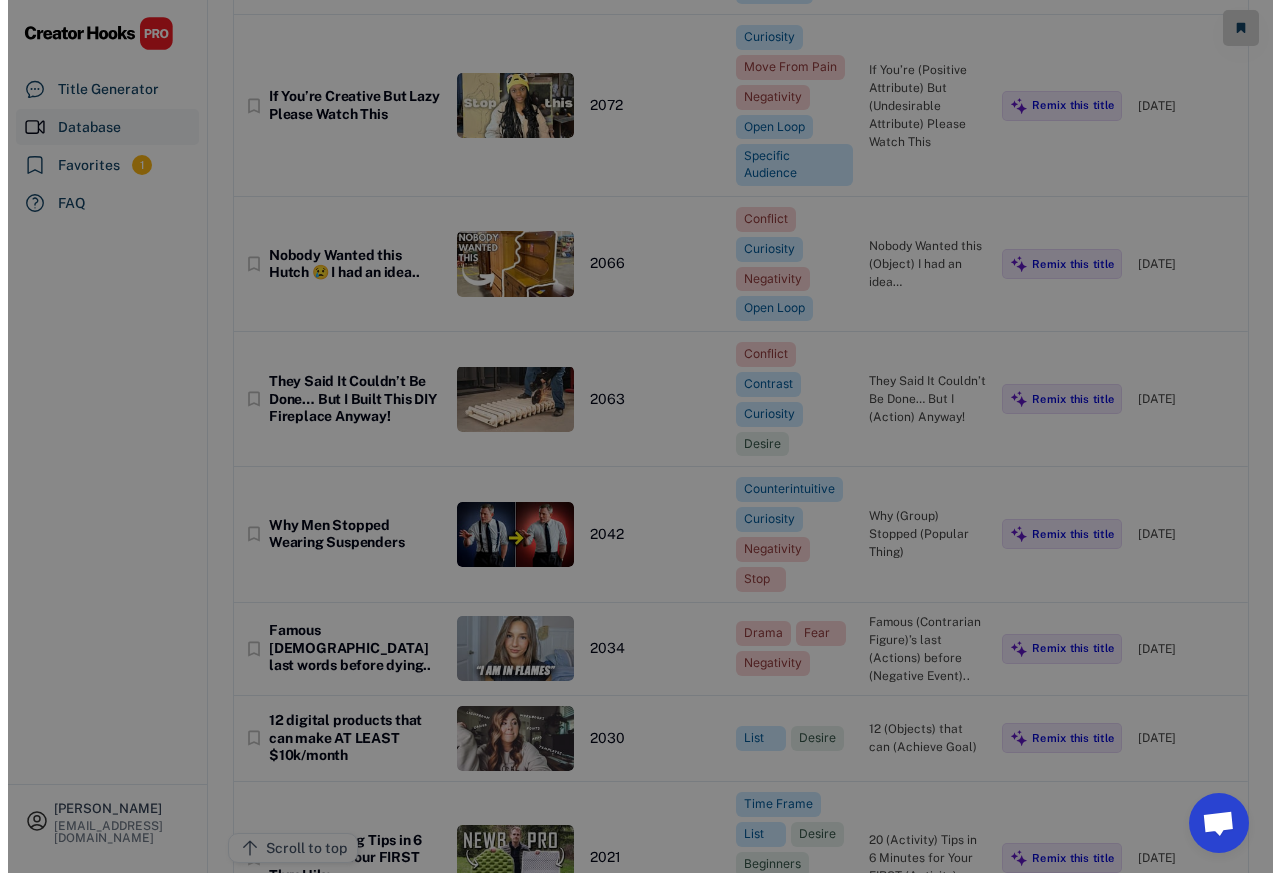 scroll, scrollTop: 20303, scrollLeft: 0, axis: vertical 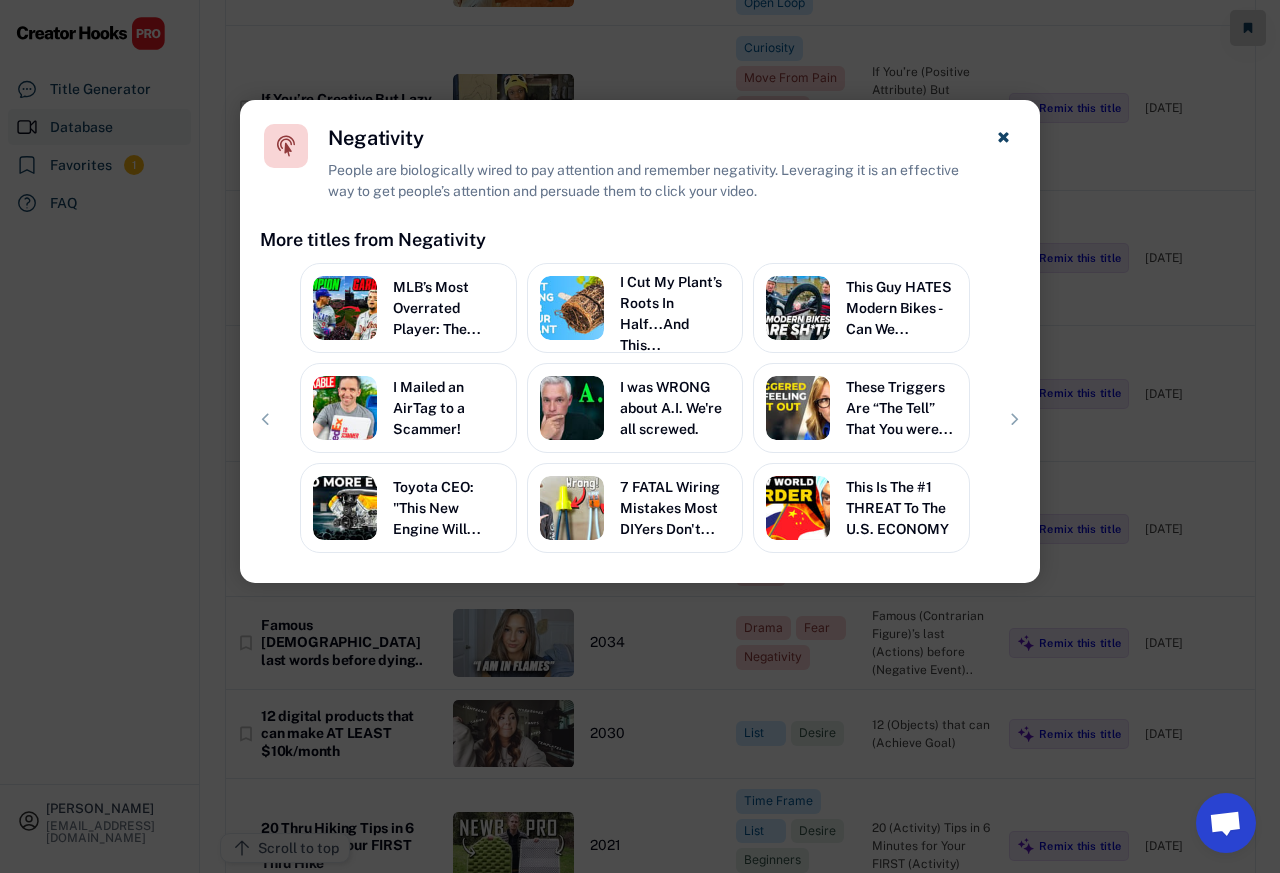 click at bounding box center (640, 436) 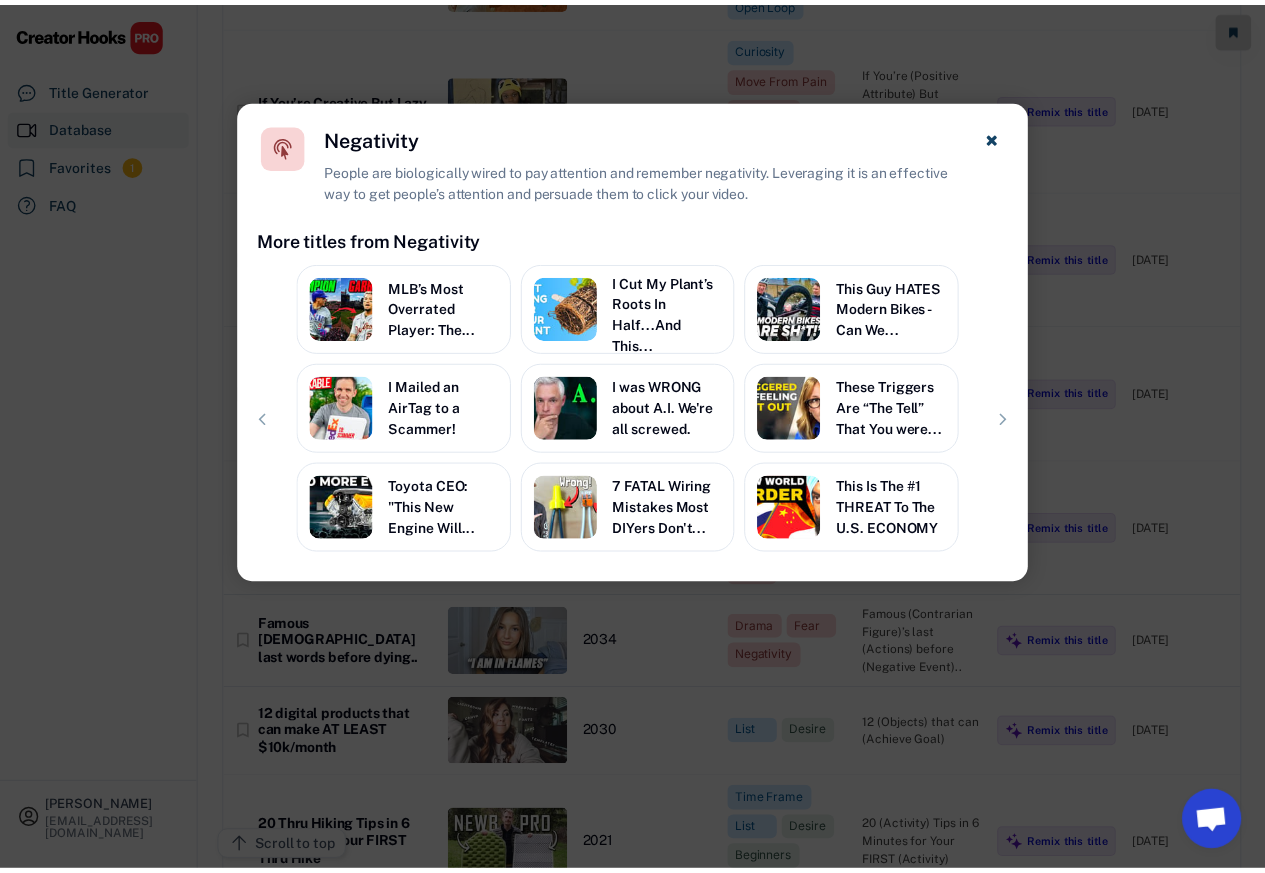 scroll, scrollTop: 20640, scrollLeft: 0, axis: vertical 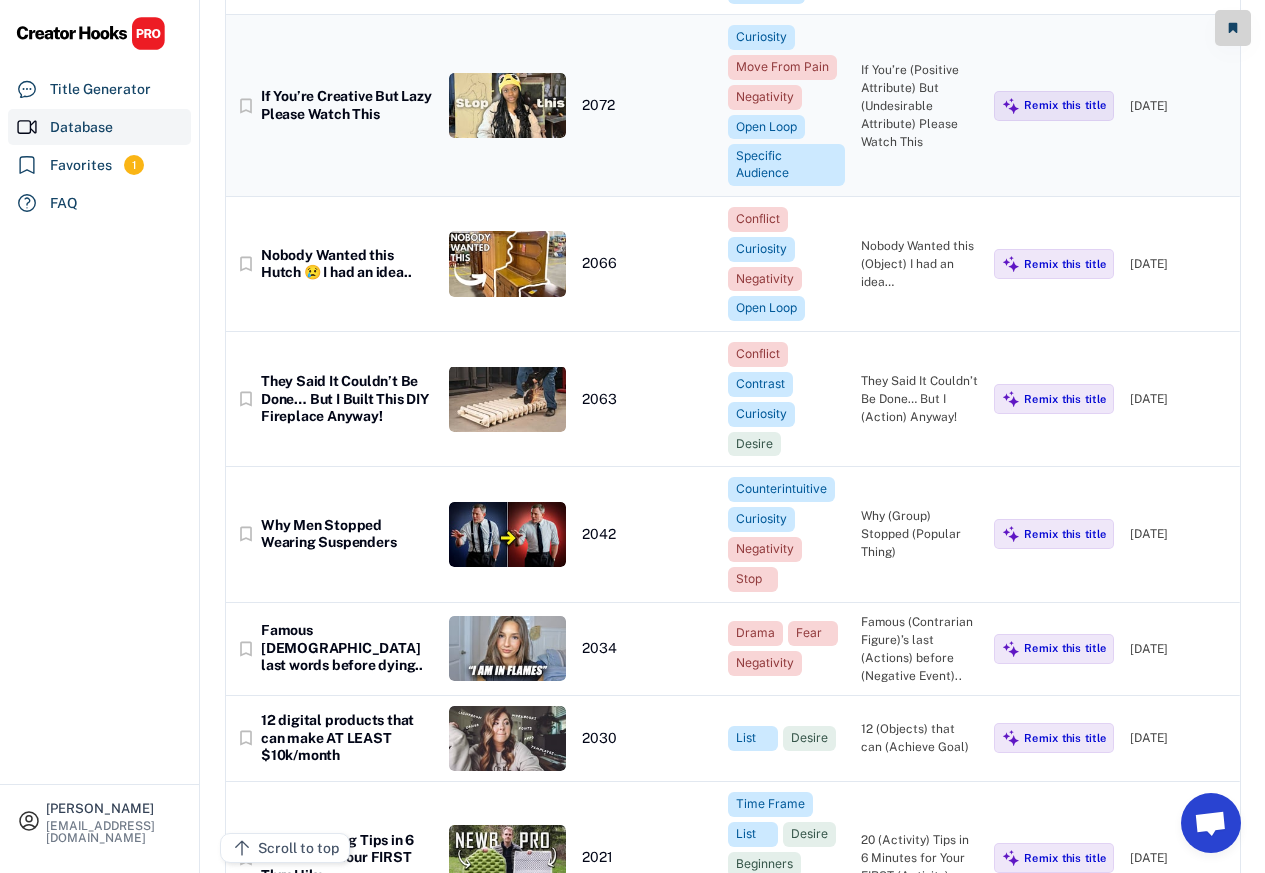 click on "bookmark_border
Nobody Wanted this Hutch 😢 I had an idea.. 2066 Conflict Curiosity Negativity Open Loop Nobody Wanted this (Object) I had an idea… Remix this title [DATE]" at bounding box center (733, 264) 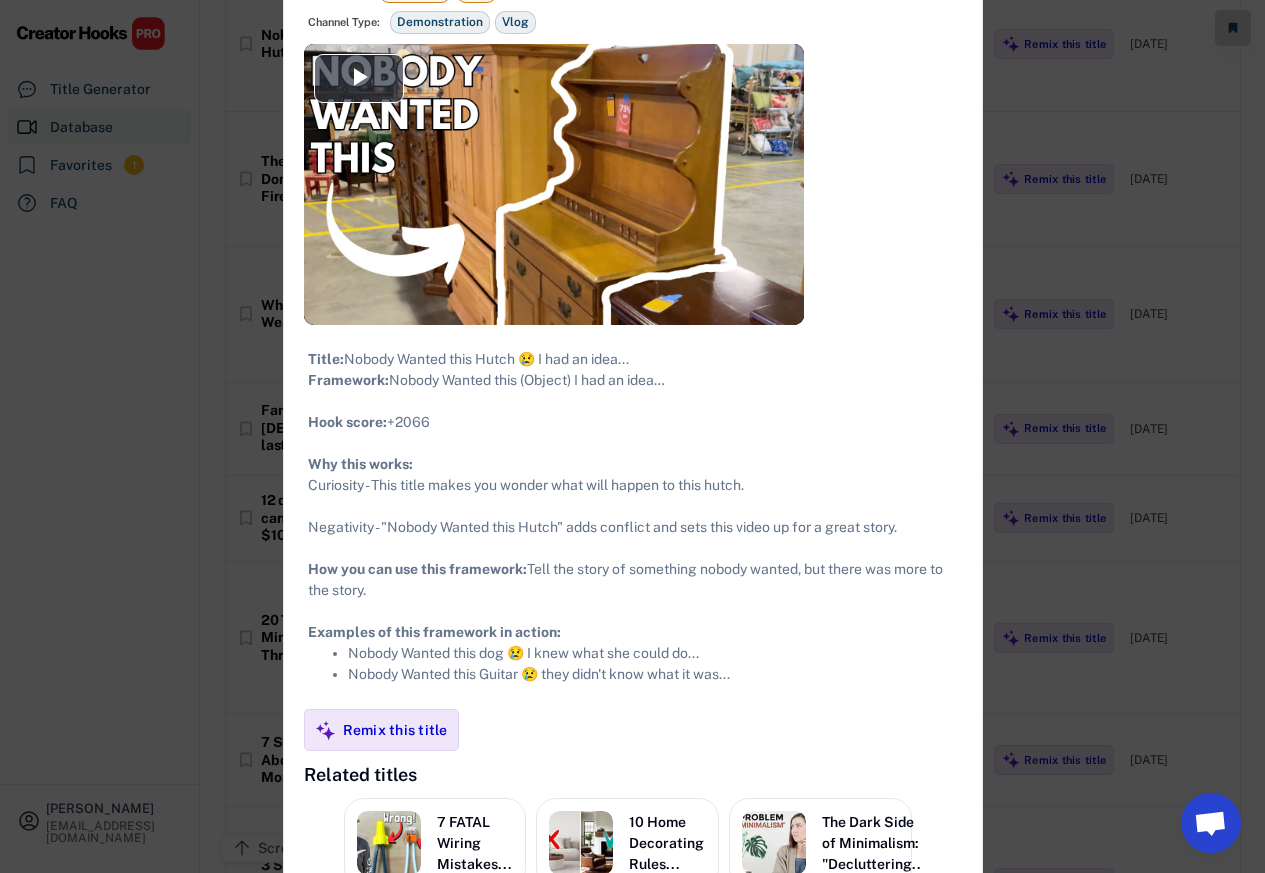 scroll, scrollTop: 20880, scrollLeft: 0, axis: vertical 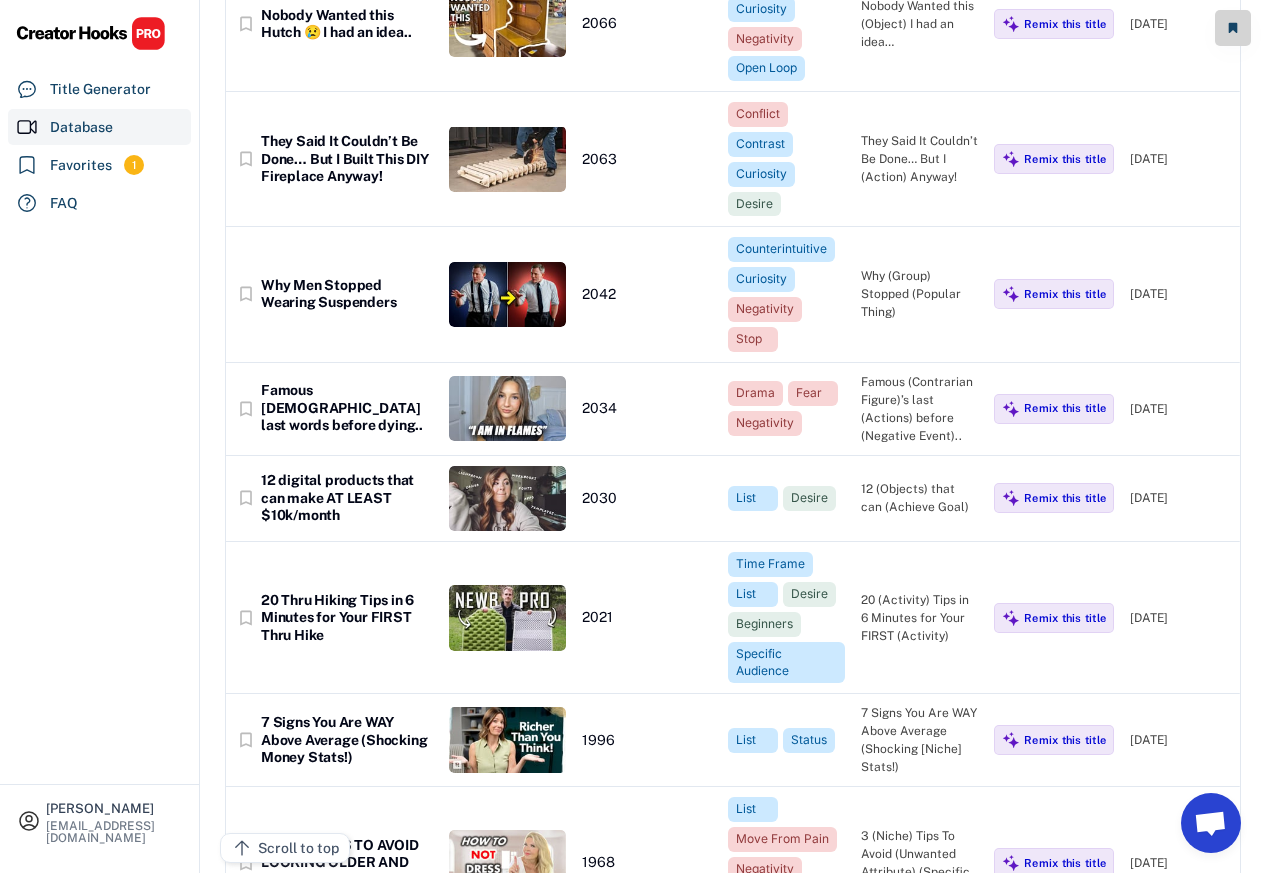 click at bounding box center [507, 159] 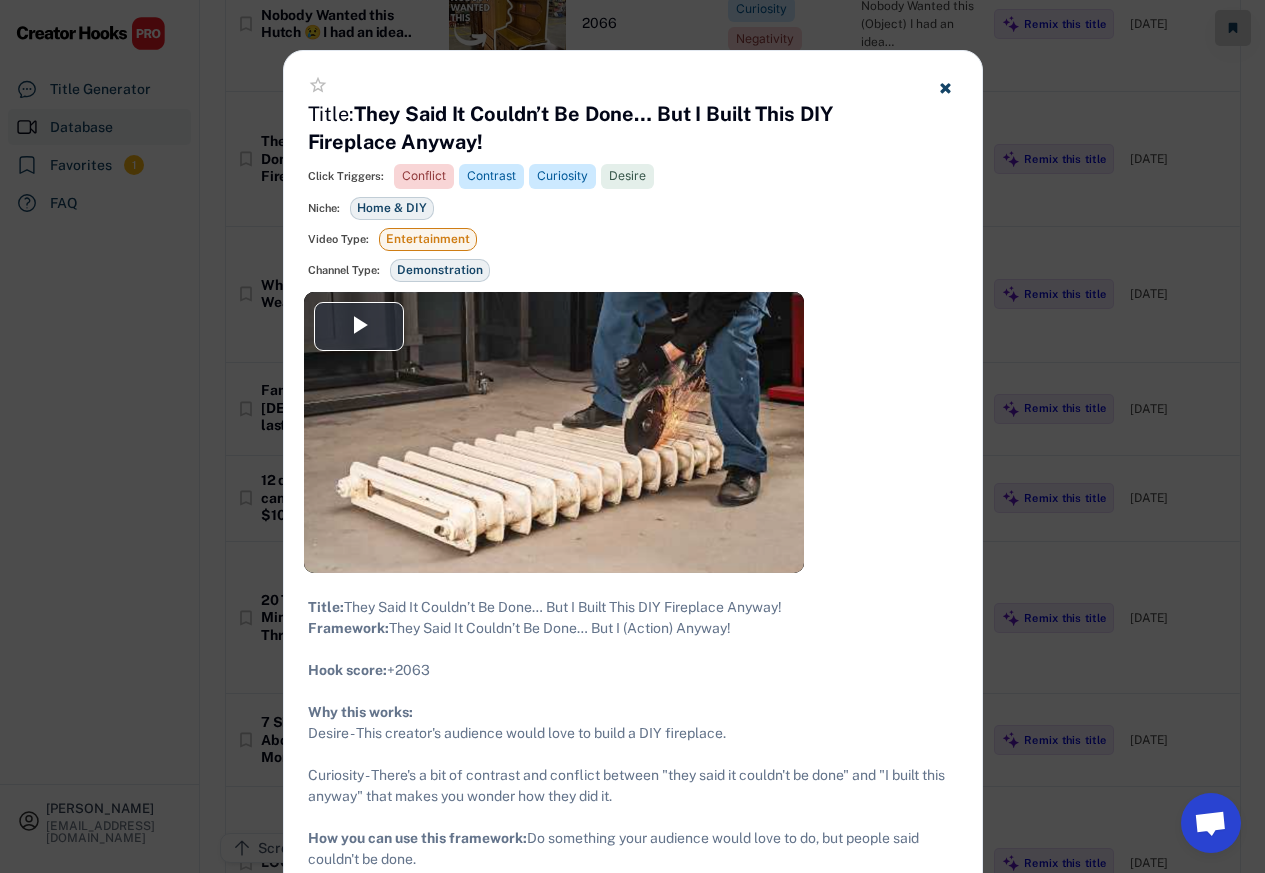 click on "star_border
Title:  They Said It Couldn’t Be Done… But I Built This DIY Fireplace Anyway! Click Triggers: Conflict Contrast Curiosity Desire Specific Audience Warning Niche: Home & DIY Personal Development & Motivation Productivity Video Type: Entertainment Vlog List Channel Type: Demonstration Vlog" at bounding box center (633, 171) 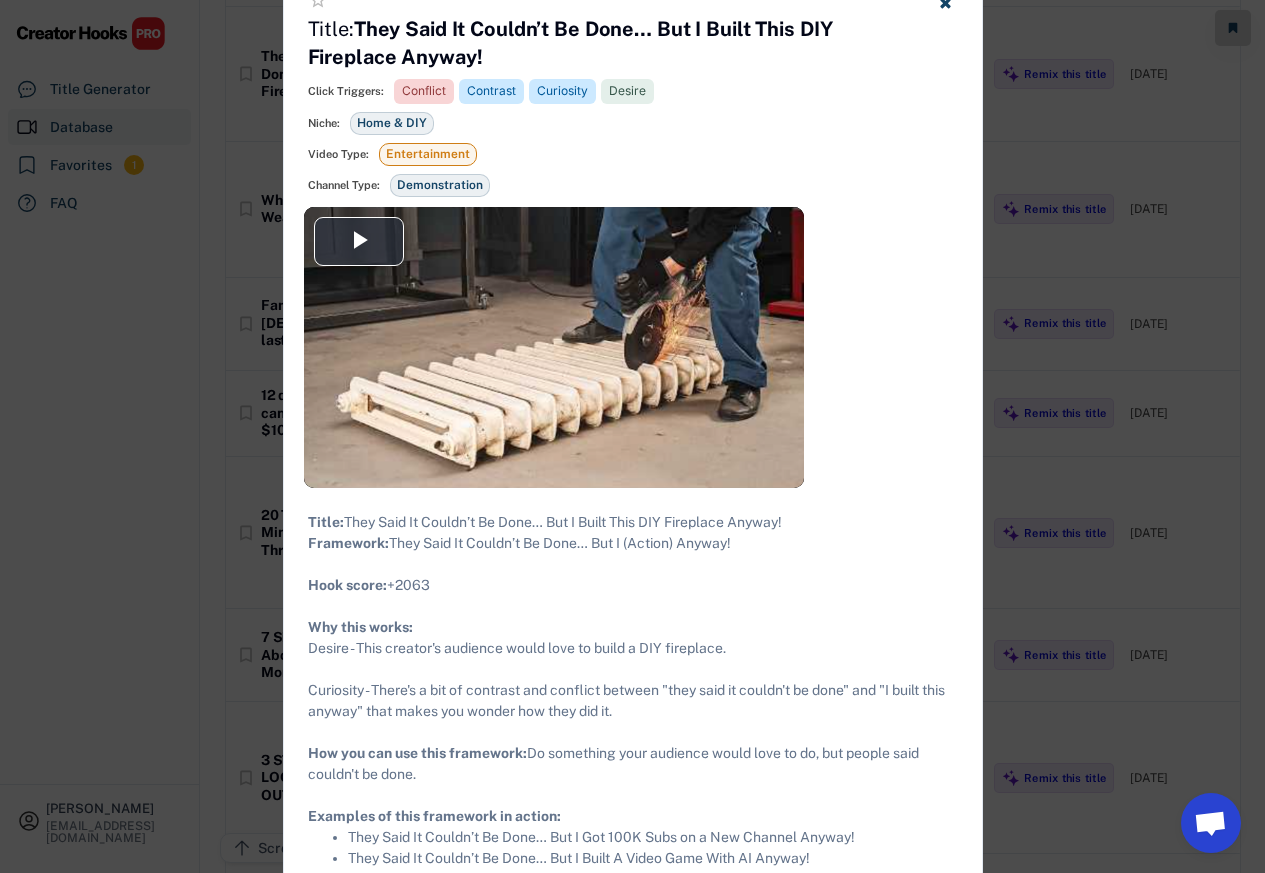 scroll, scrollTop: 21480, scrollLeft: 0, axis: vertical 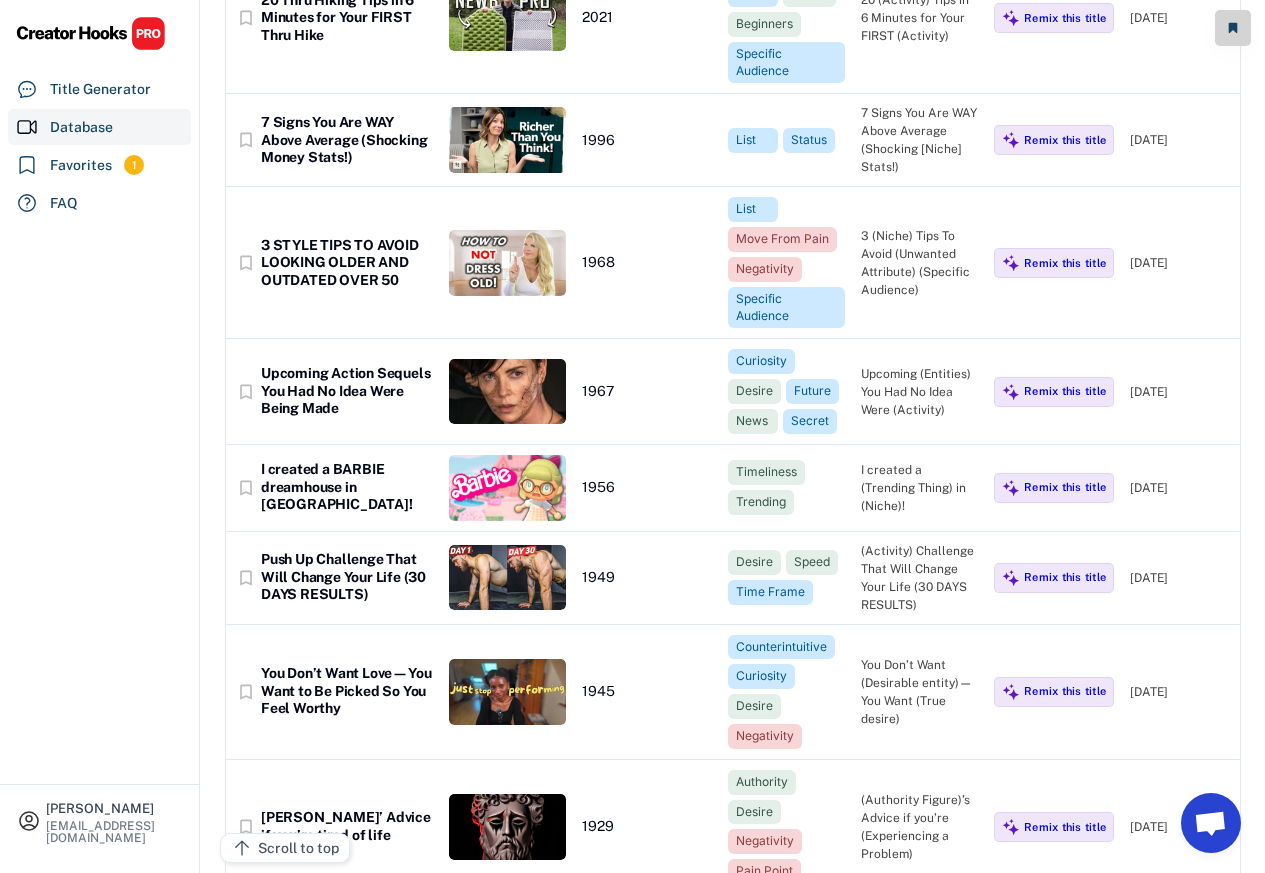 click on "7 Signs You Are WAY Above Average (Shocking Money Stats!)" at bounding box center [347, 140] 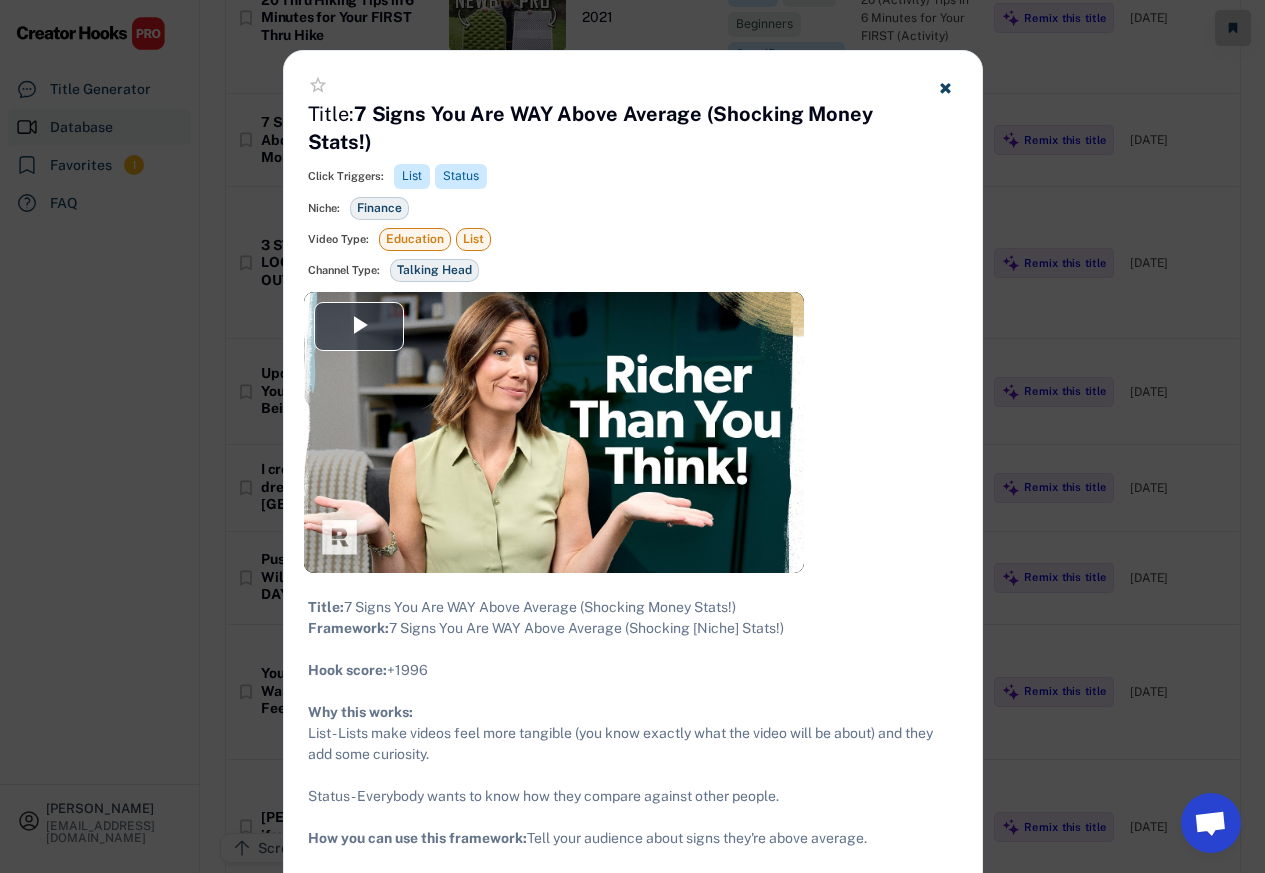 click at bounding box center [632, 436] 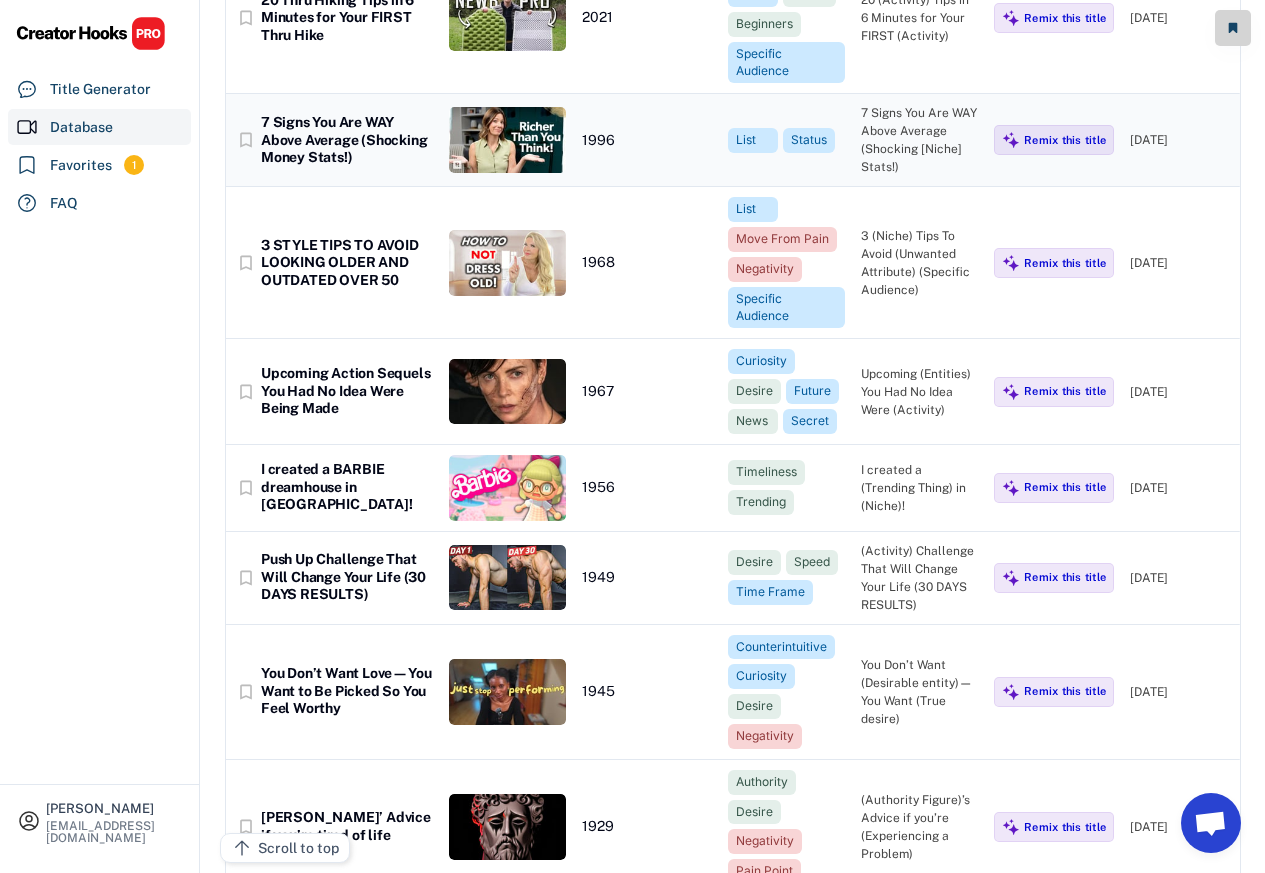 click at bounding box center [507, 140] 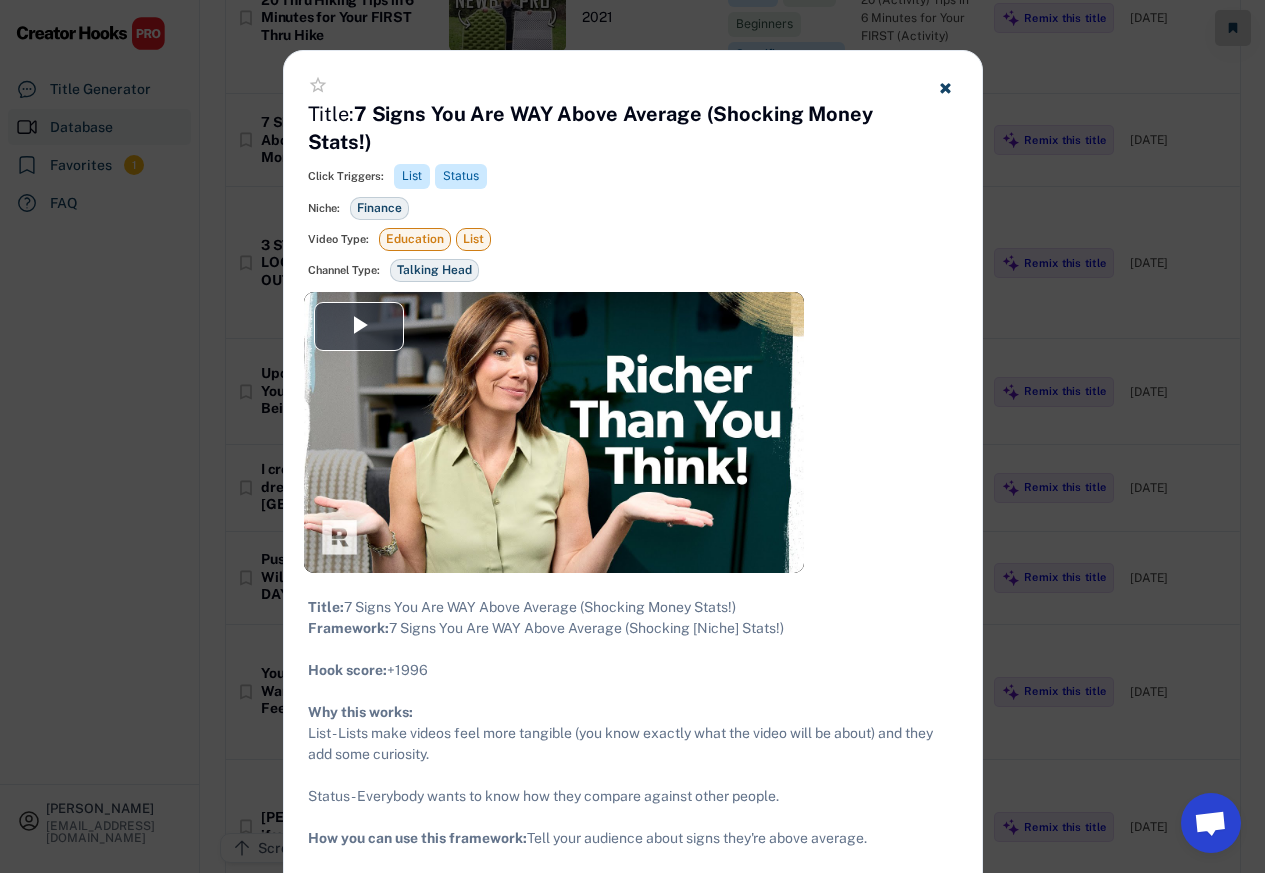 click at bounding box center (632, 436) 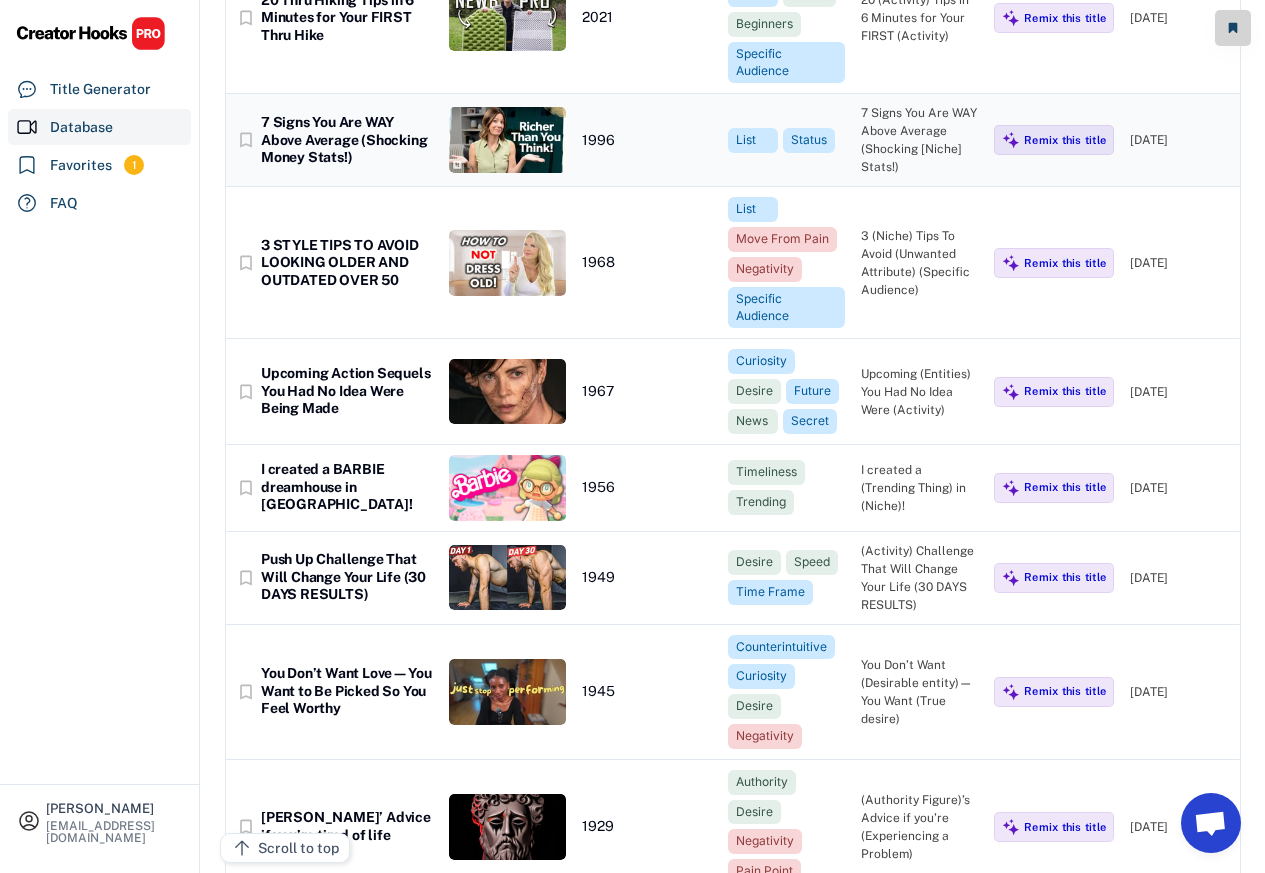 click on "Upcoming Action Sequels You Had No Idea Were Being Made" at bounding box center [347, 391] 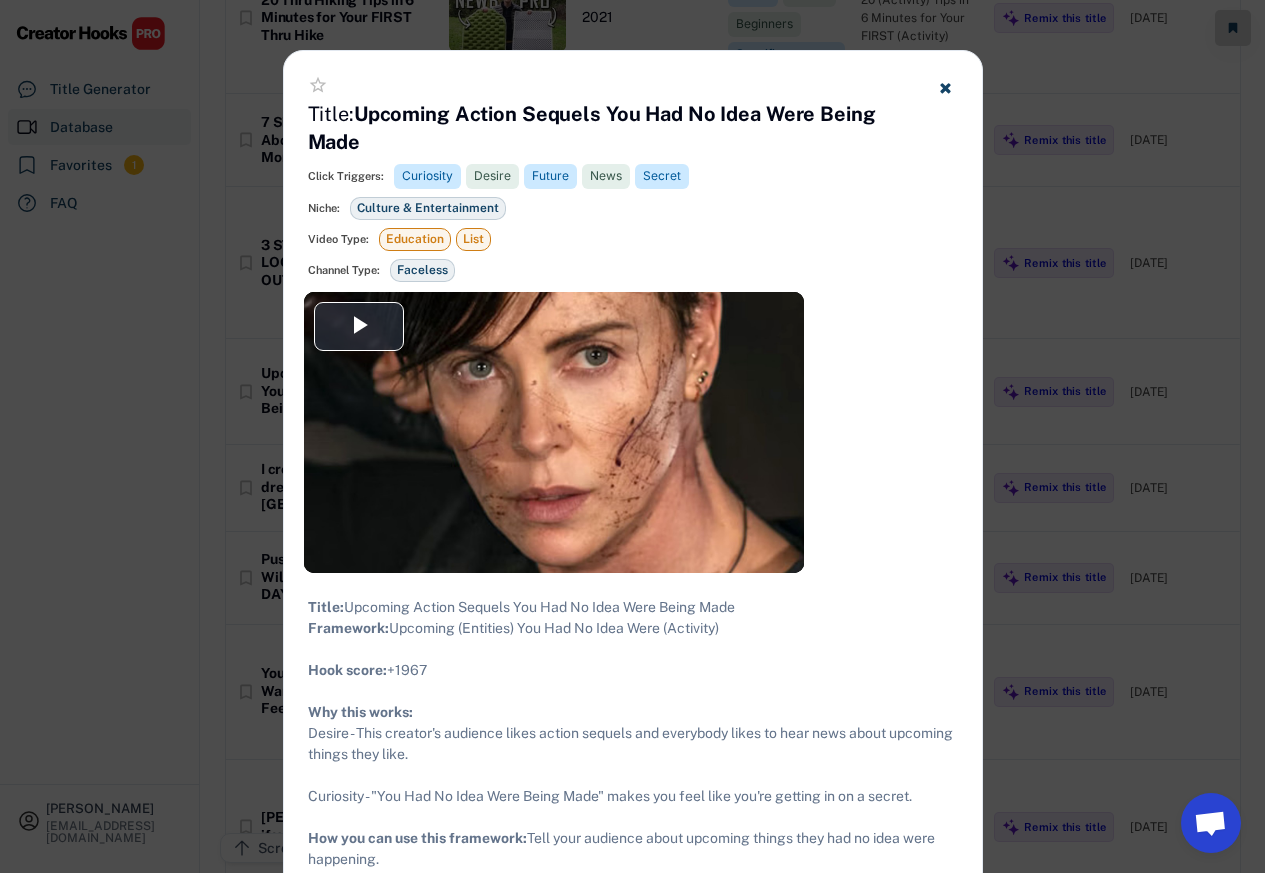 click on "Channel Type: Faceless Vlog" at bounding box center [633, 270] 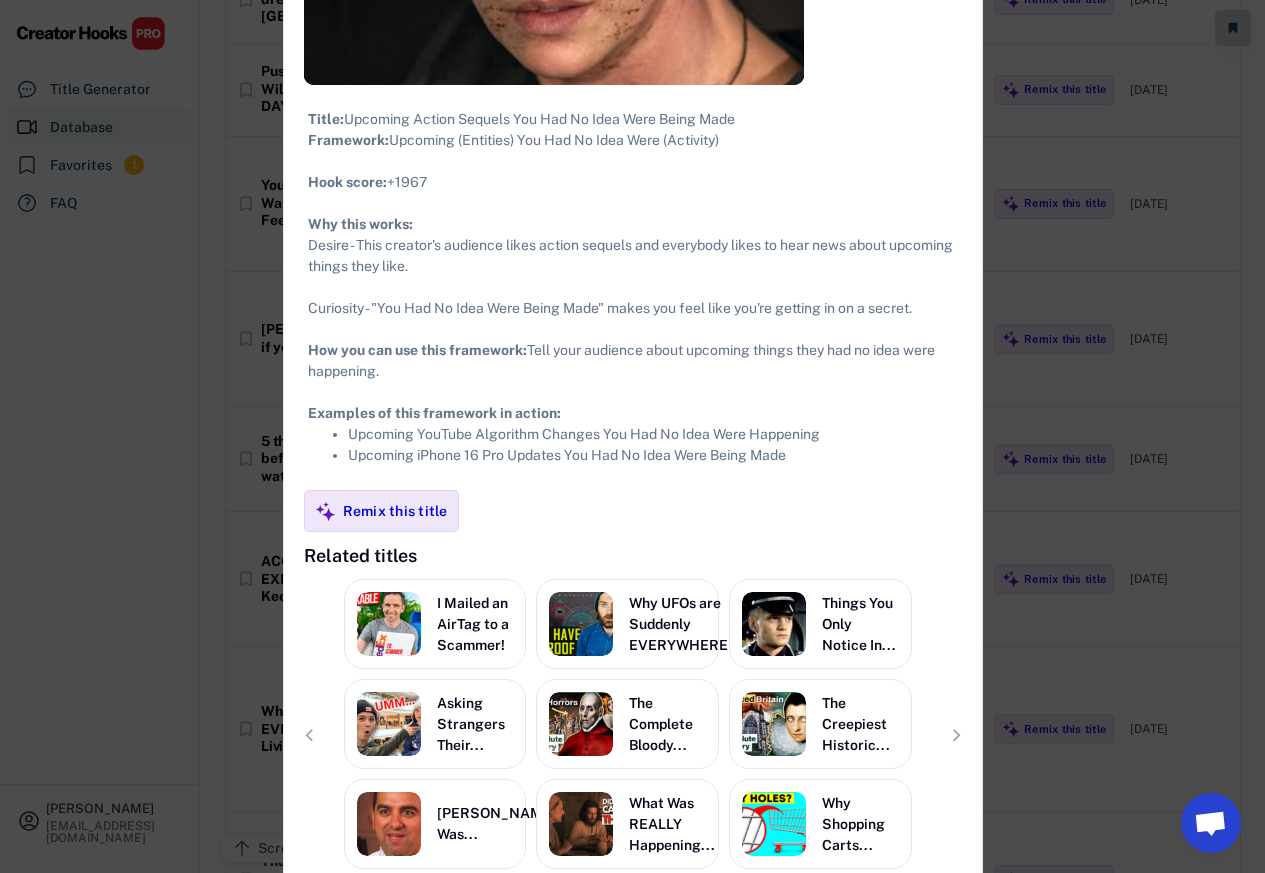 scroll, scrollTop: 22200, scrollLeft: 0, axis: vertical 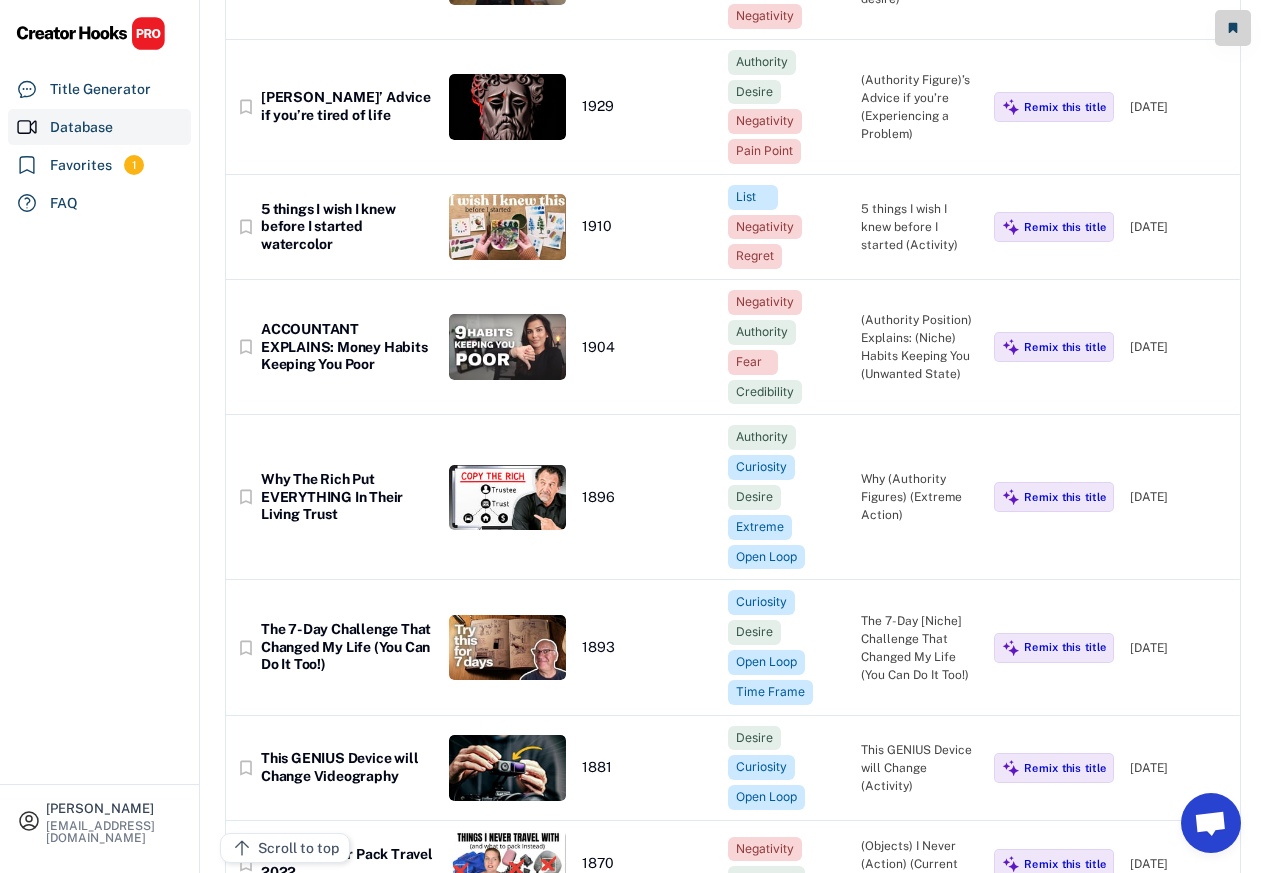 click on "[PERSON_NAME]’ Advice if you’re tired of life" at bounding box center (347, 106) 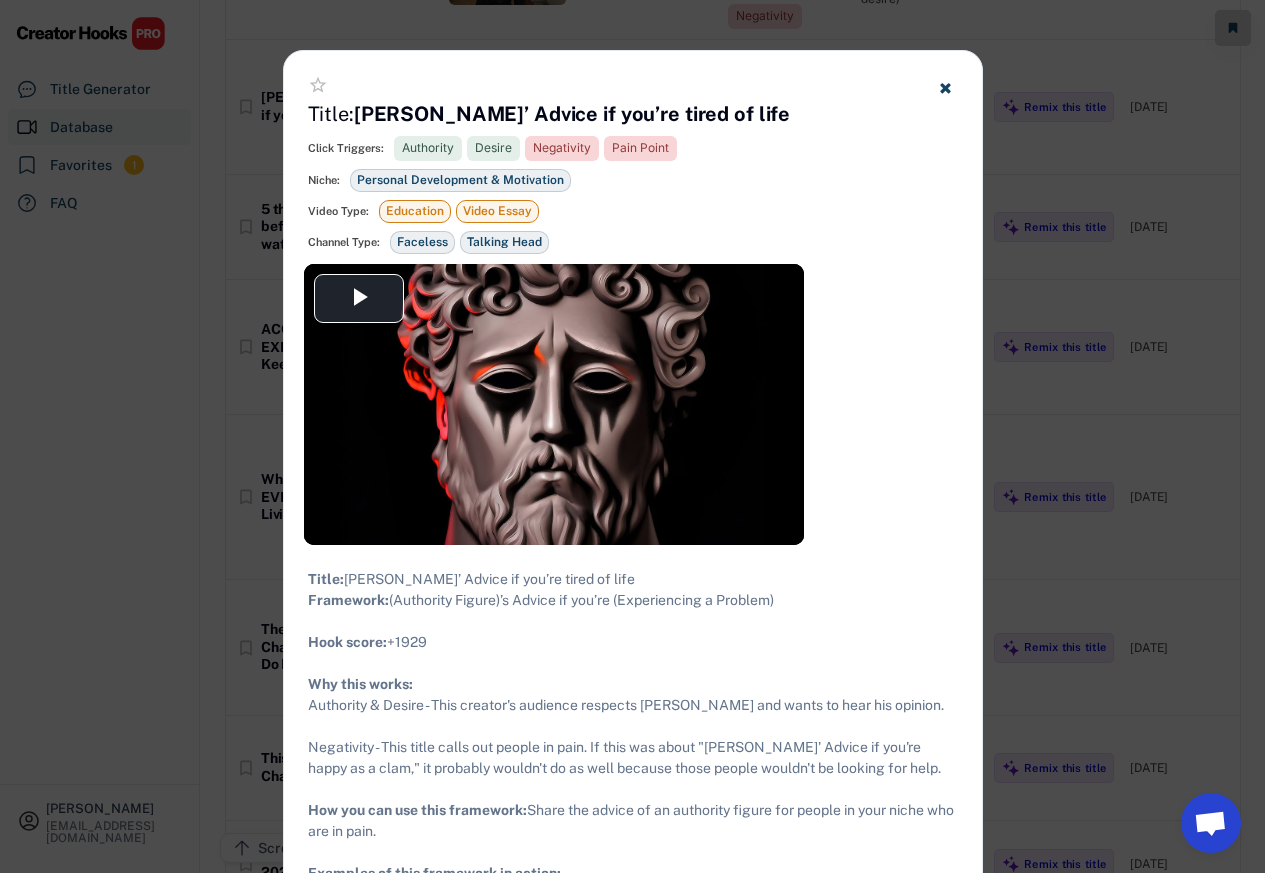click at bounding box center [632, 436] 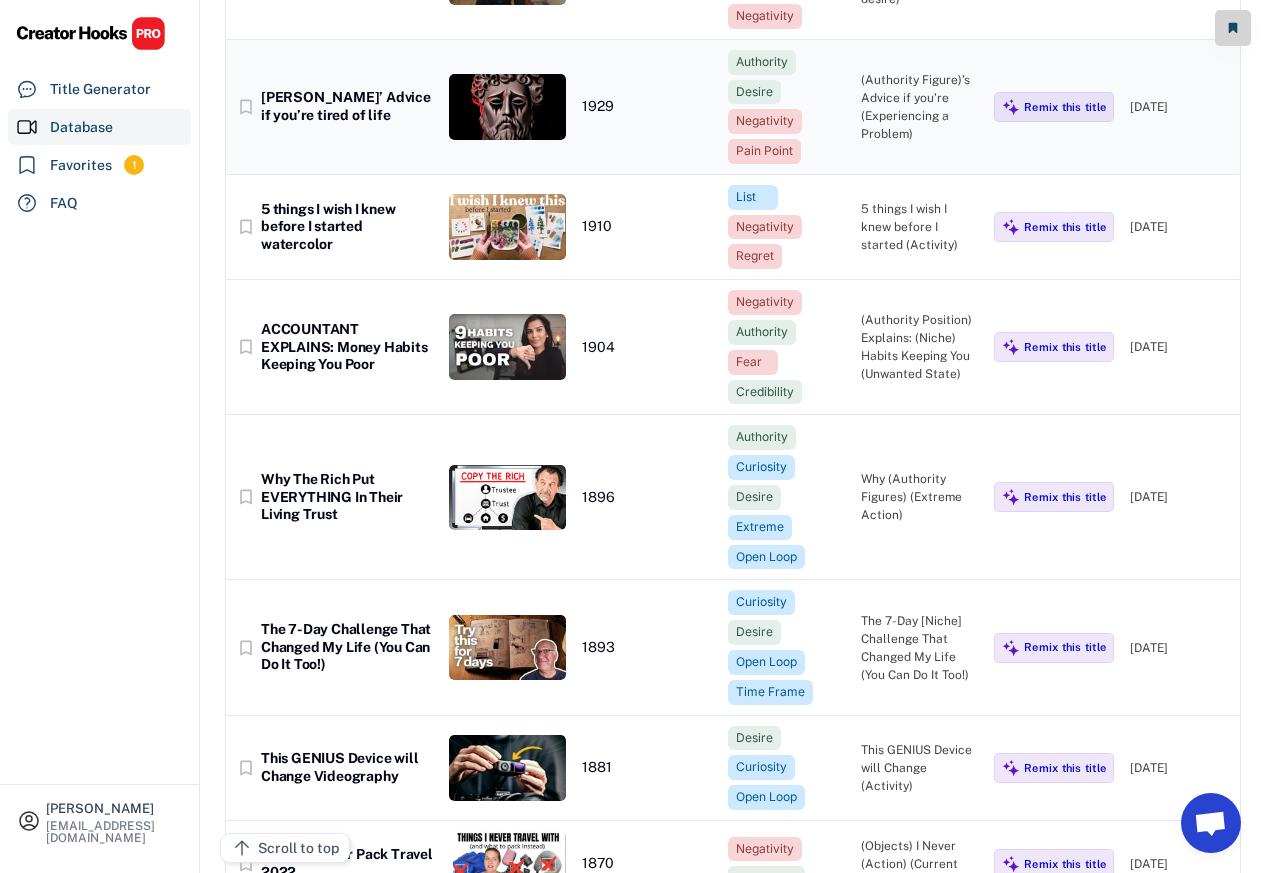 click on "bookmark_border
[PERSON_NAME]’ Advice if you’re tired of life 1929 Authority Desire Negativity Pain Point (Authority Figure)’s Advice if you’re (Experiencing a Problem) Remix this title [DATE]" at bounding box center [733, 107] 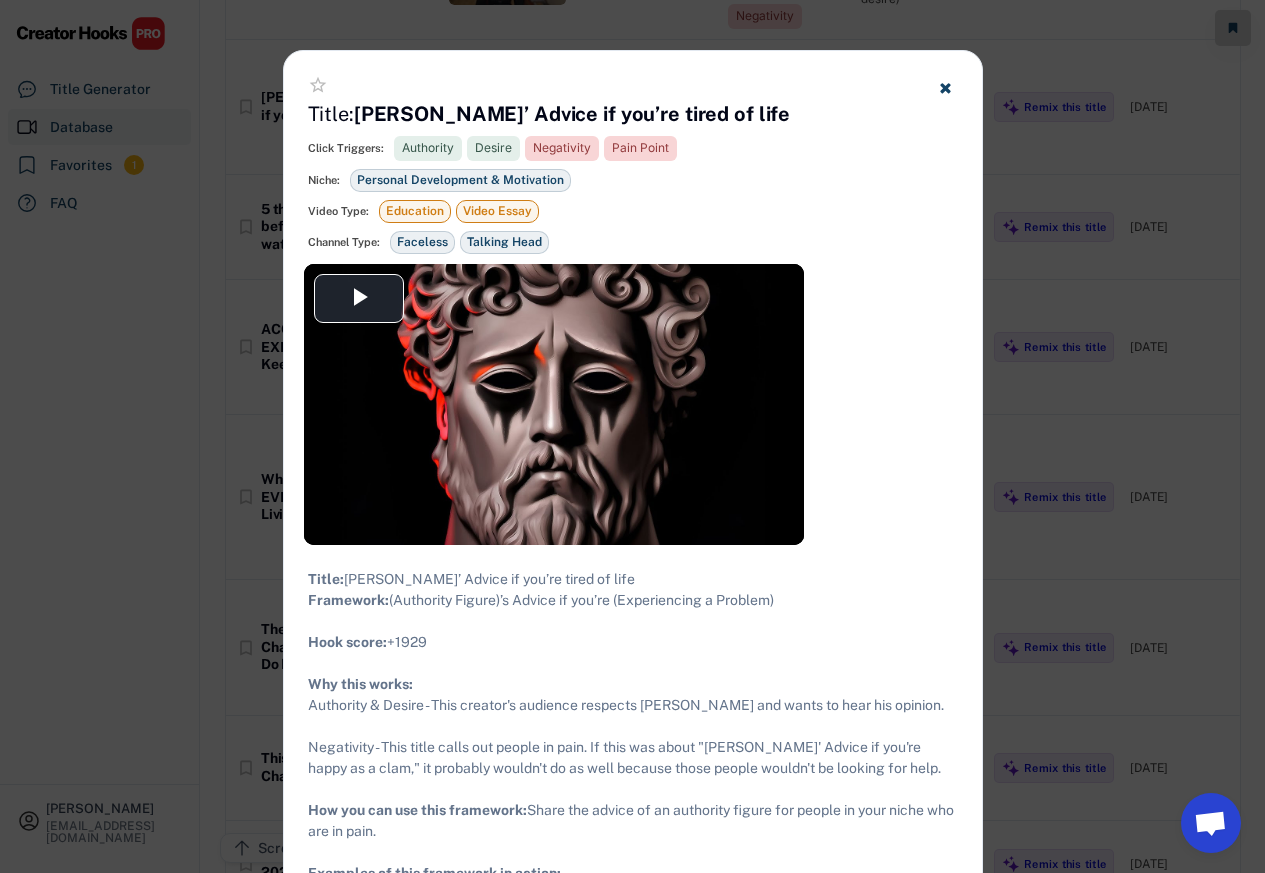 click at bounding box center [632, 436] 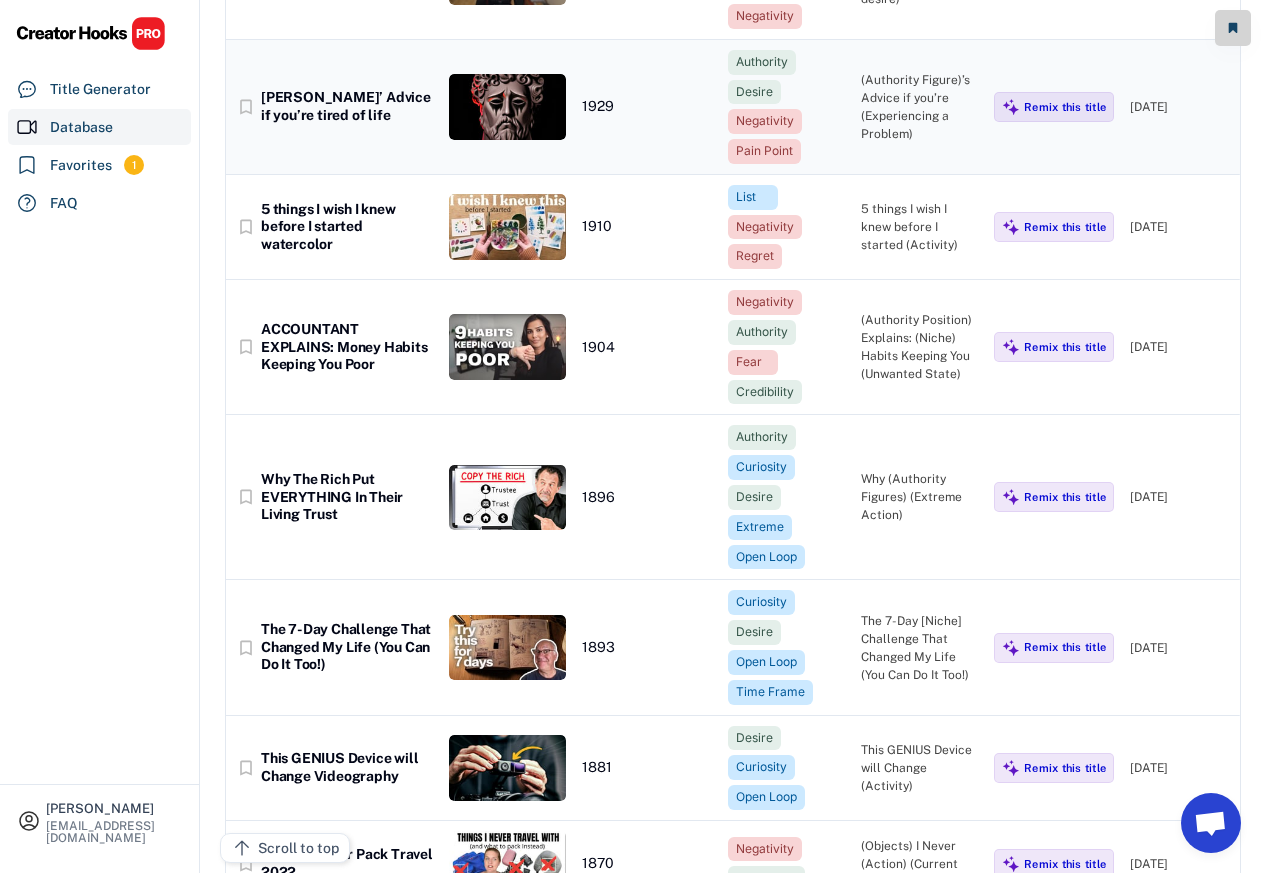click on "1929" at bounding box center [647, 107] 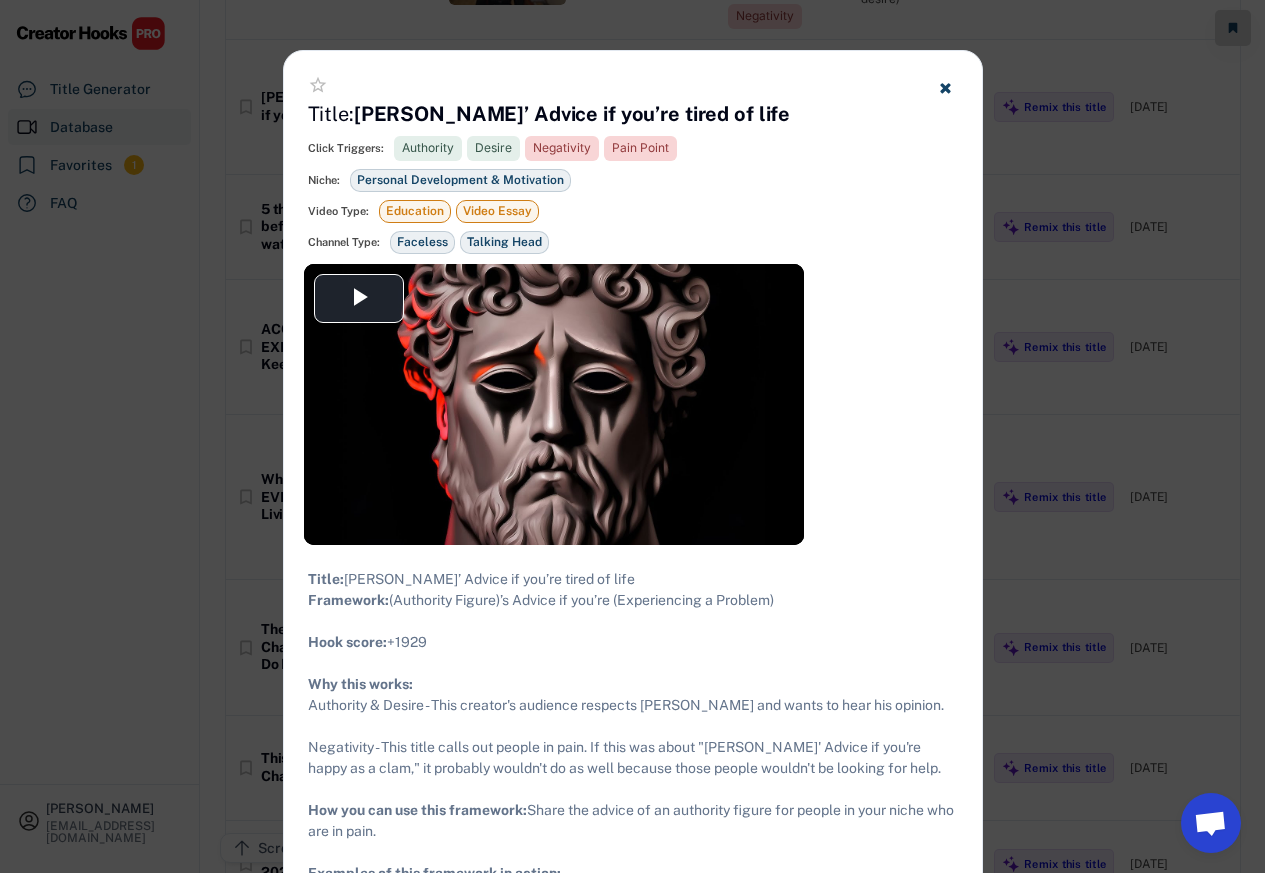 click at bounding box center (632, 436) 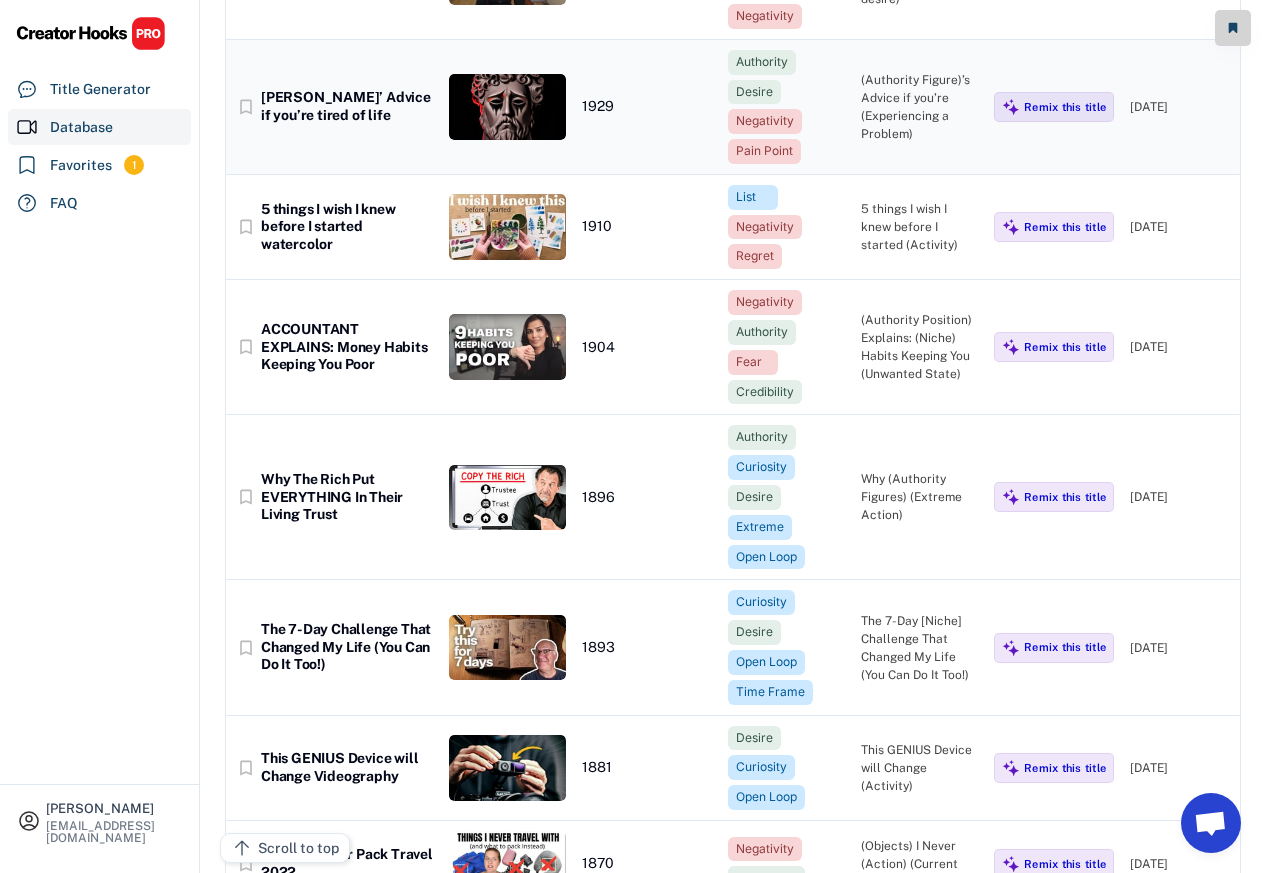 click on "5 things I wish I knew before I started watercolor" at bounding box center [347, 227] 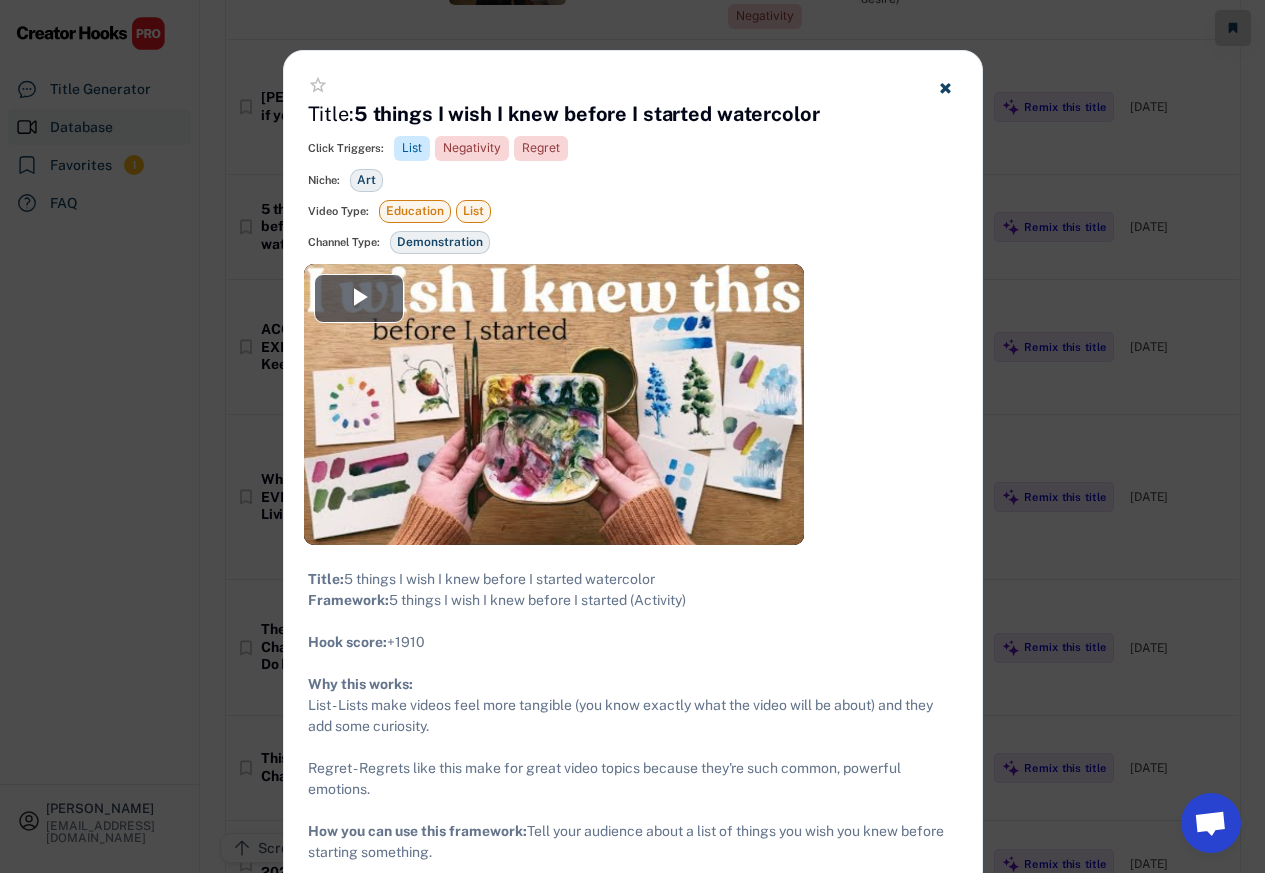 click on "Click Triggers: List Negativity Regret Pain Point Secret Warning" at bounding box center [633, 148] 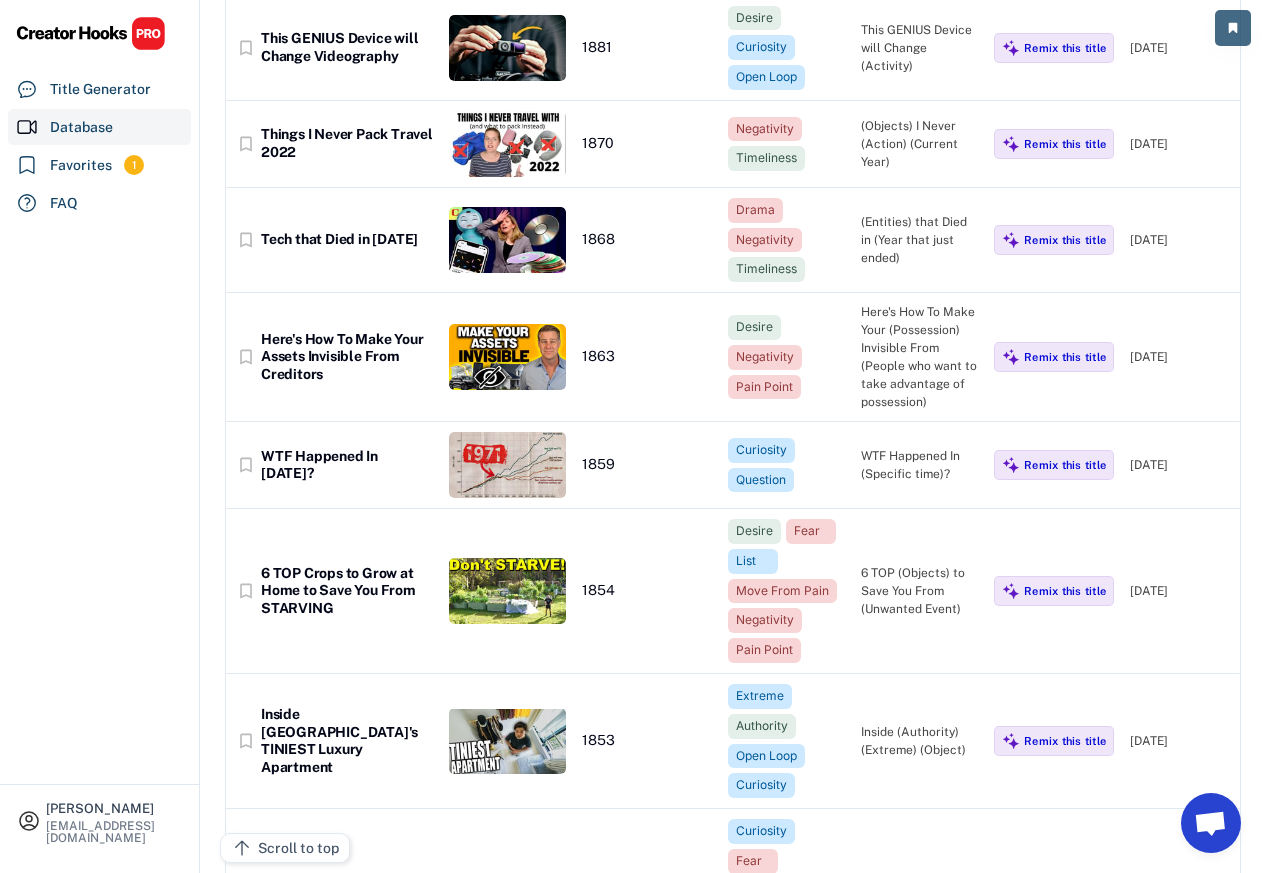scroll, scrollTop: 22200, scrollLeft: 0, axis: vertical 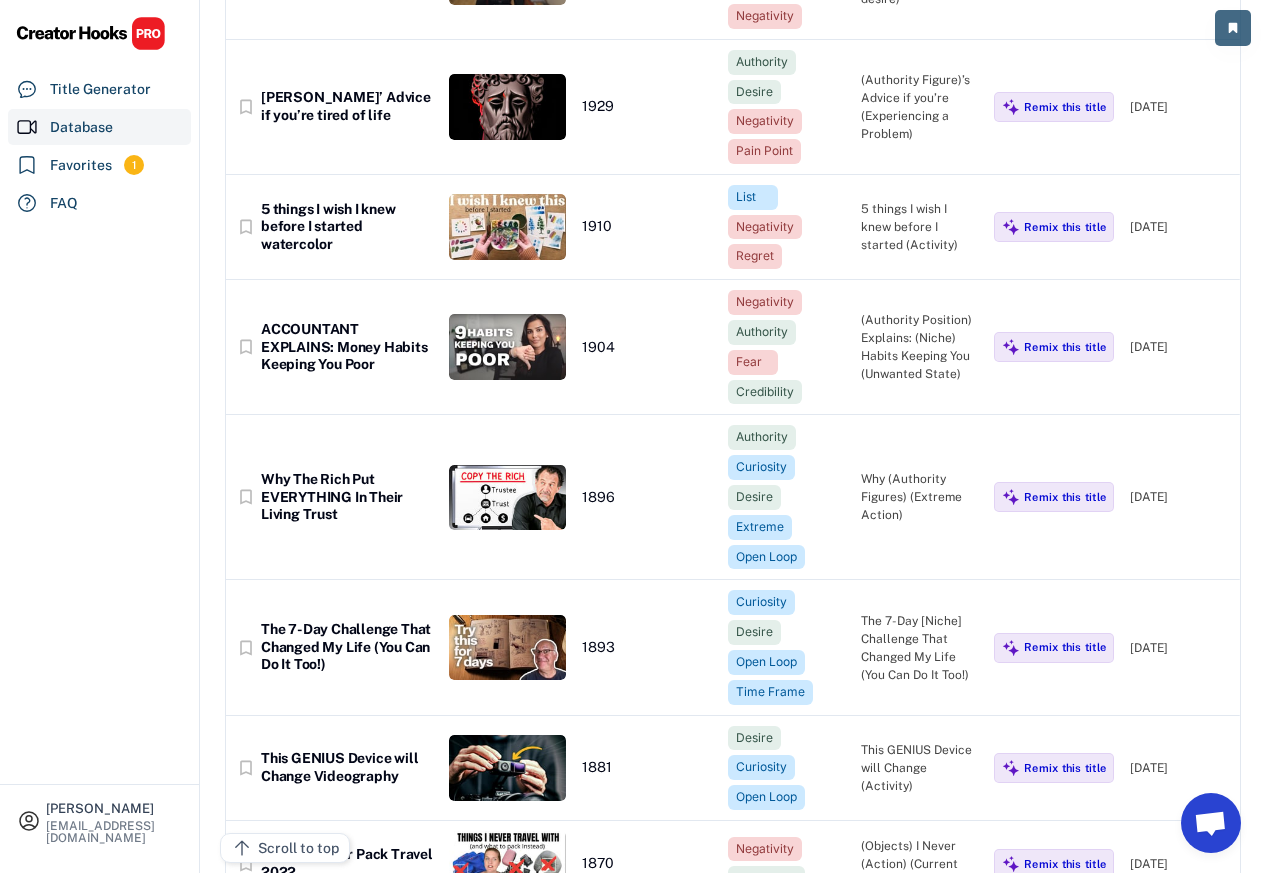 click on "bookmark_border
ACCOUNTANT EXPLAINS: Money Habits Keeping You Poor 1904 Negativity Authority Fear Credibility (Authority Position) Explains: (Niche) Habits Keeping You (Unwanted State) Remix this title [DATE]" at bounding box center (733, 347) 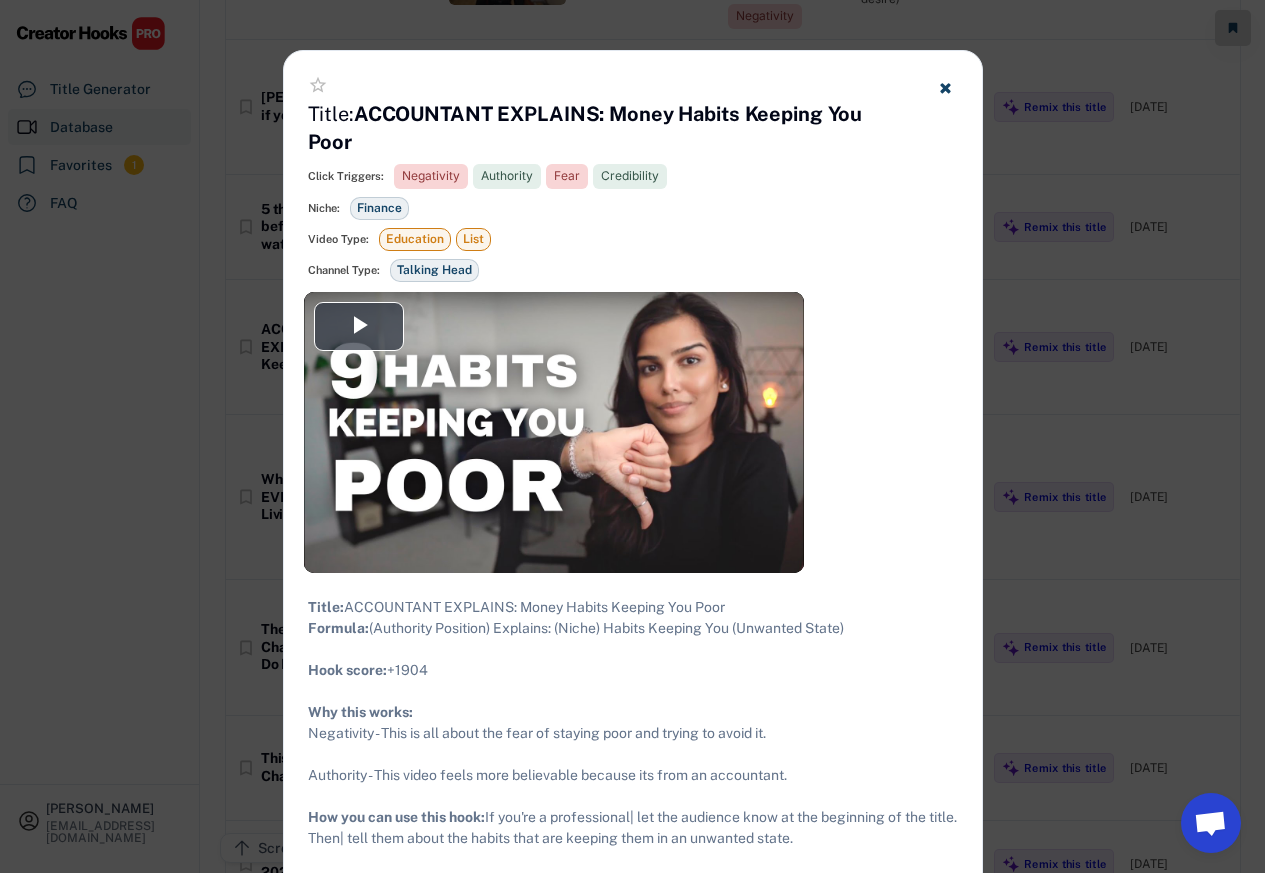 click on "Click Triggers: Negativity Authority Fear Credibility Secret Warning Niche: Finance Personal Development & Motivation Productivity Video Type: Education List List Channel Type: Talking Head Talking Head" at bounding box center (633, 219) 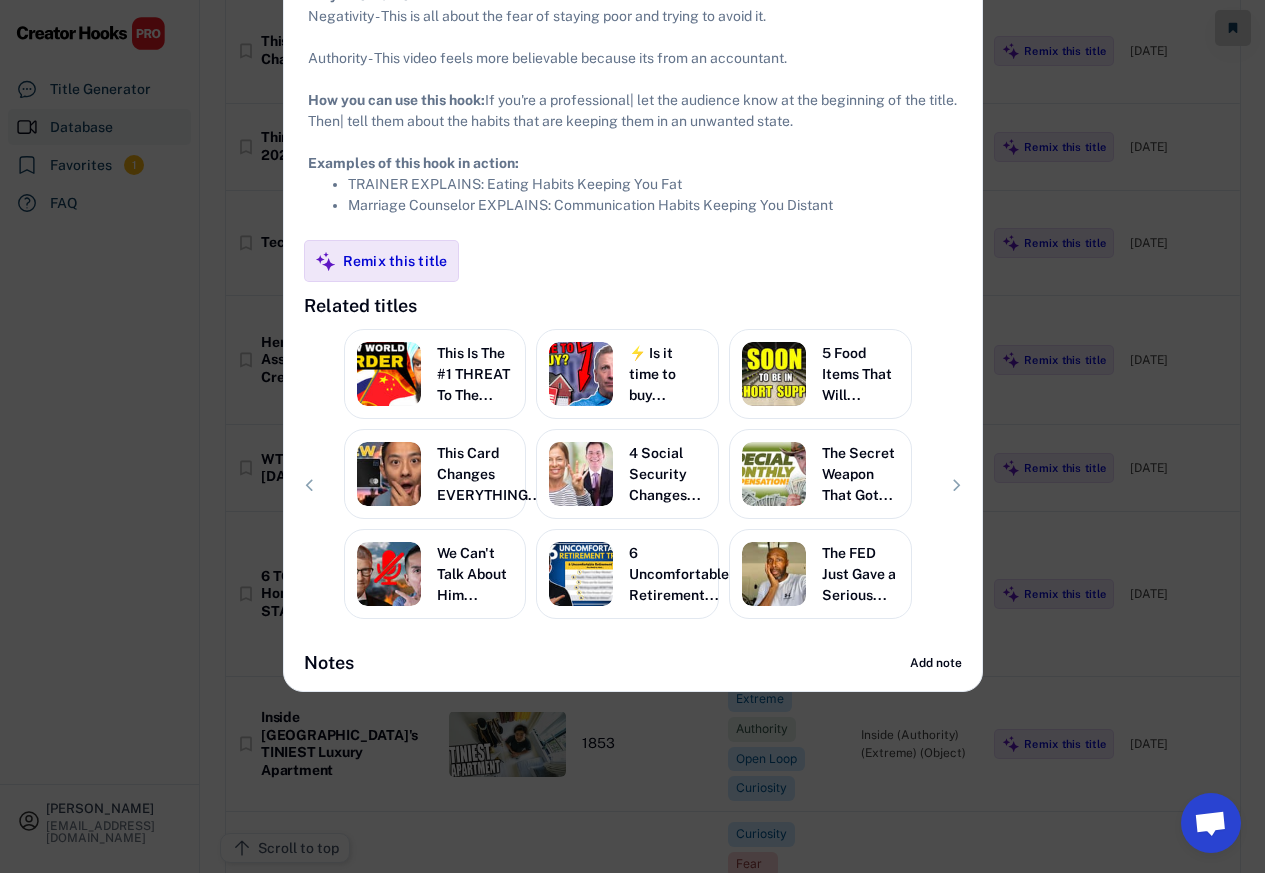 scroll, scrollTop: 22920, scrollLeft: 0, axis: vertical 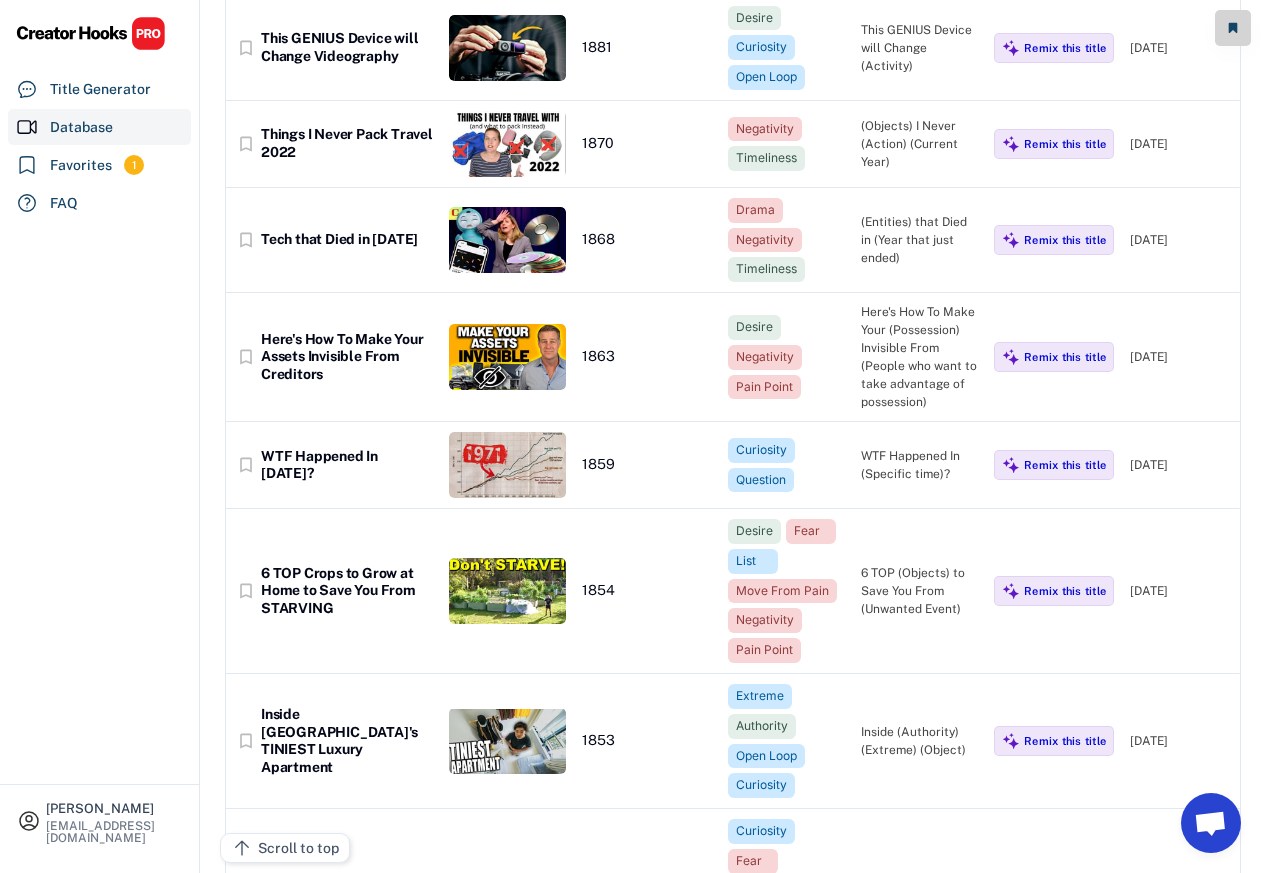 click on "bookmark_border
Things I Never Pack Travel 2022 1870 Negativity Timeliness (Objects) I Never (Action) (Current Year) Remix this title [DATE]" at bounding box center (733, 144) 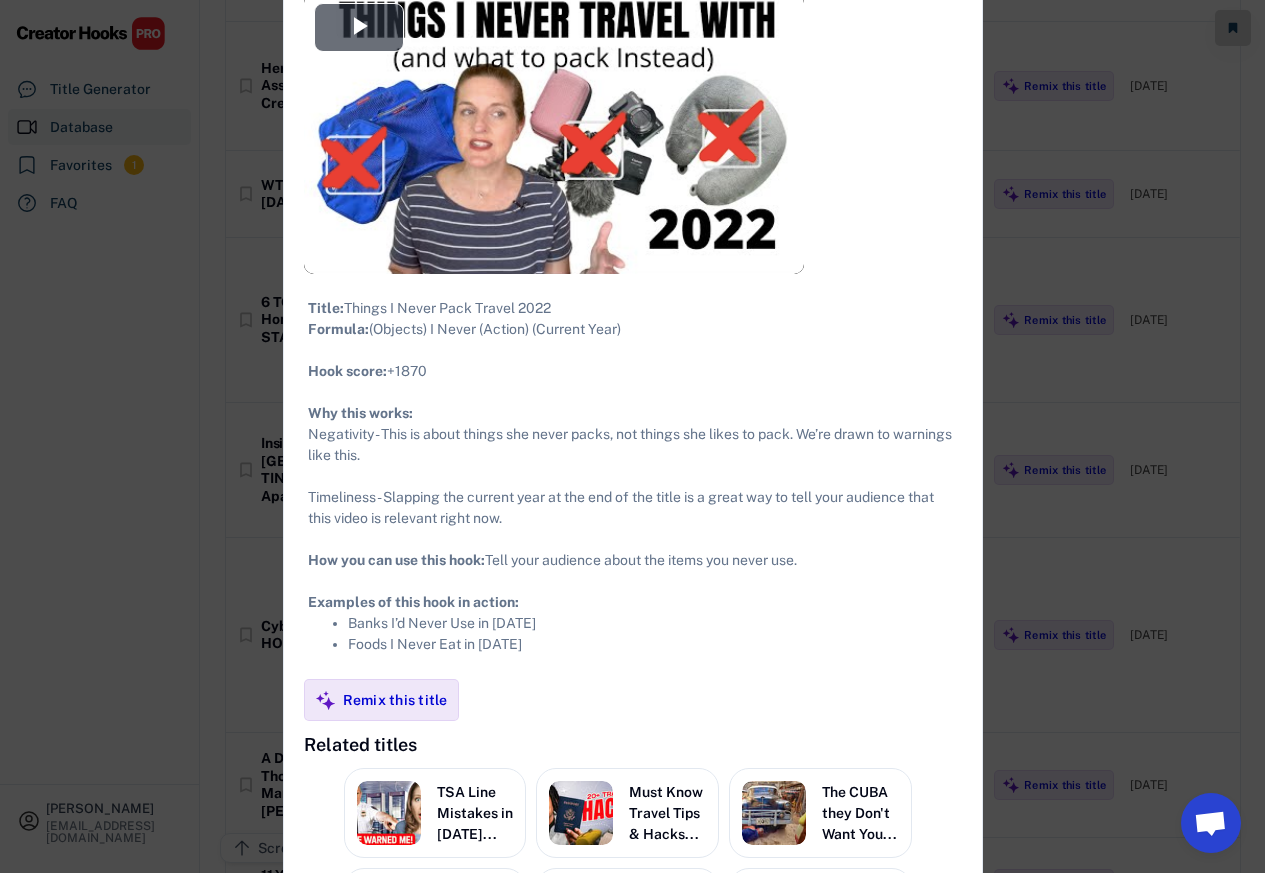 scroll, scrollTop: 22920, scrollLeft: 0, axis: vertical 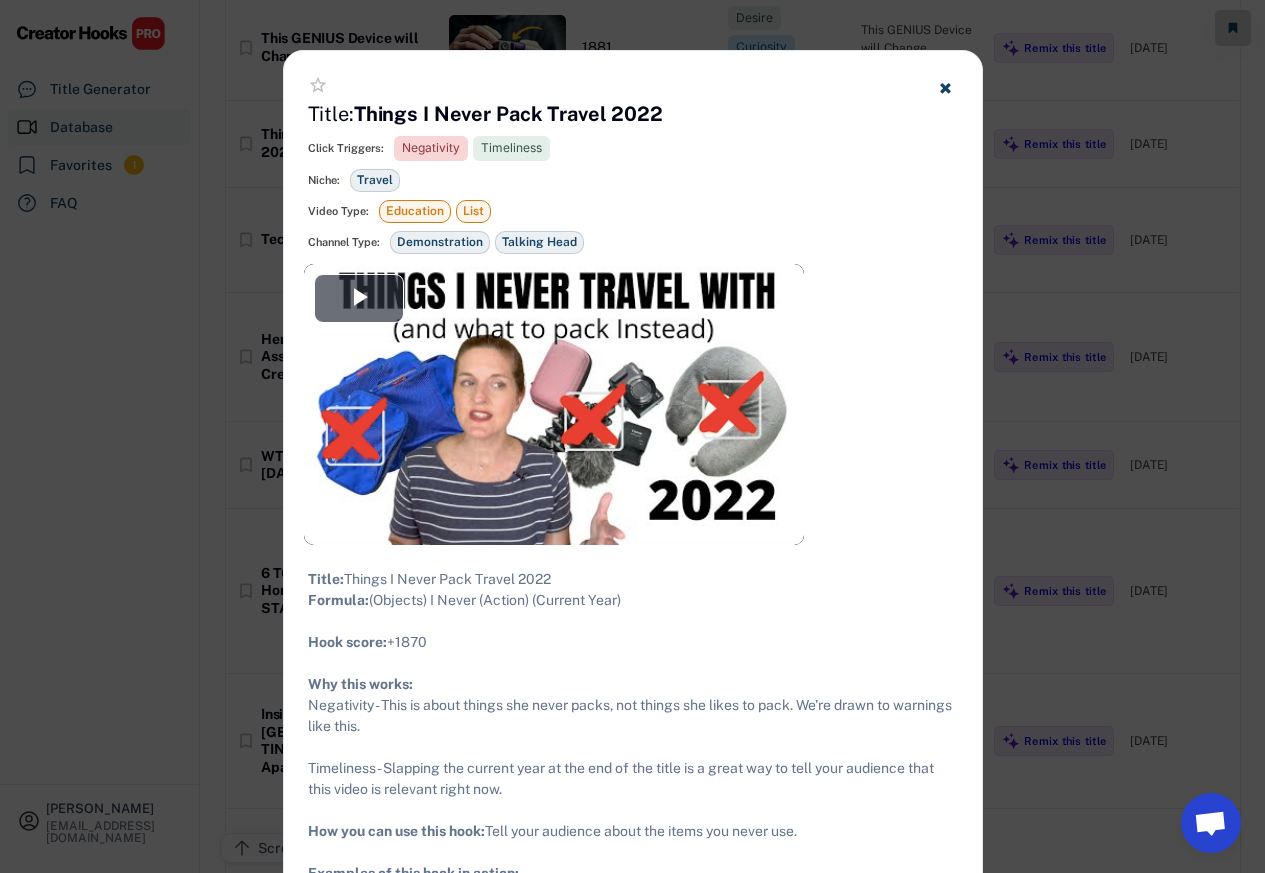 click at bounding box center [632, 436] 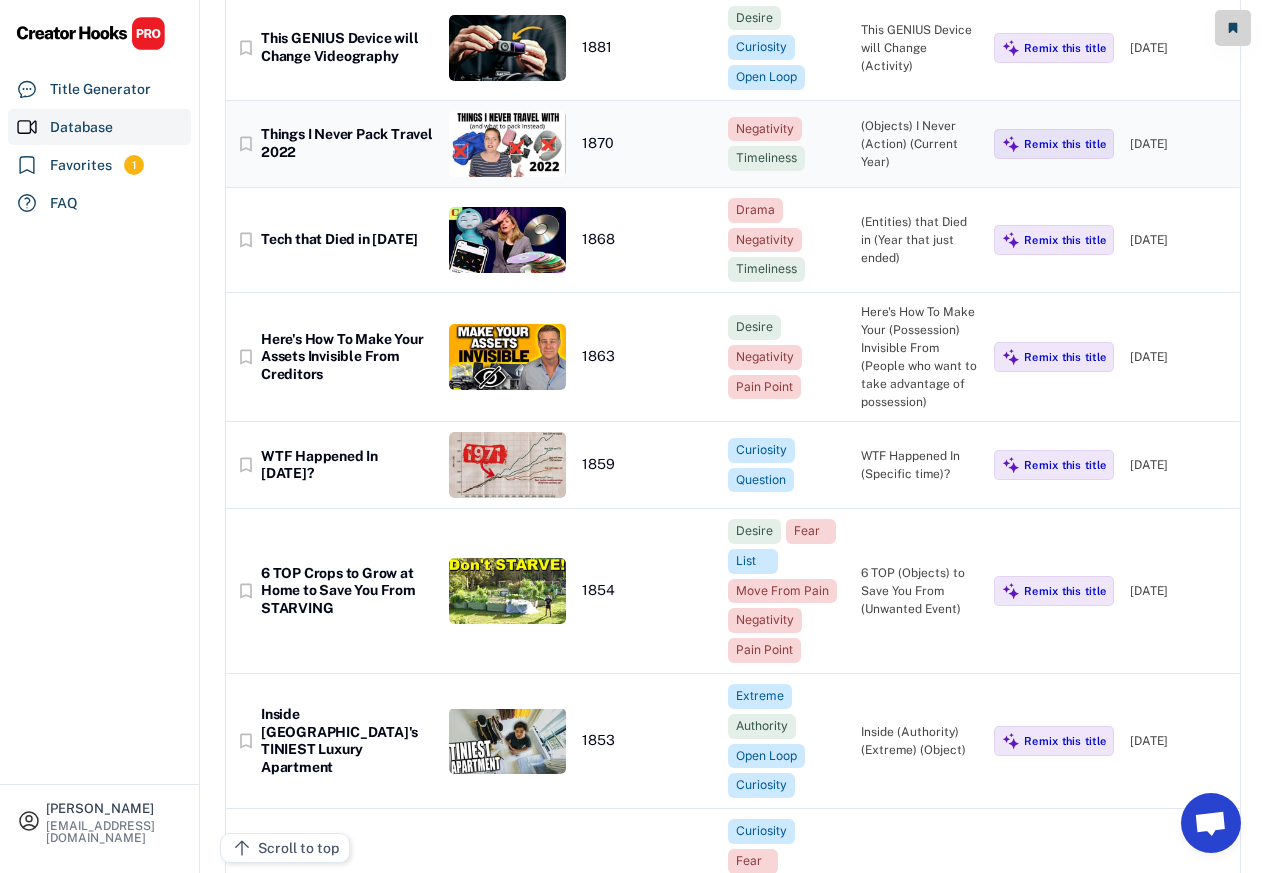 click on "Tech that Died in [DATE]" at bounding box center [347, 240] 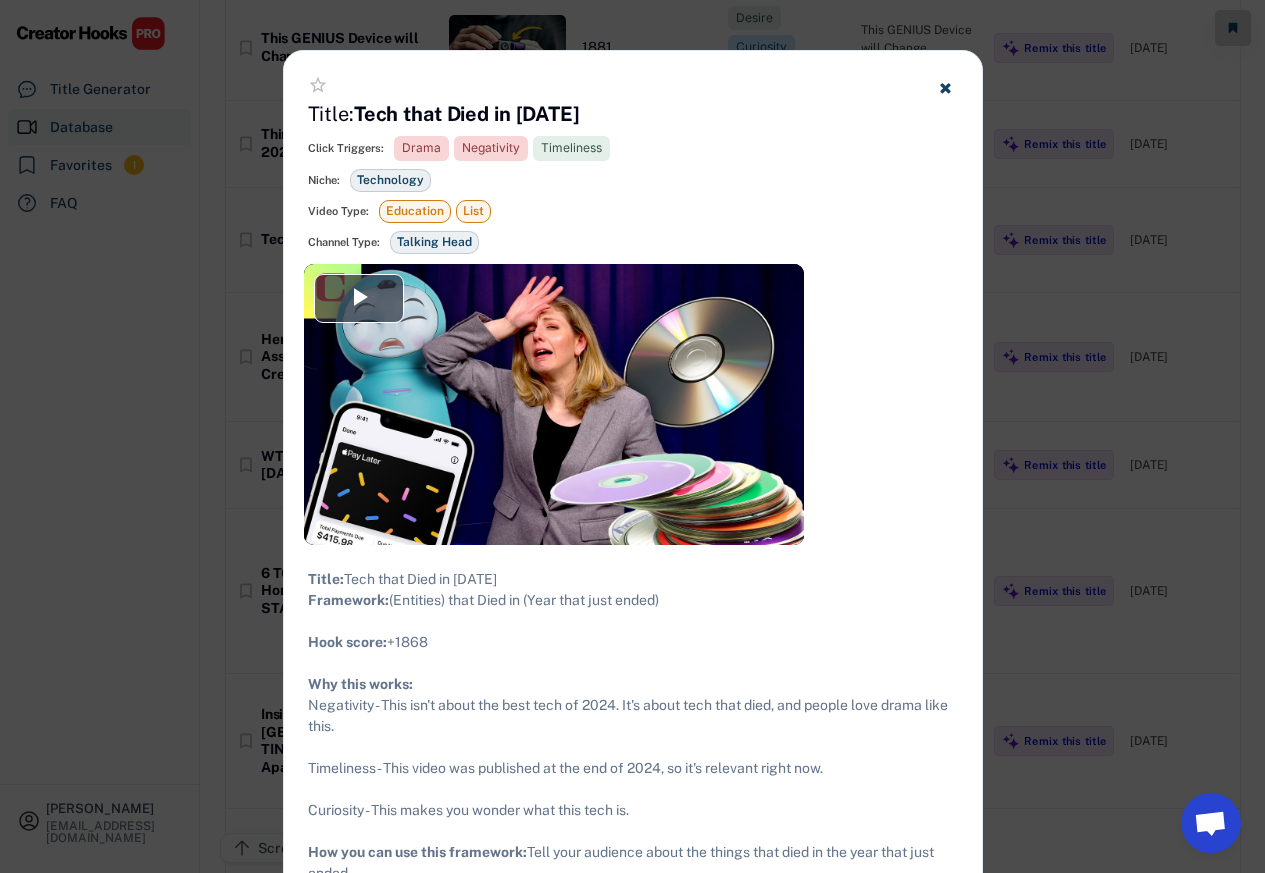 click on "Click Triggers: Drama Negativity Timeliness Credibility Secret Warning" at bounding box center [633, 148] 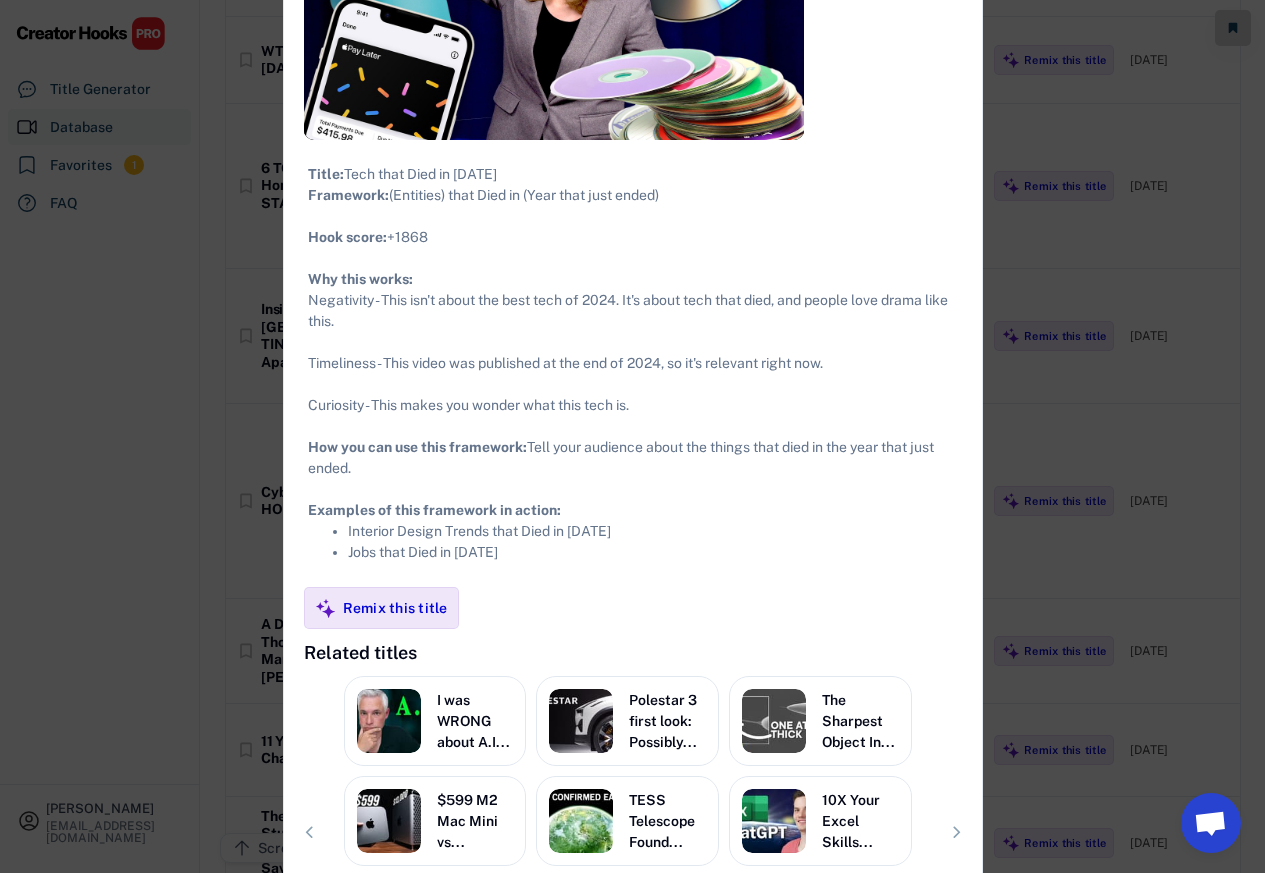 scroll, scrollTop: 23640, scrollLeft: 0, axis: vertical 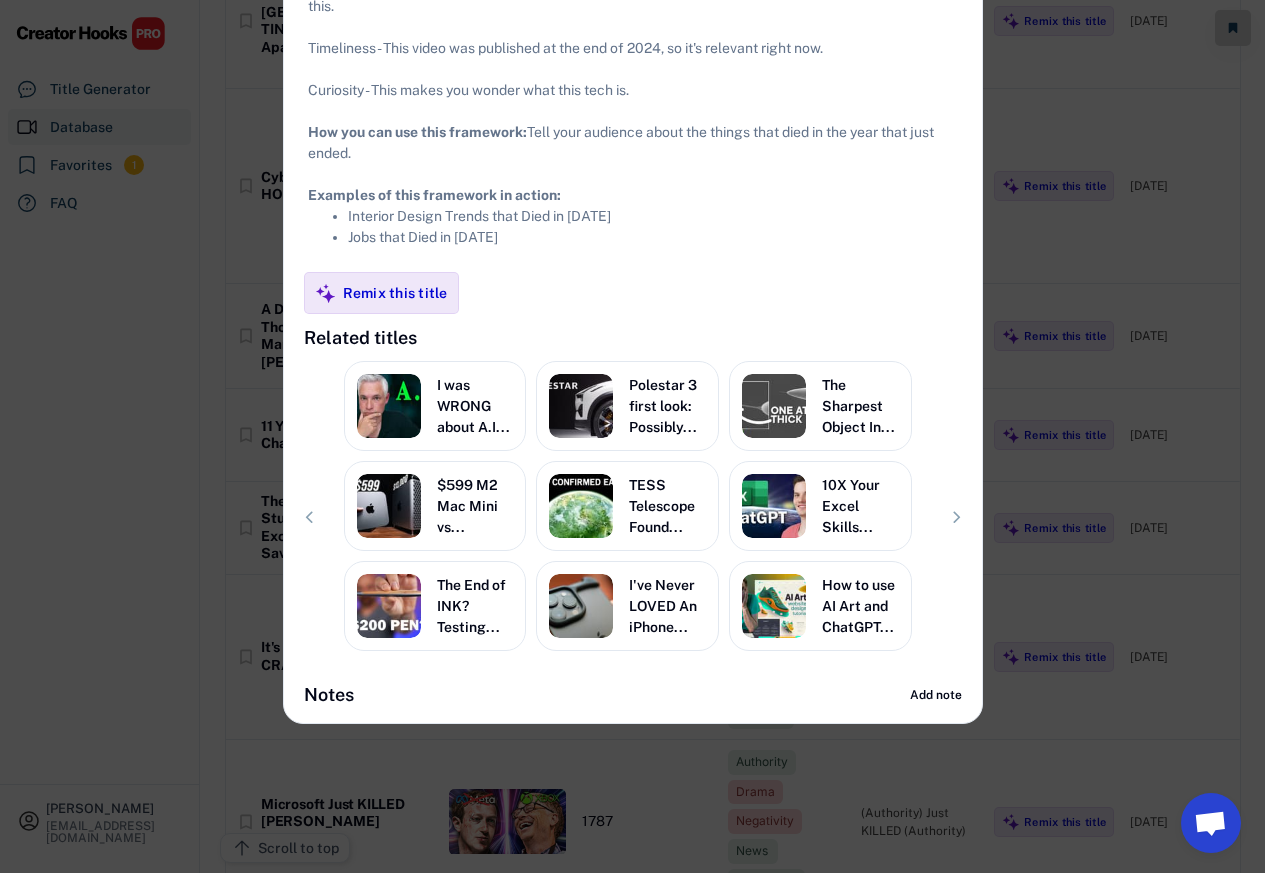 click on "Title:  Tech that Died in [DATE]
Framework:  (Entities) that Died in (Year that just ended) ​ Hook score ​ :  +1868 Why this works: Negativity - This isn't about the best tech of 2024. It's about tech that died, and people love drama like this. Timeliness - This video was published at the end of 2024, so it's relevant right now. Curiosity - This makes you wonder what this tech is. How you can use this framework:  Tell your audience about the things that died in the year that just ended. ﻿Examples of this framework in action: Interior Design Trends that Died in [DATE] Jobs that Died in [DATE]" at bounding box center [633, 48] 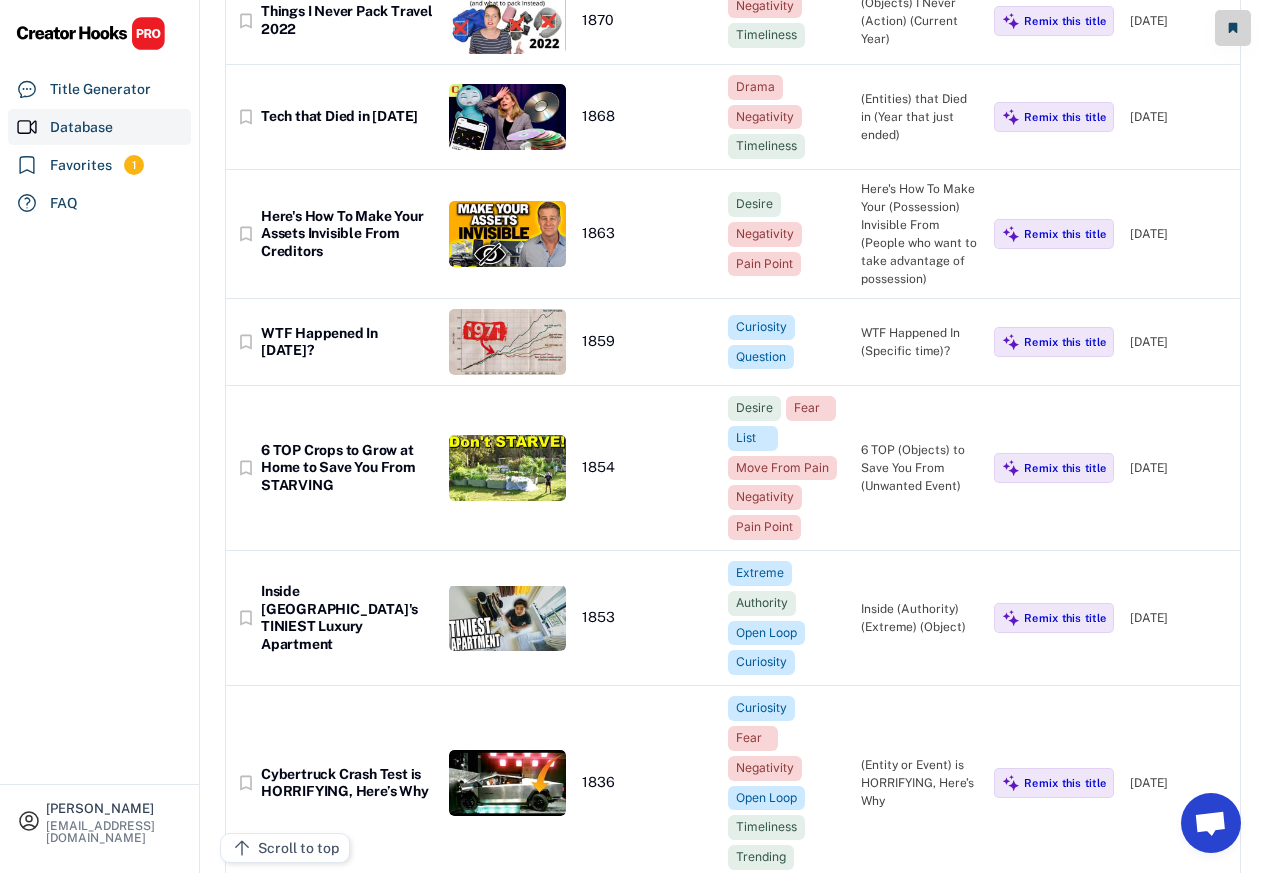 scroll, scrollTop: 23040, scrollLeft: 0, axis: vertical 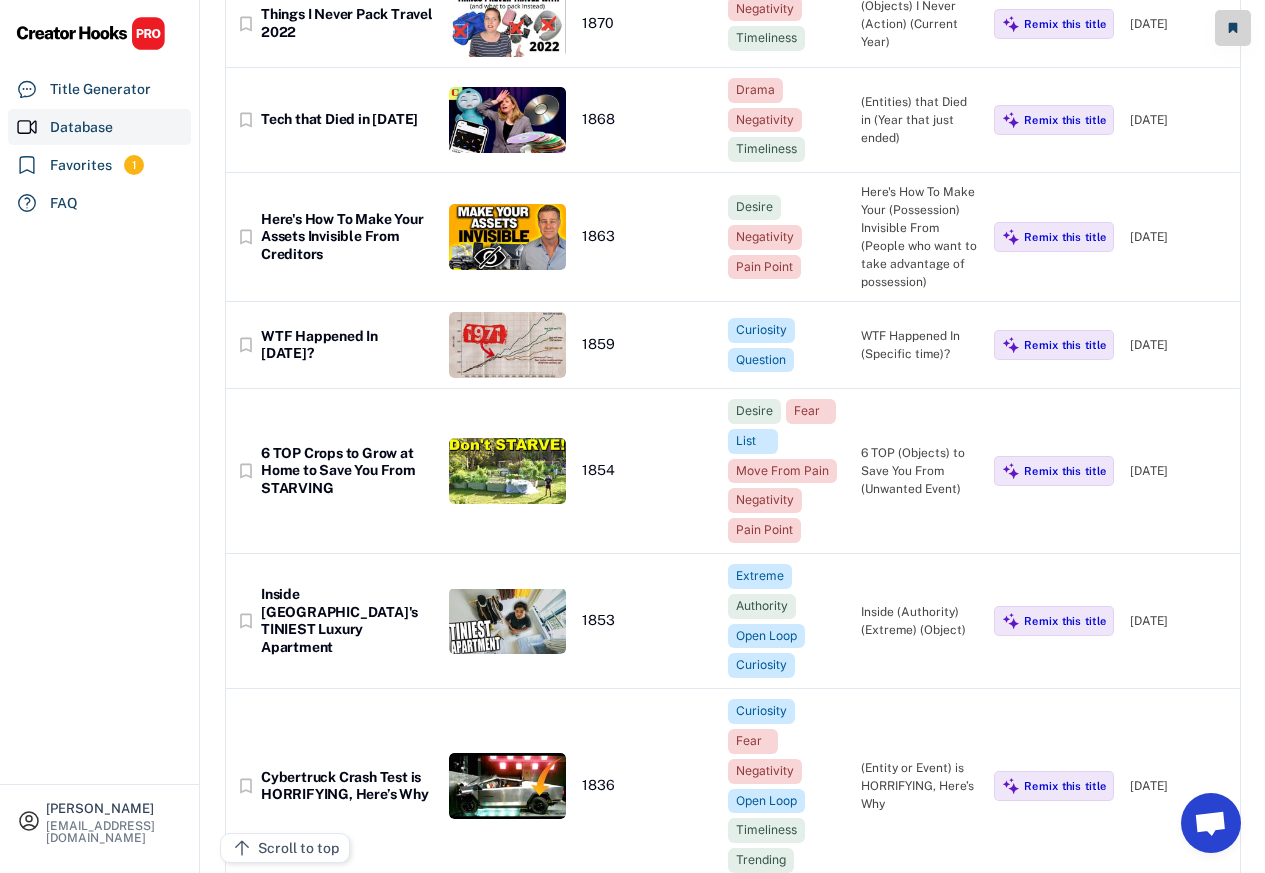 click on "bookmark_border
Here's How To Make Your Assets Invisible From Creditors 1863 Desire Negativity Pain Point Here's How To Make Your (Possession) Invisible From (People who want to take advantage of possession) Remix this title [DATE]" at bounding box center [733, 237] 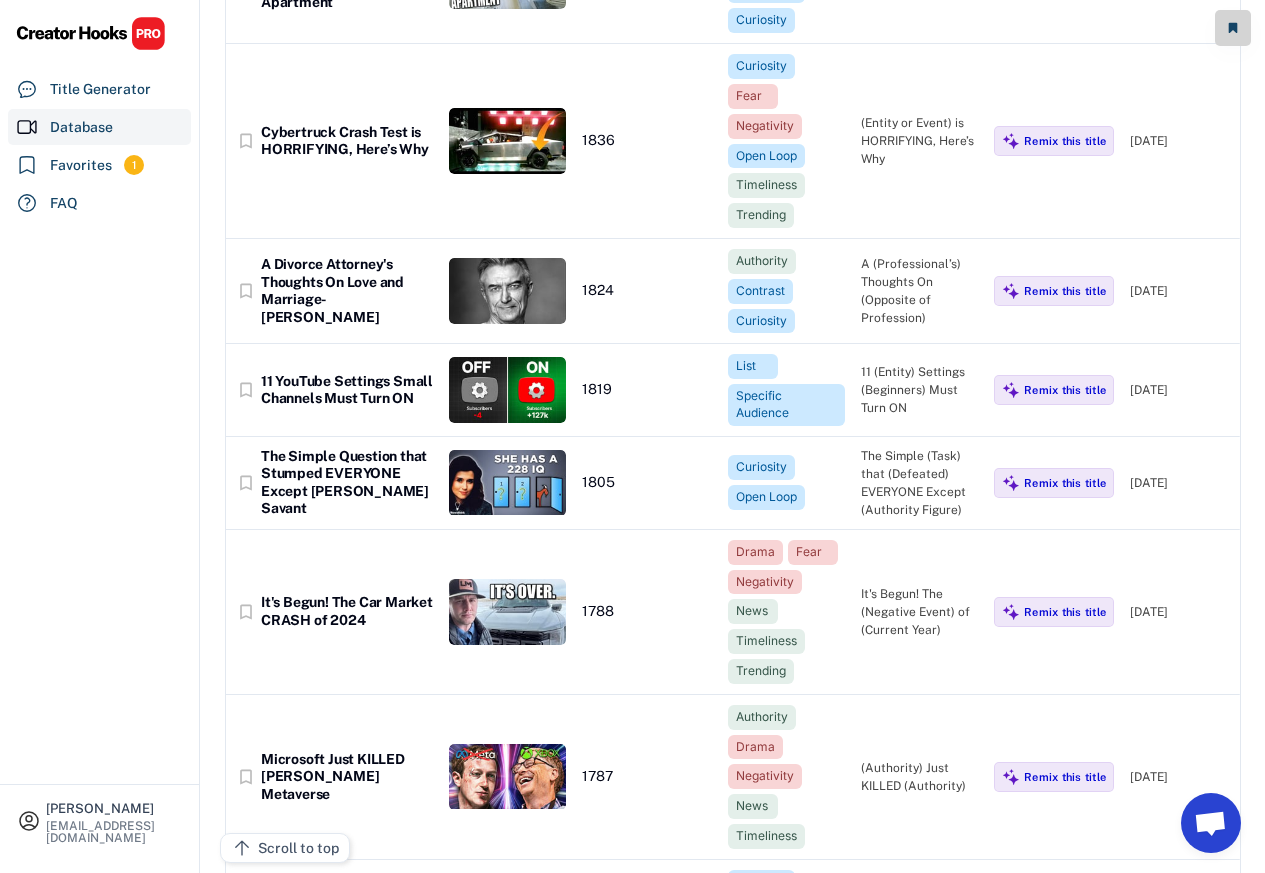 scroll, scrollTop: 23160, scrollLeft: 0, axis: vertical 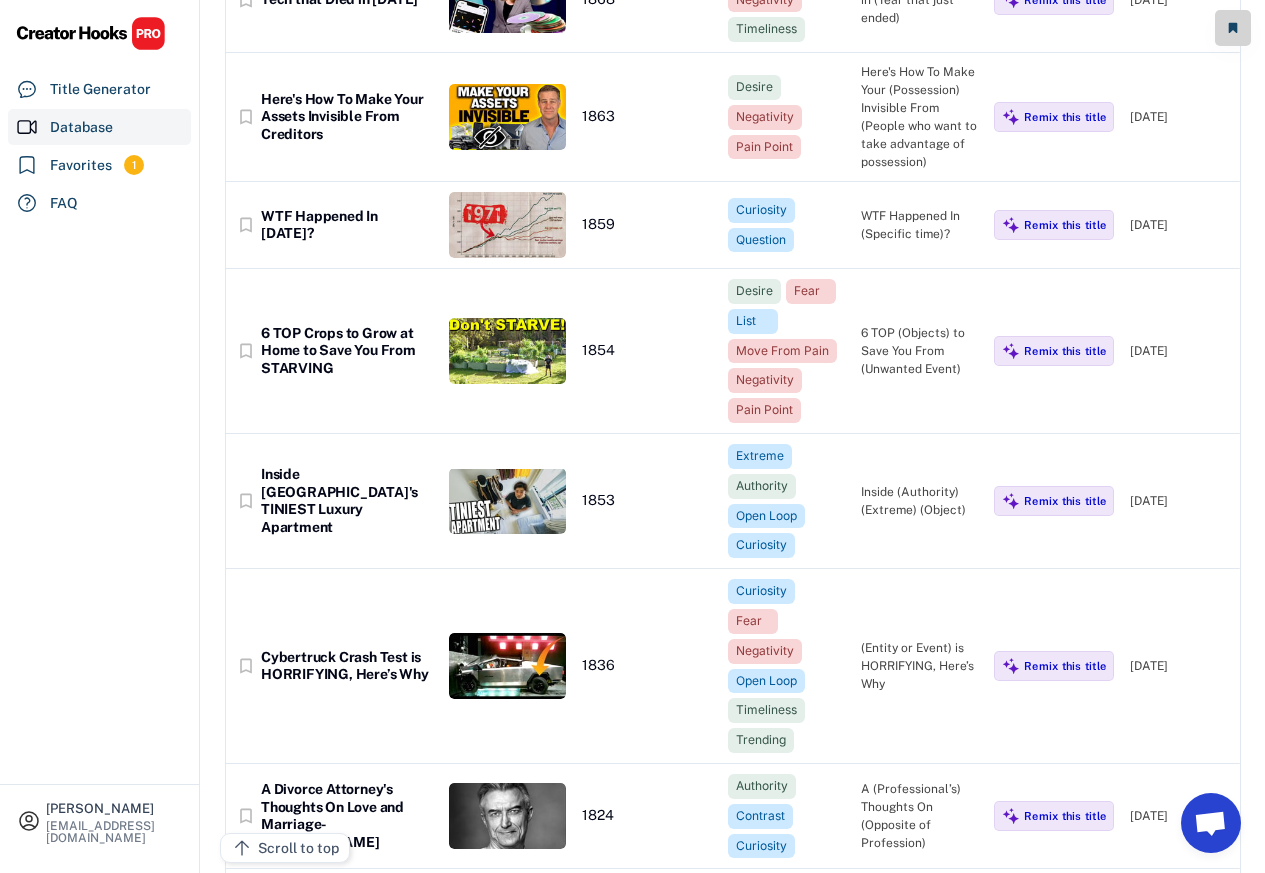 click on "WTF Happened In [DATE]?" at bounding box center (347, 225) 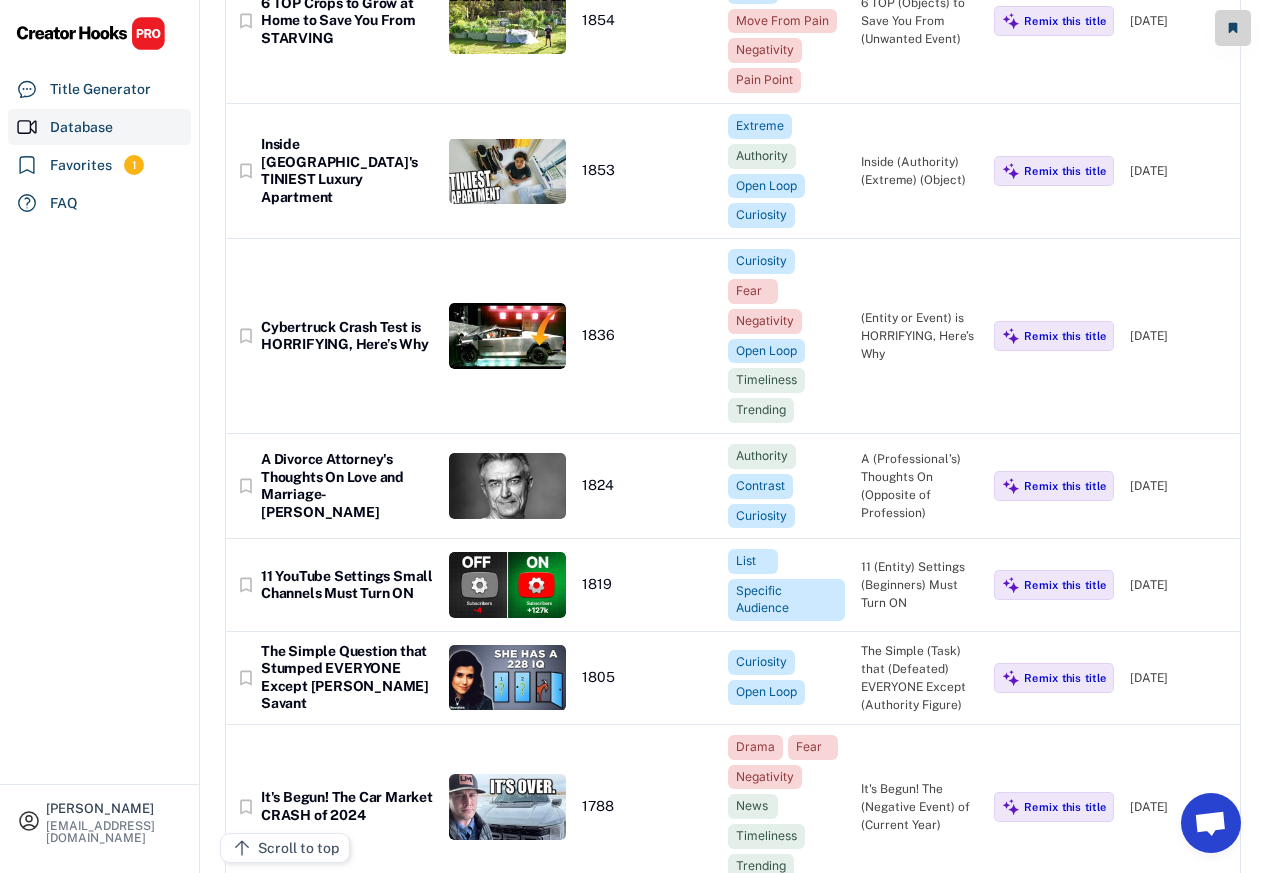 scroll, scrollTop: 23400, scrollLeft: 0, axis: vertical 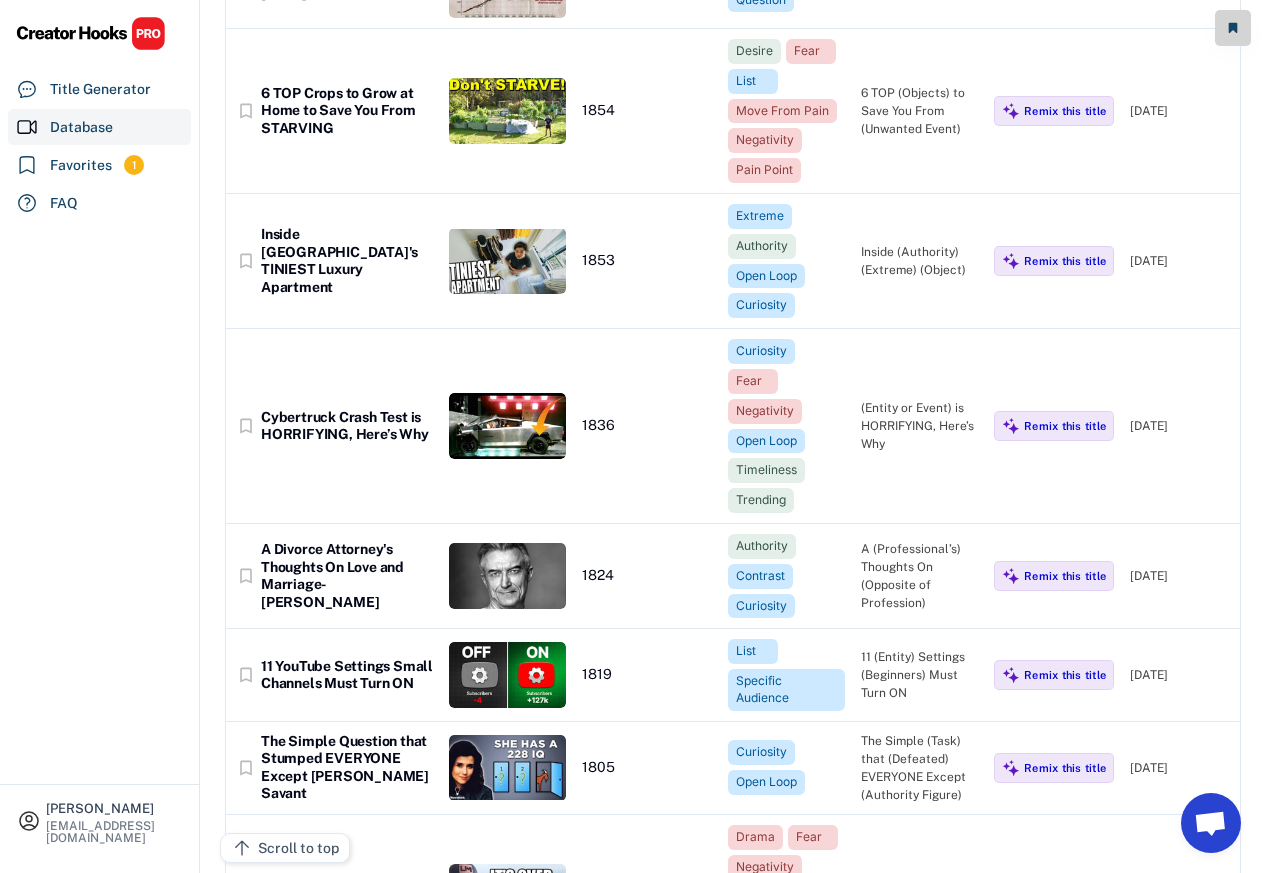 click on "6 TOP Crops to Grow at Home to Save You From STARVING" at bounding box center [347, 111] 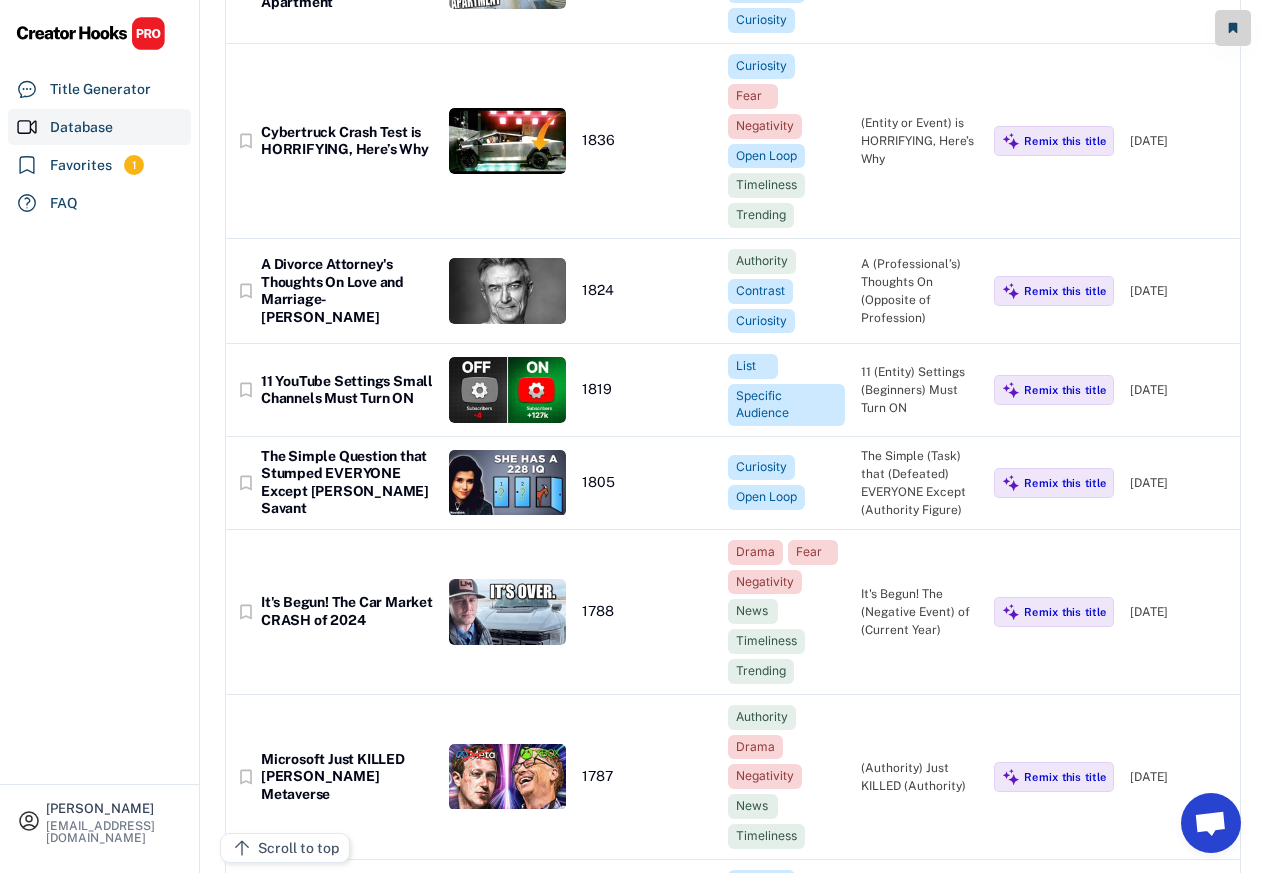 scroll, scrollTop: 23280, scrollLeft: 0, axis: vertical 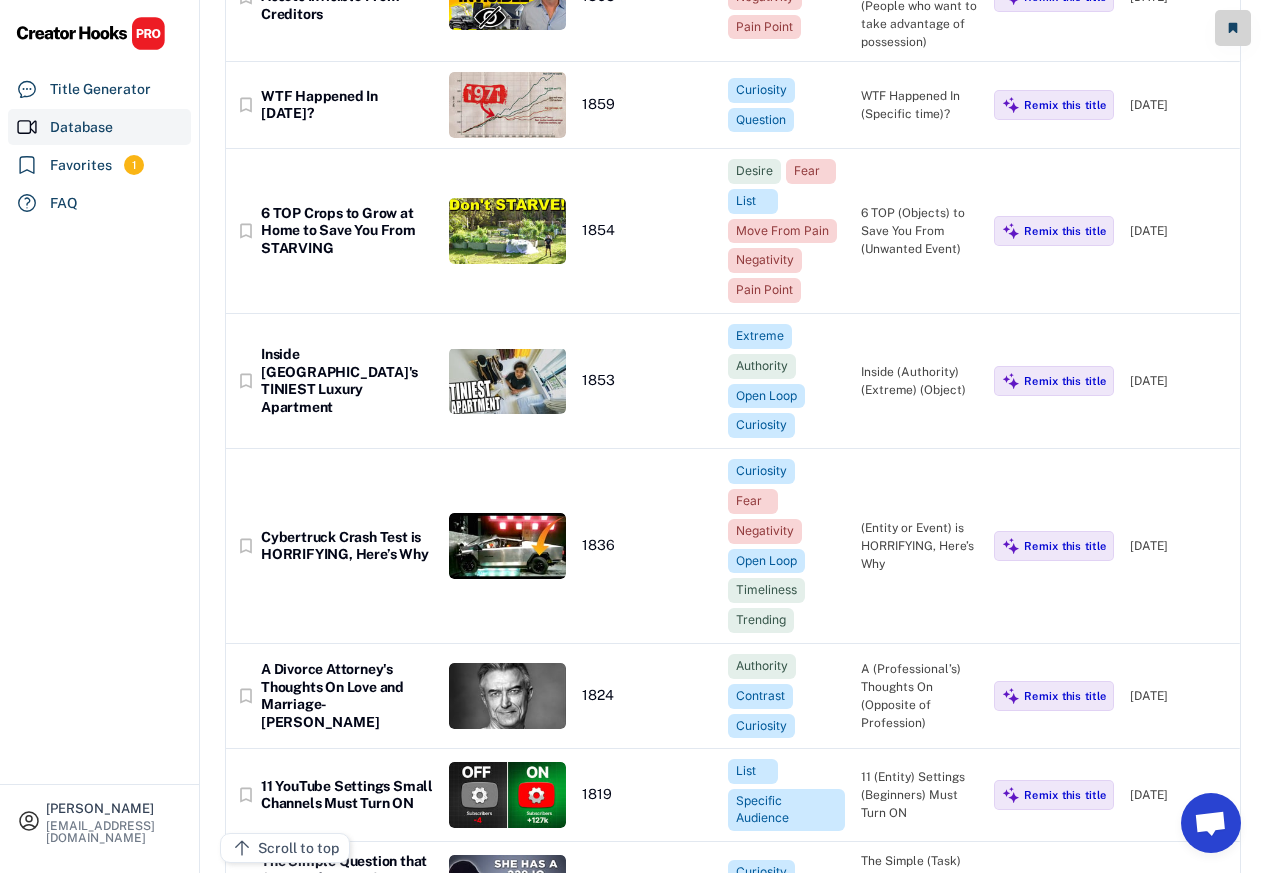 click on "bookmark_border
Inside [GEOGRAPHIC_DATA]'s TINIEST Luxury Apartment 1853 Extreme Authority Open Loop Curiosity Inside (Authority) (Extreme) (Object) Remix this title [DATE]" at bounding box center (733, 381) 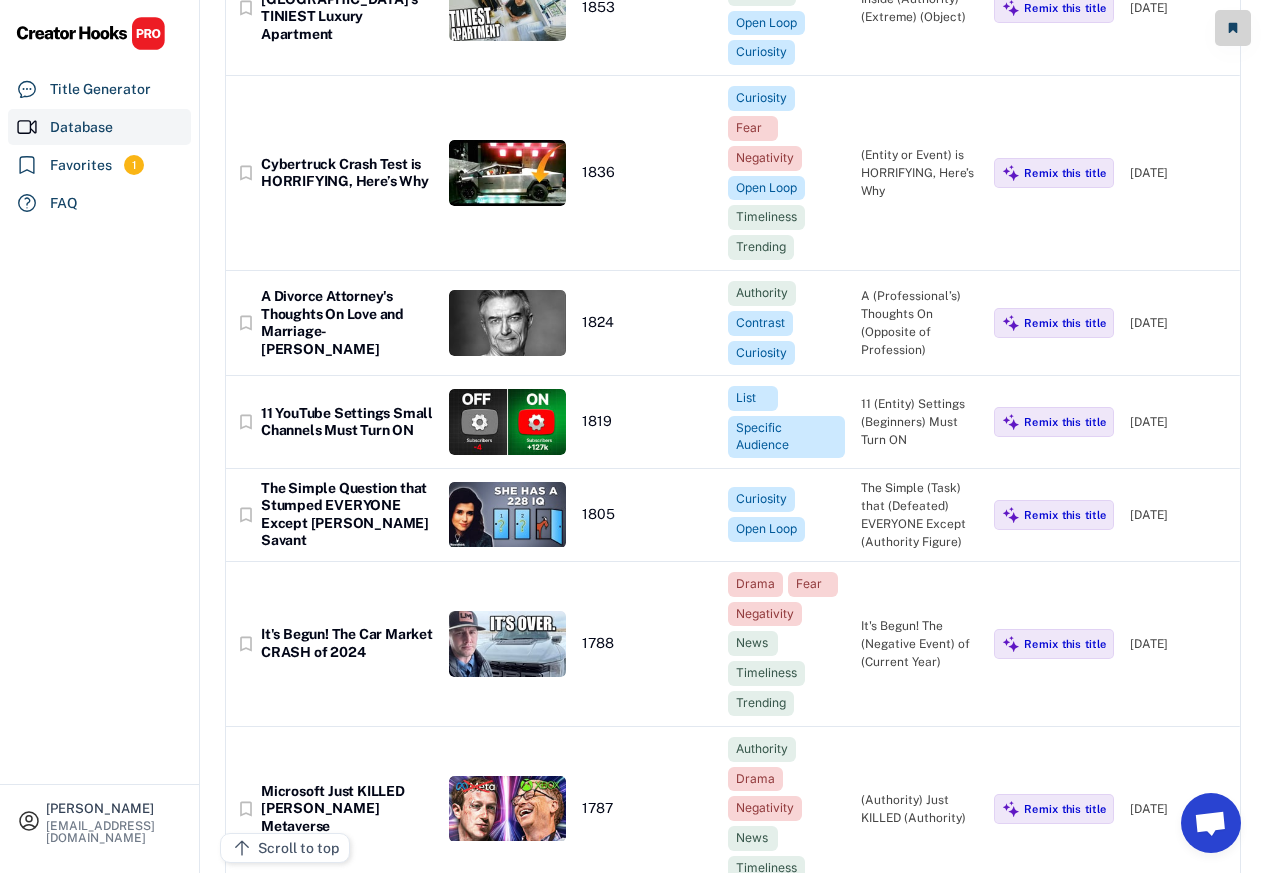 scroll, scrollTop: 23640, scrollLeft: 0, axis: vertical 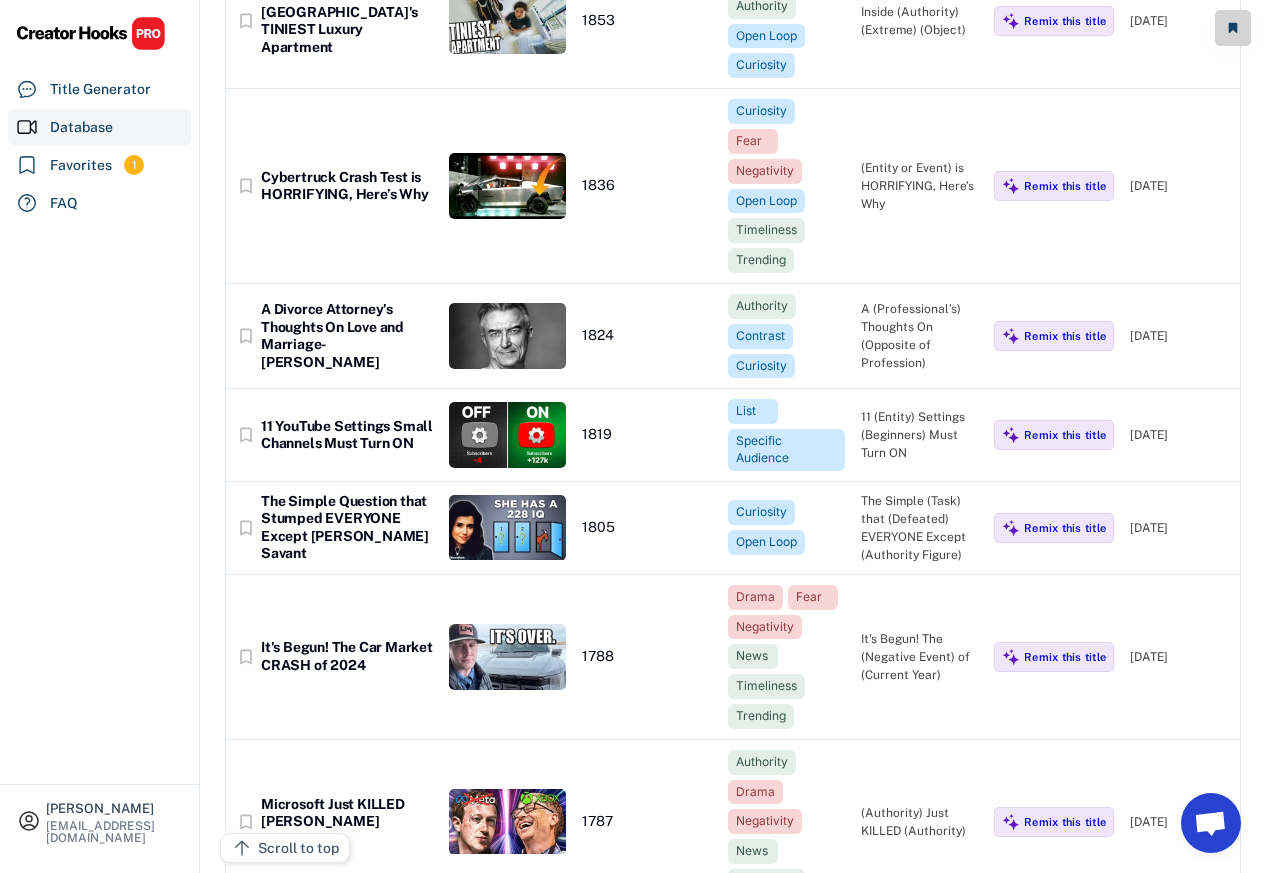 click on "Cybertruck Crash Test is HORRIFYING, Here’s Why" at bounding box center [347, 186] 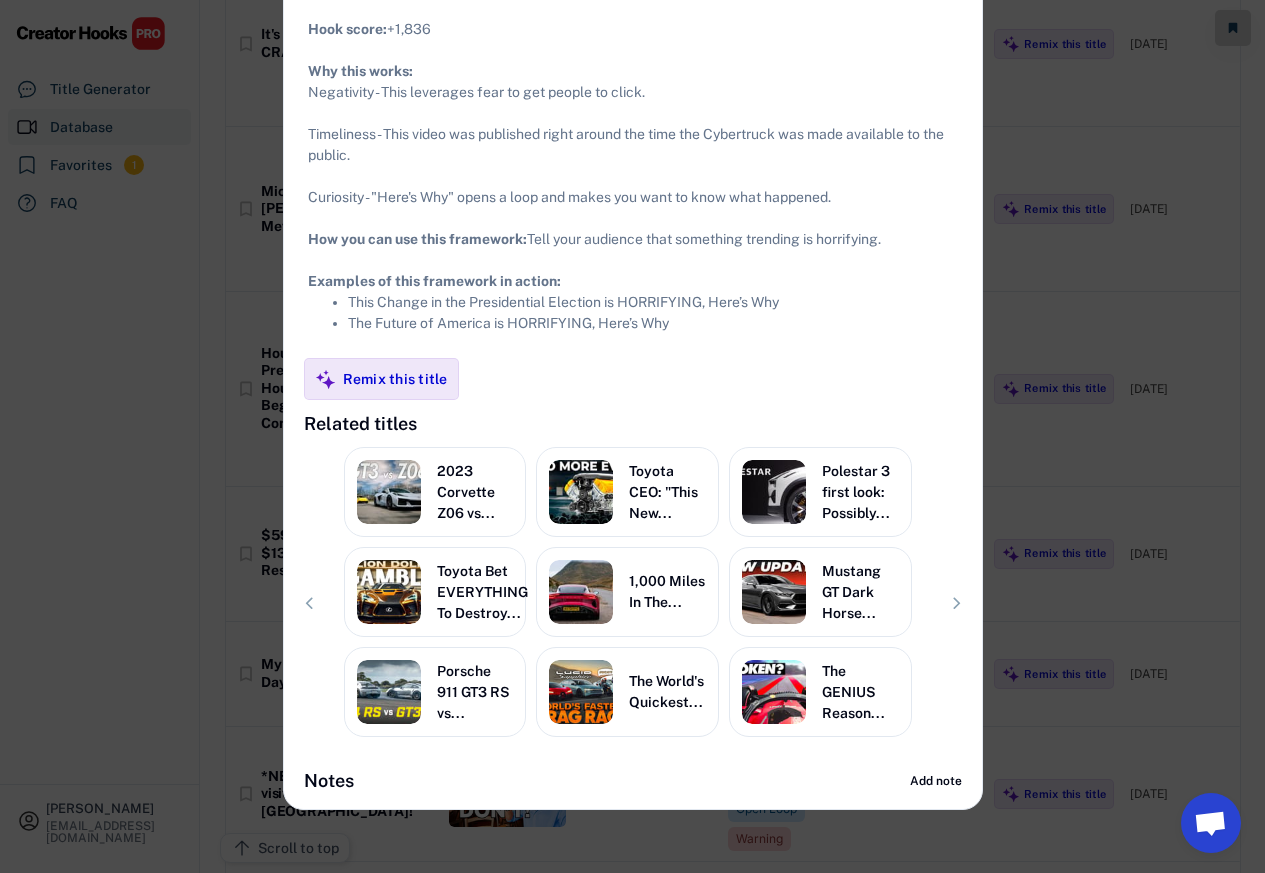 scroll, scrollTop: 24360, scrollLeft: 0, axis: vertical 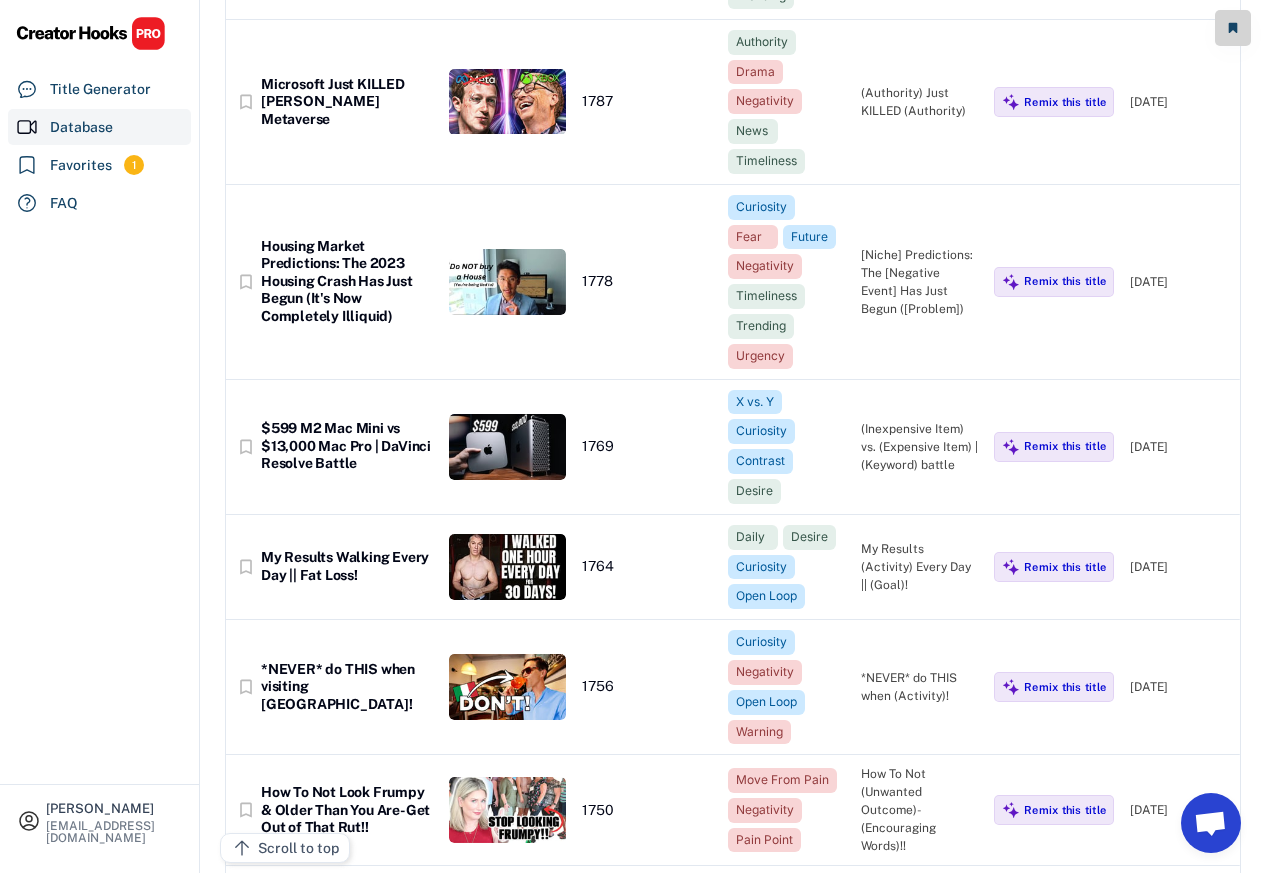 click on "Microsoft Just KILLED [PERSON_NAME] Metaverse" at bounding box center [347, 102] 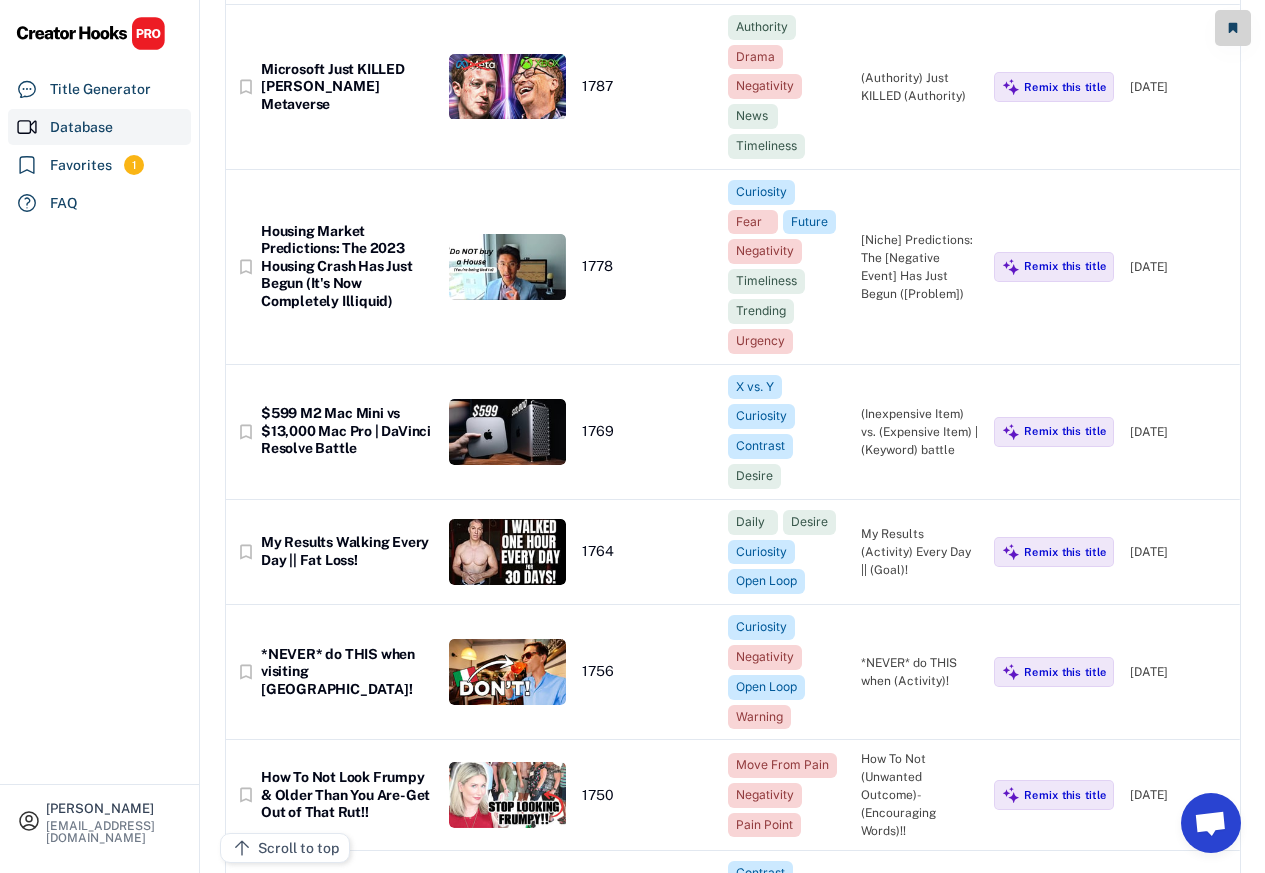 scroll, scrollTop: 24360, scrollLeft: 0, axis: vertical 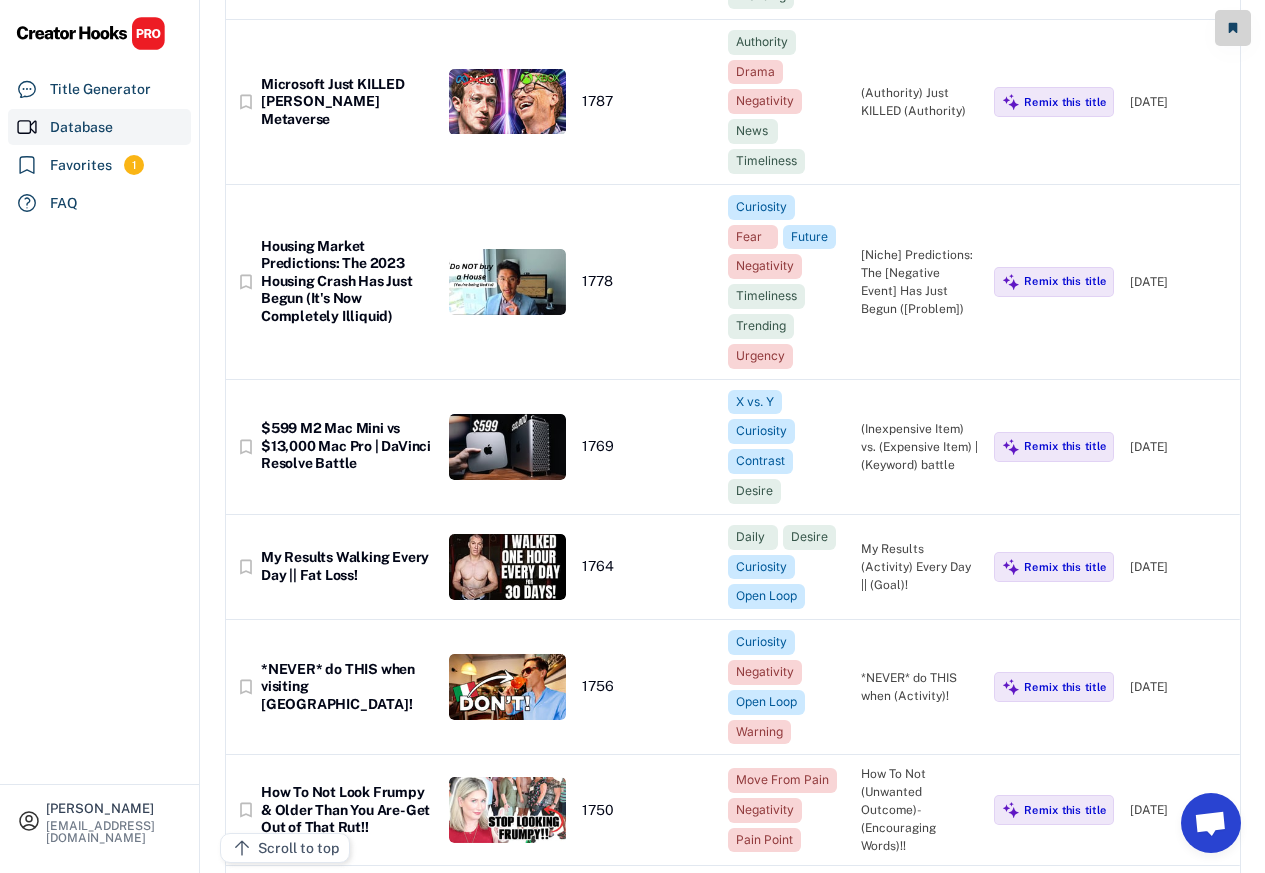 click on "bookmark_border
Housing Market Predictions: The 2023 Housing Crash Has Just Begun (It's Now Completely Illiquid) 1778 Curiosity Fear Future Negativity Timeliness Trending Urgency [Niche] Predictions: The [Negative Event] Has Just Begun ([Problem]) Remix this title [DATE]" at bounding box center [733, 282] 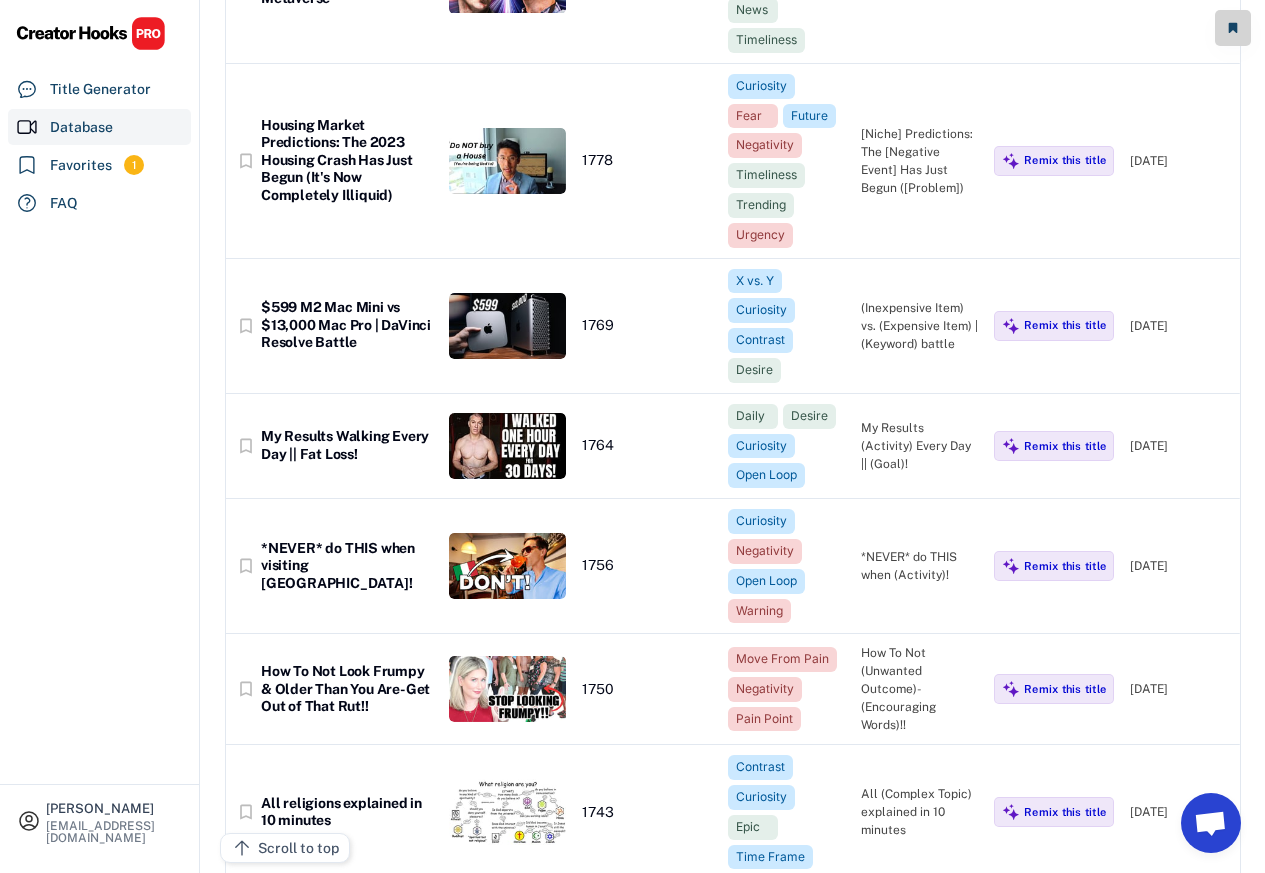 scroll, scrollTop: 24480, scrollLeft: 0, axis: vertical 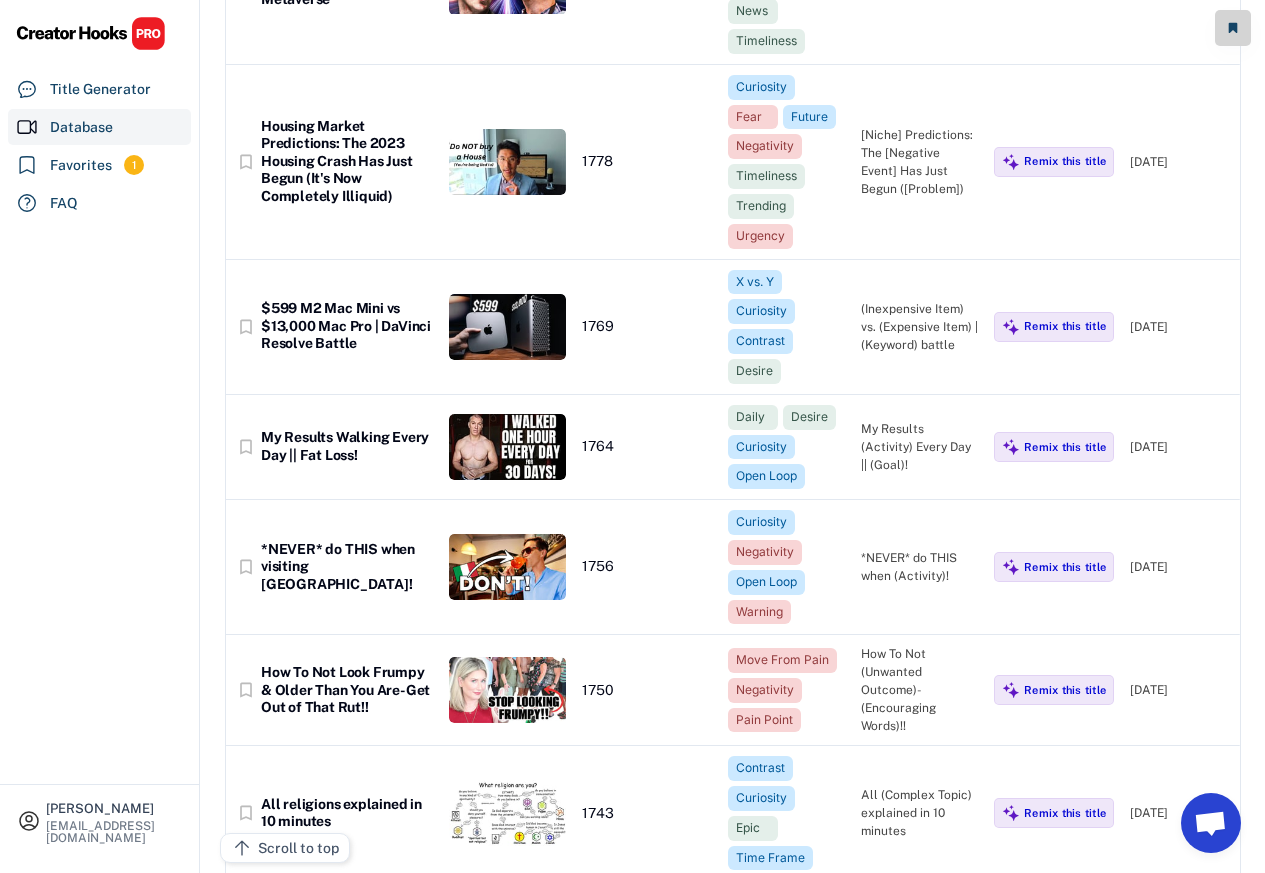 click on "bookmark_border
Housing Market Predictions: The 2023 Housing Crash Has Just Begun (It's Now Completely Illiquid) 1778 Curiosity Fear Future Negativity Timeliness Trending Urgency [Niche] Predictions: The [Negative Event] Has Just Begun ([Problem]) Remix this title [DATE]" at bounding box center (733, 162) 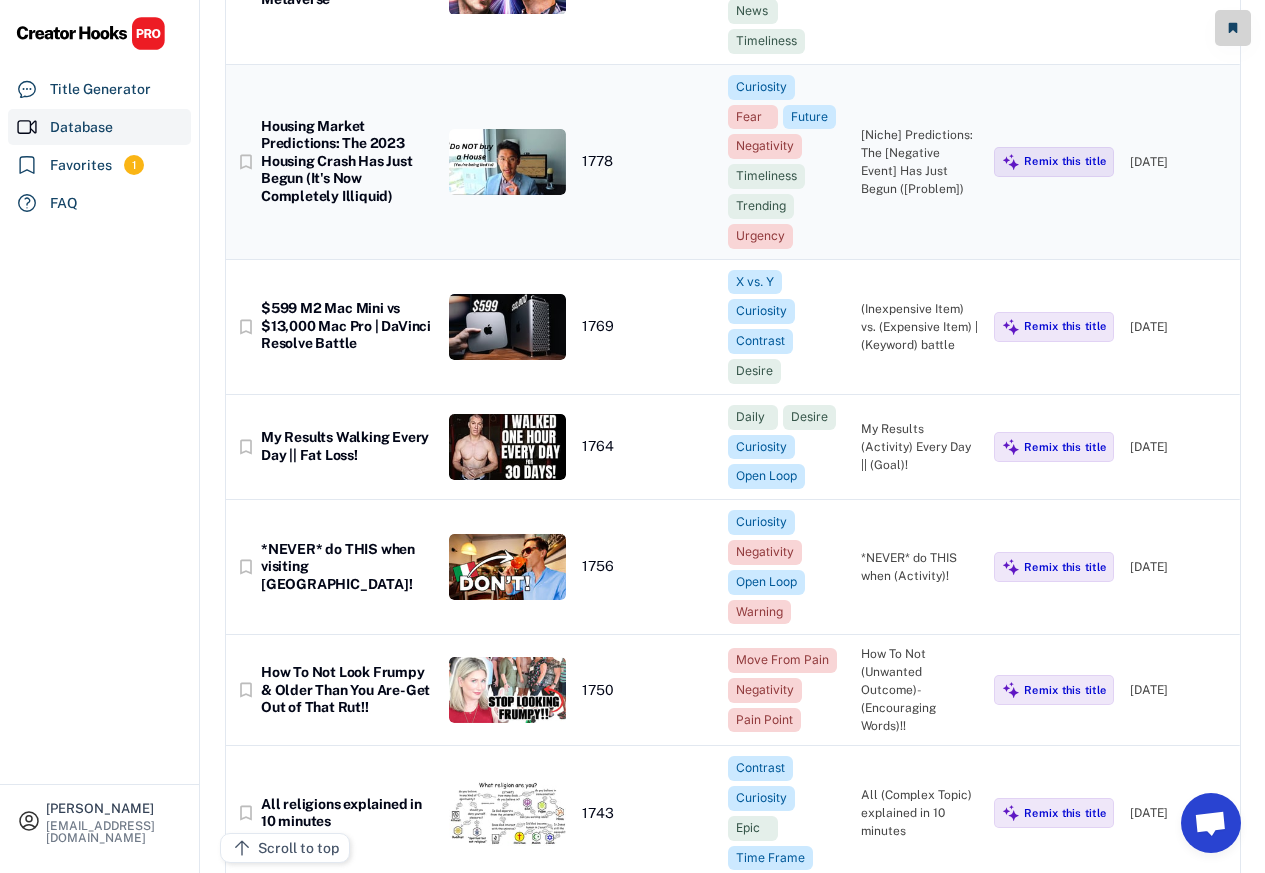 click on "$599 M2 Mac Mini vs $13,000 Mac Pro | DaVinci Resolve Battle" at bounding box center [347, 326] 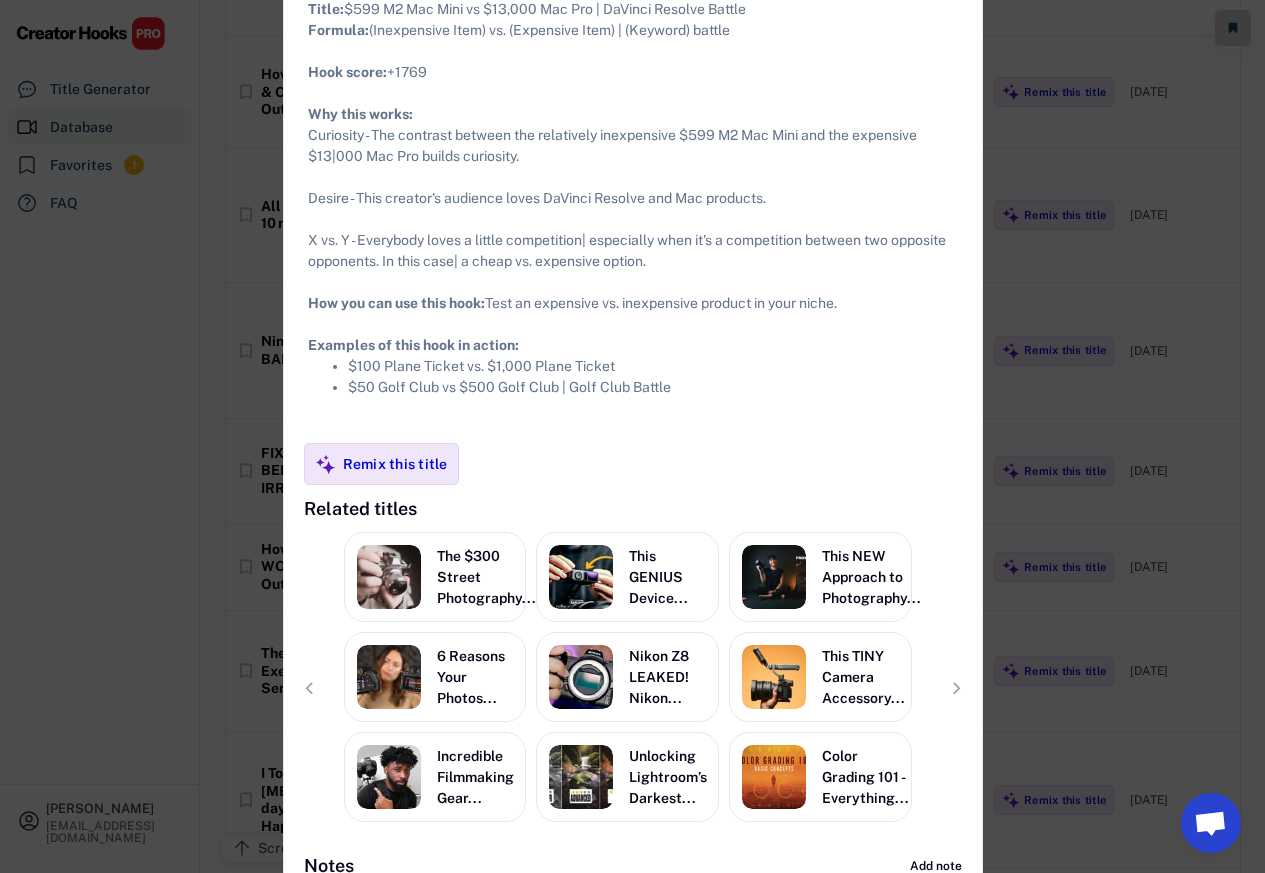 scroll, scrollTop: 25080, scrollLeft: 0, axis: vertical 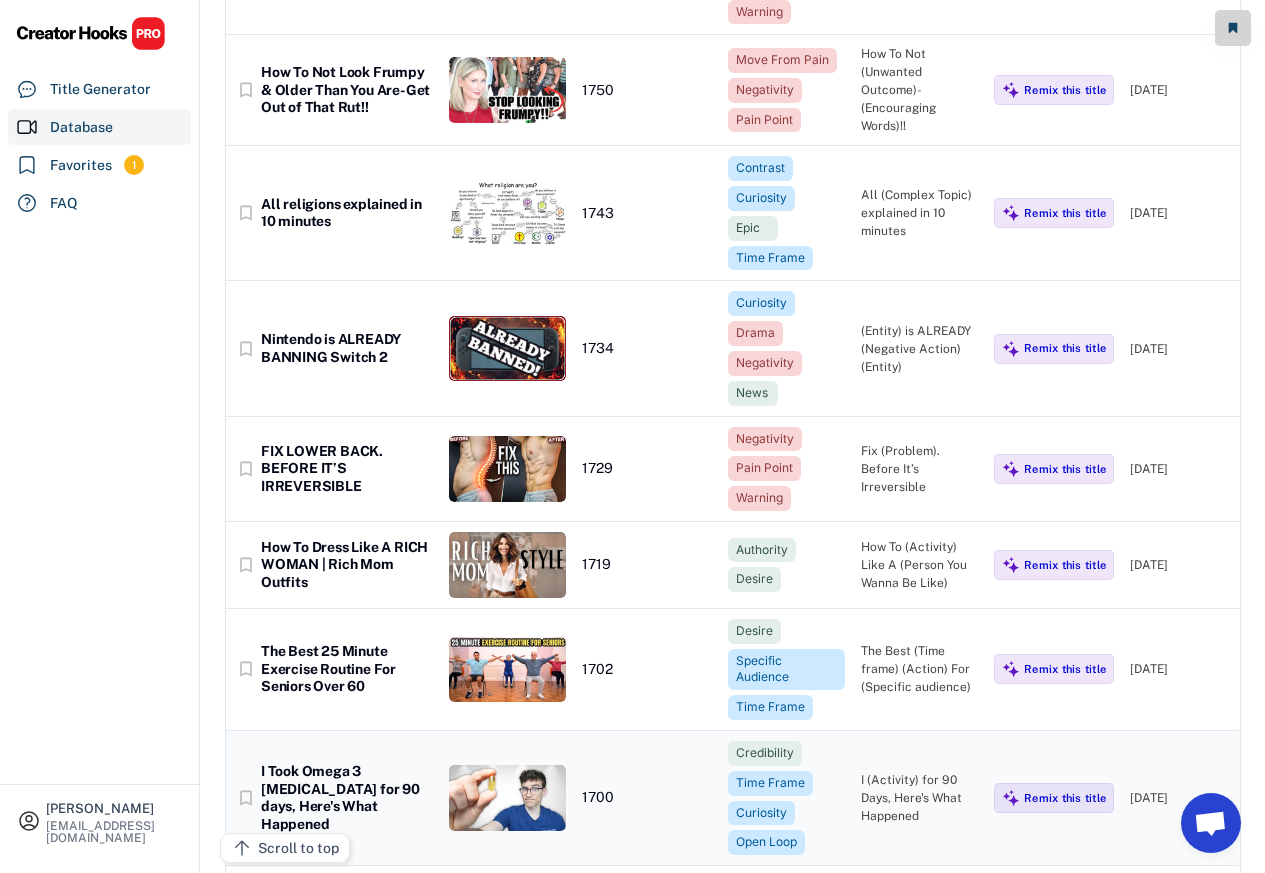 click on "How To Not Look Frumpy & Older Than You Are-Get Out of That Rut!!" at bounding box center [347, 90] 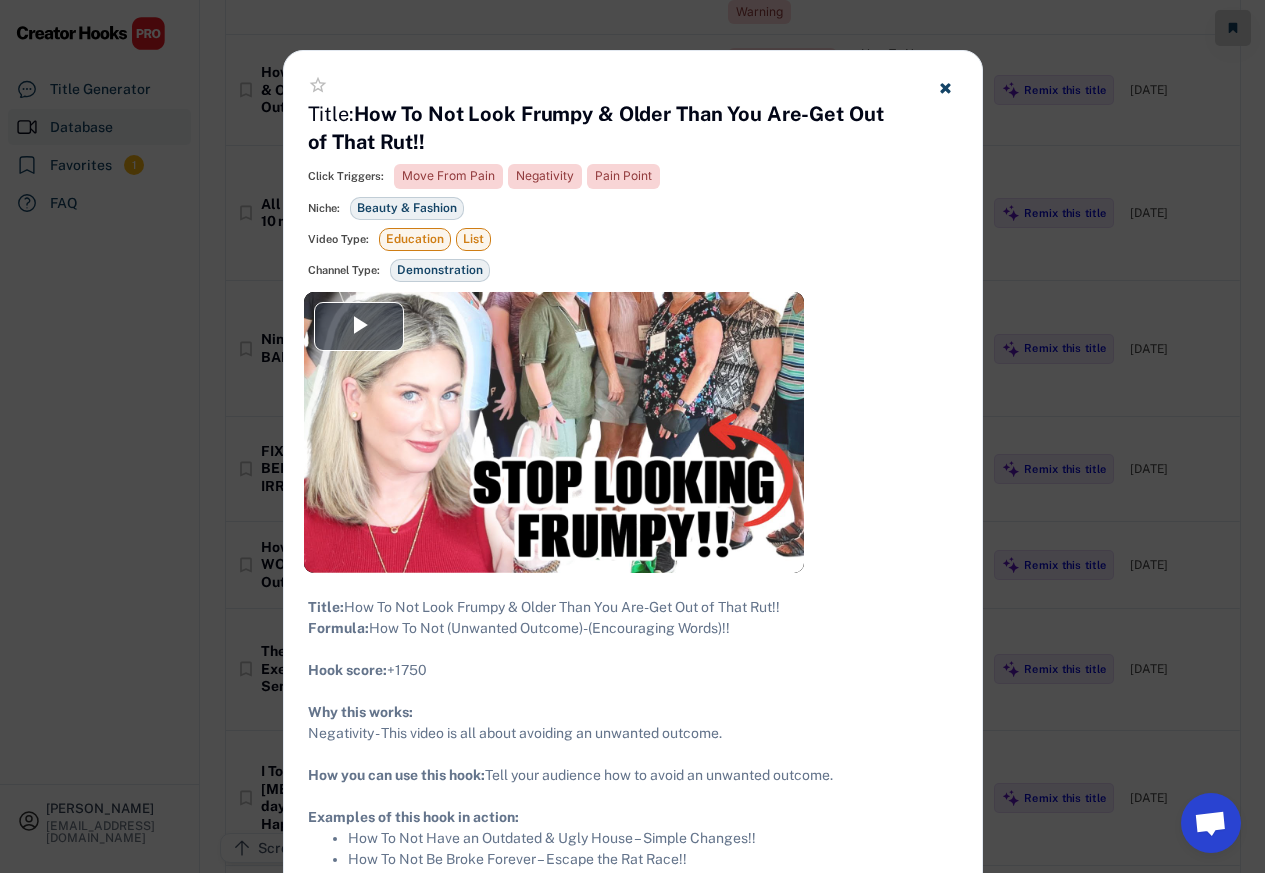 click at bounding box center (632, 436) 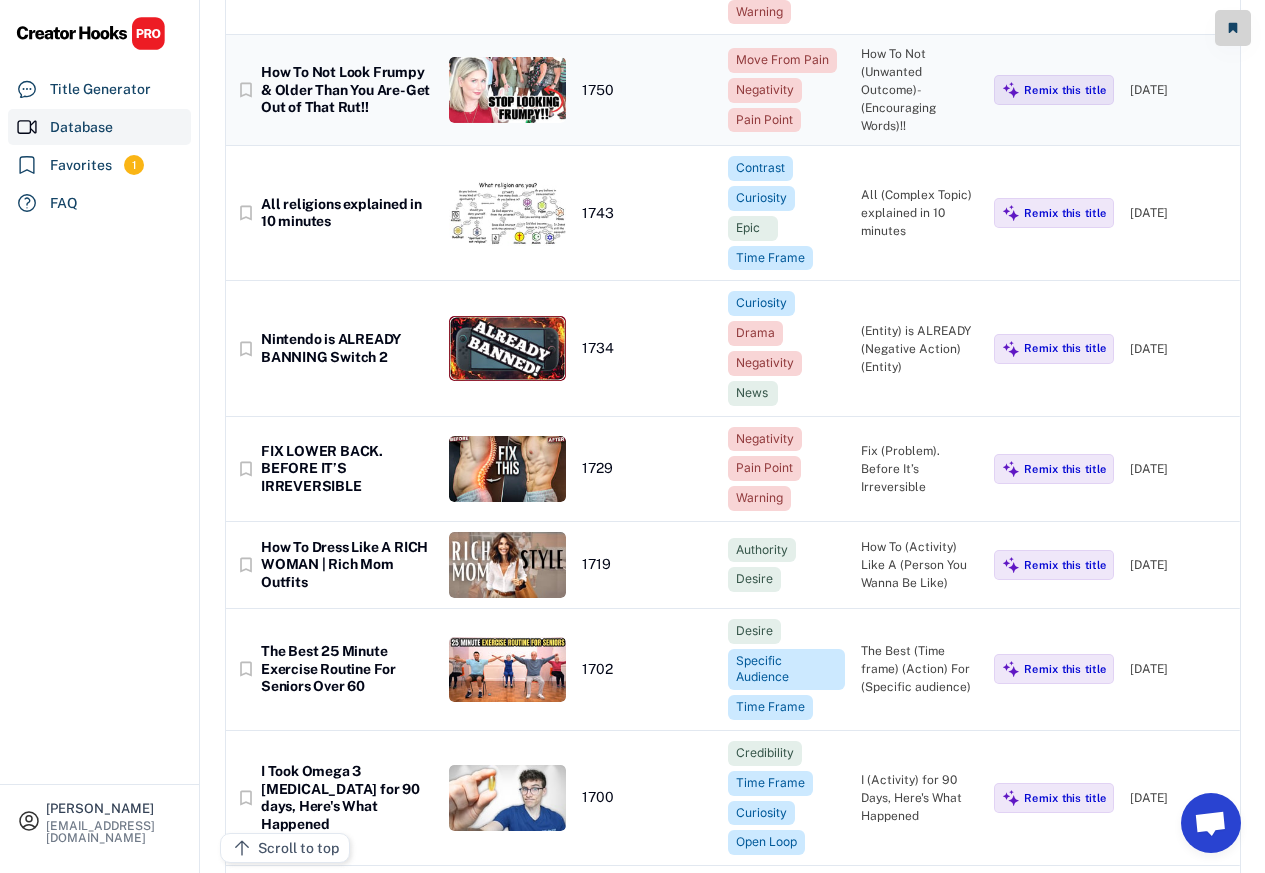click on "1750" at bounding box center [647, 91] 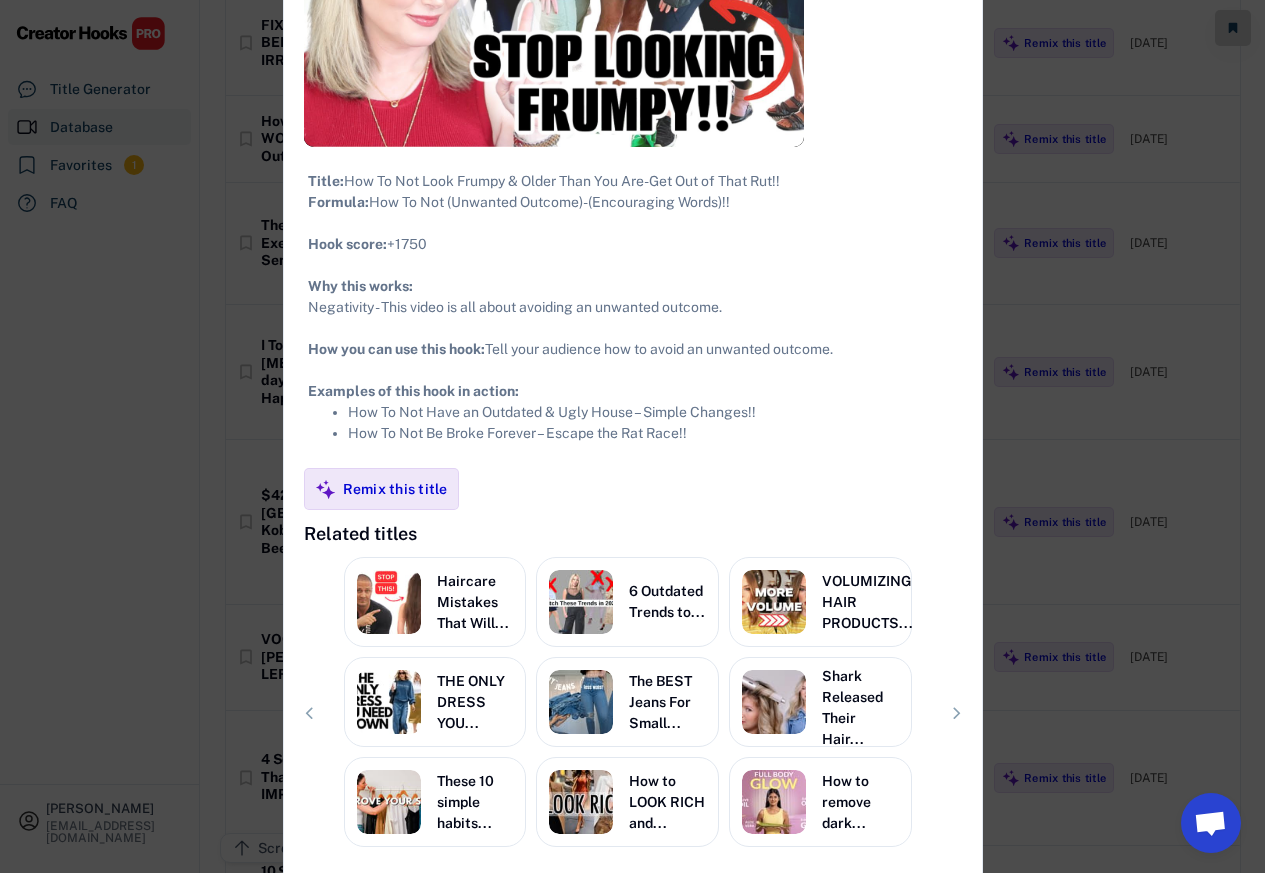 scroll, scrollTop: 25560, scrollLeft: 0, axis: vertical 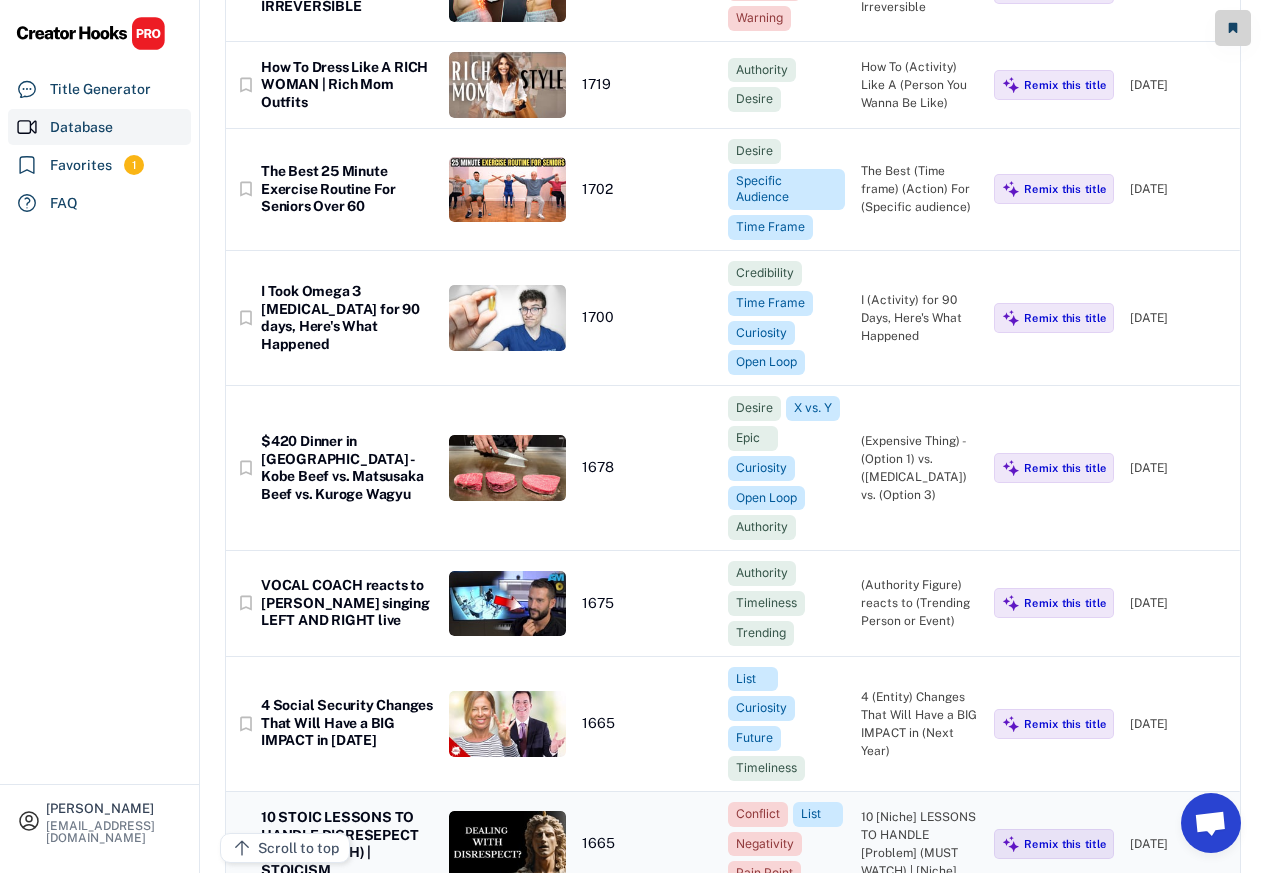 click on "The Best 25 Minute Exercise Routine For Seniors Over 60" at bounding box center [347, 189] 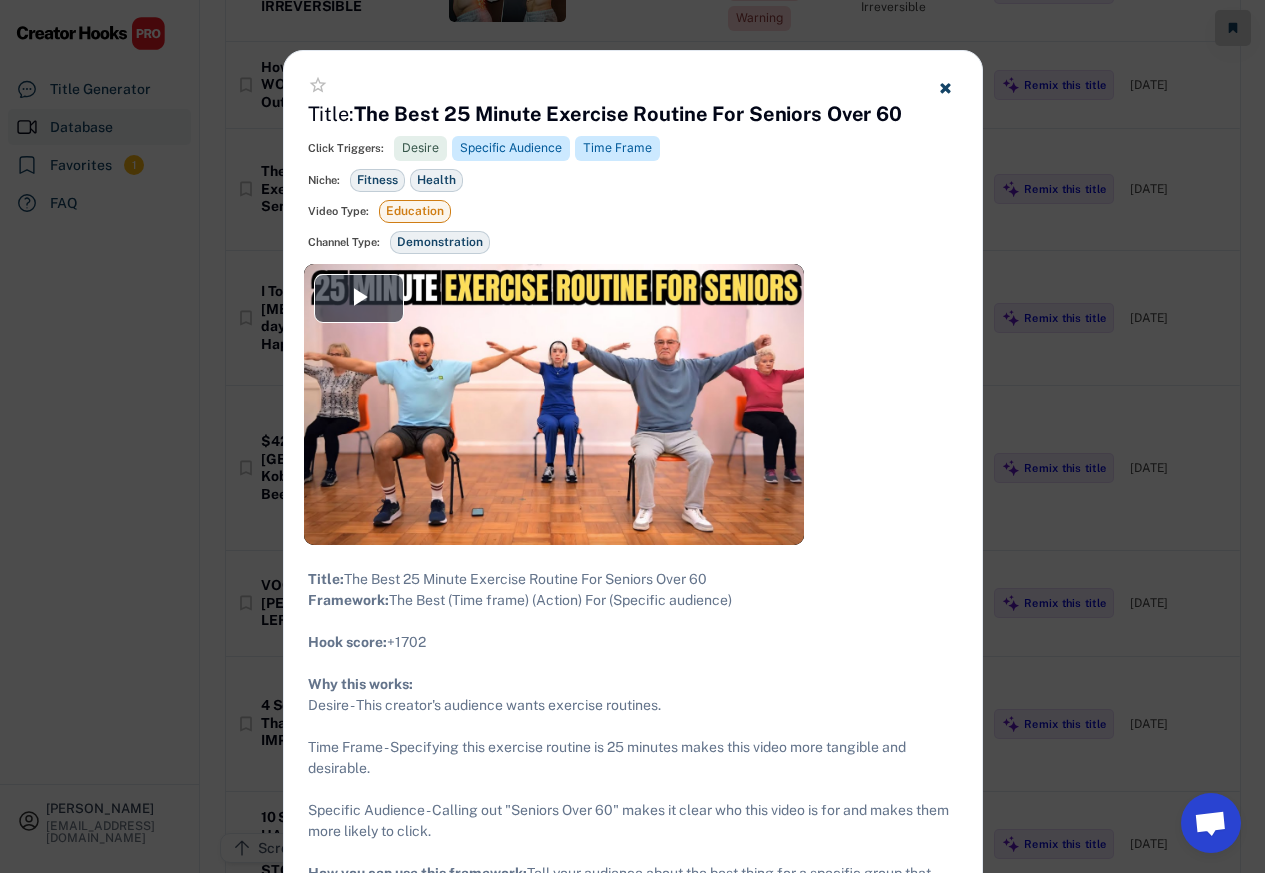click on "star_border" at bounding box center (633, 87) 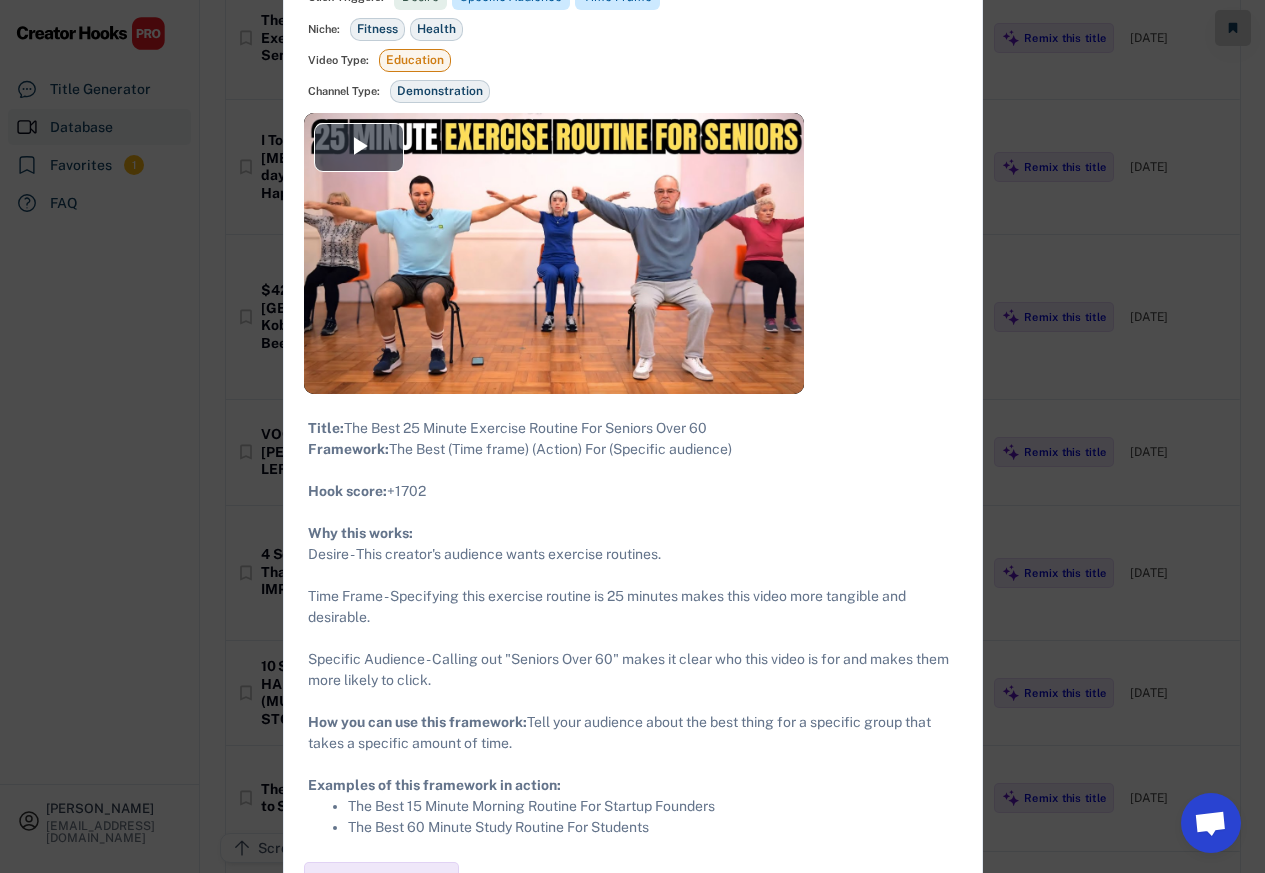 scroll, scrollTop: 25920, scrollLeft: 0, axis: vertical 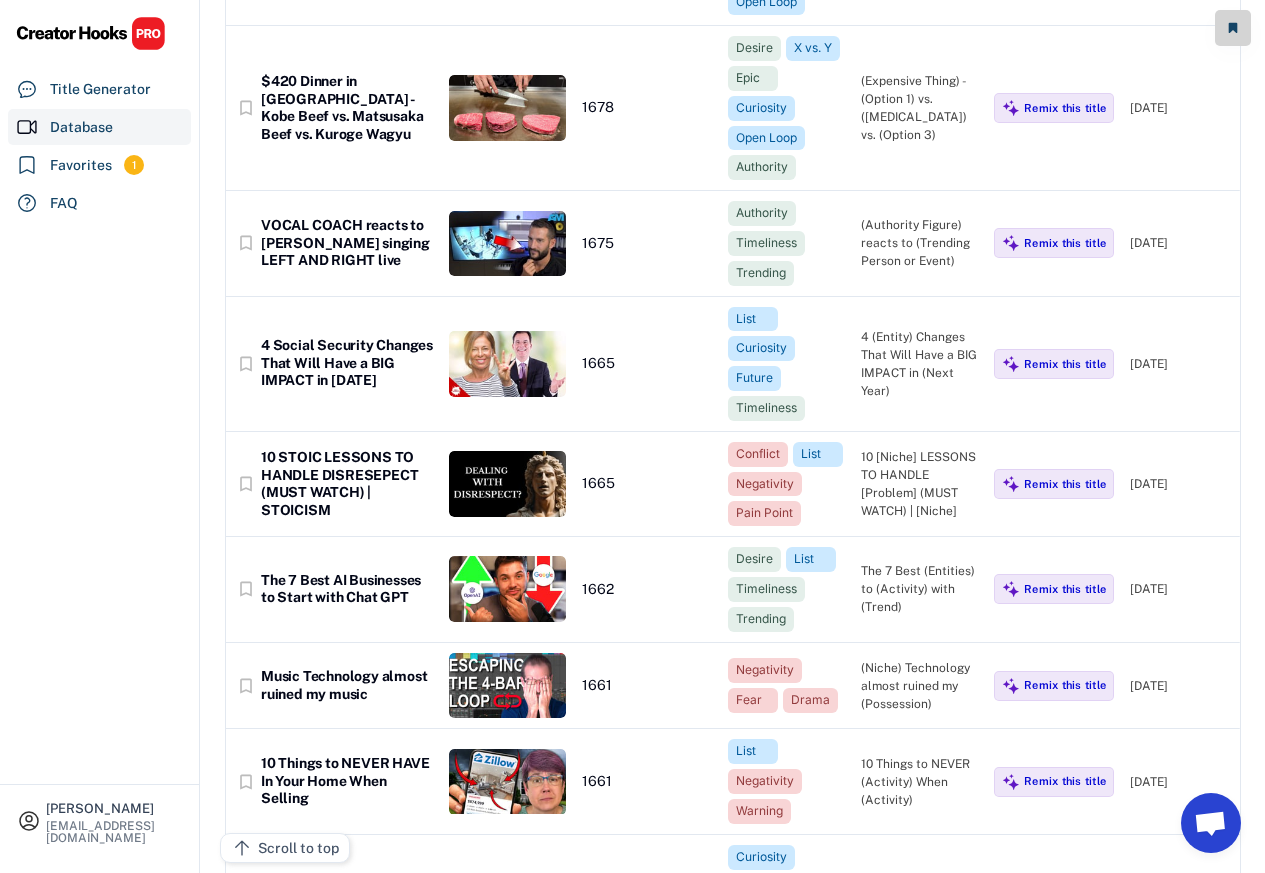click at bounding box center [507, 108] 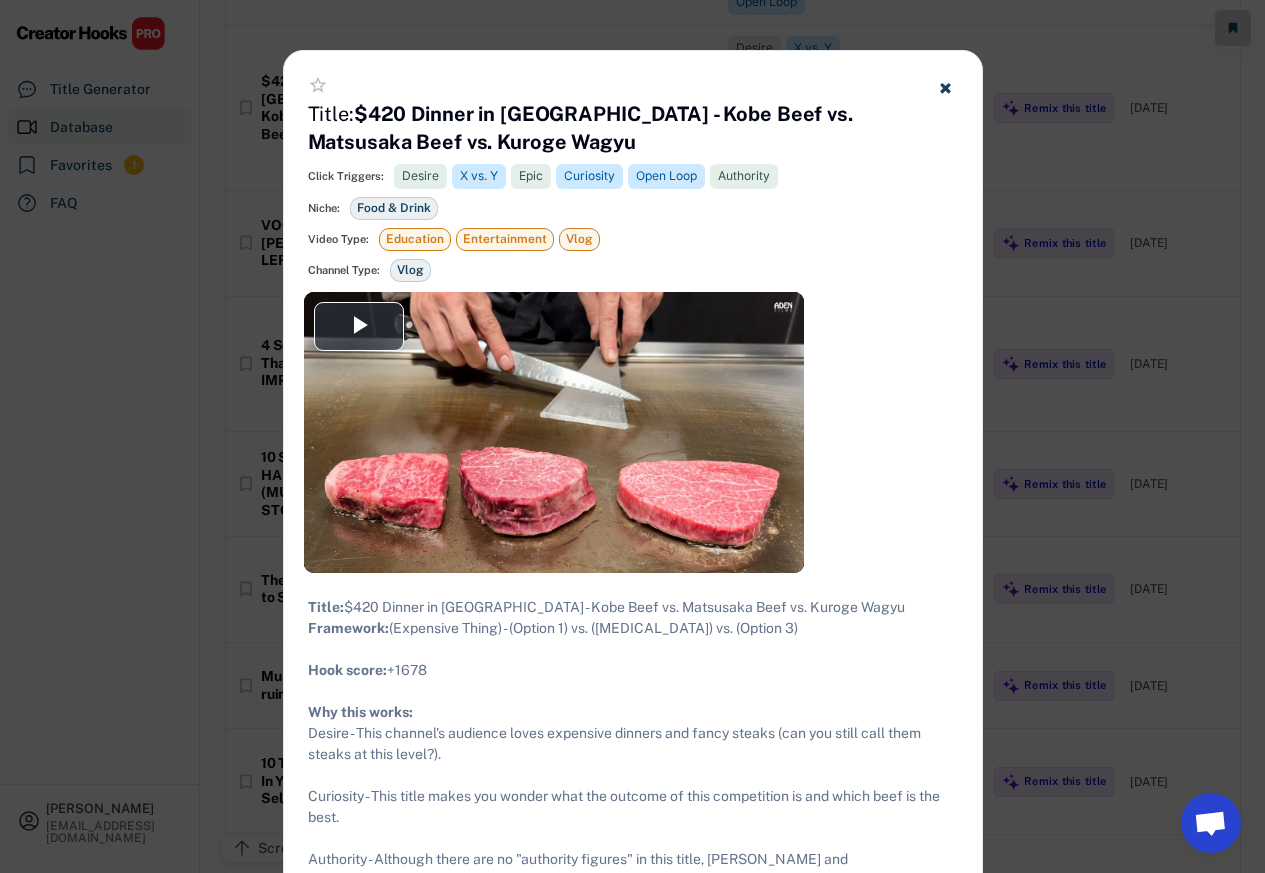 click at bounding box center (632, 436) 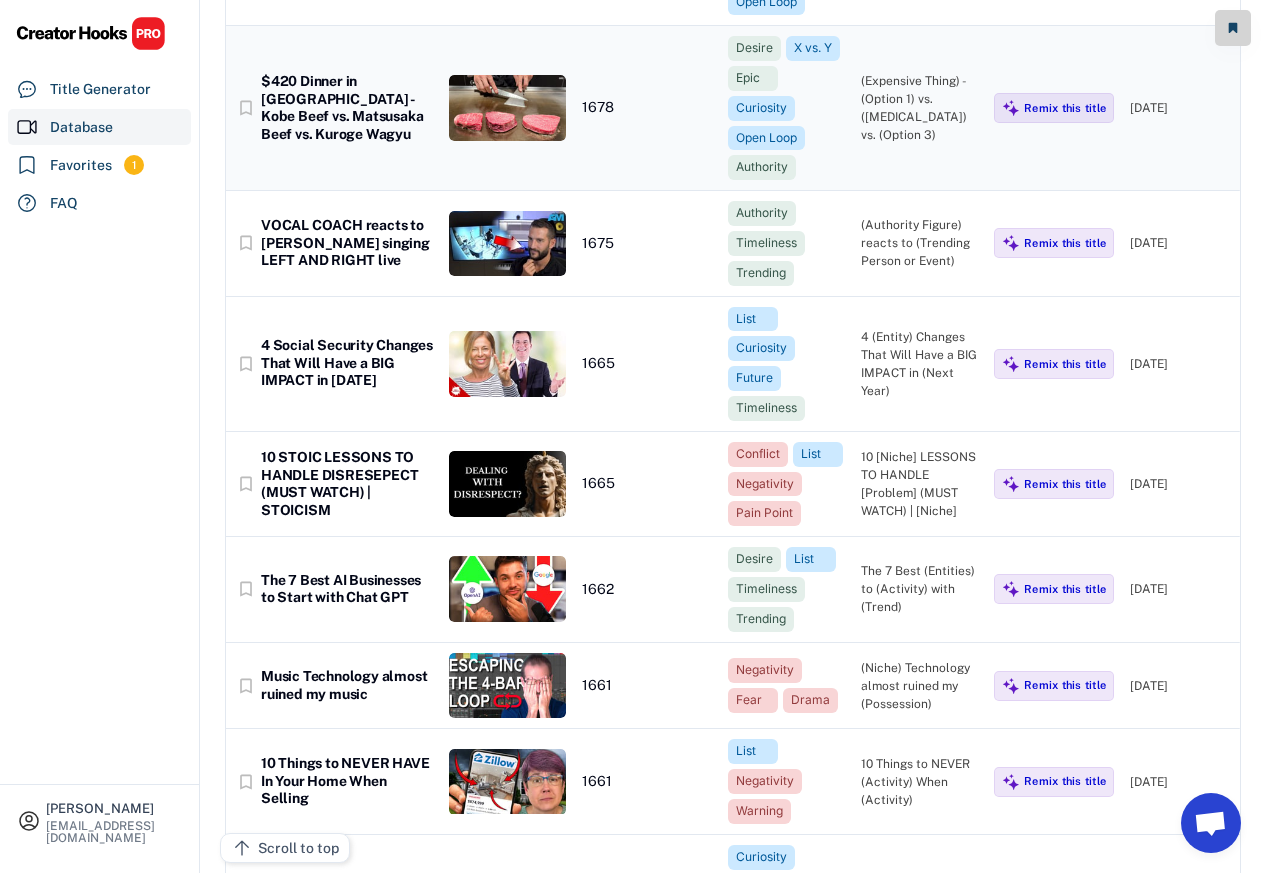 click on "bookmark_border
$420 Dinner in [GEOGRAPHIC_DATA] - Kobe Beef vs. Matsusaka Beef vs. Kuroge Wagyu" at bounding box center (334, 108) 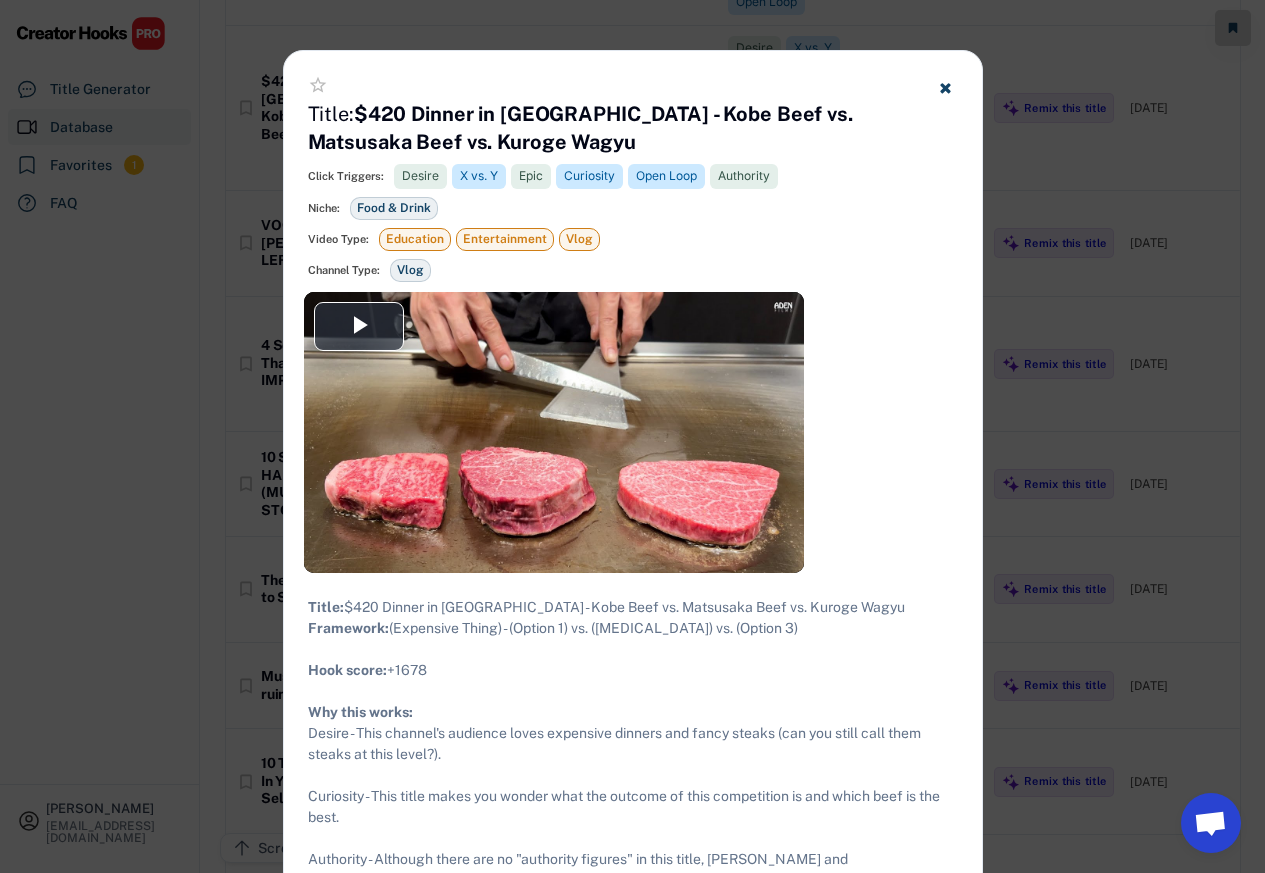 click at bounding box center [632, 436] 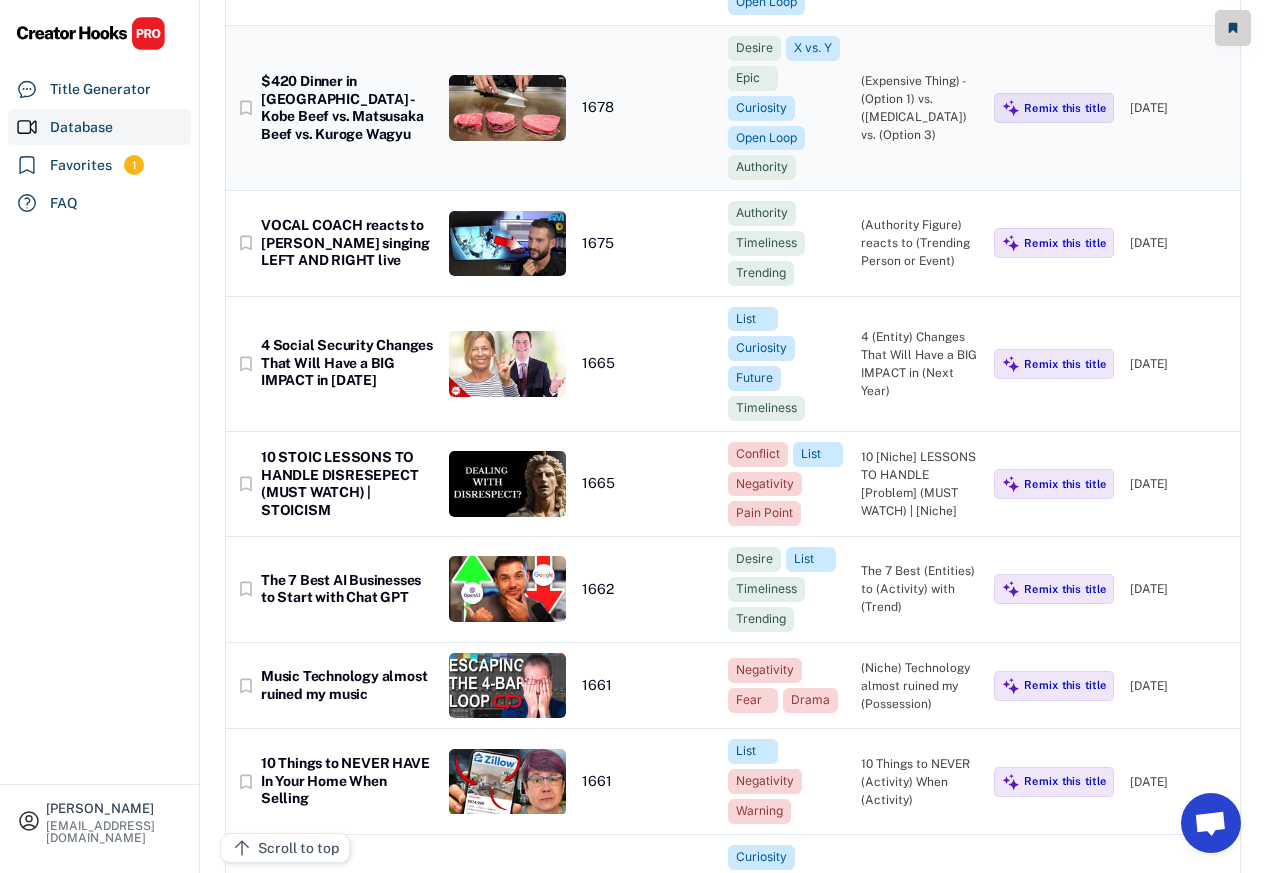 click on "bookmark_border
$420 Dinner in [GEOGRAPHIC_DATA] - Kobe Beef vs. Matsusaka Beef vs. Kuroge Wagyu 1678 Desire X vs. Y Epic Curiosity Open Loop Authority (Expensive Thing) - (Option 1) vs. ([MEDICAL_DATA]) vs. (Option 3) Remix this title [DATE]" at bounding box center [733, 108] 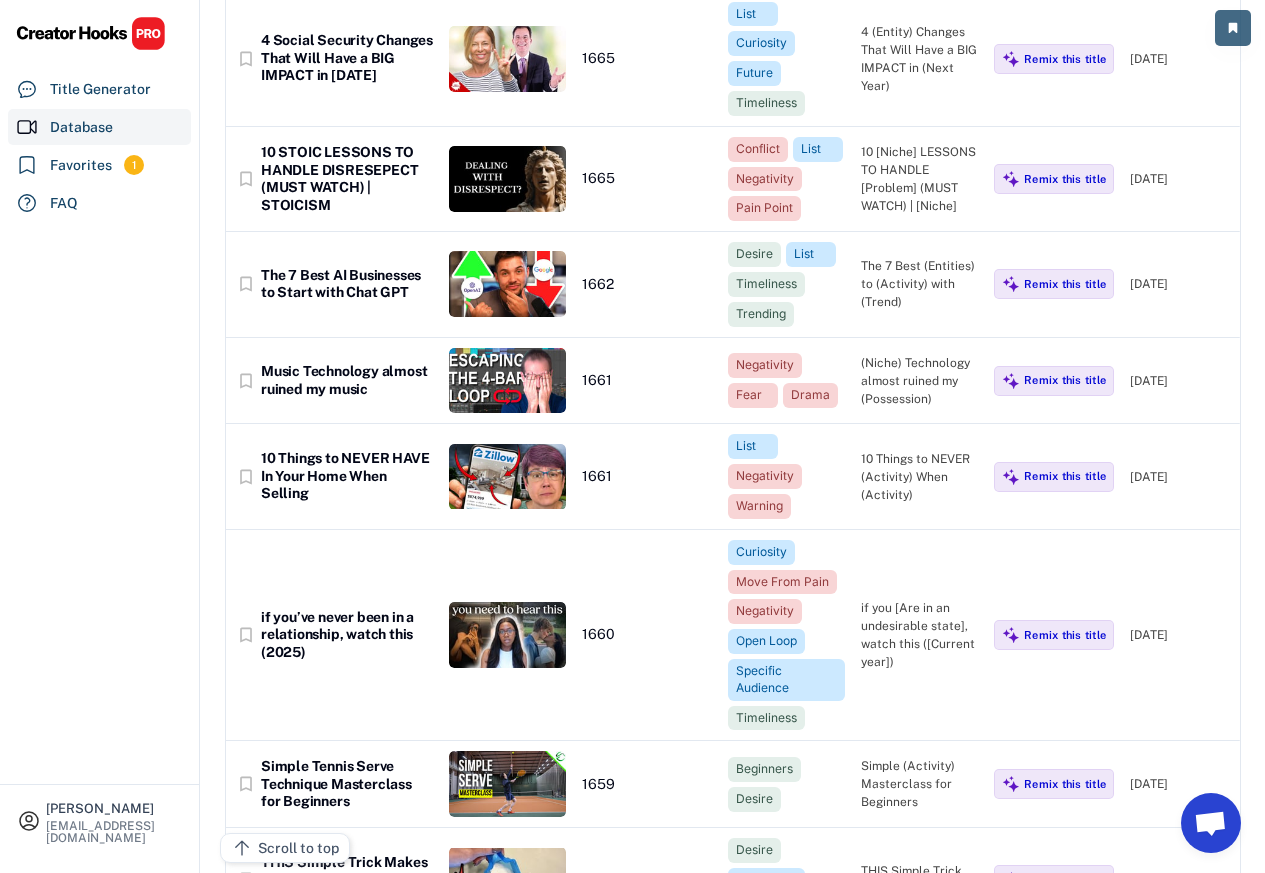 scroll, scrollTop: 25920, scrollLeft: 0, axis: vertical 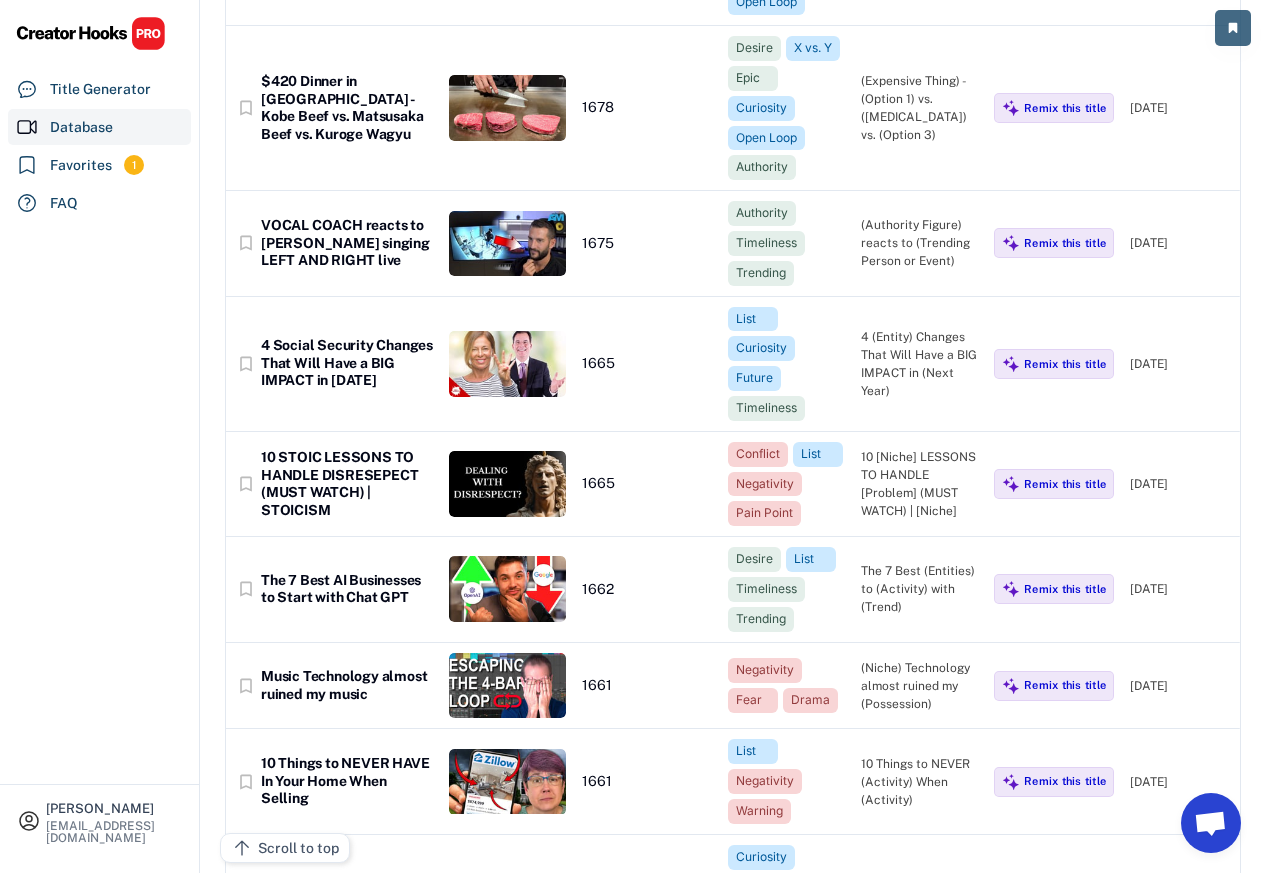 click on "bookmark_border
$420 Dinner in [GEOGRAPHIC_DATA] - Kobe Beef vs. Matsusaka Beef vs. Kuroge Wagyu 1678 Desire X vs. Y Epic Curiosity Open Loop Authority (Expensive Thing) - (Option 1) vs. ([MEDICAL_DATA]) vs. (Option 3) Remix this title [DATE]" at bounding box center (733, 108) 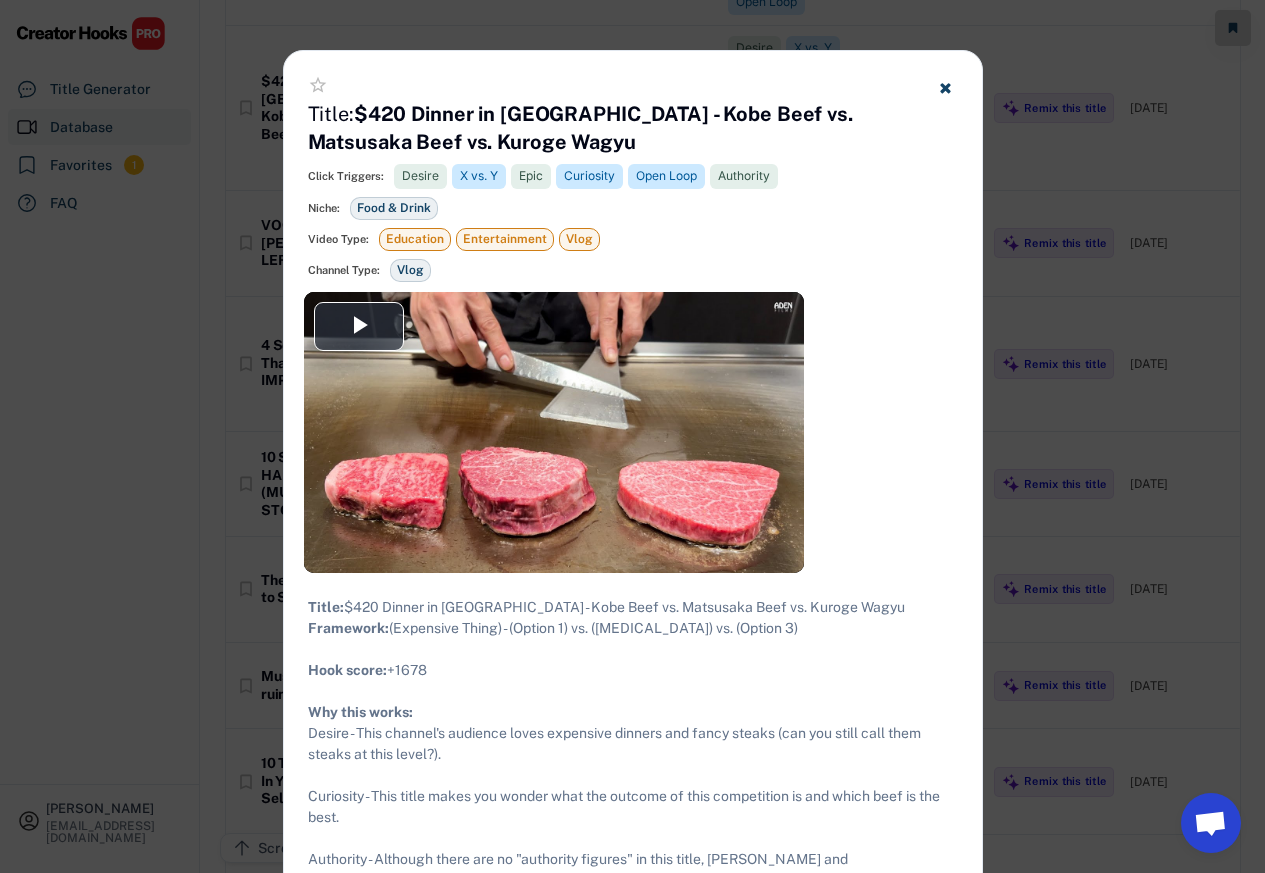 click on "$420 Dinner in [GEOGRAPHIC_DATA] - Kobe Beef vs. Matsusaka Beef vs. Kuroge Wagyu" at bounding box center (583, 128) 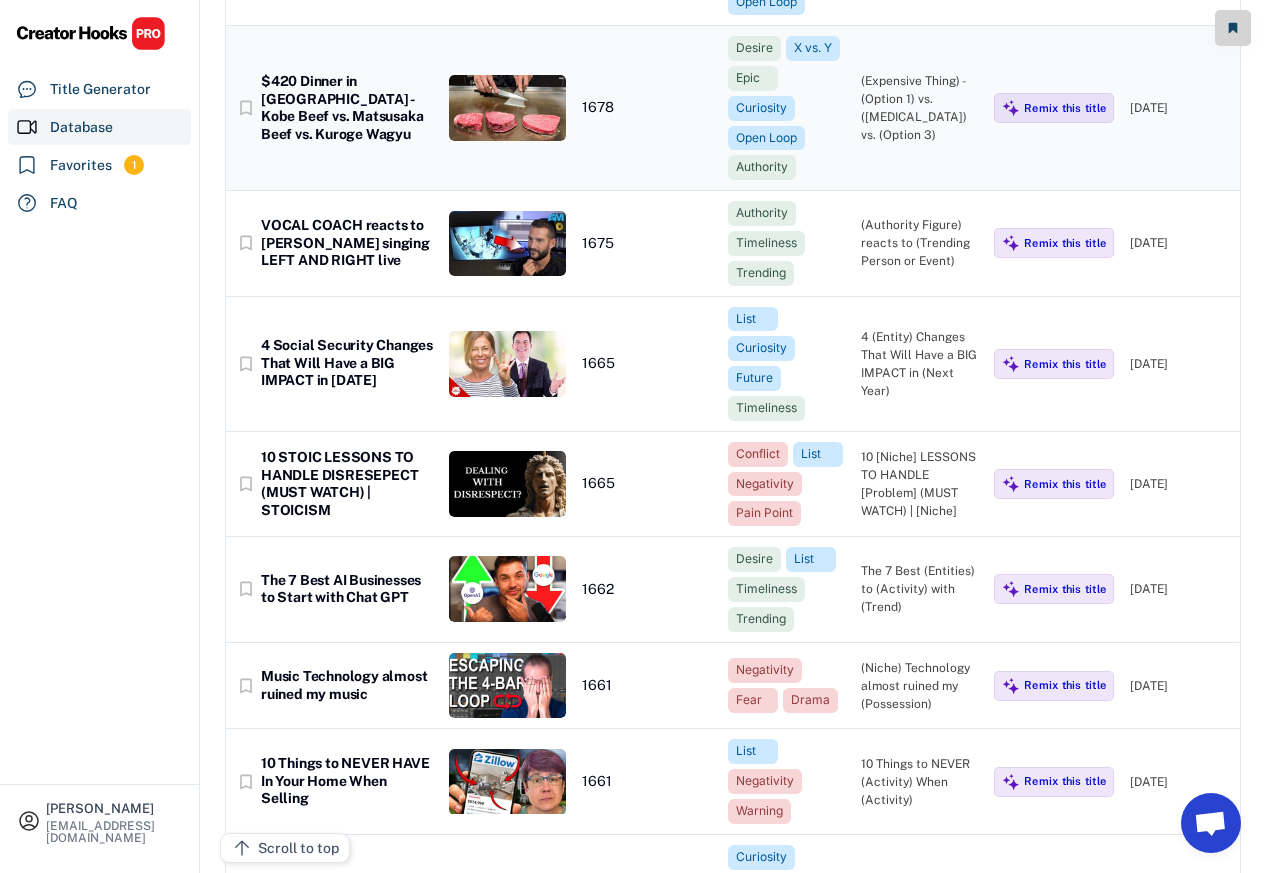 click on "bookmark_border
VOCAL COACH reacts to [PERSON_NAME] singing LEFT AND RIGHT live 1675 Authority Timeliness Trending (Authority Figure) reacts to (Trending Person or Event) Remix this title [DATE]" at bounding box center (733, 243) 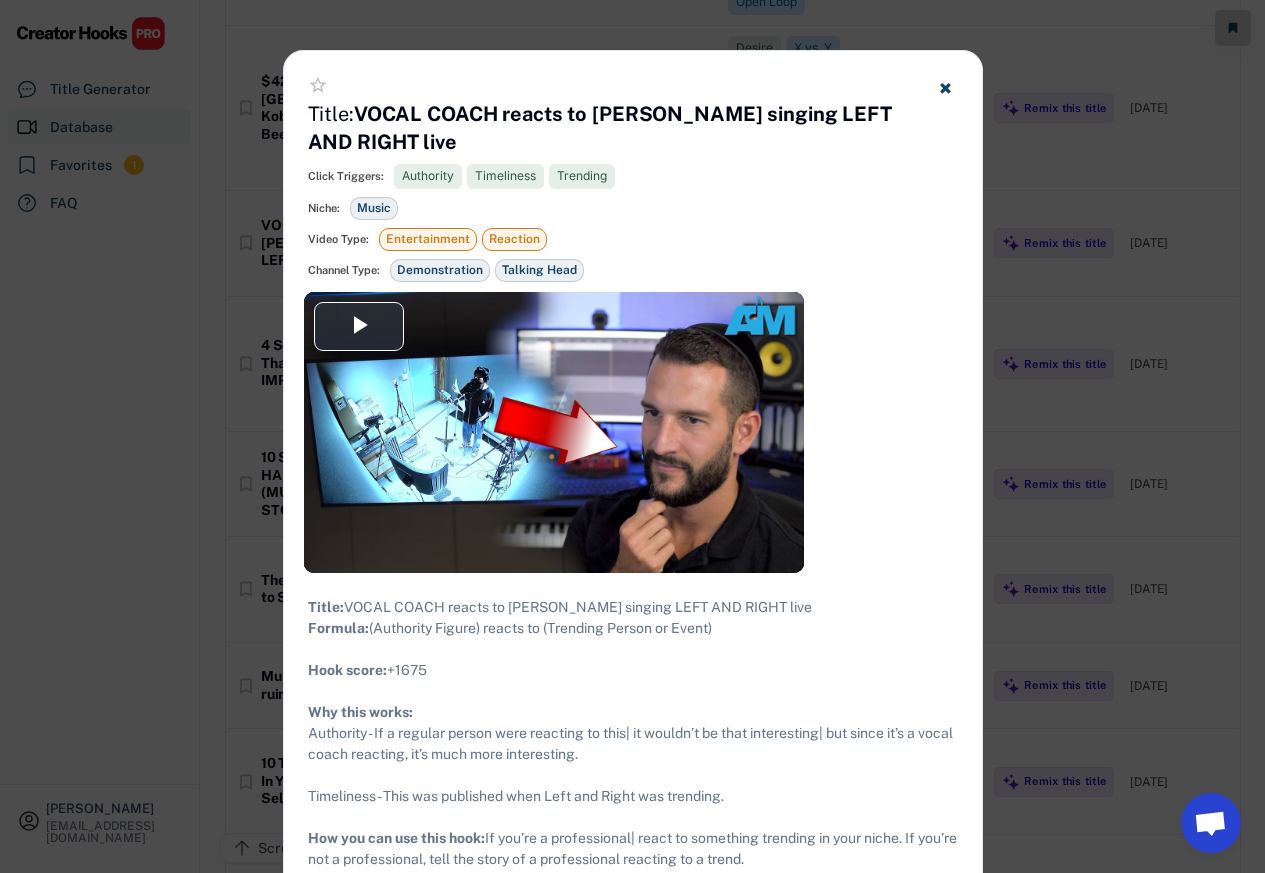 click on "Title:  VOCAL COACH reacts to [PERSON_NAME] singing LEFT AND RIGHT live" at bounding box center (608, 128) 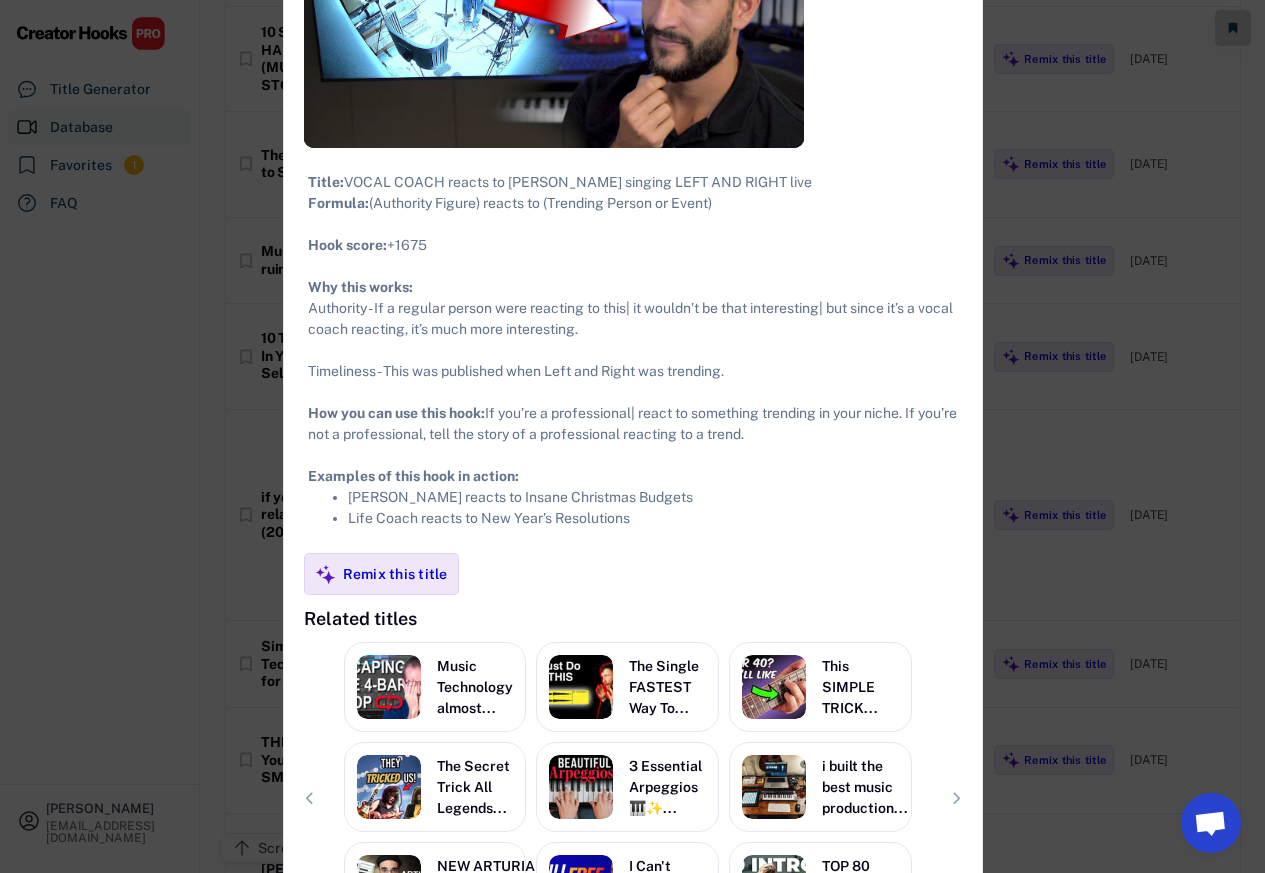 scroll, scrollTop: 26400, scrollLeft: 0, axis: vertical 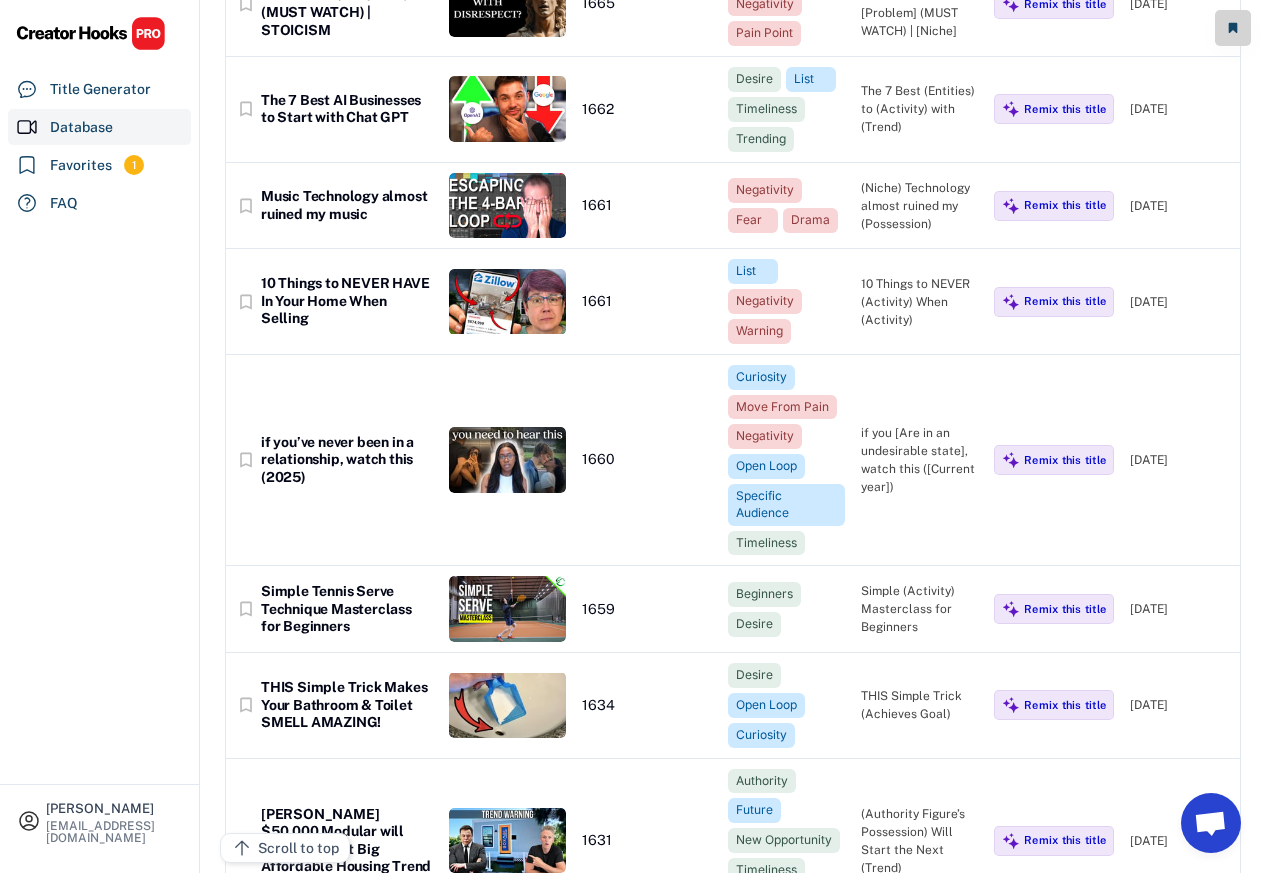 click on "10 Things to NEVER HAVE In Your Home When Selling" at bounding box center [347, 301] 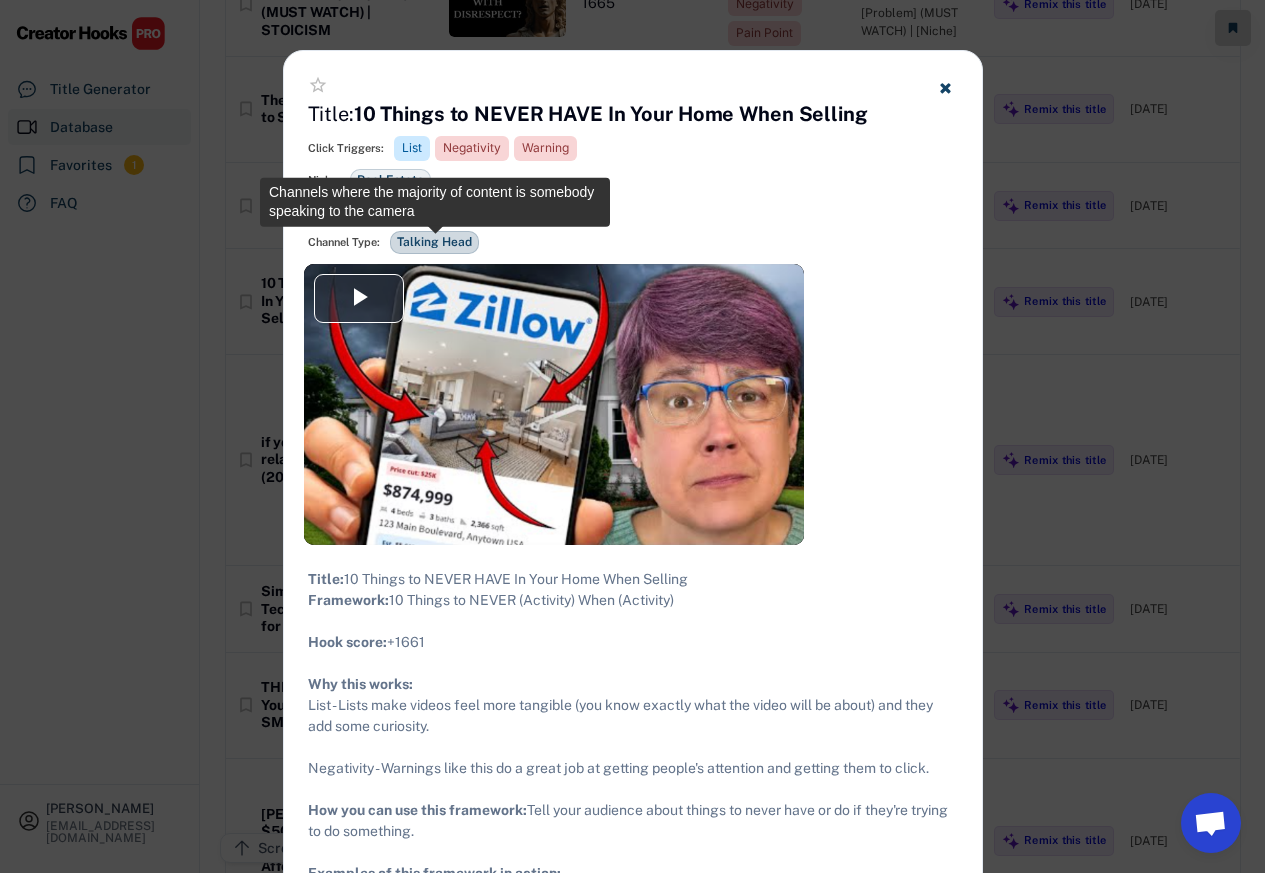 click on "10 Things to NEVER HAVE In Your Home When Selling" at bounding box center (611, 114) 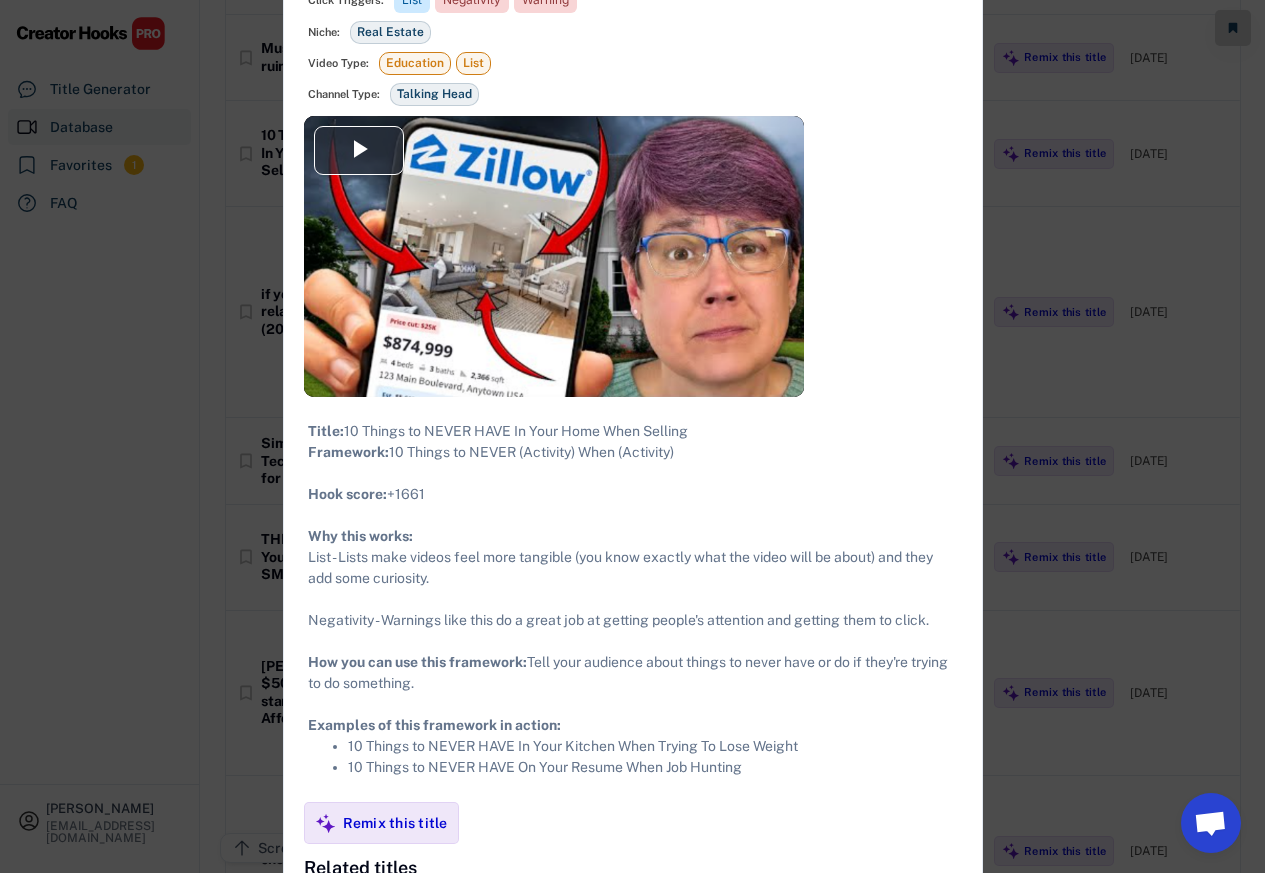 scroll, scrollTop: 26880, scrollLeft: 0, axis: vertical 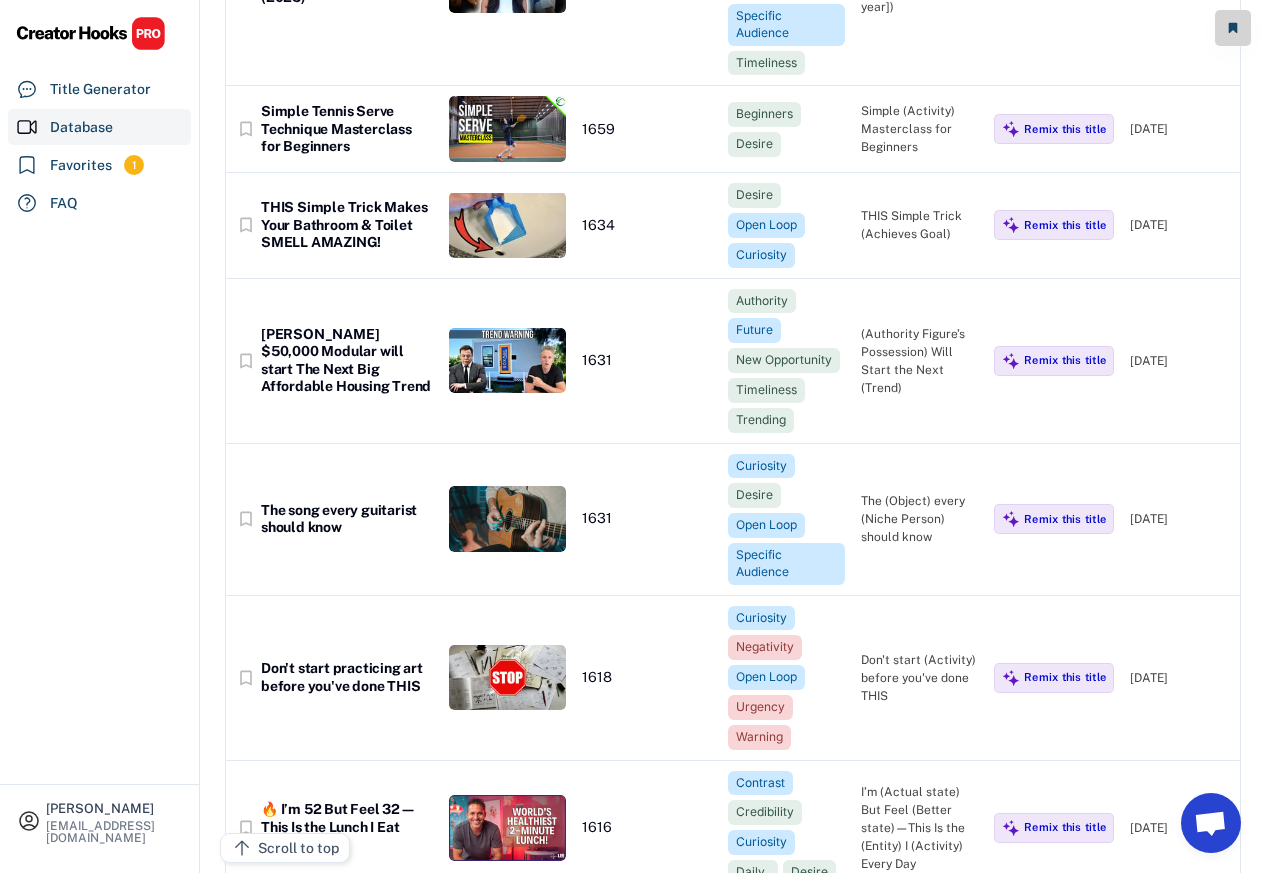 click on "Simple Tennis Serve Technique Masterclass for Beginners" at bounding box center (347, 129) 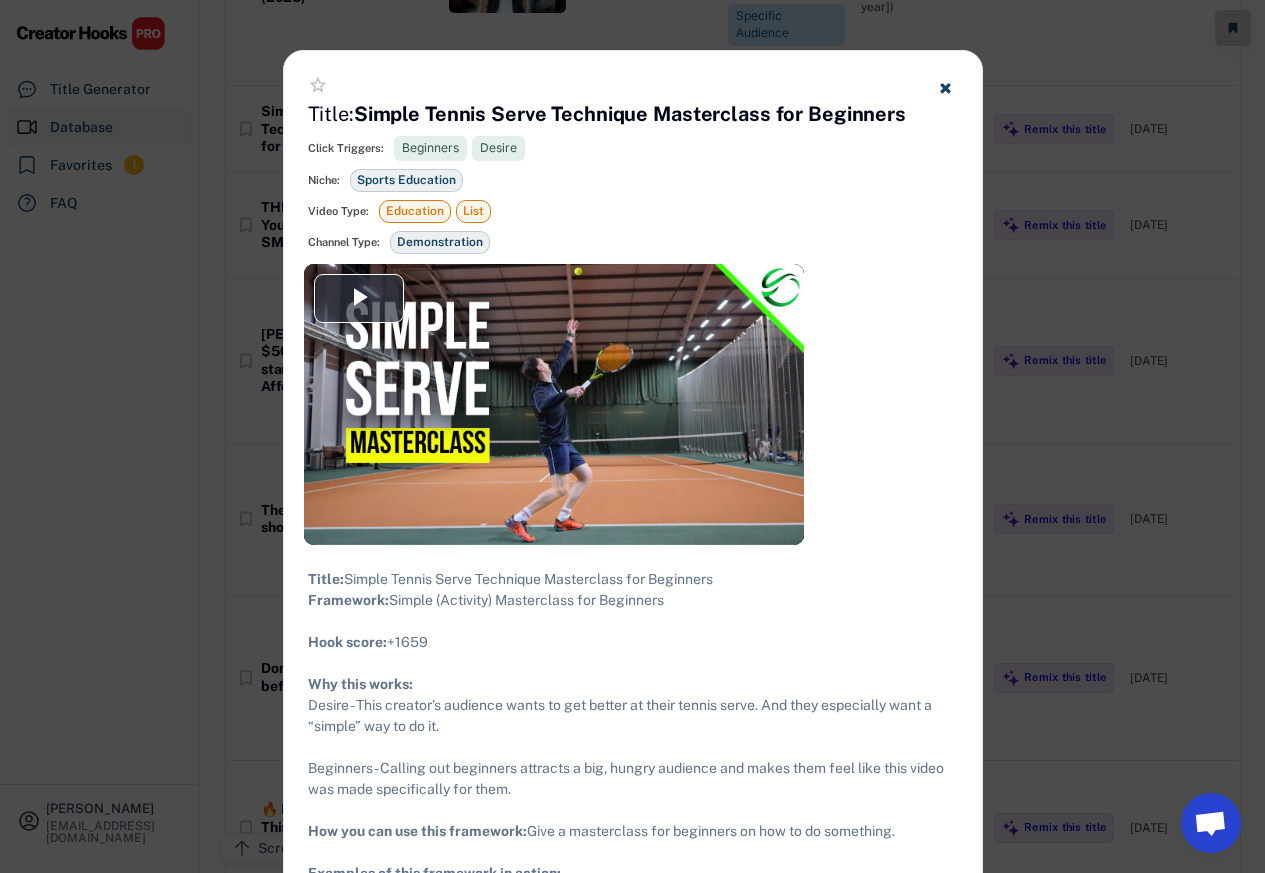 click at bounding box center (632, 436) 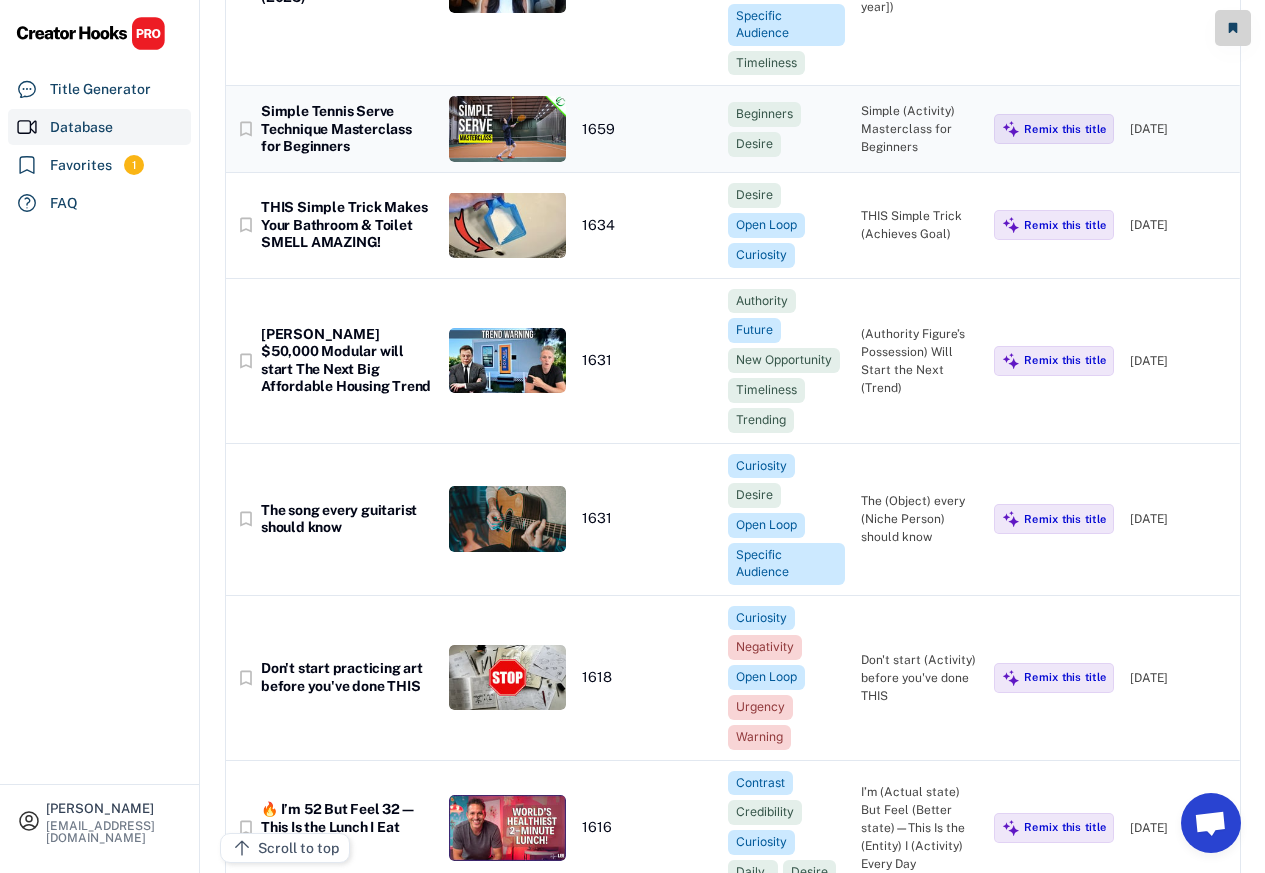 click on "Beginners Desire" at bounding box center [786, 129] 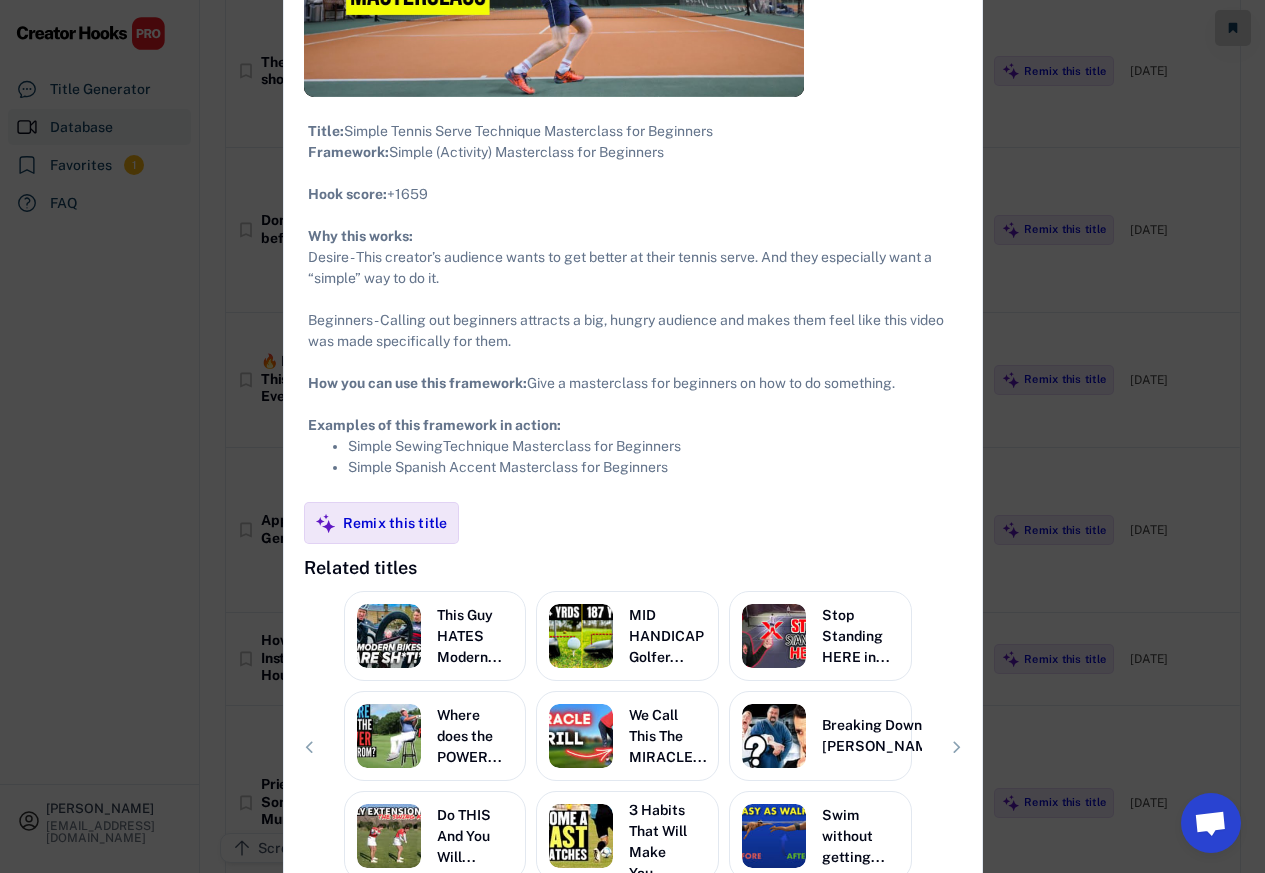scroll, scrollTop: 27360, scrollLeft: 0, axis: vertical 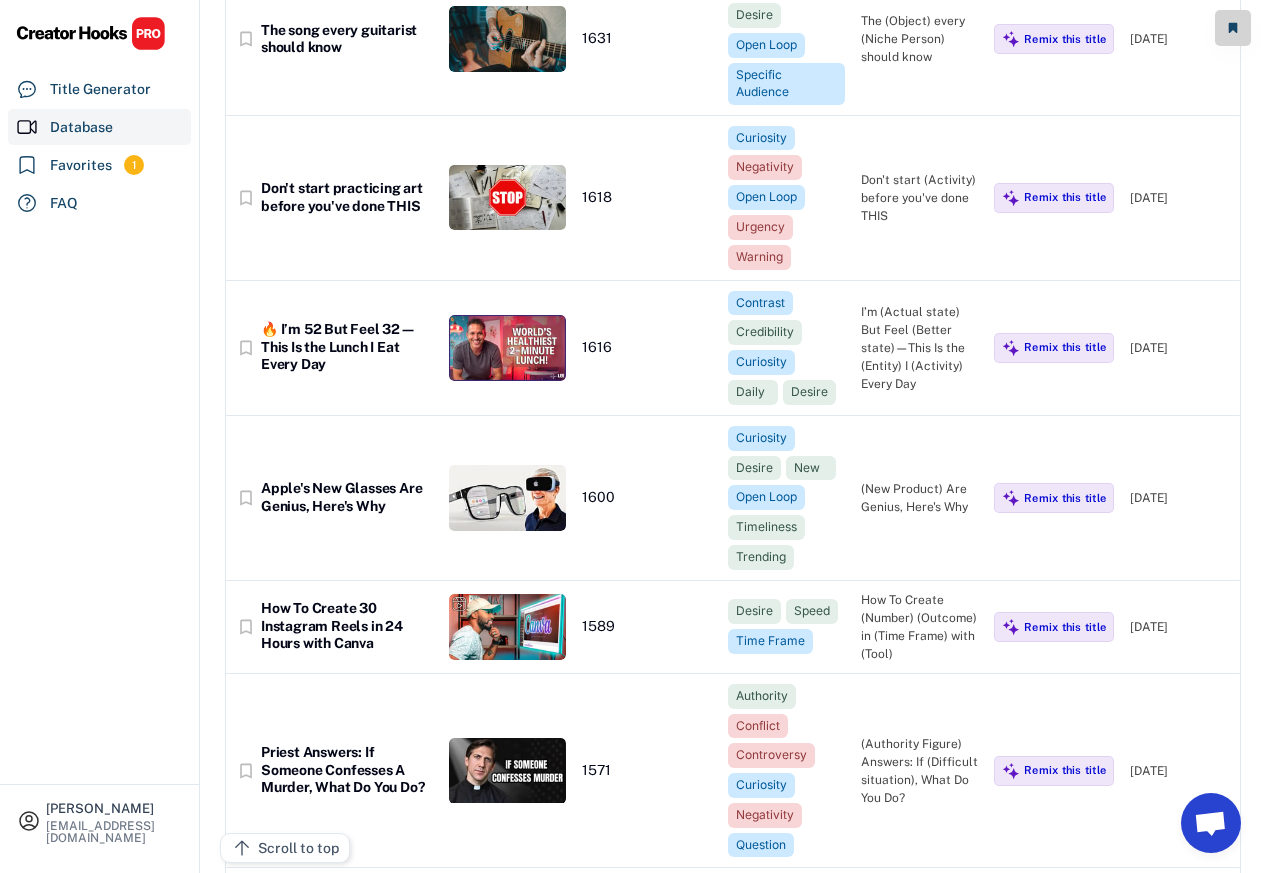 click on "Don't start practicing art before you've done THIS" at bounding box center [347, 197] 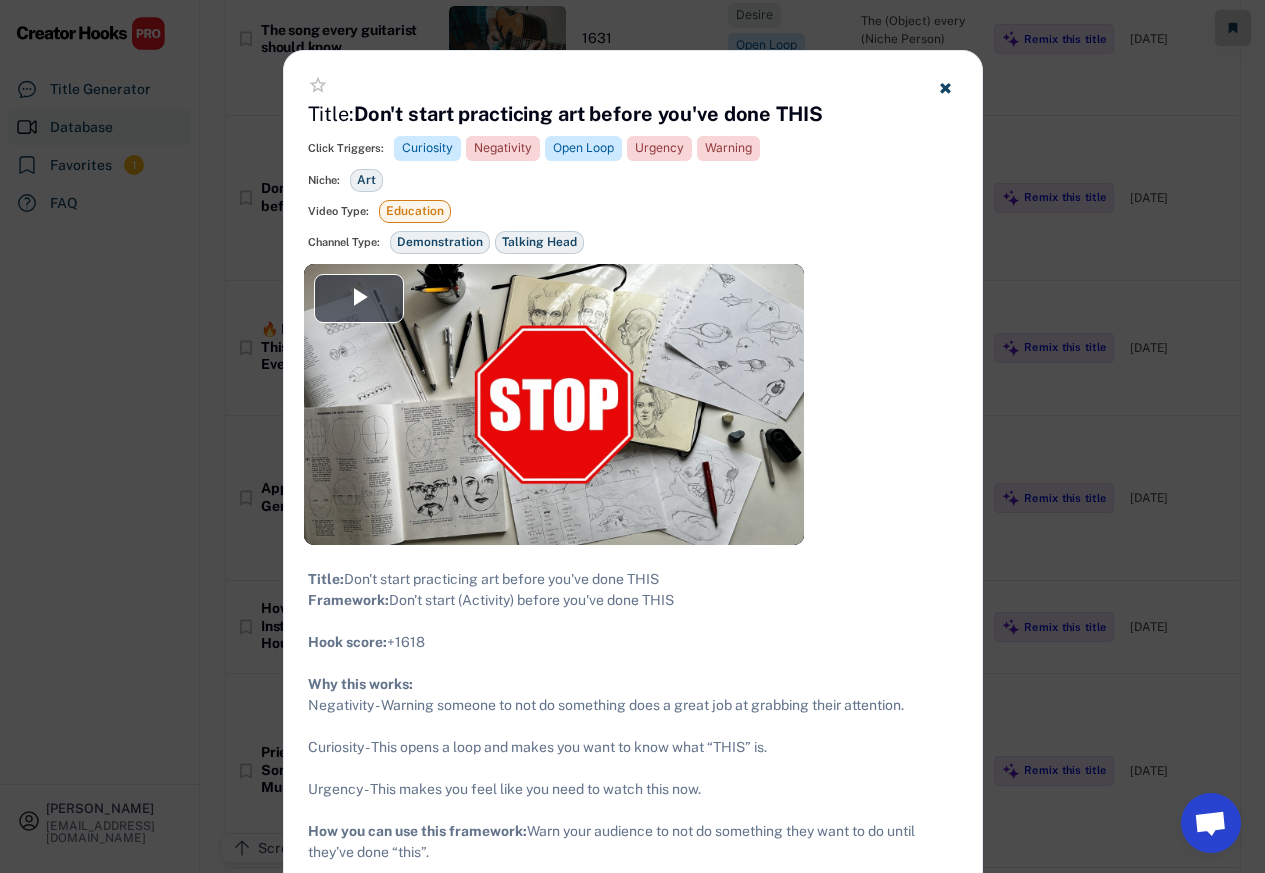 click on "star_border" at bounding box center [633, 87] 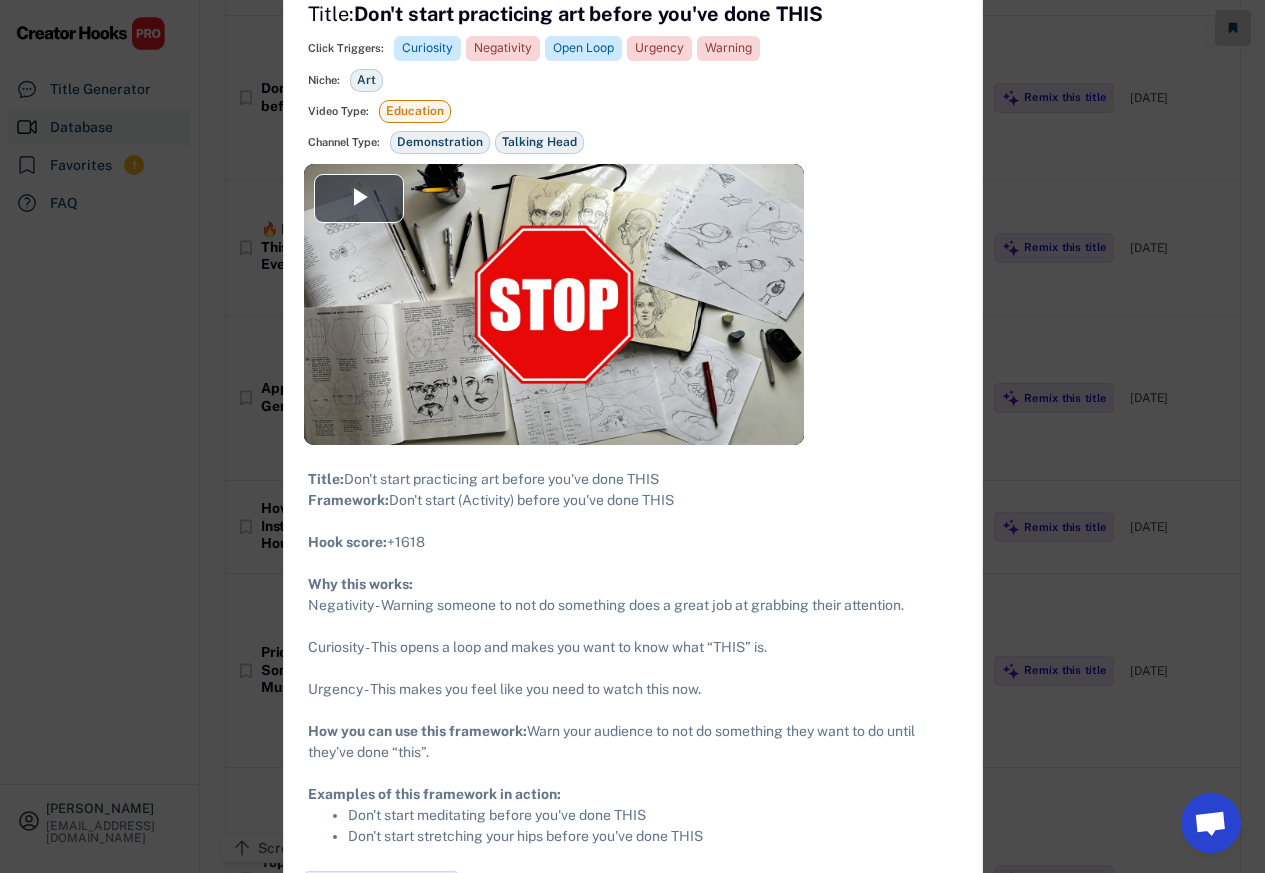 scroll, scrollTop: 27840, scrollLeft: 0, axis: vertical 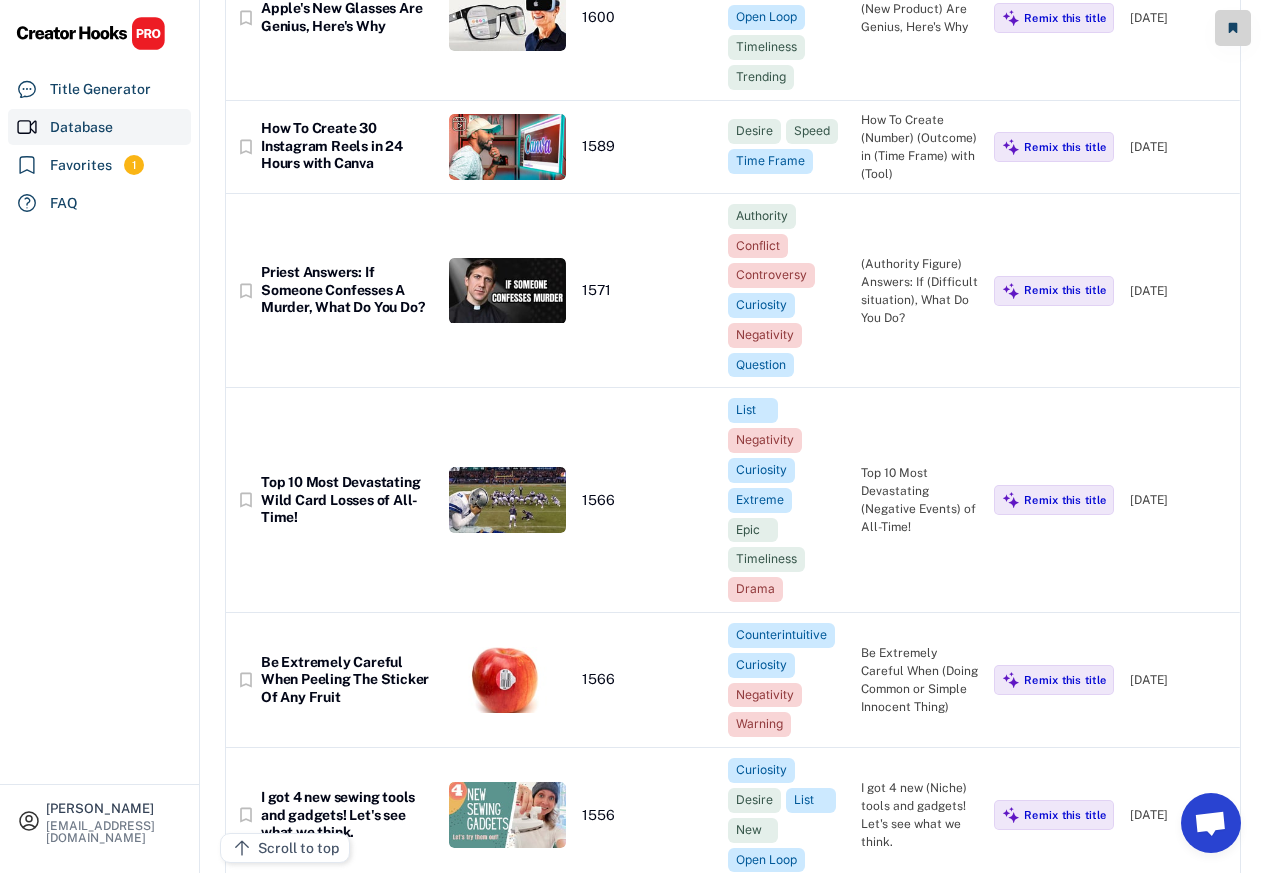 click on "How To Create 30 Instagram Reels in 24 Hours with Canva" at bounding box center [347, 146] 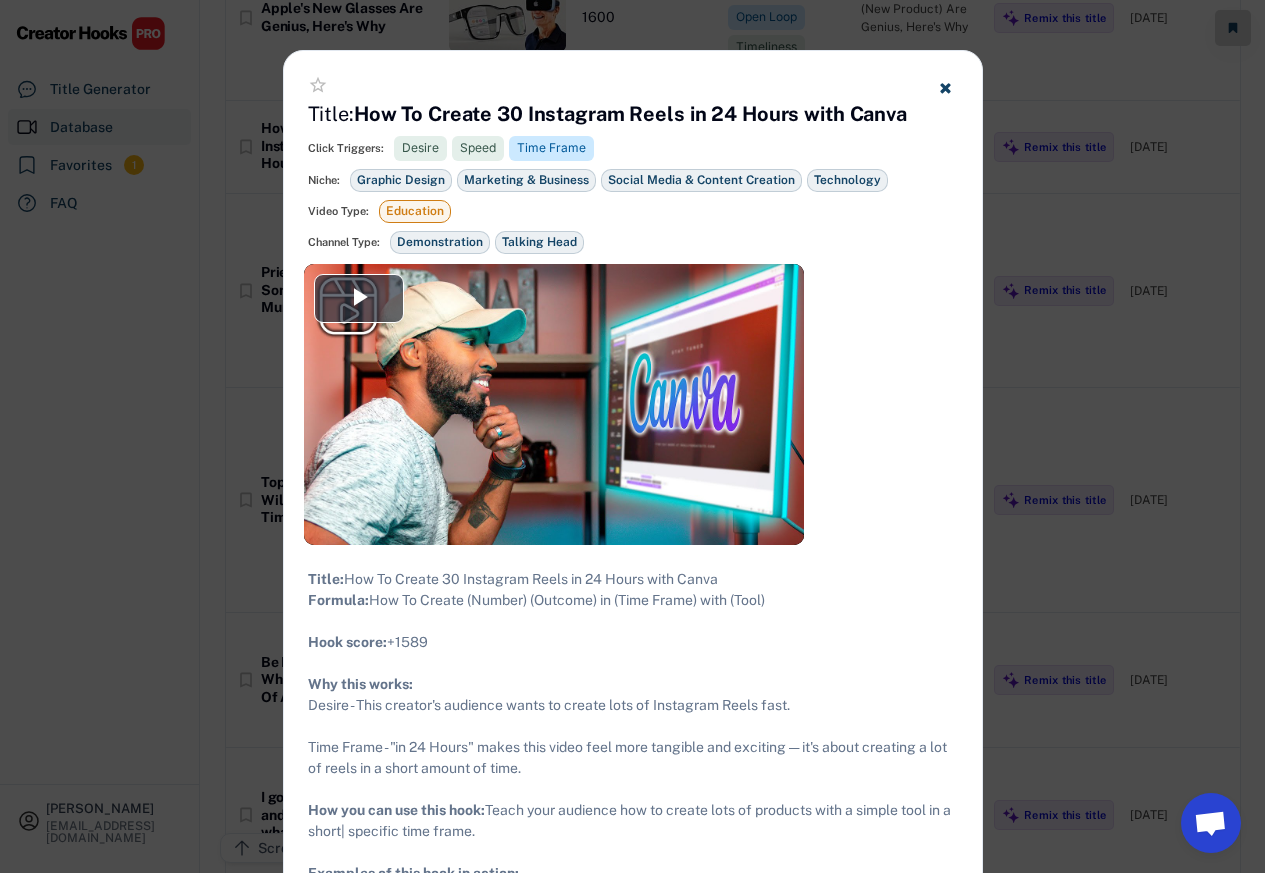 click on "star_border
Title:  How To Create 30 Instagram Reels in 24 Hours with Canva Click Triggers: Desire Speed Time Frame Urgency Warning Authority Urgency Niche: Graphic Design Marketing & Business Social Media & Content Creation Technology Video Type: Education List Vlog Channel Type: Demonstration Talking Head" at bounding box center (633, 157) 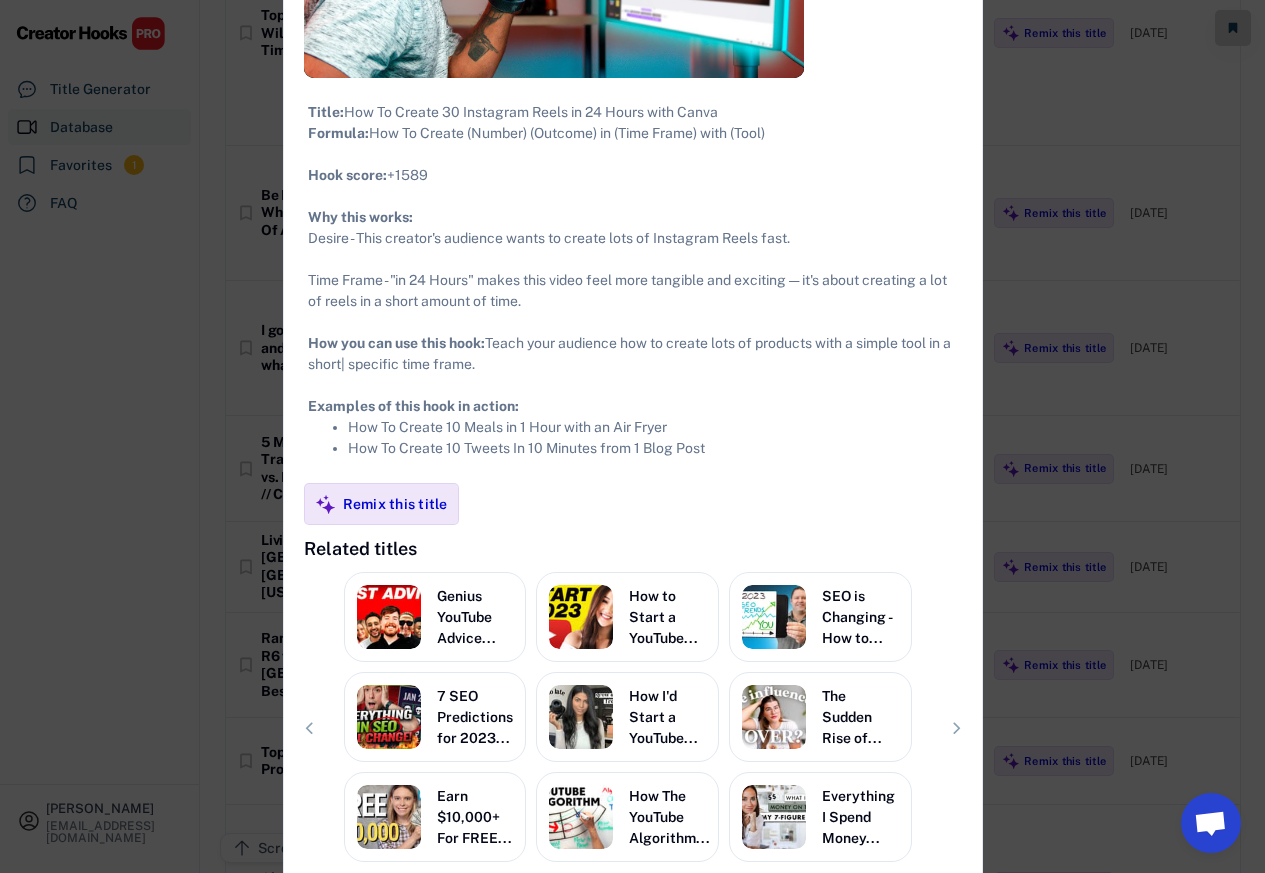 scroll, scrollTop: 28320, scrollLeft: 0, axis: vertical 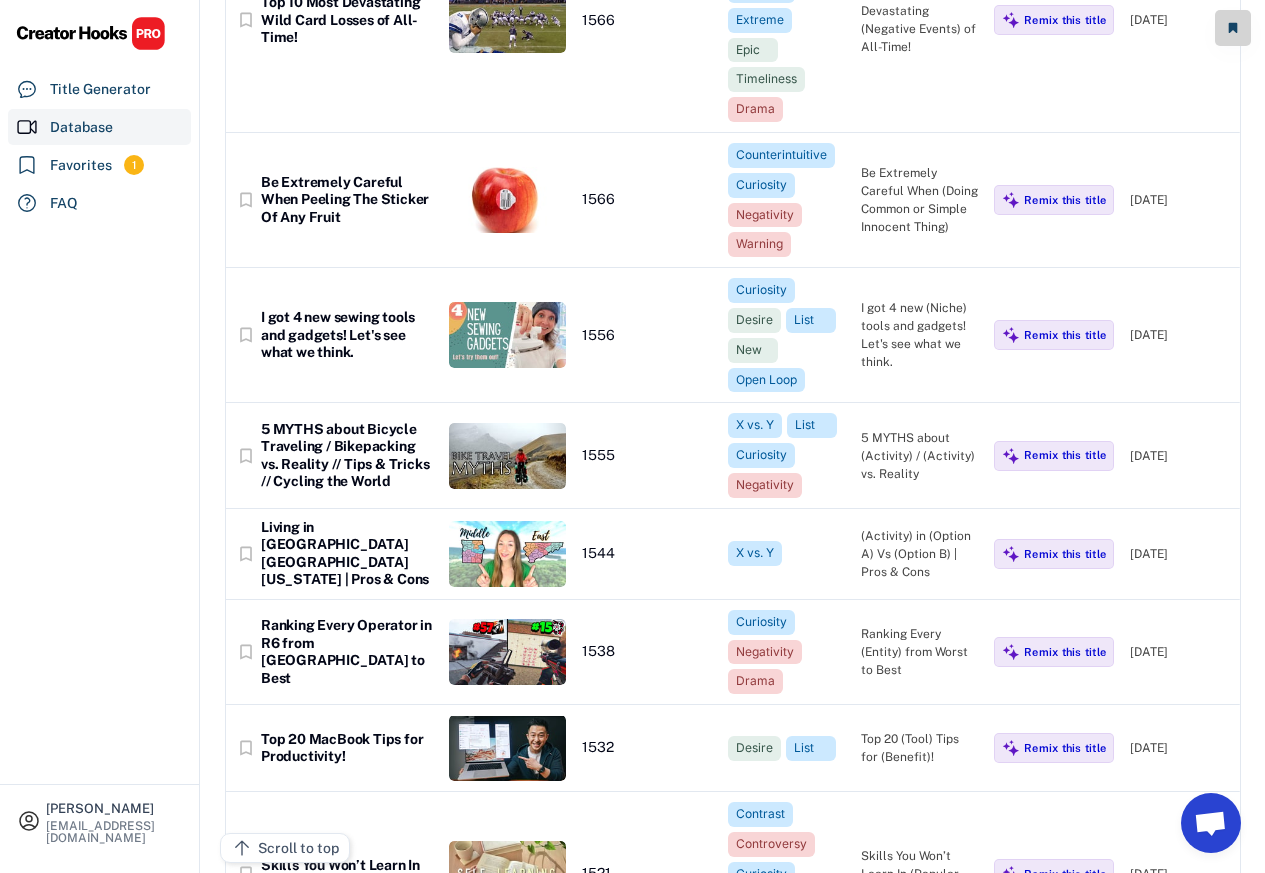 click on "Be Extremely Careful When Peeling The Sticker Of Any Fruit" at bounding box center [347, 200] 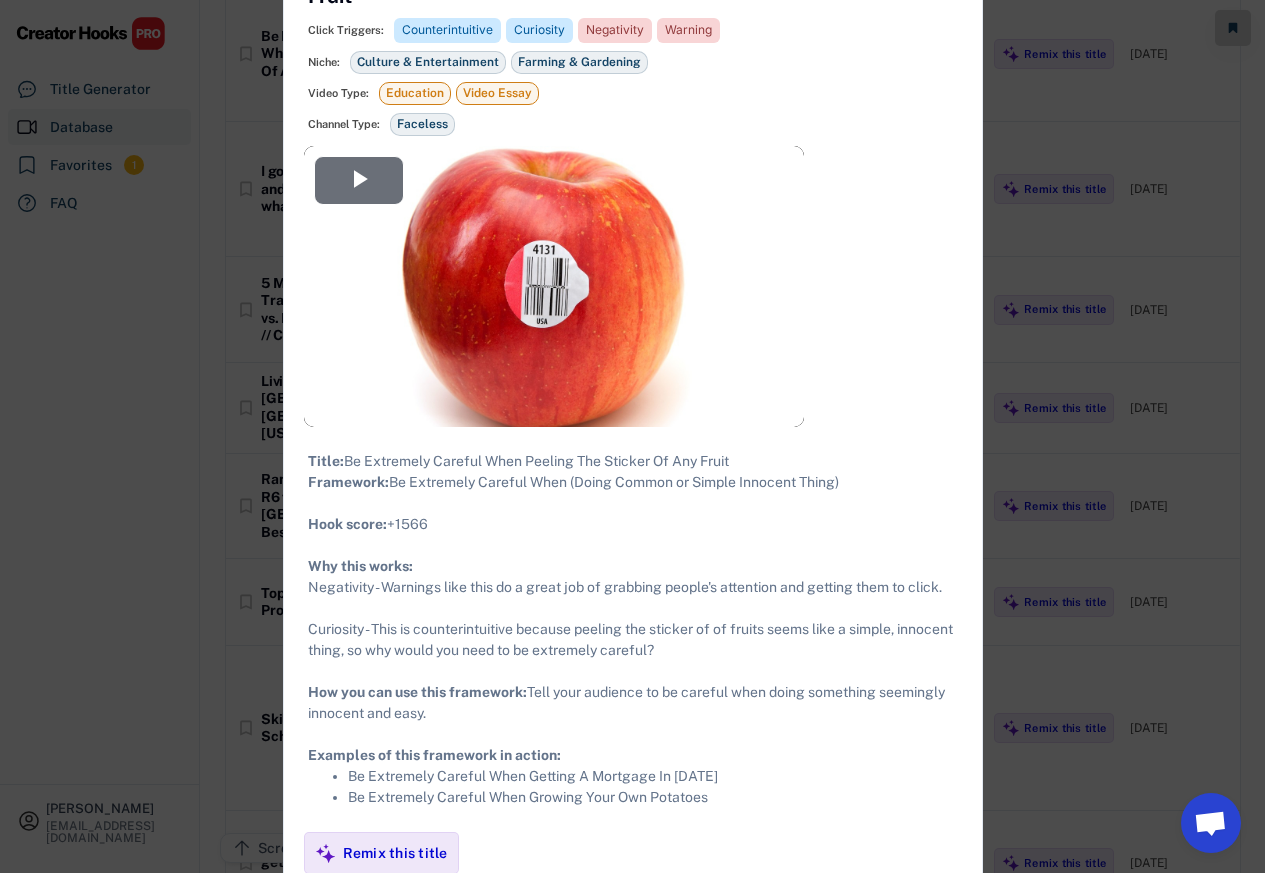 scroll, scrollTop: 28920, scrollLeft: 0, axis: vertical 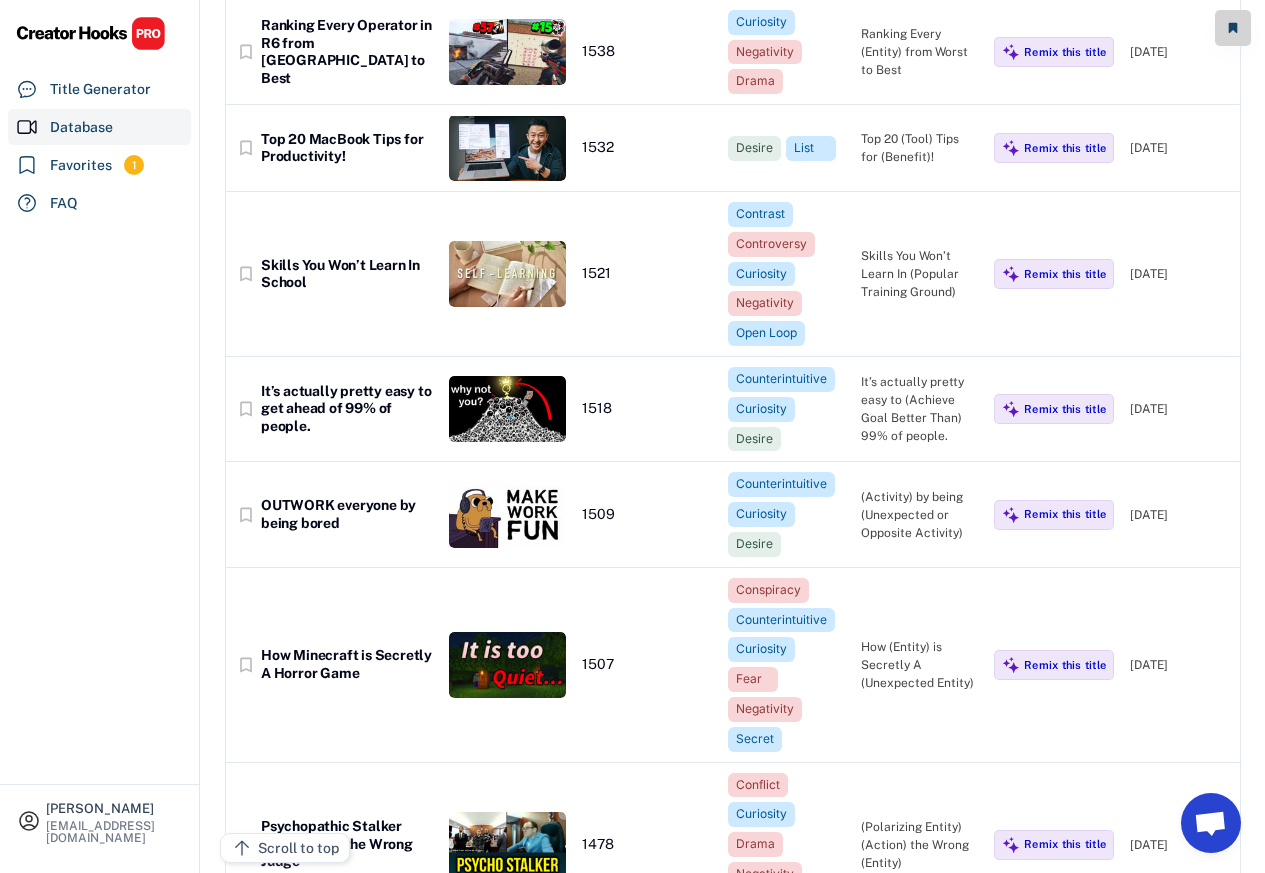 click on "Top 20 MacBook Tips for Productivity!" at bounding box center [347, 148] 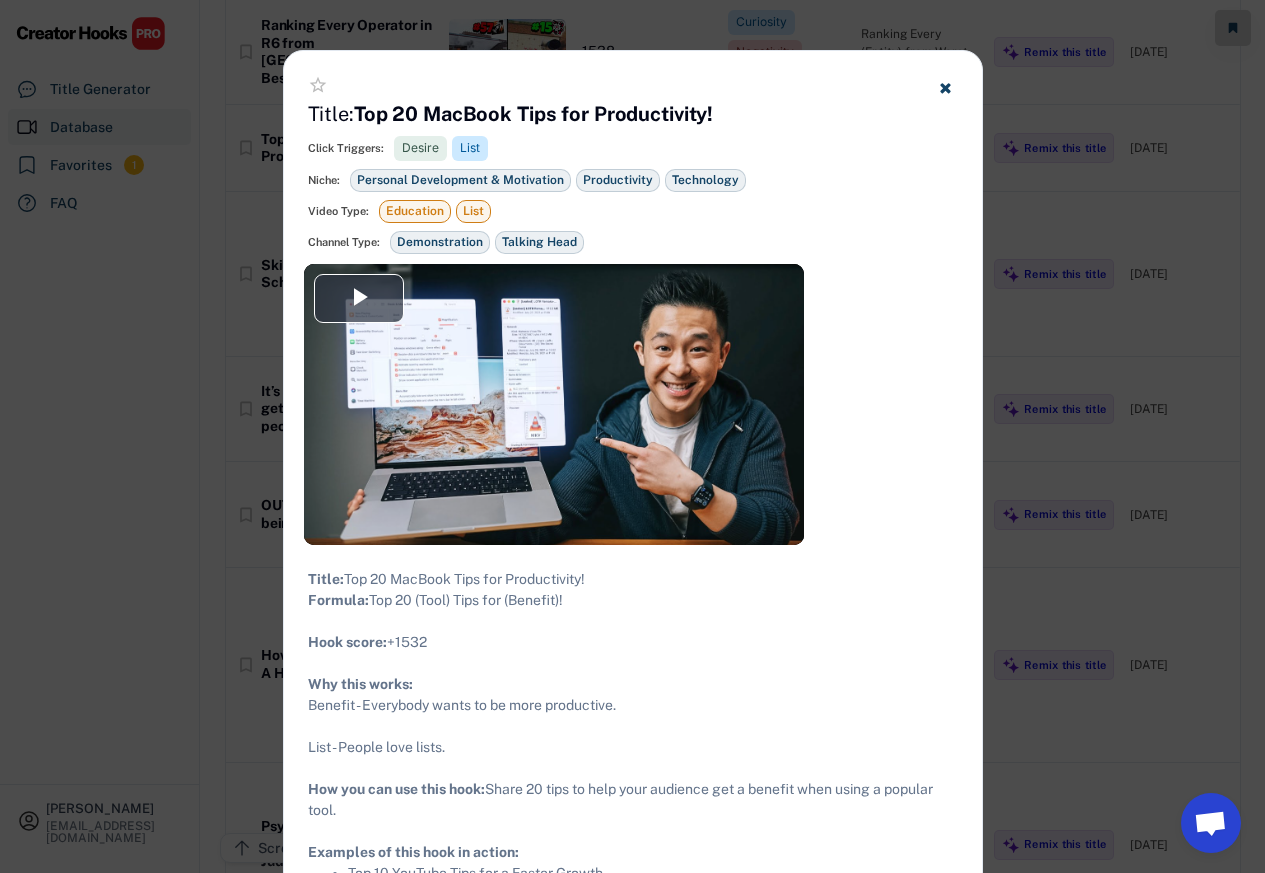 click on "star_border
Title:  Top 20 MacBook Tips for Productivity! Click Triggers: Desire List Negativity Warning Warning Authority Urgency Niche: Personal Development & Motivation Productivity Technology Technology Video Type: Education List Vlog Channel Type: Demonstration Talking Head" at bounding box center [633, 157] 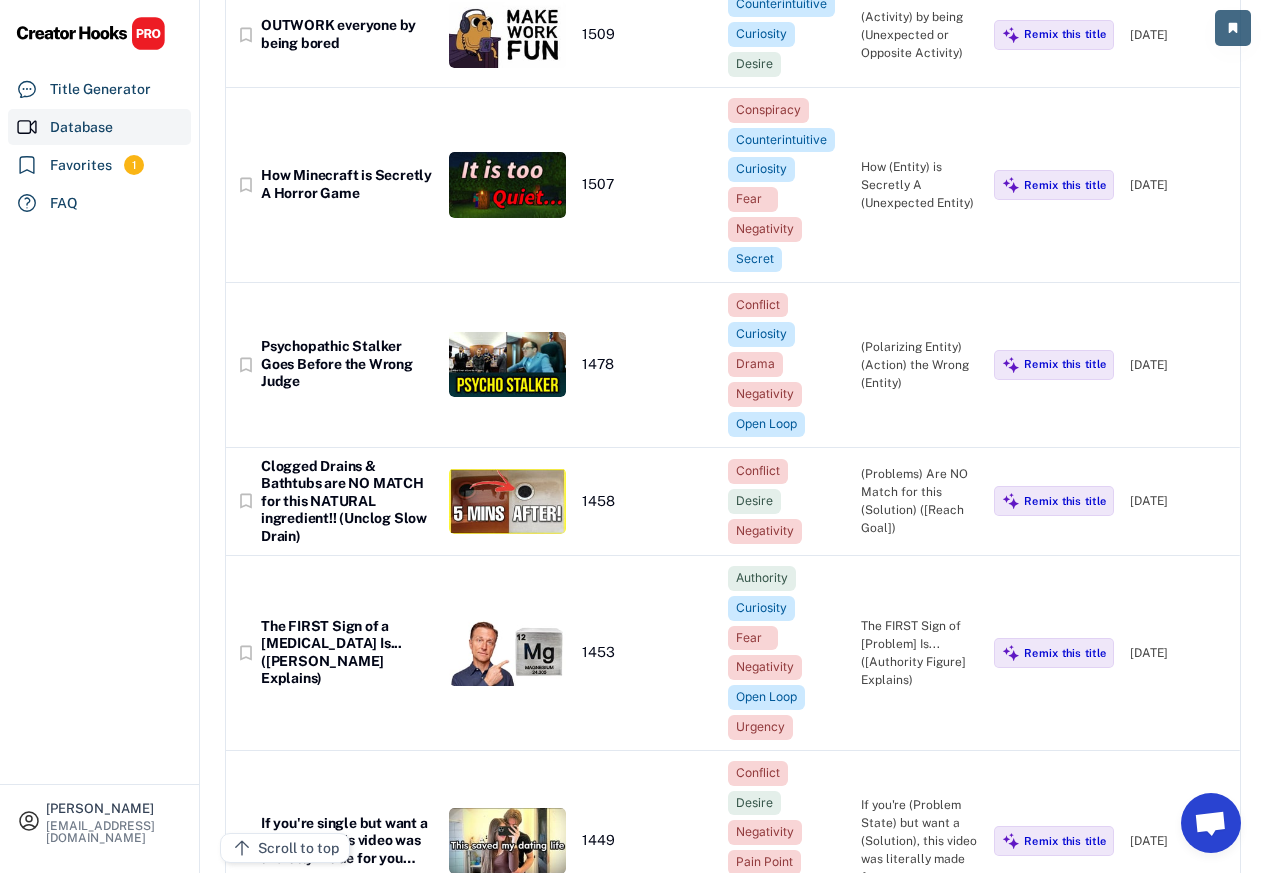 scroll, scrollTop: 29040, scrollLeft: 0, axis: vertical 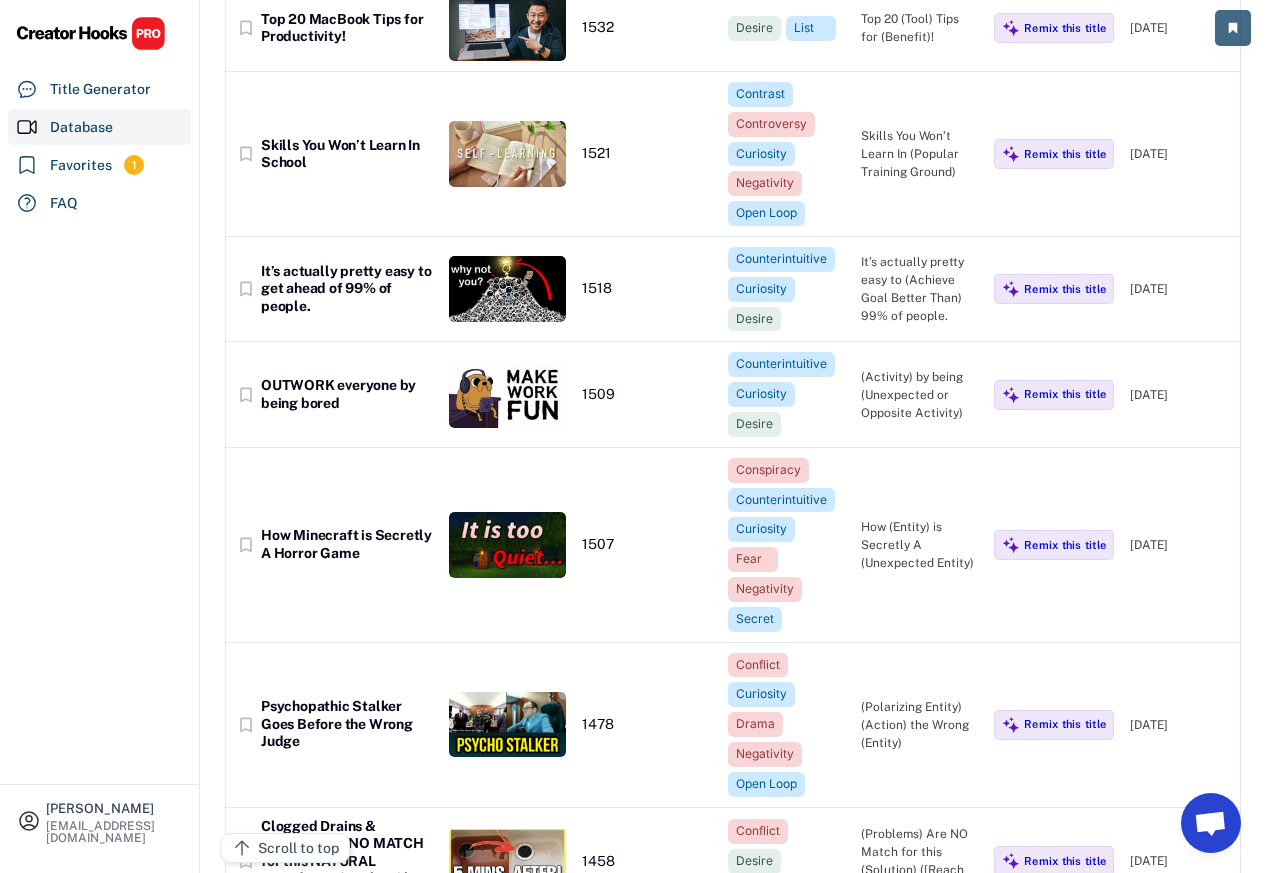click on "bookmark_border
Skills You Won’t Learn In School 1521 Contrast Controversy Curiosity Negativity Open Loop Skills You Won’t Learn In (Popular Training Ground) Remix this title [DATE]" at bounding box center (733, 154) 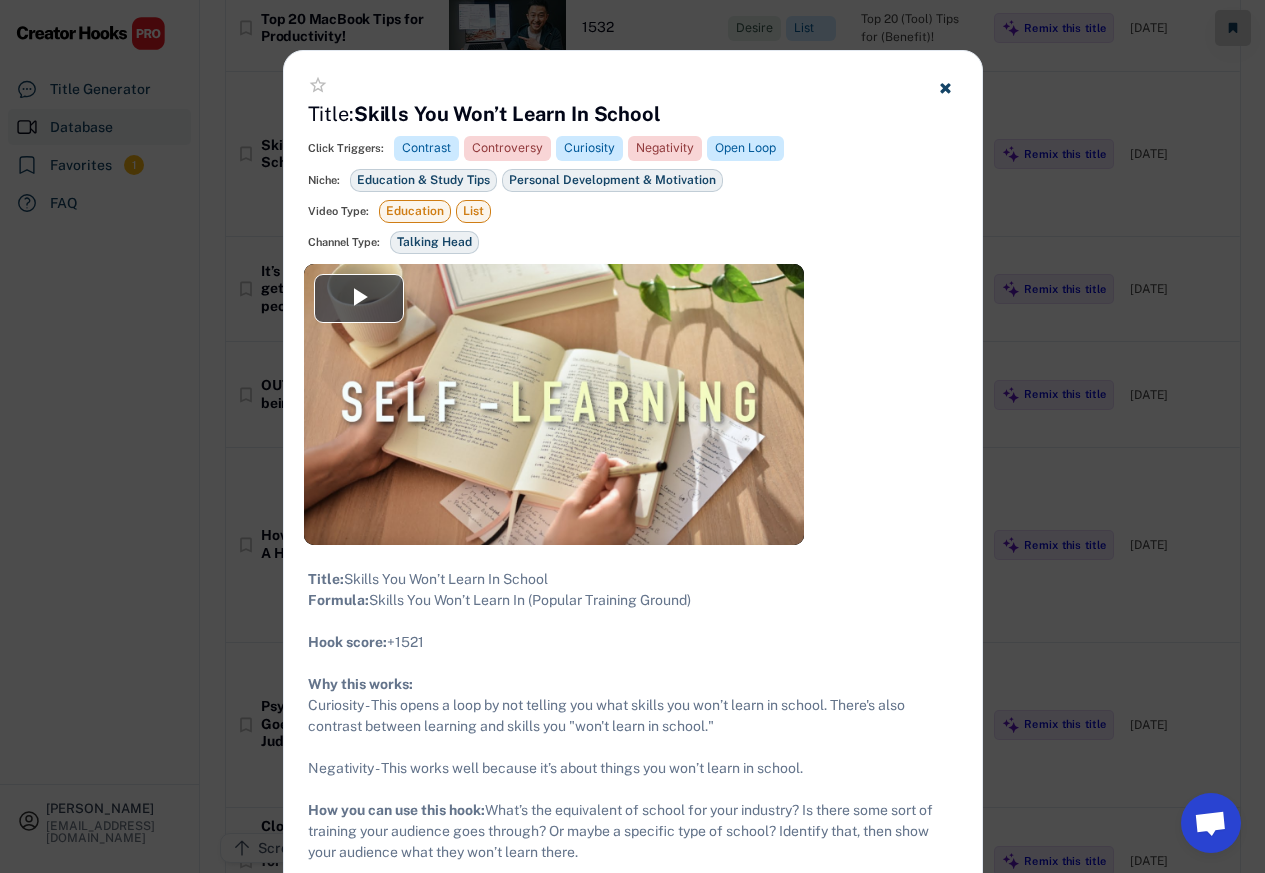 click on "star_border
Title:  Skills You Won’t Learn In School Click Triggers: Contrast Controversy Curiosity Negativity Open Loop Authority Urgency Niche: Education & Study Tips Personal Development & Motivation Technology Technology Video Type: Education List Vlog Channel Type: Talking Head Talking Head" at bounding box center [633, 157] 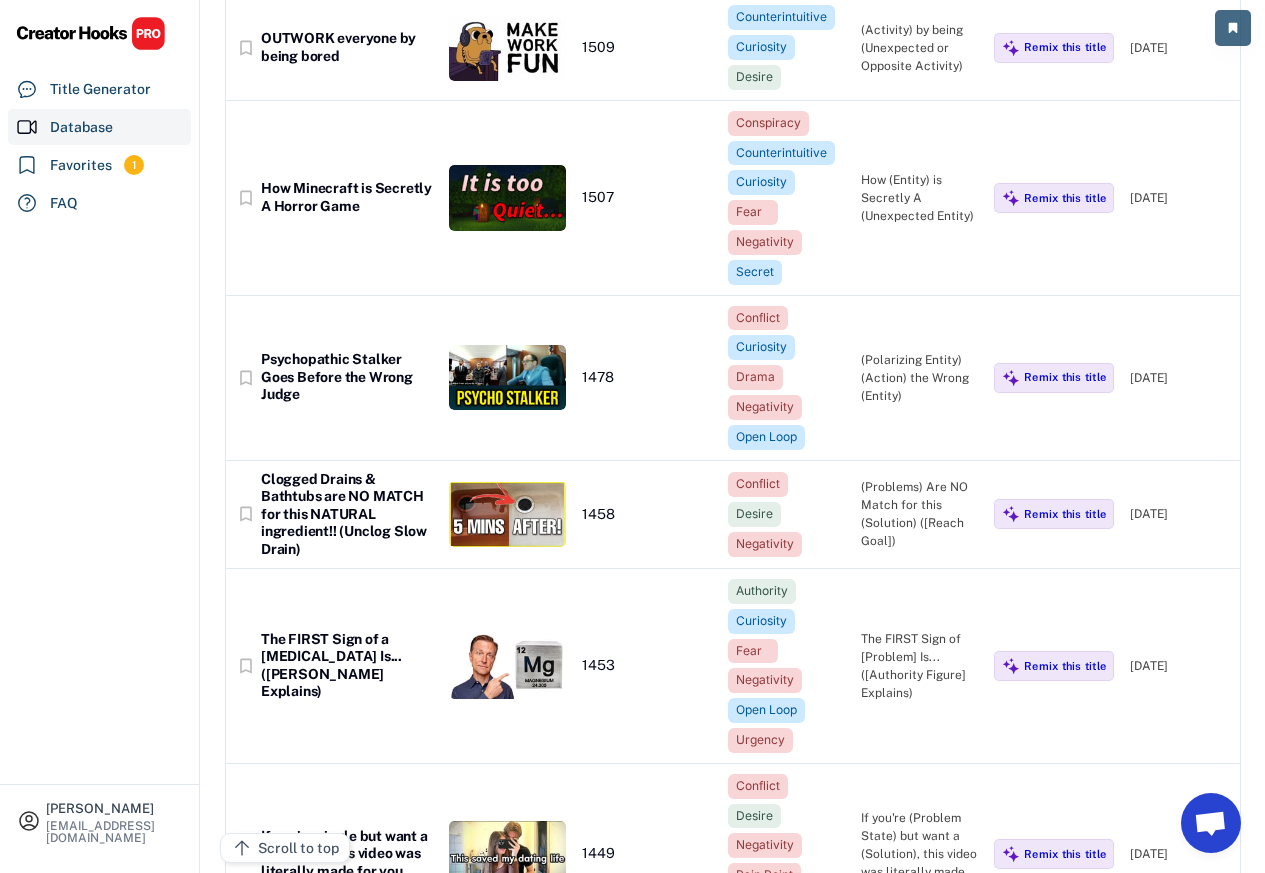 scroll, scrollTop: 29160, scrollLeft: 0, axis: vertical 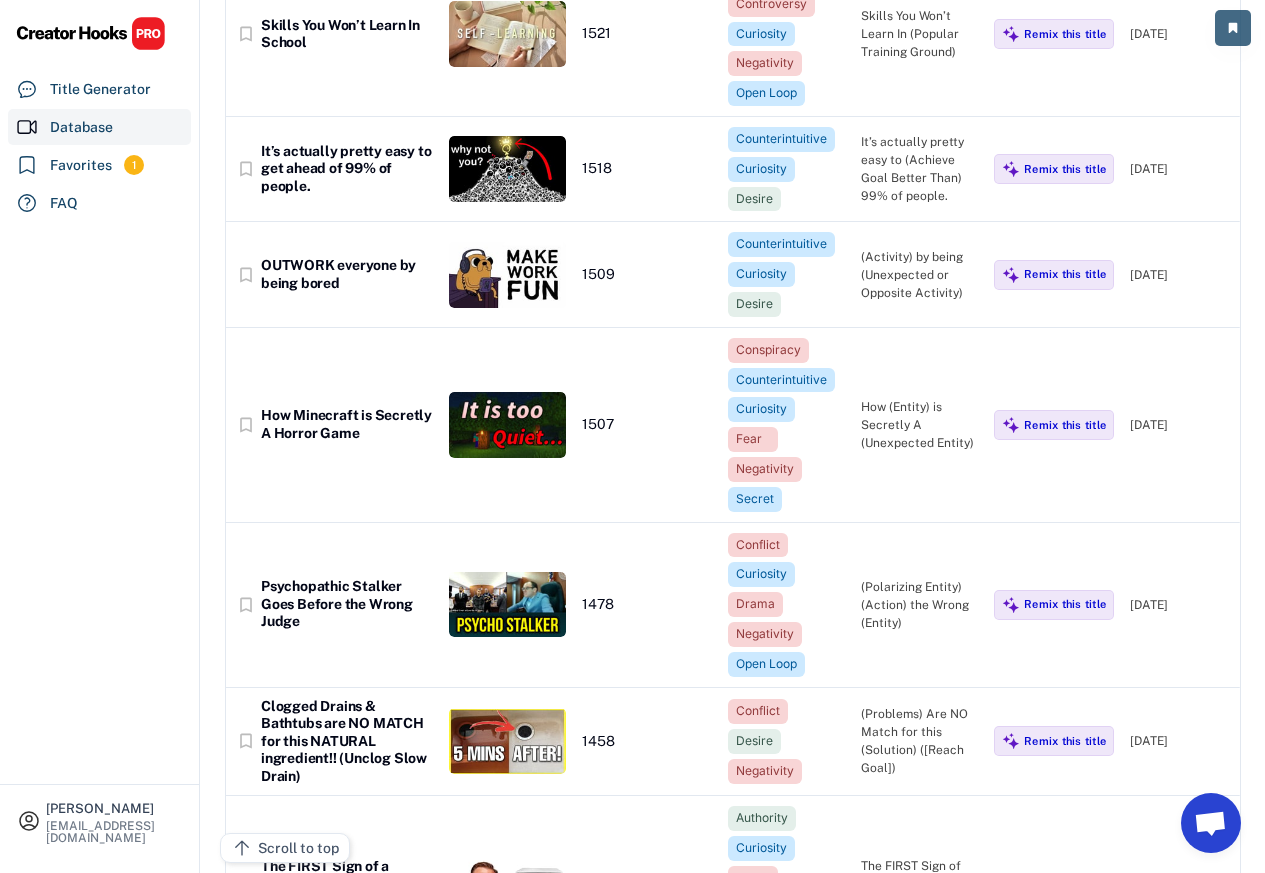 click on "bookmark_border
Skills You Won’t Learn In School 1521 Contrast Controversy Curiosity Negativity Open Loop Skills You Won’t Learn In (Popular Training Ground) Remix this title [DATE]" at bounding box center (733, 34) 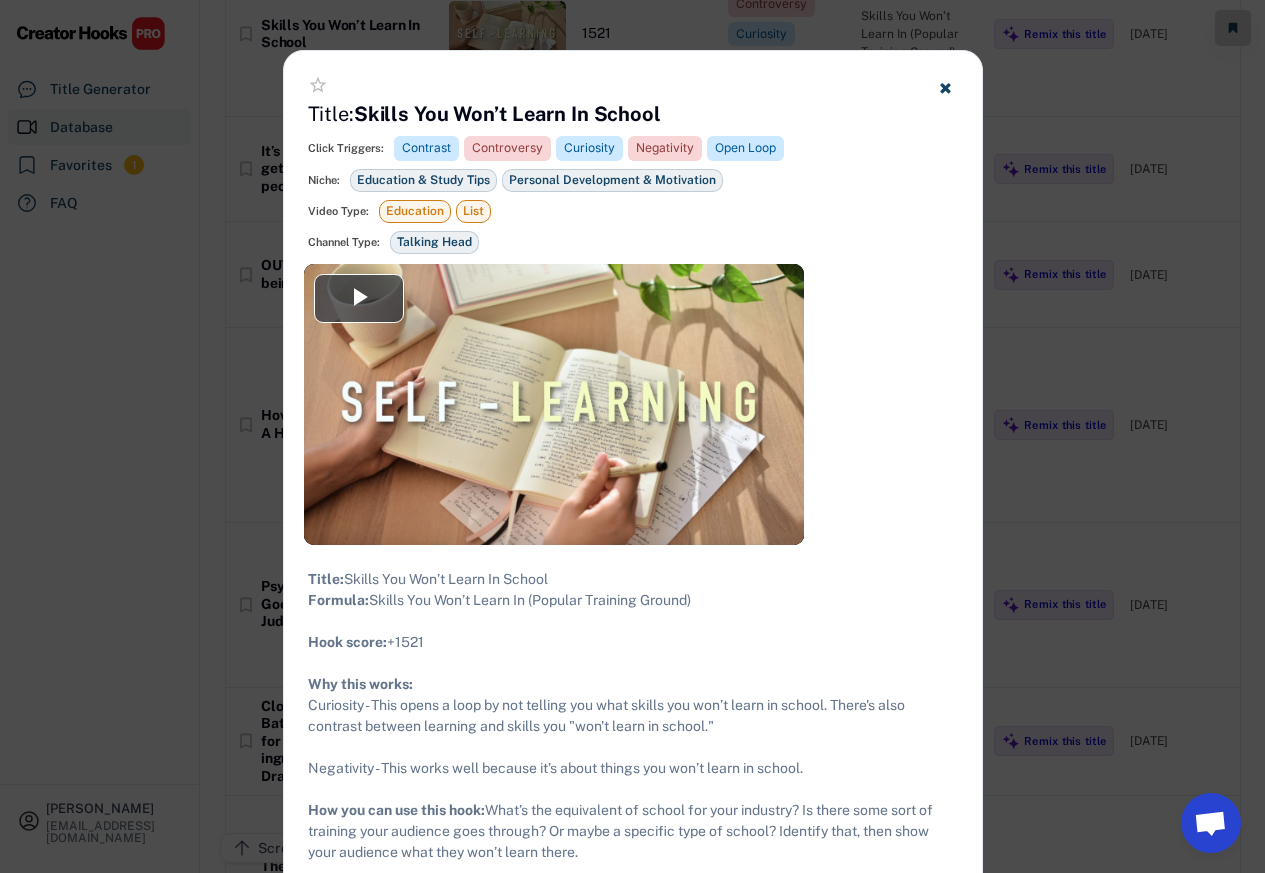 click on "star_border" at bounding box center [633, 87] 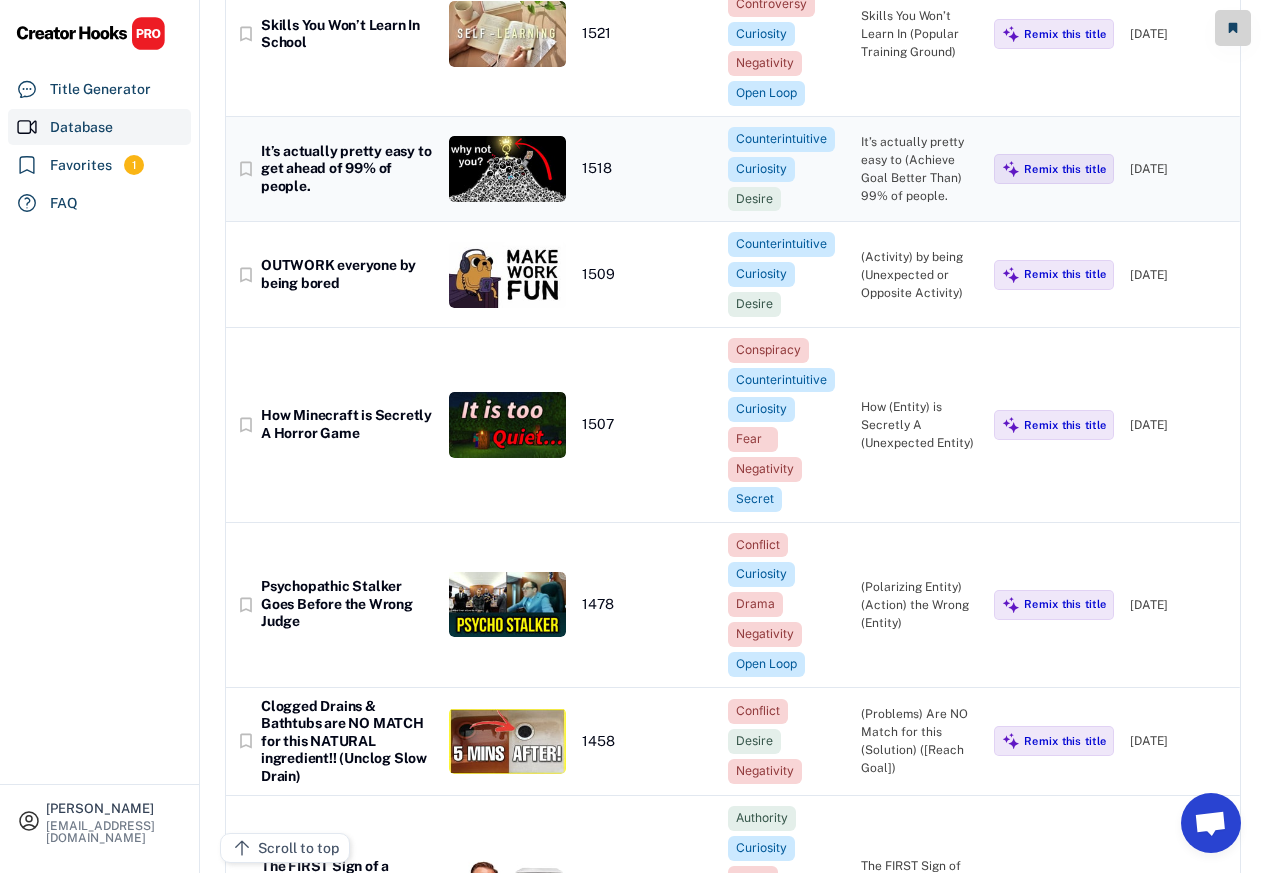 click at bounding box center [507, 169] 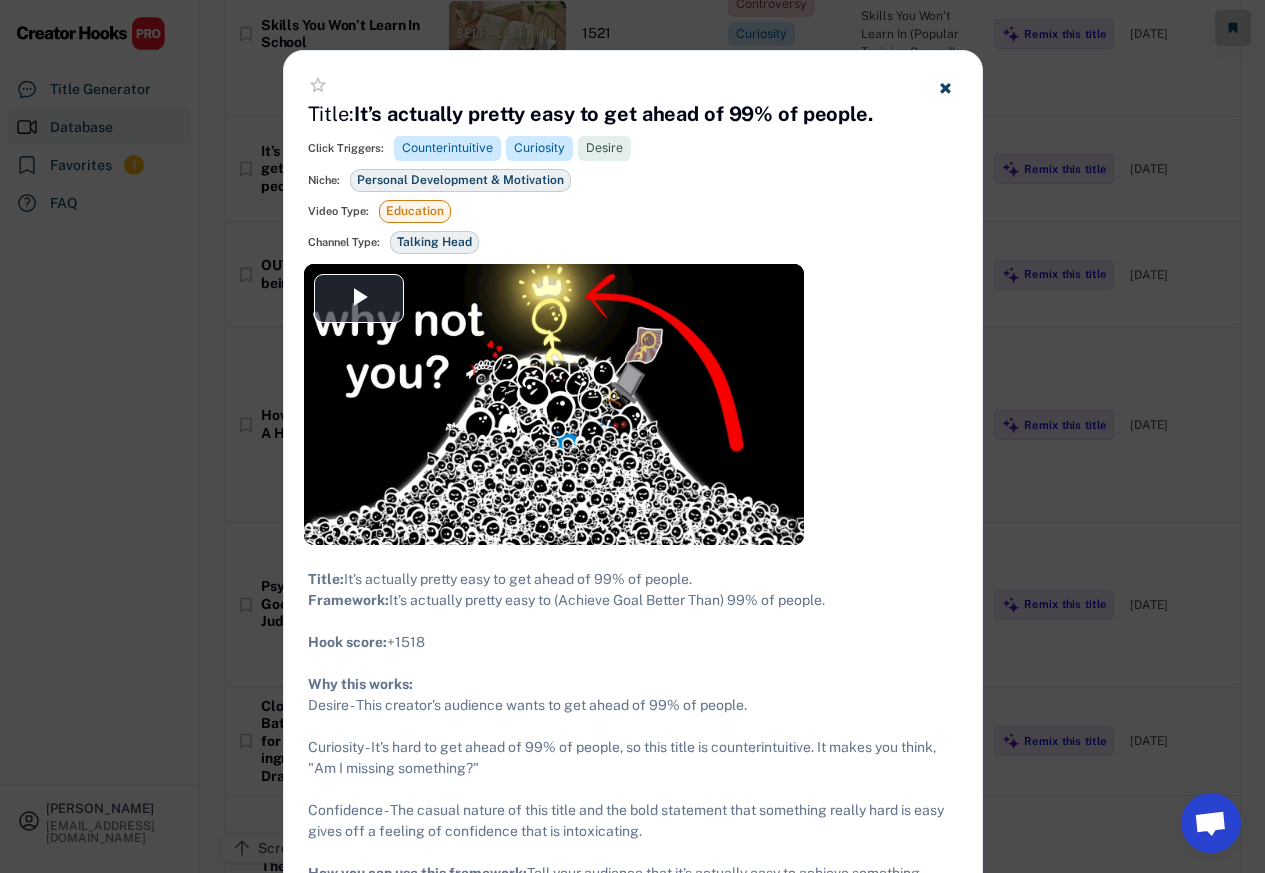 click on "star_border
Title:  It’s actually pretty easy to get ahead of 99% of people. Click Triggers: Counterintuitive Curiosity Desire Negativity Open Loop Authority Urgency Niche: Personal Development & Motivation Personal Development & Motivation Technology Technology Video Type: Education List Vlog Channel Type: Talking Head Talking Head" at bounding box center (633, 157) 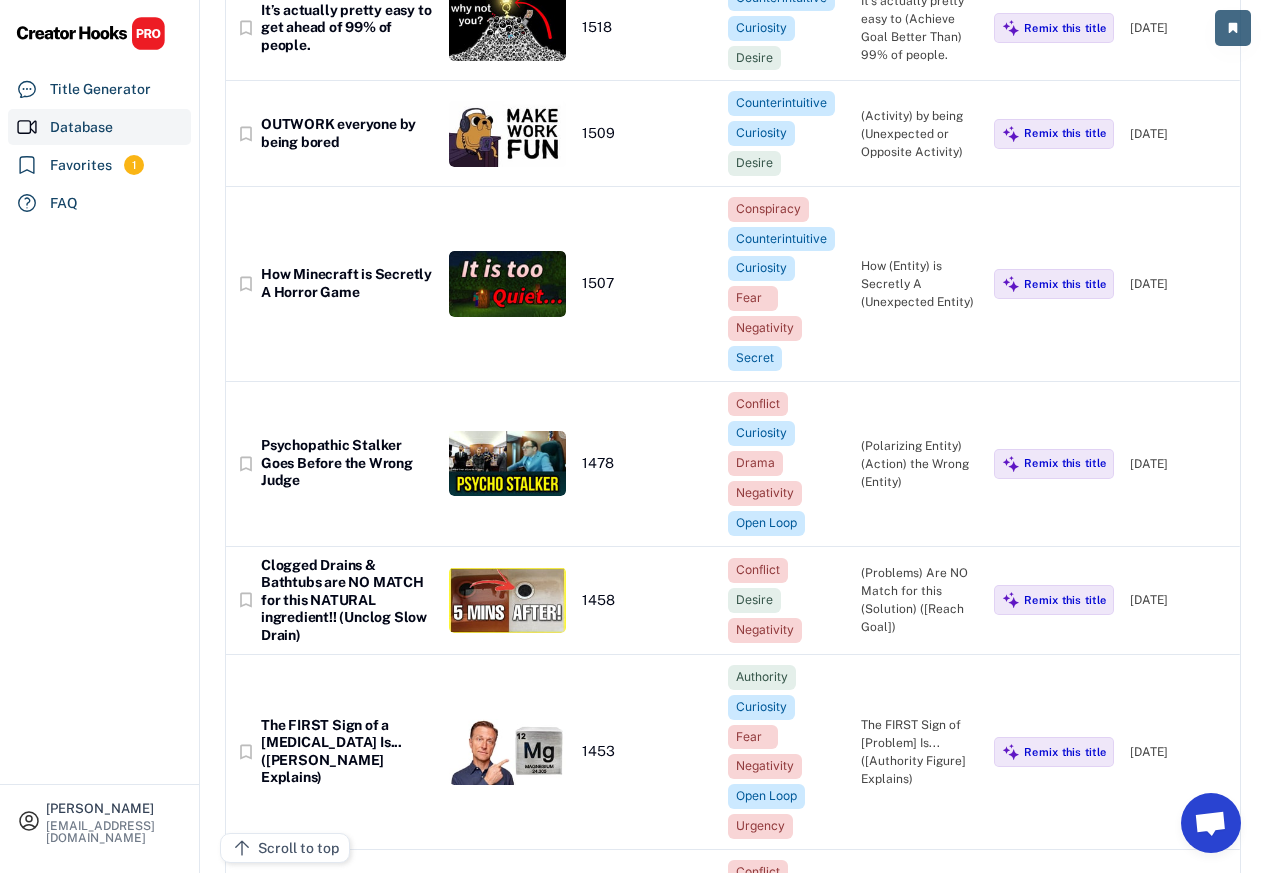 scroll, scrollTop: 29280, scrollLeft: 0, axis: vertical 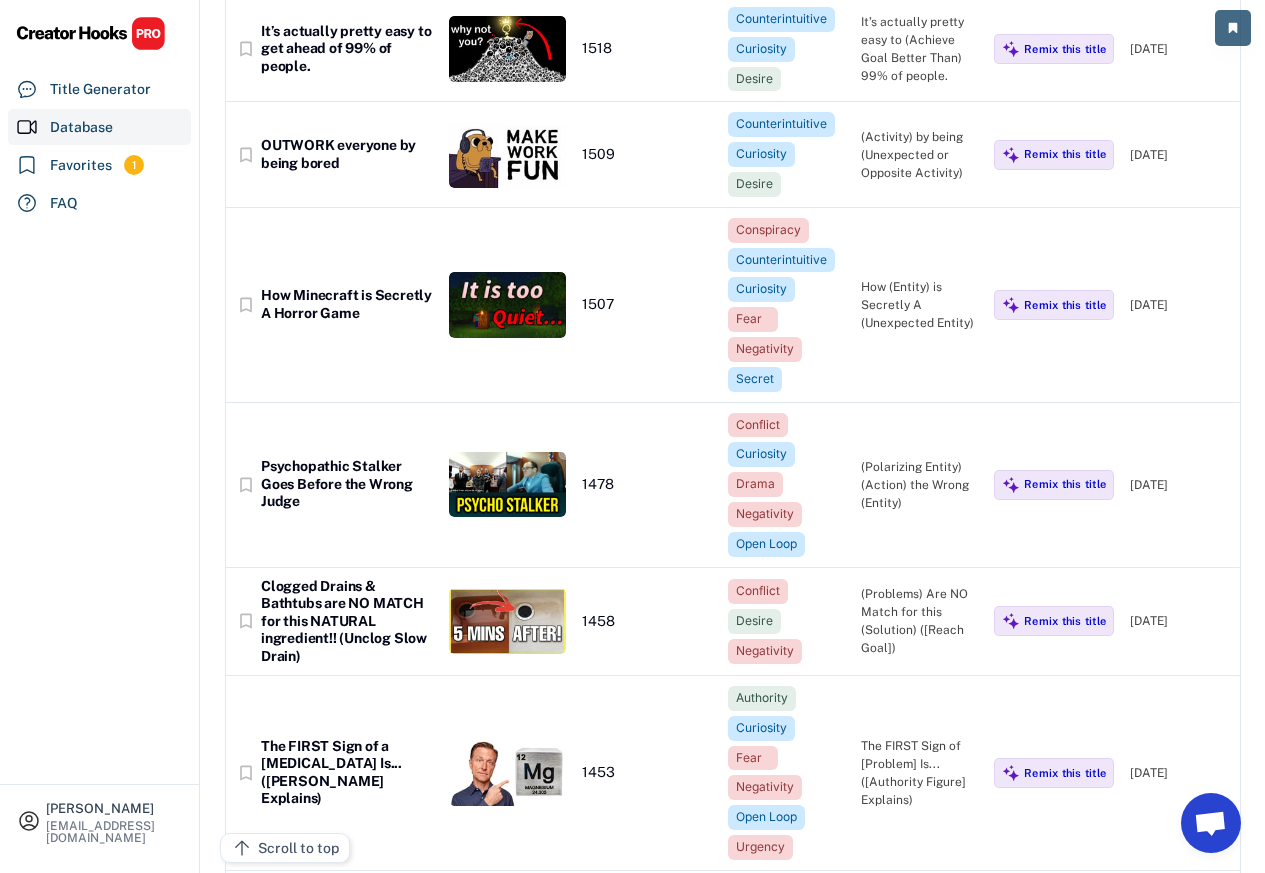 click on "bookmark_border
It’s actually pretty easy to get ahead of 99% of people. 1518 Counterintuitive Curiosity Desire It’s actually pretty easy to (Achieve Goal Better Than) 99% of people. Remix this title [DATE]" at bounding box center [733, 49] 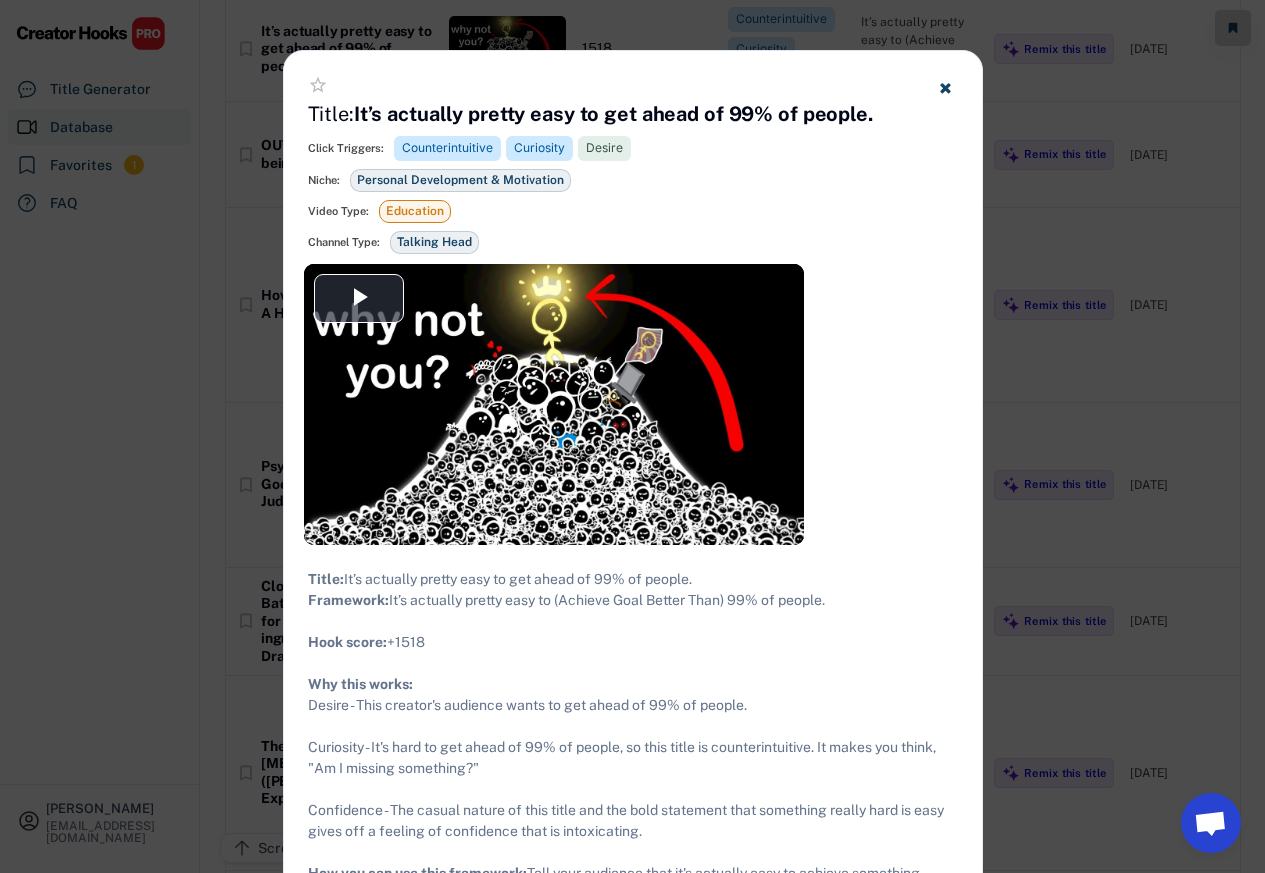 click on "star_border
Title:  It’s actually pretty easy to get ahead of 99% of people. Click Triggers: Counterintuitive Curiosity Desire Negativity Open Loop Authority Urgency Niche: Personal Development & Motivation Personal Development & Motivation Technology Technology Video Type: Education List Vlog Channel Type: Talking Head Talking Head" at bounding box center (633, 157) 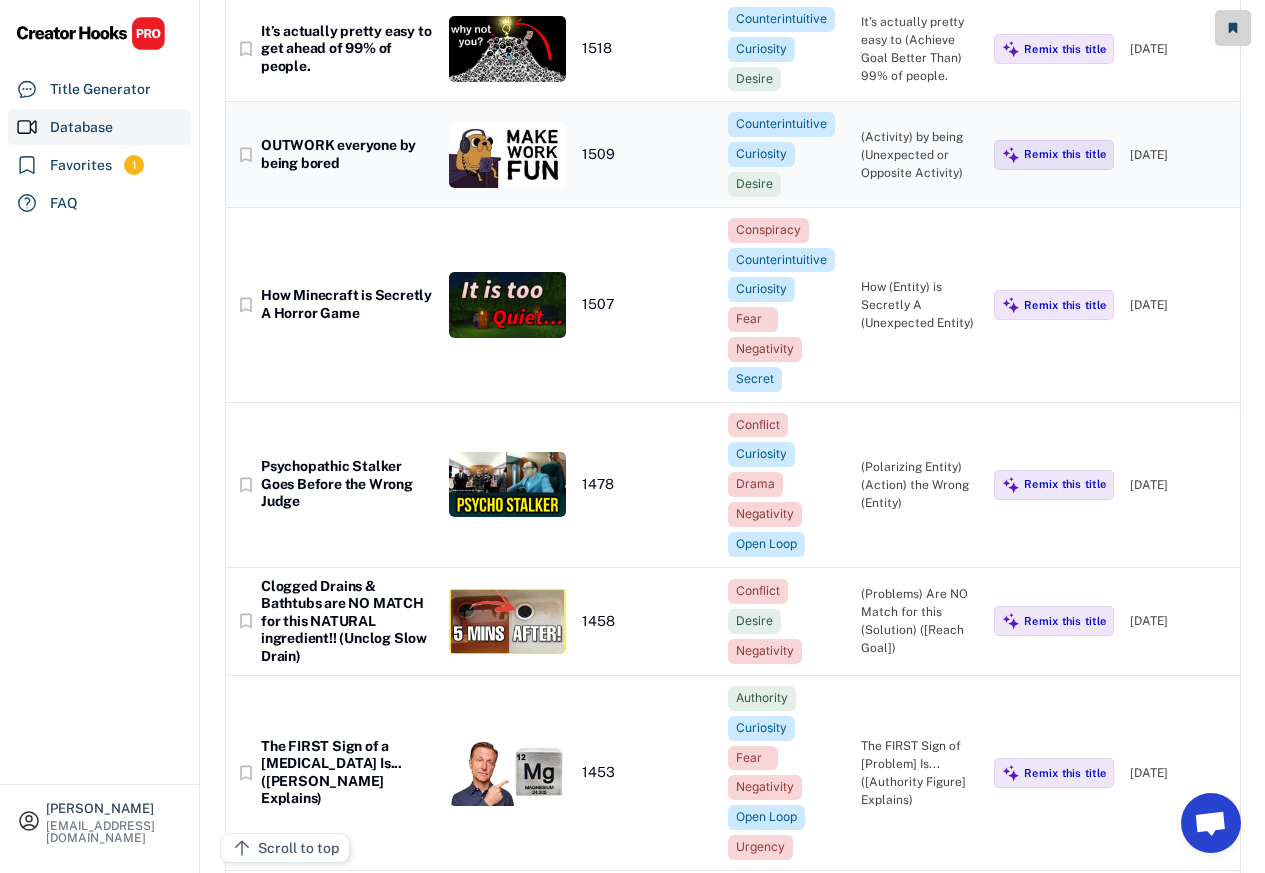 click at bounding box center (507, 155) 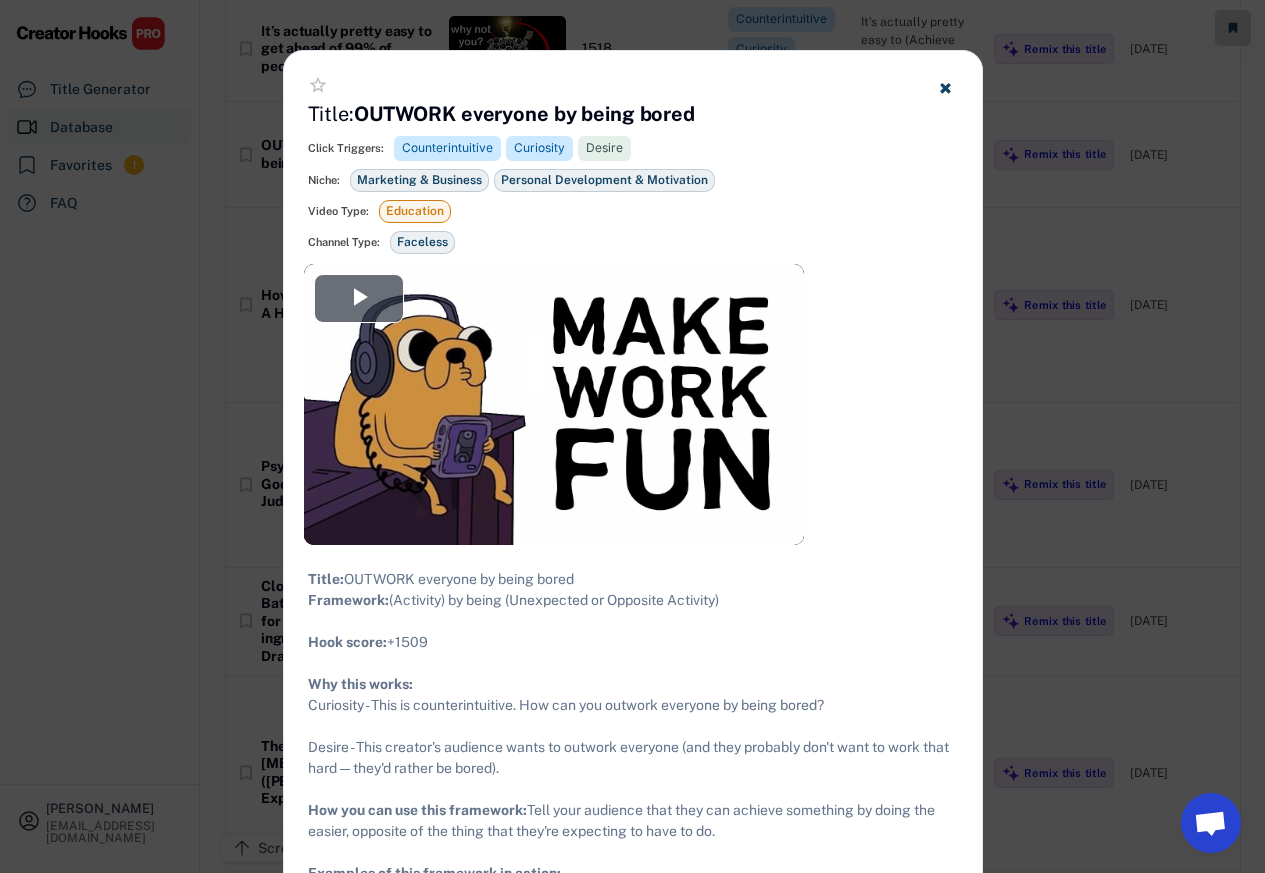 click on "star_border
Title:  OUTWORK everyone by being bored Click Triggers: Counterintuitive Curiosity Desire Negativity Open Loop Authority Urgency Niche: Marketing & Business Personal Development & Motivation Technology Technology Video Type: Education List Vlog Channel Type: Faceless Talking Head" at bounding box center (633, 157) 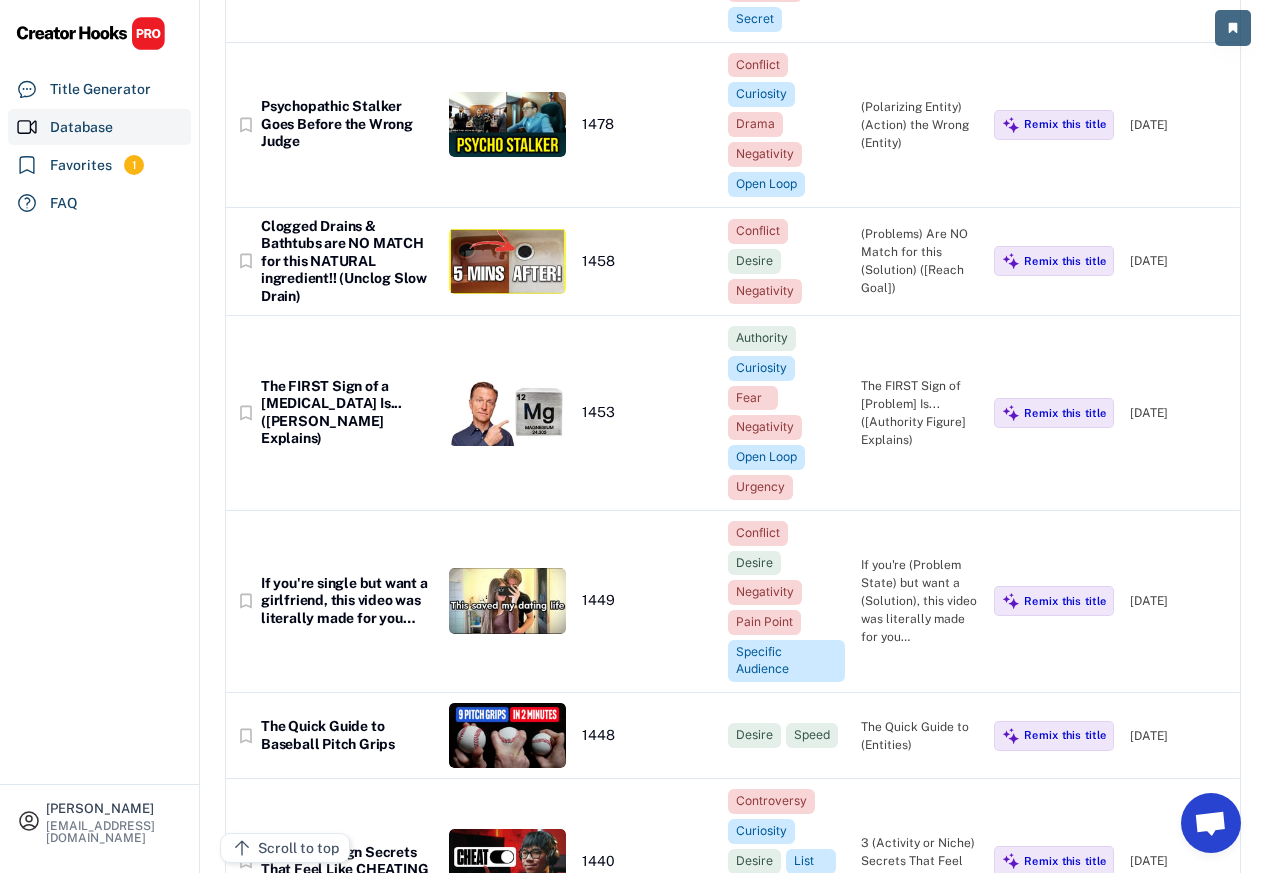 scroll, scrollTop: 29280, scrollLeft: 0, axis: vertical 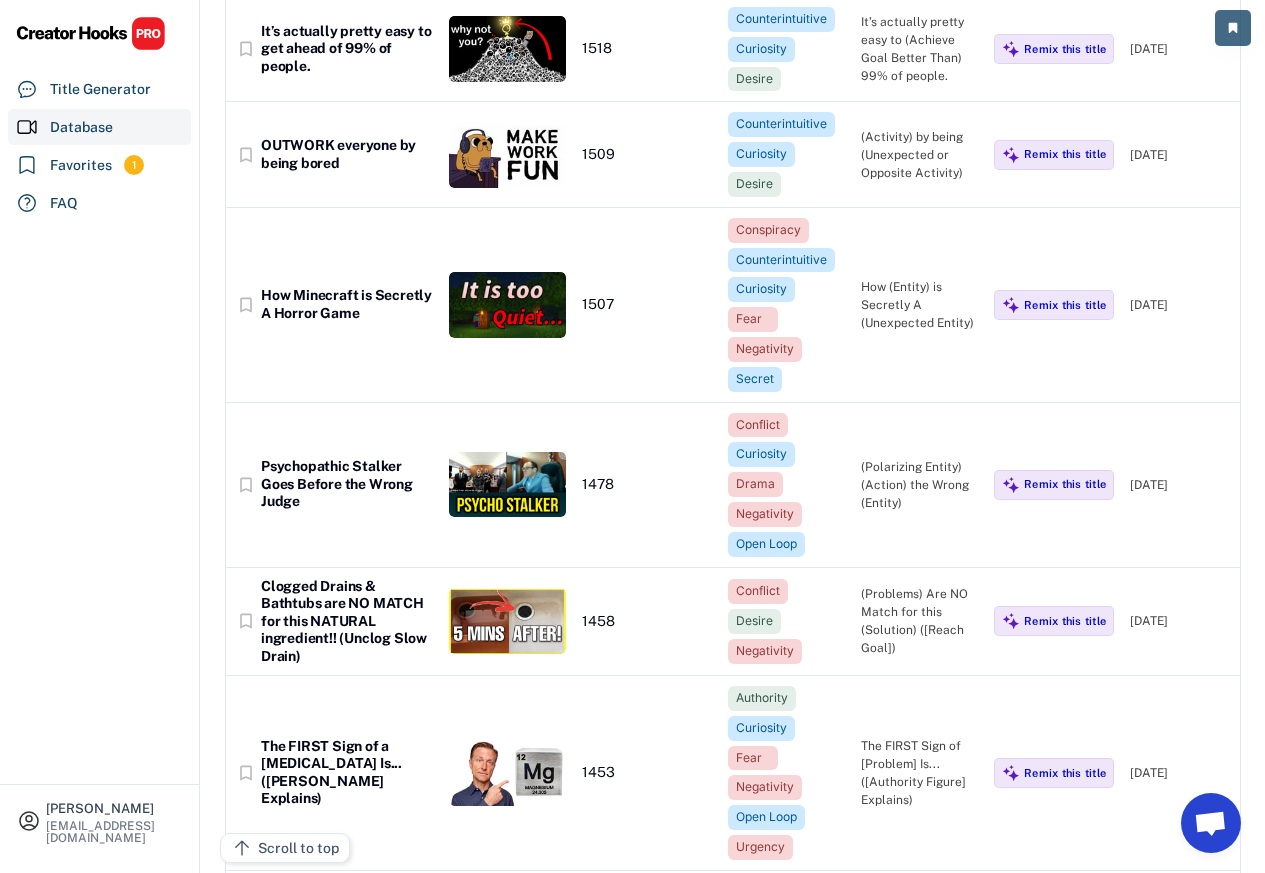 click on "bookmark_border
How Minecraft is Secretly A Horror Game 1507 Conspiracy Counterintuitive Curiosity Fear Negativity Secret How (Entity) is Secretly A (Unexpected Entity) Remix this title [DATE]" at bounding box center (733, 305) 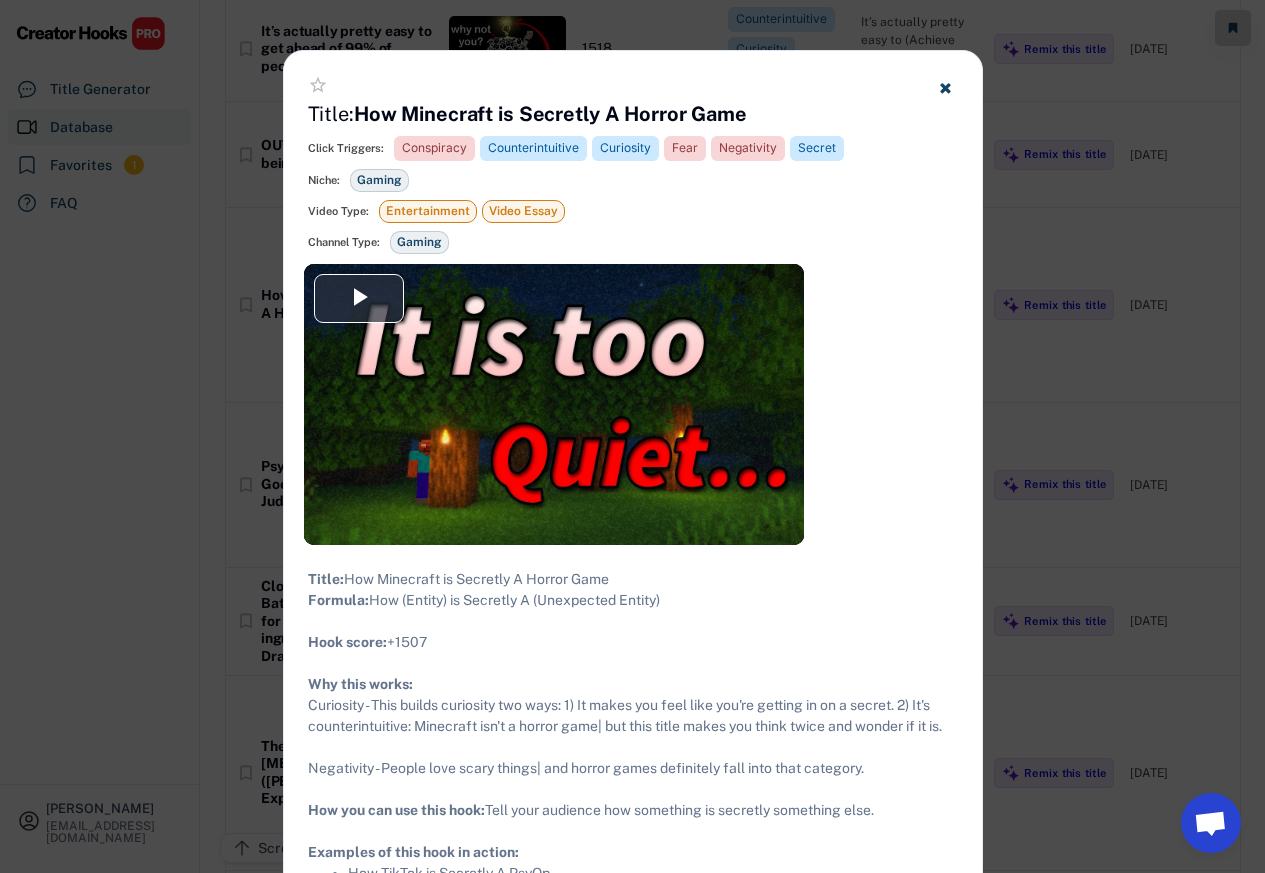 click on "Video Type: Entertainment Video Essay Vlog" at bounding box center (633, 211) 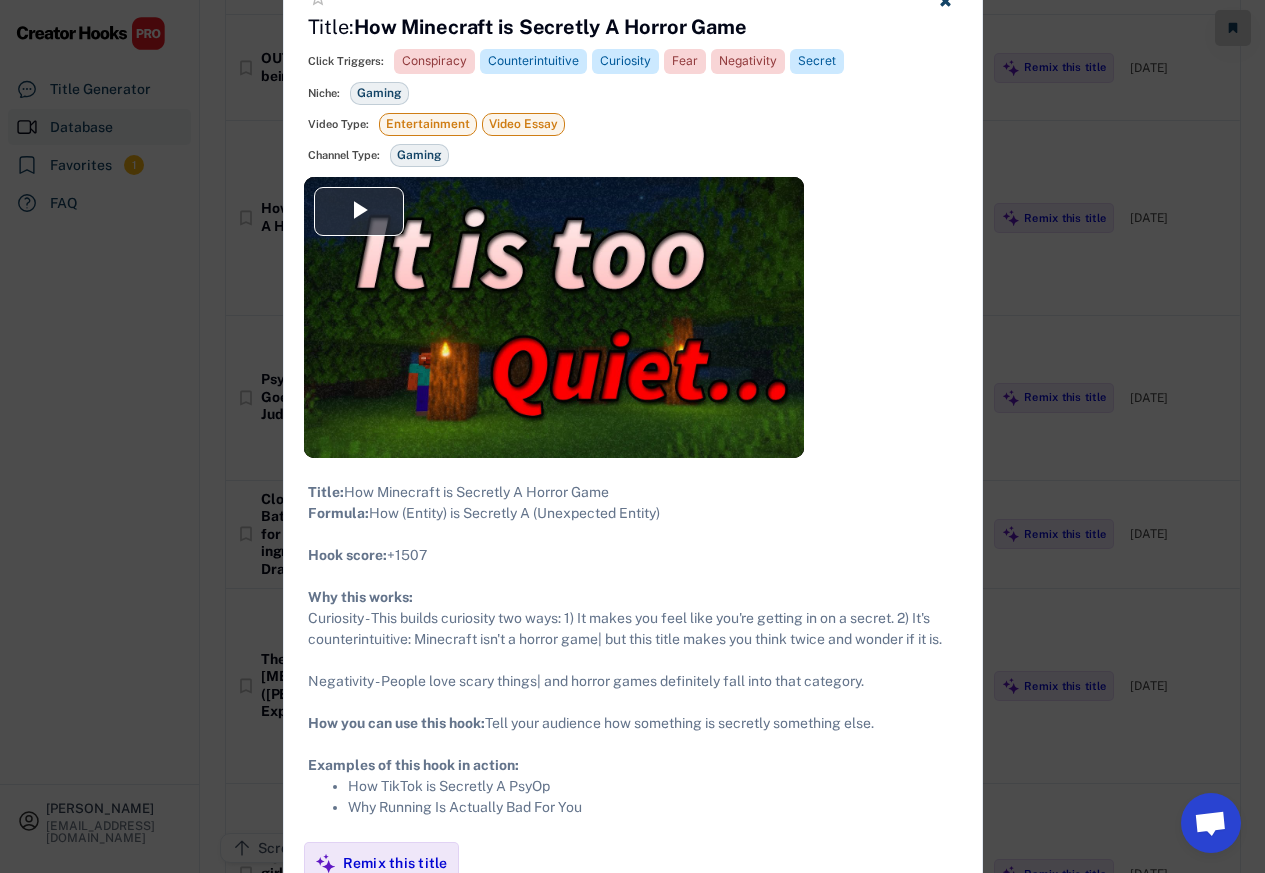 scroll, scrollTop: 29760, scrollLeft: 0, axis: vertical 